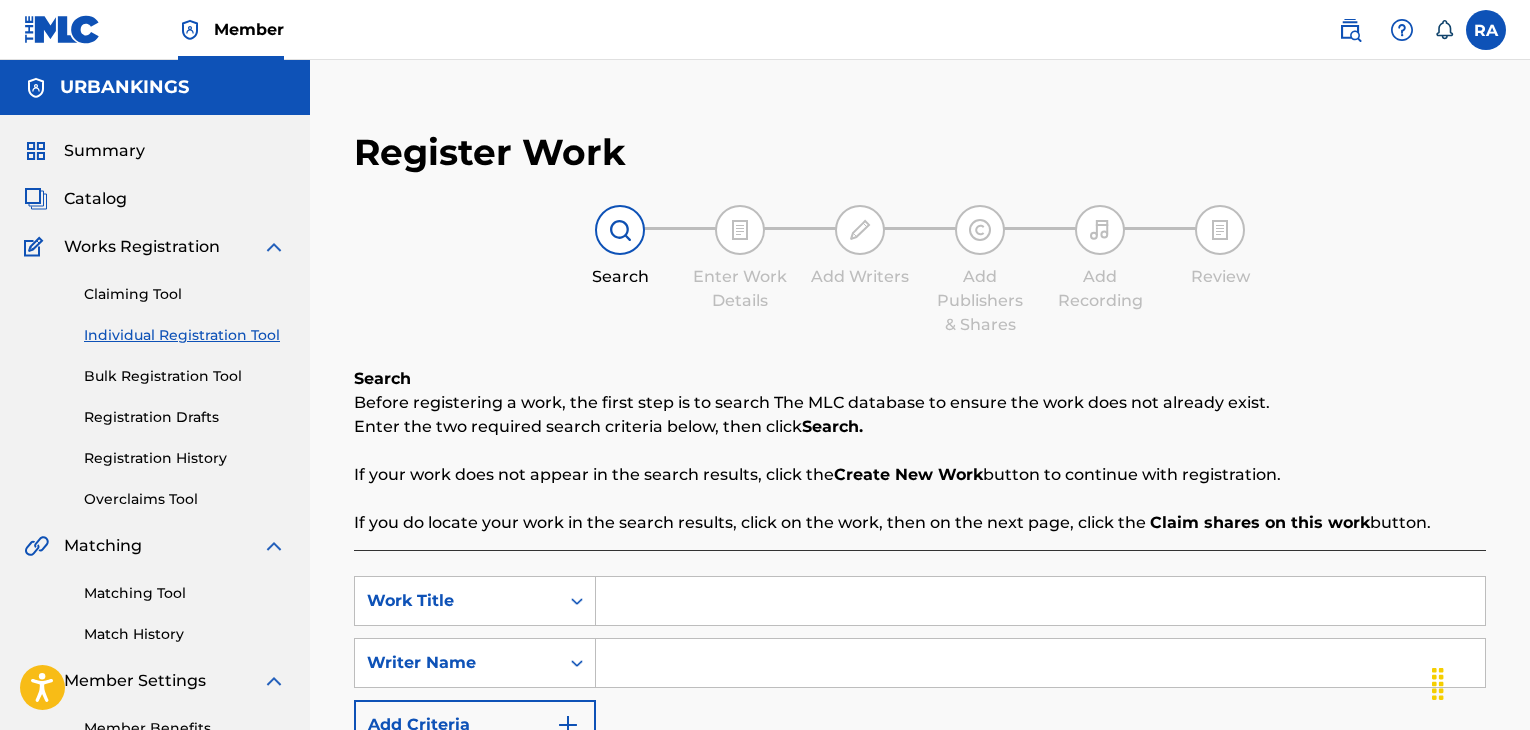 scroll, scrollTop: 0, scrollLeft: 0, axis: both 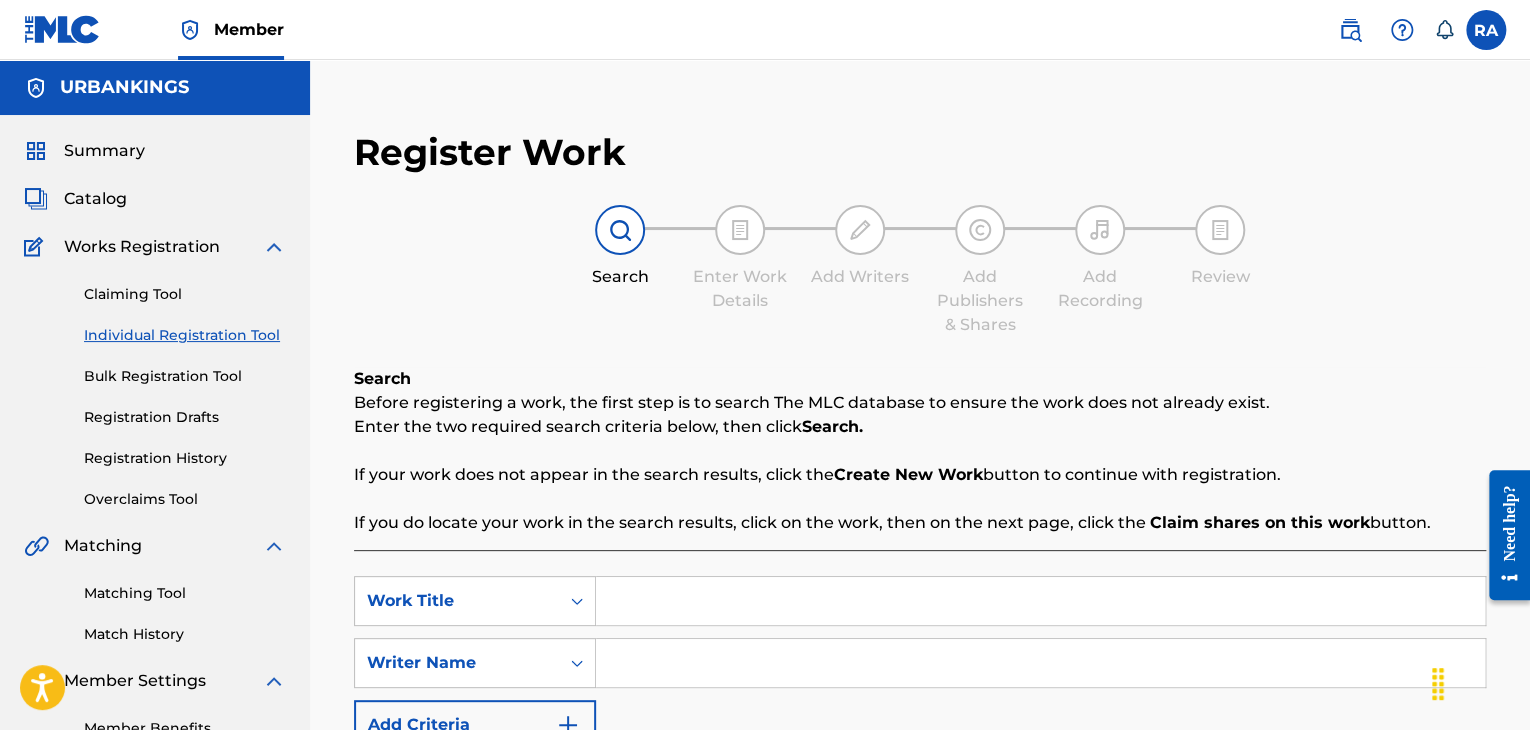 click at bounding box center (1040, 601) 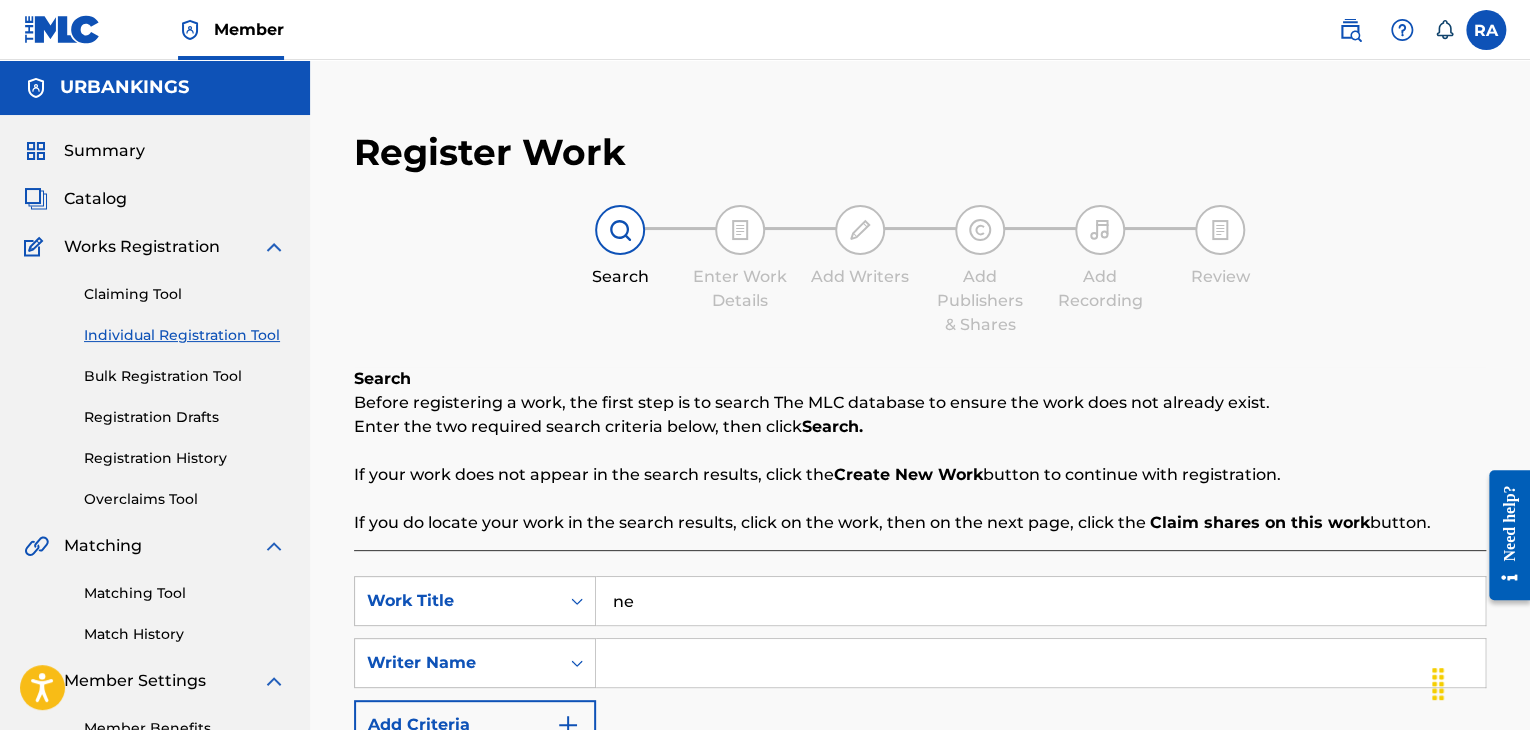 type on "n" 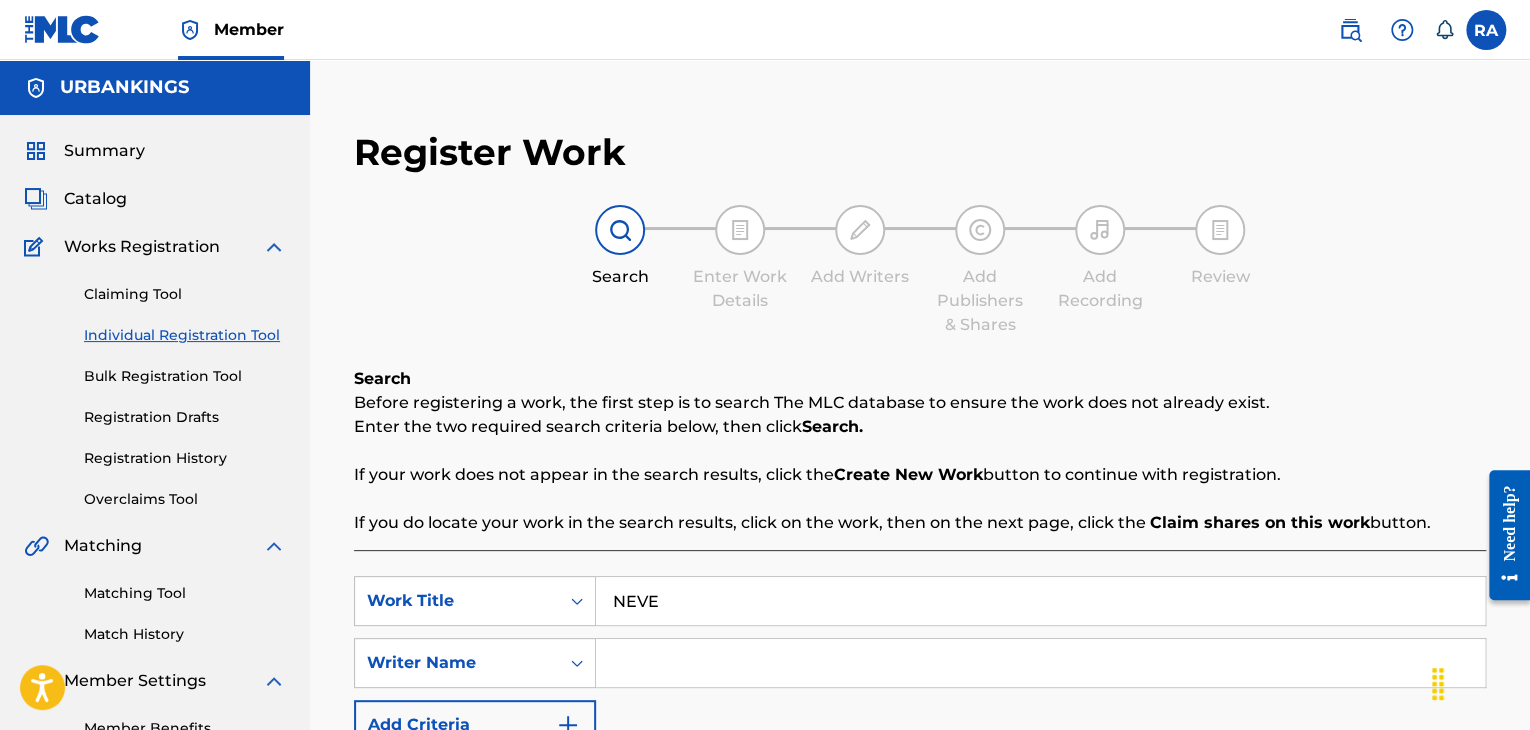 type on "NEVER" 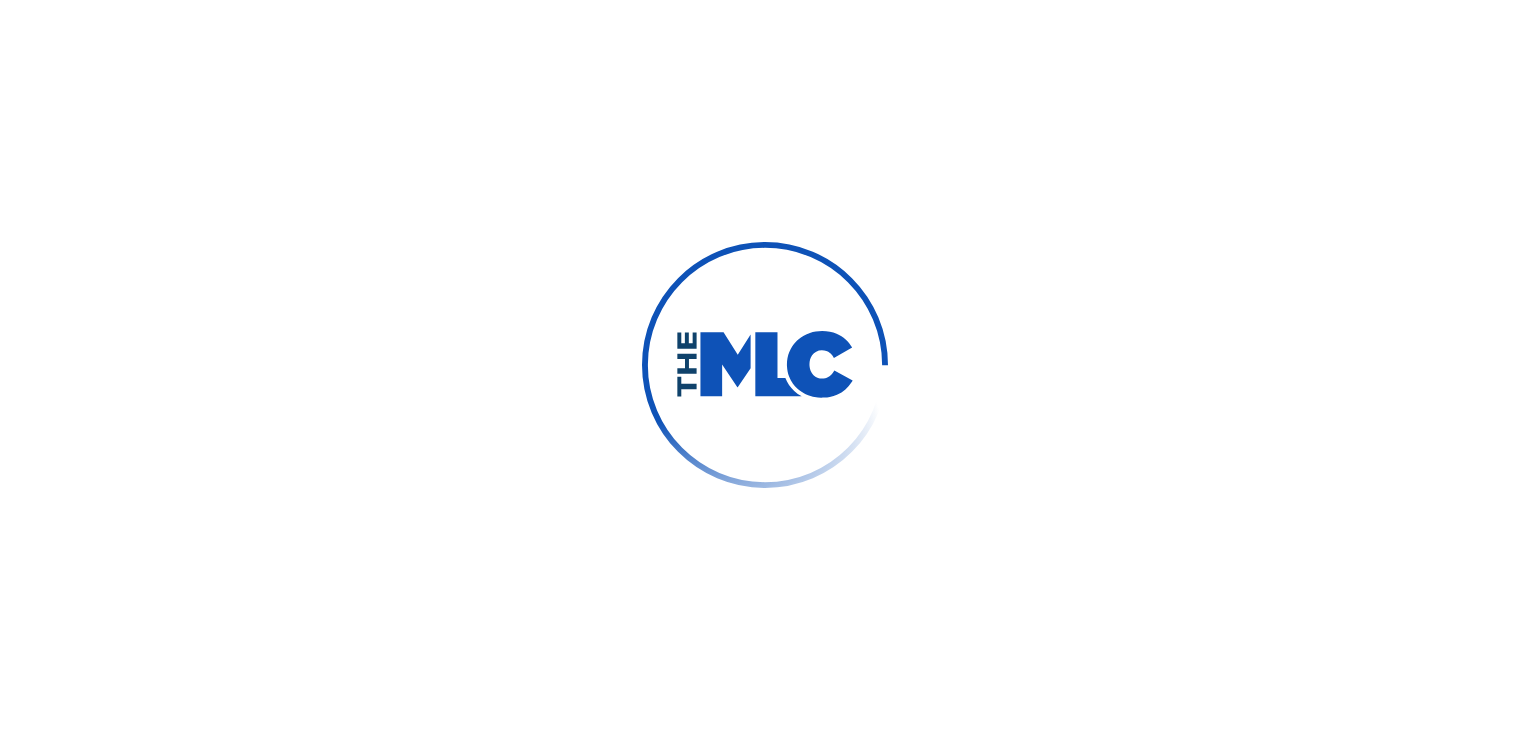 scroll, scrollTop: 0, scrollLeft: 0, axis: both 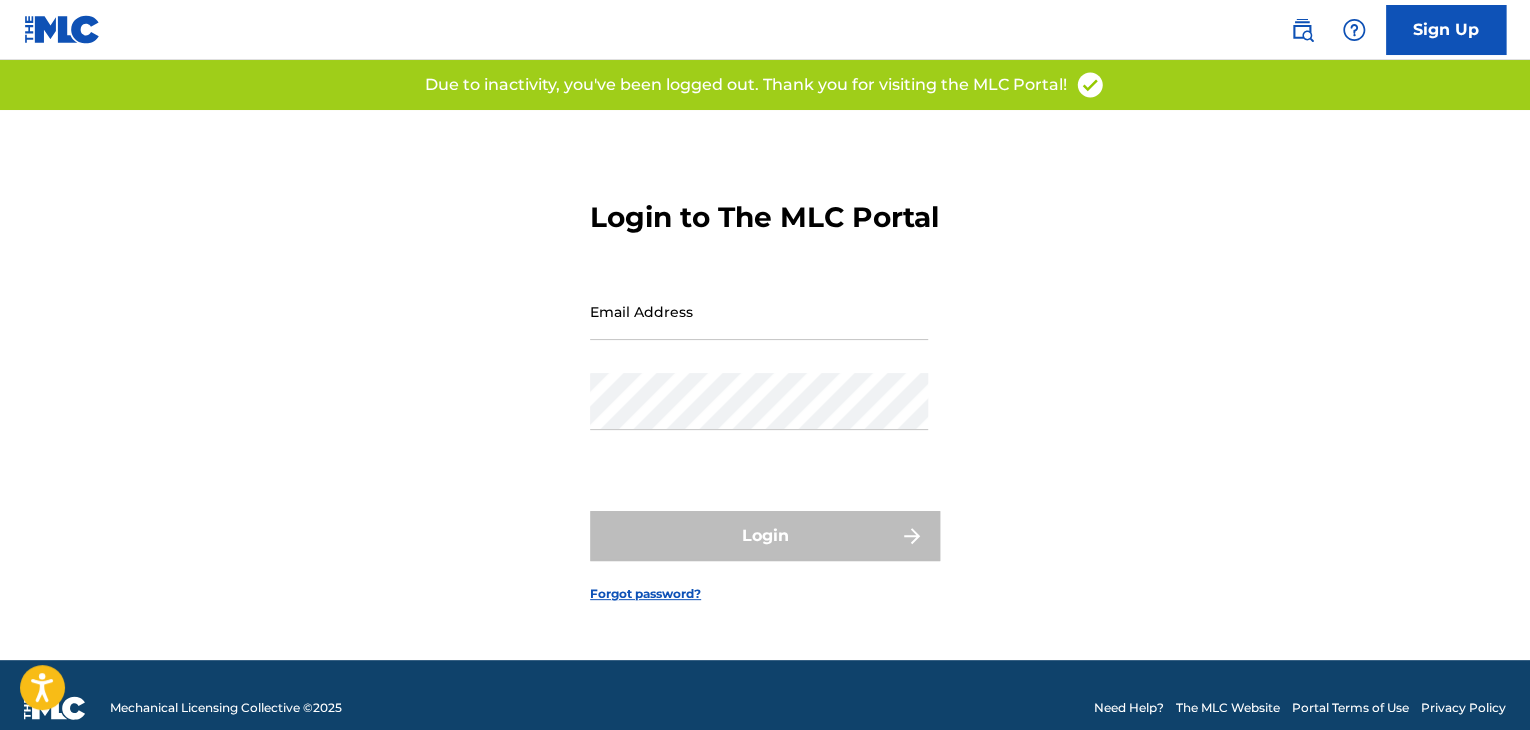 click on "Email Address" at bounding box center [759, 311] 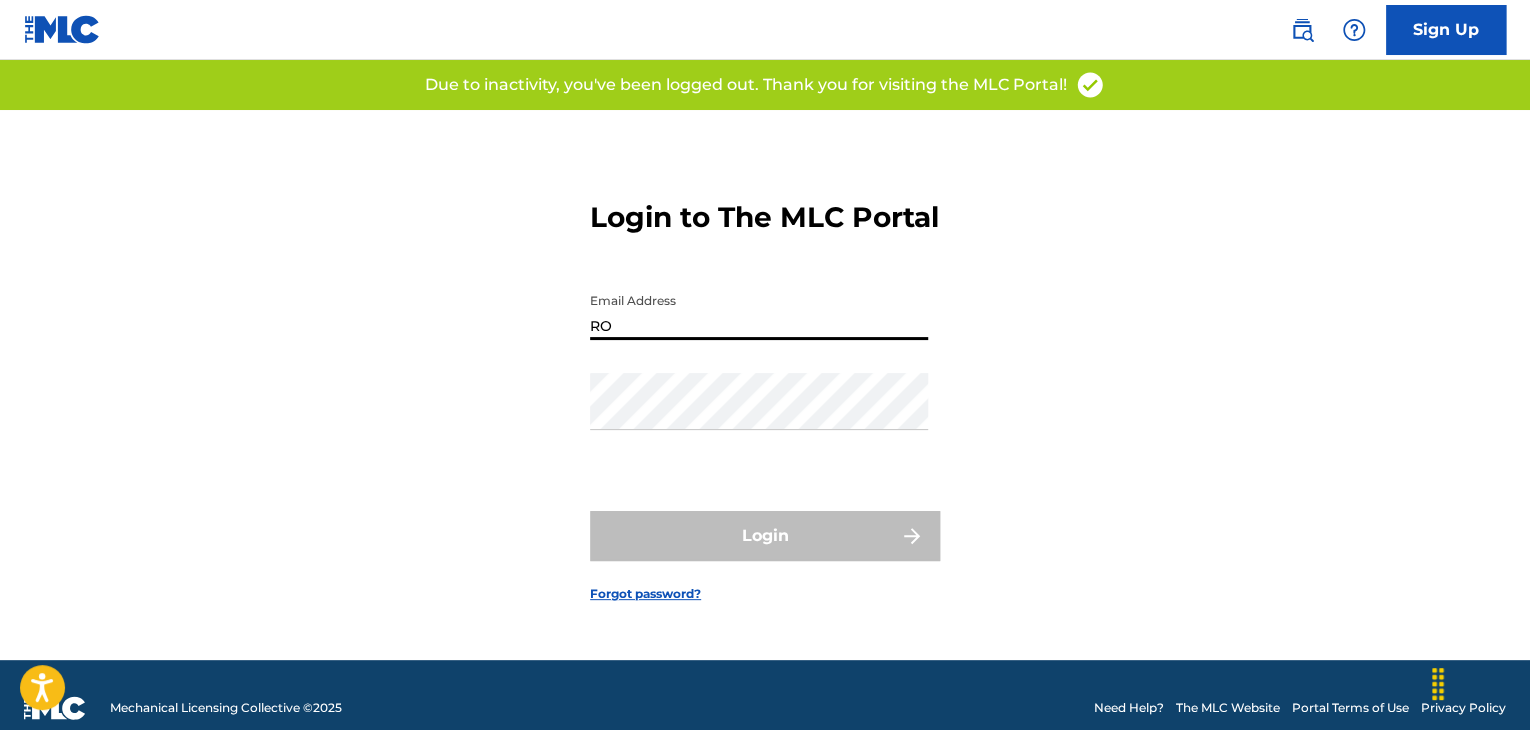 type on "[EMAIL]" 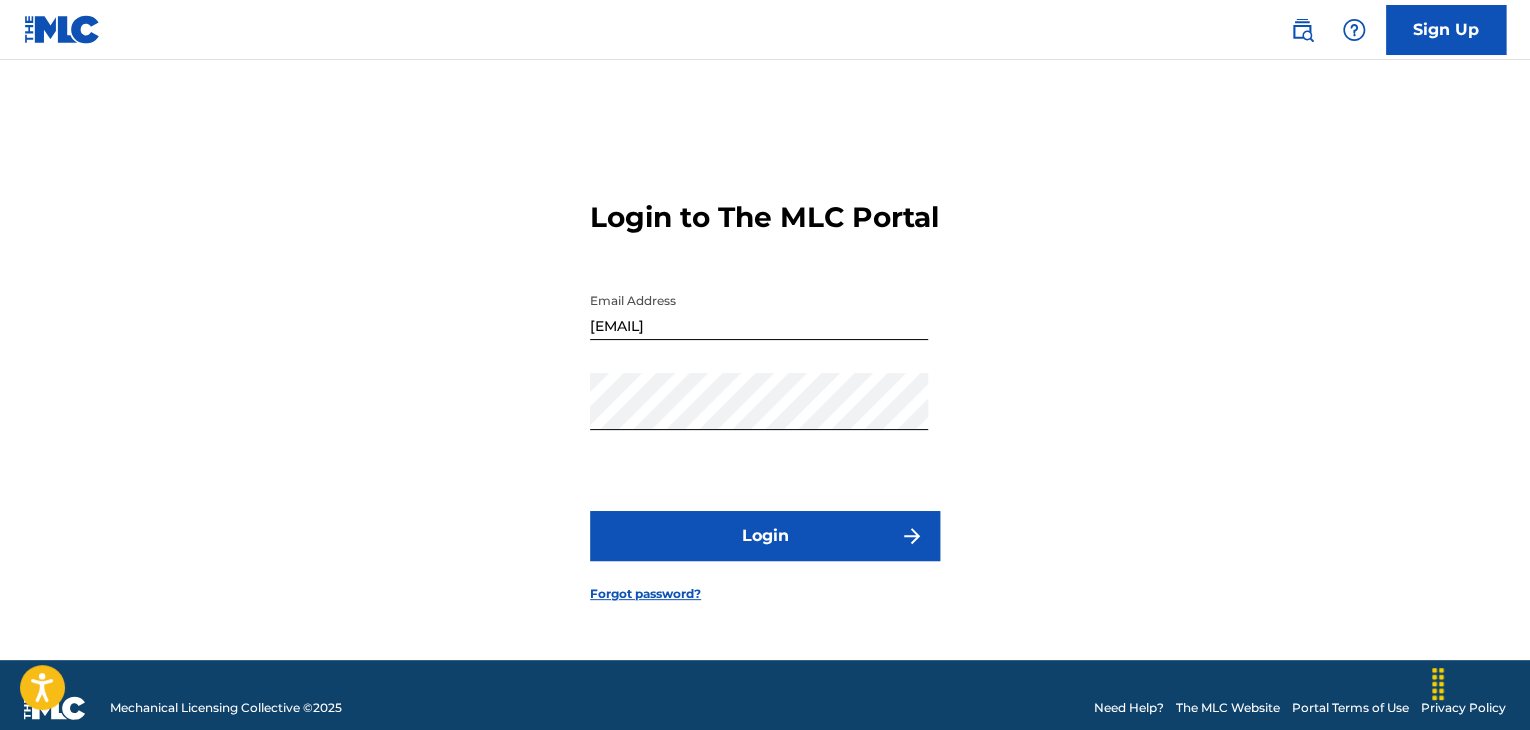 click on "Login" at bounding box center (765, 536) 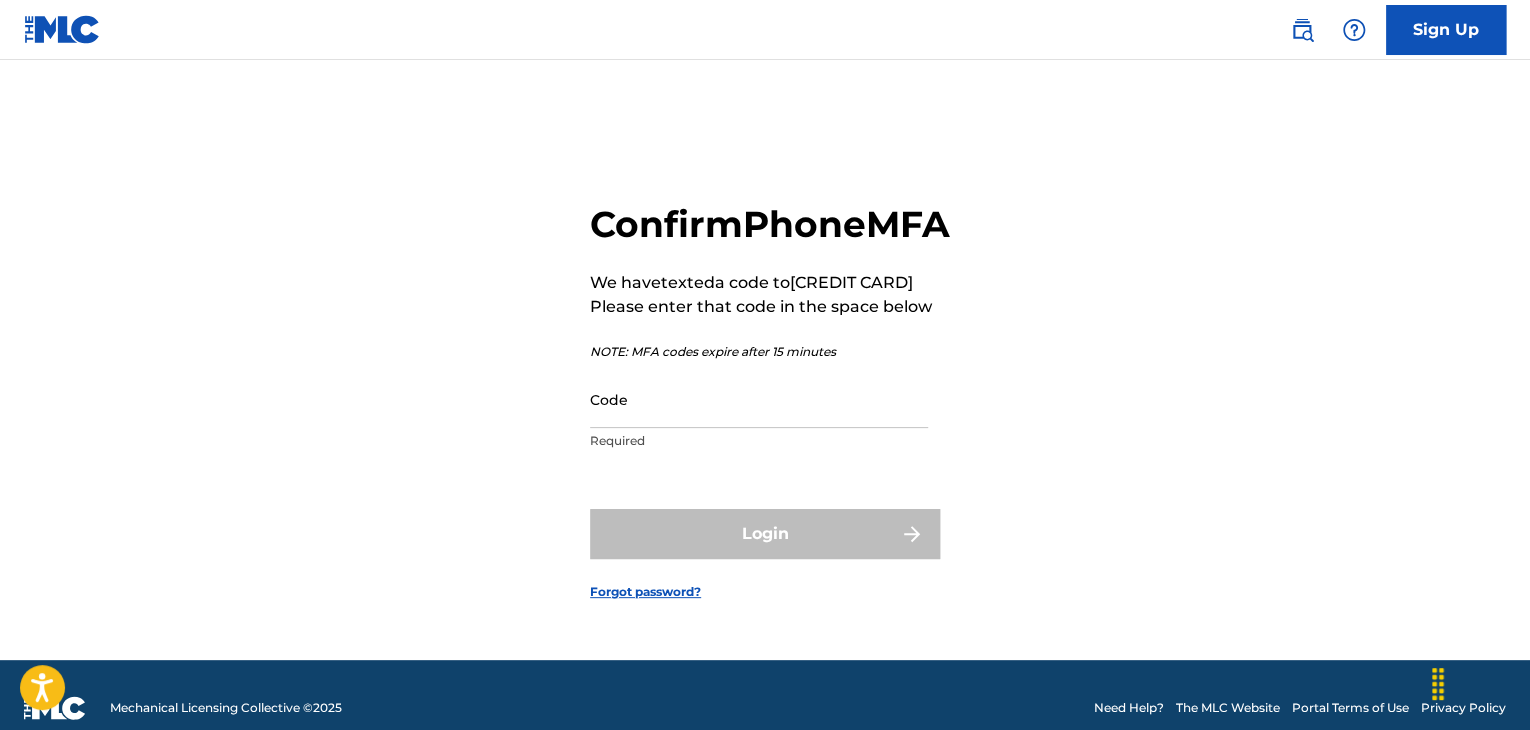 click on "Code" at bounding box center (759, 399) 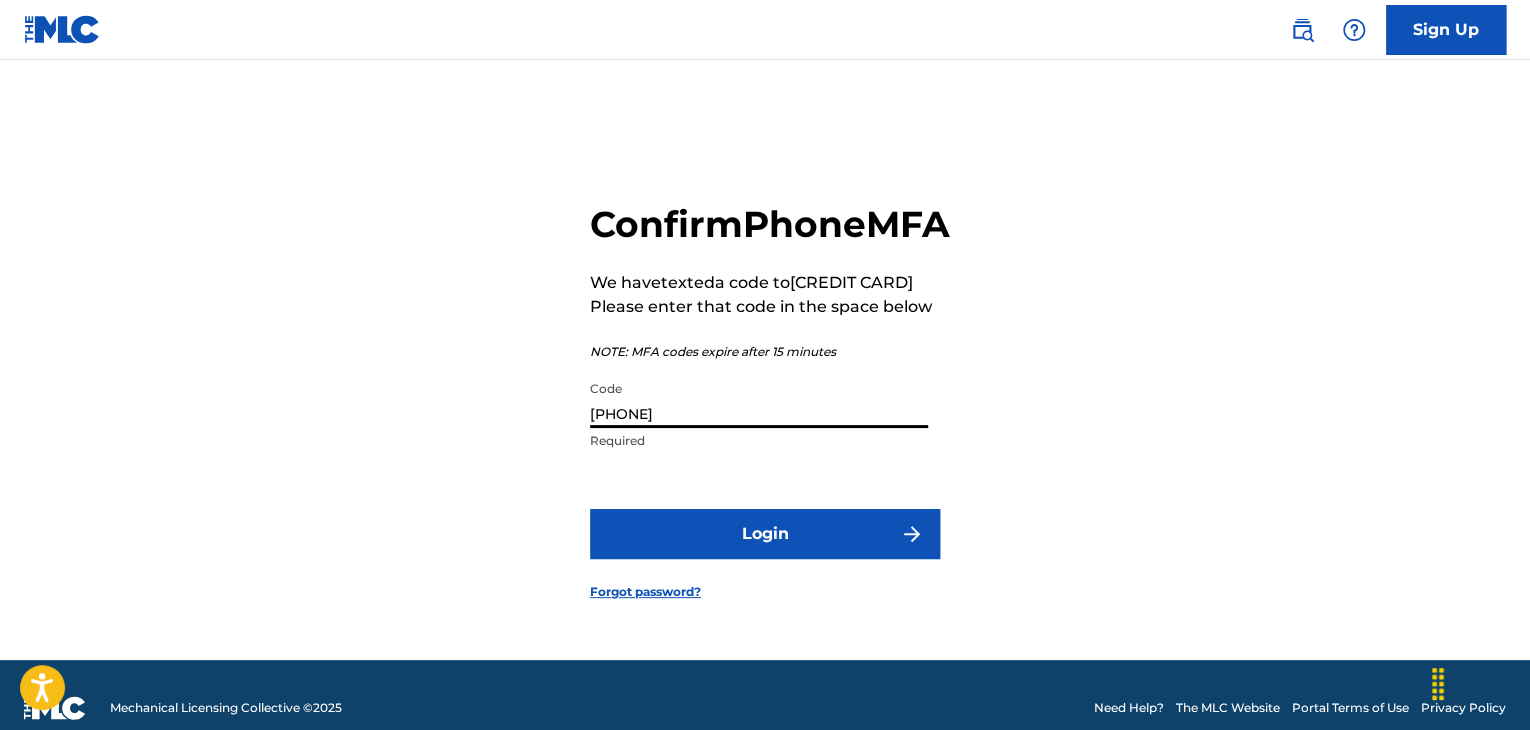 type on "[PHONE]" 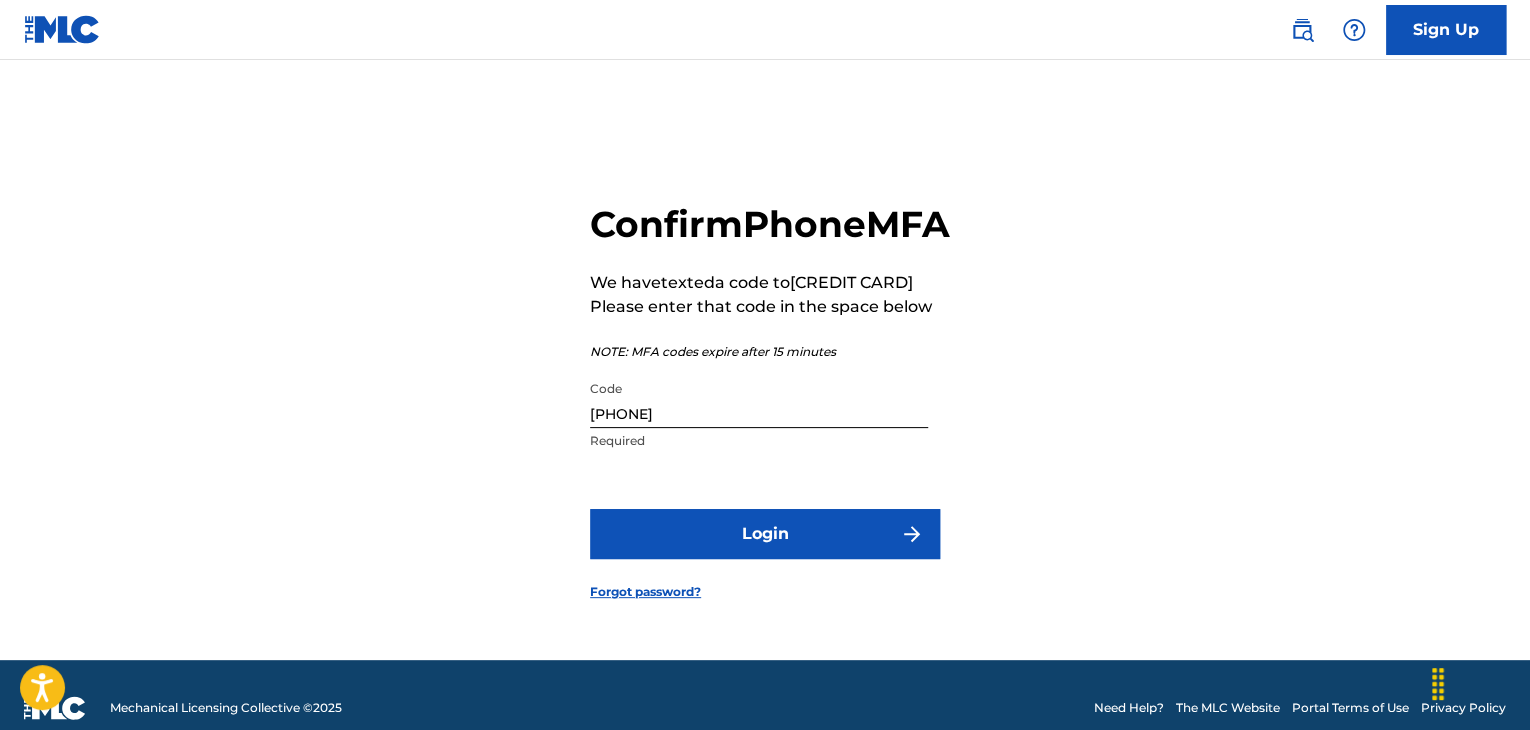 click on "Login" at bounding box center (765, 534) 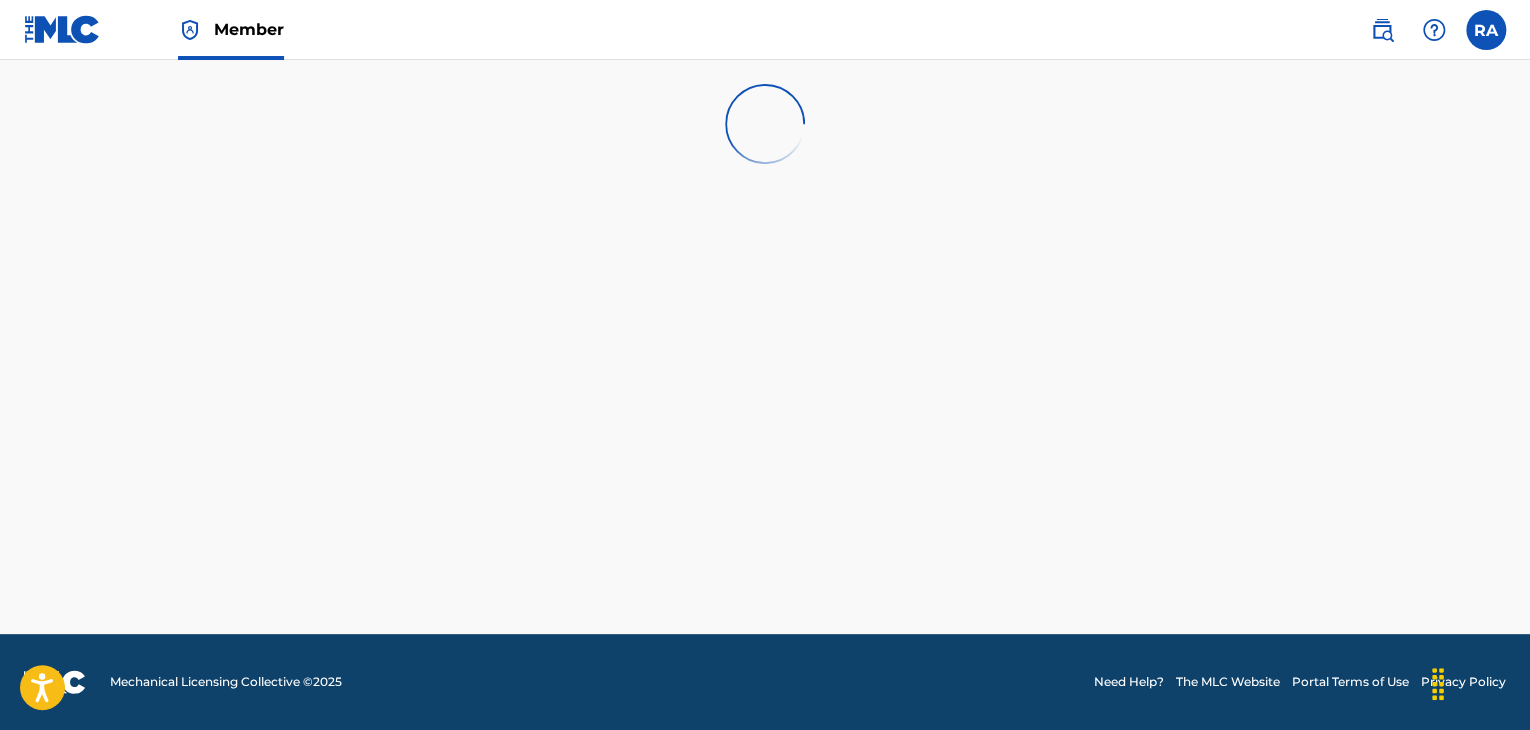 scroll, scrollTop: 0, scrollLeft: 0, axis: both 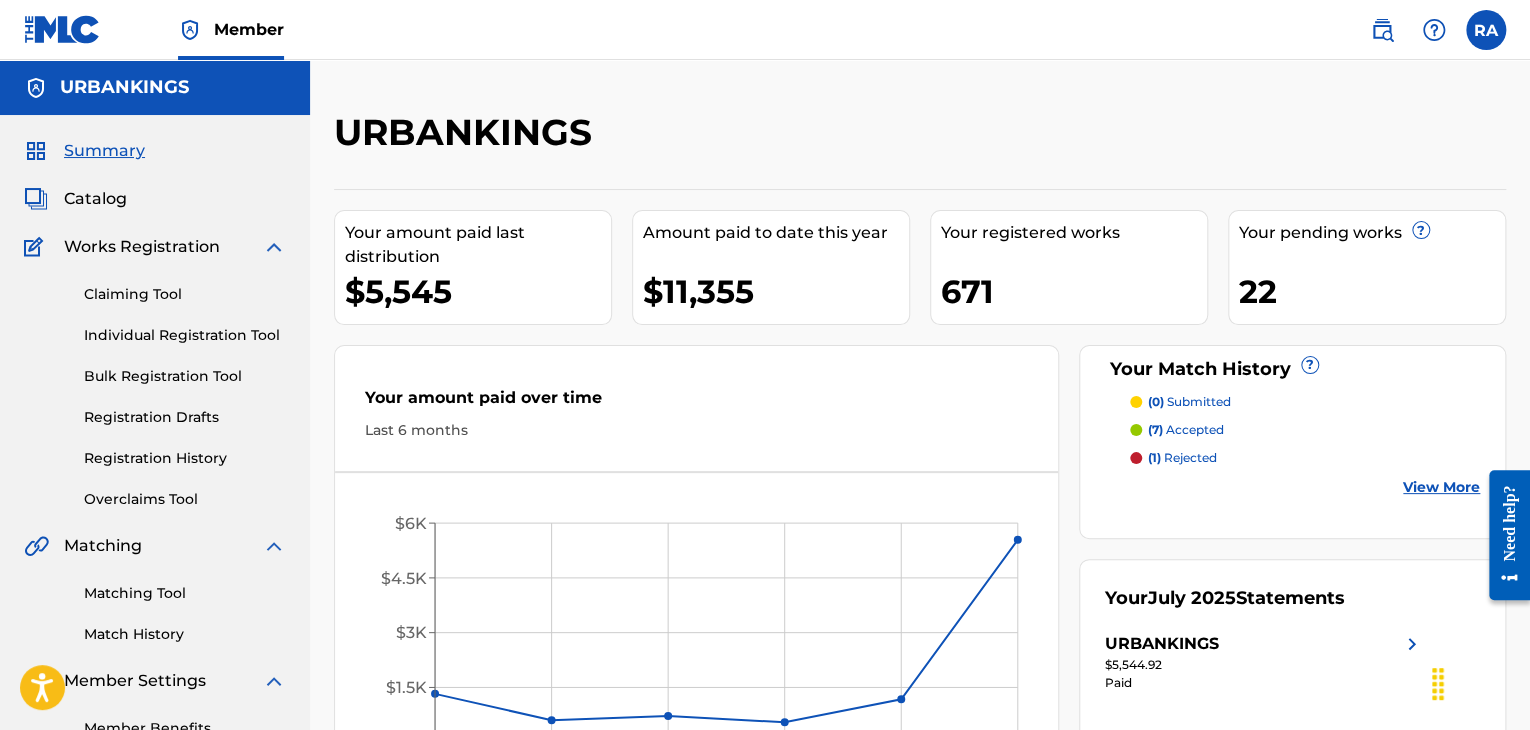 click on "Registration History" at bounding box center (185, 458) 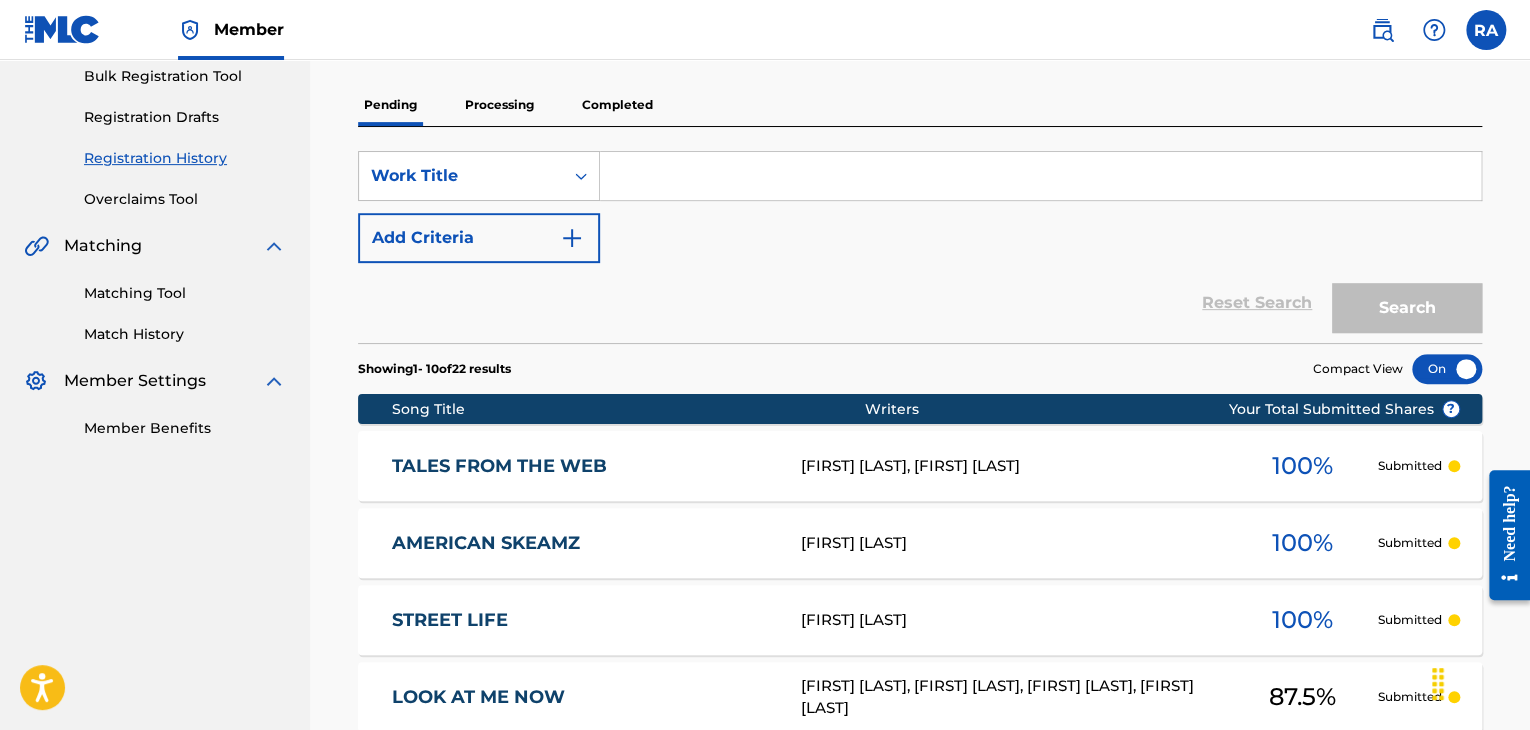 scroll, scrollTop: 0, scrollLeft: 0, axis: both 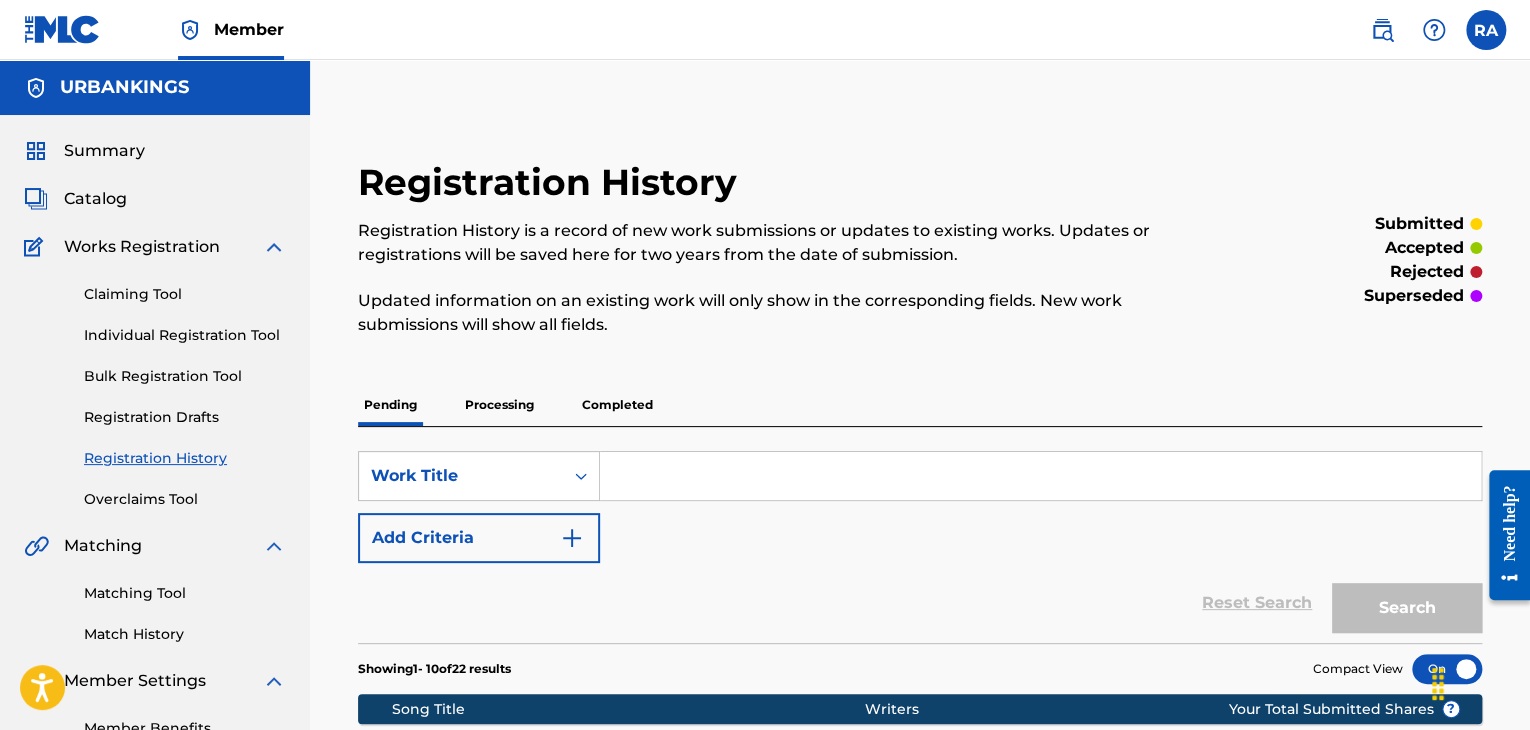 click on "Individual Registration Tool" at bounding box center (185, 335) 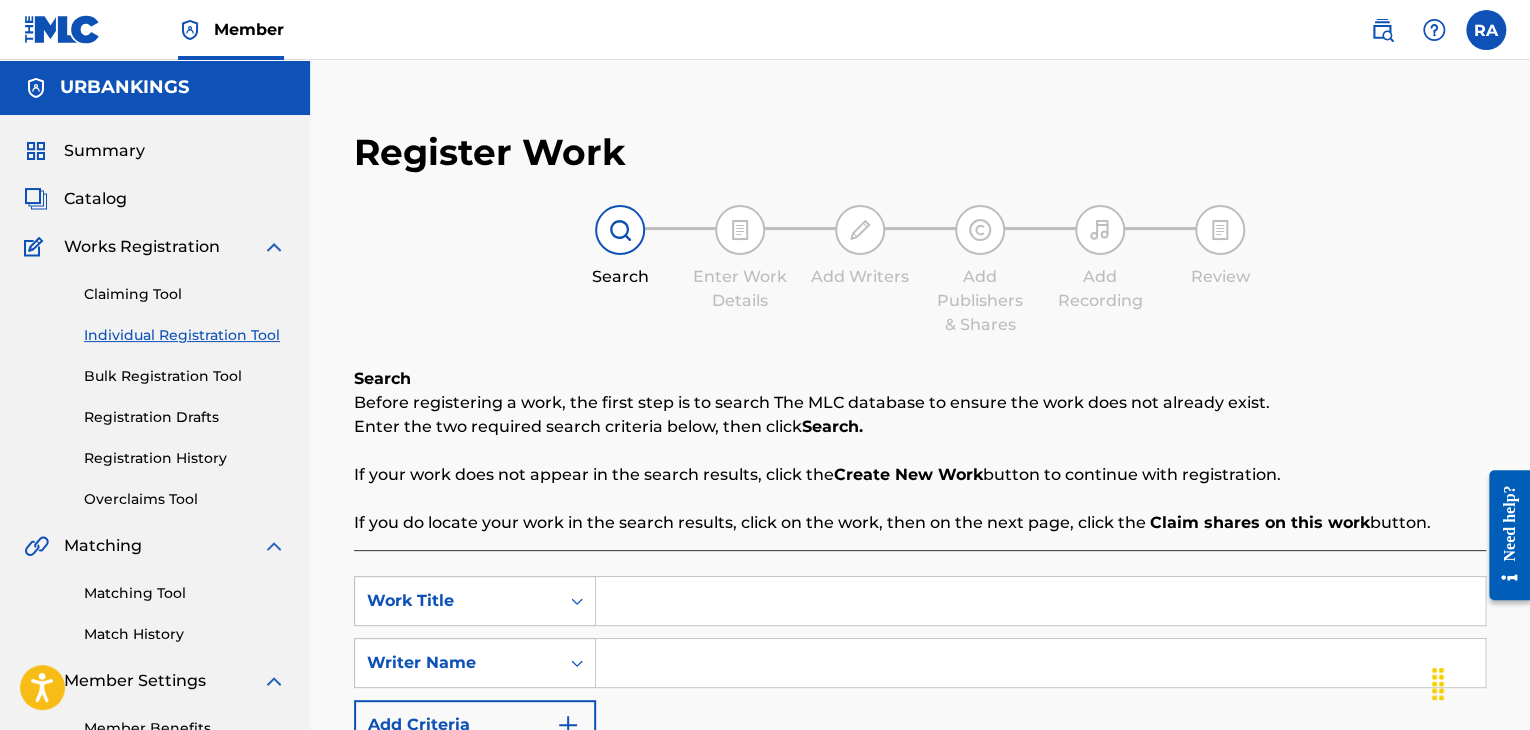click at bounding box center [1040, 601] 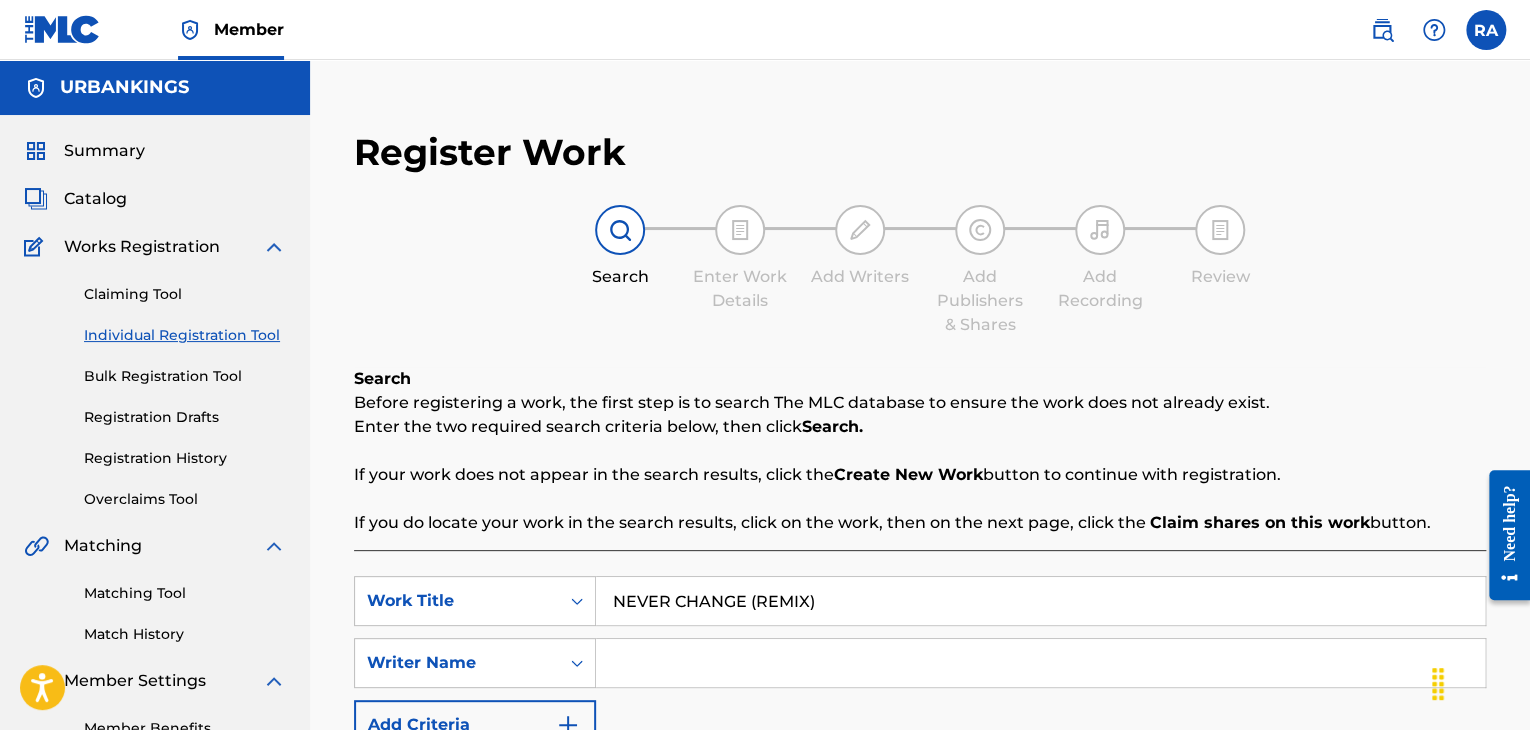 type on "NEVER CHANGE (REMIX)" 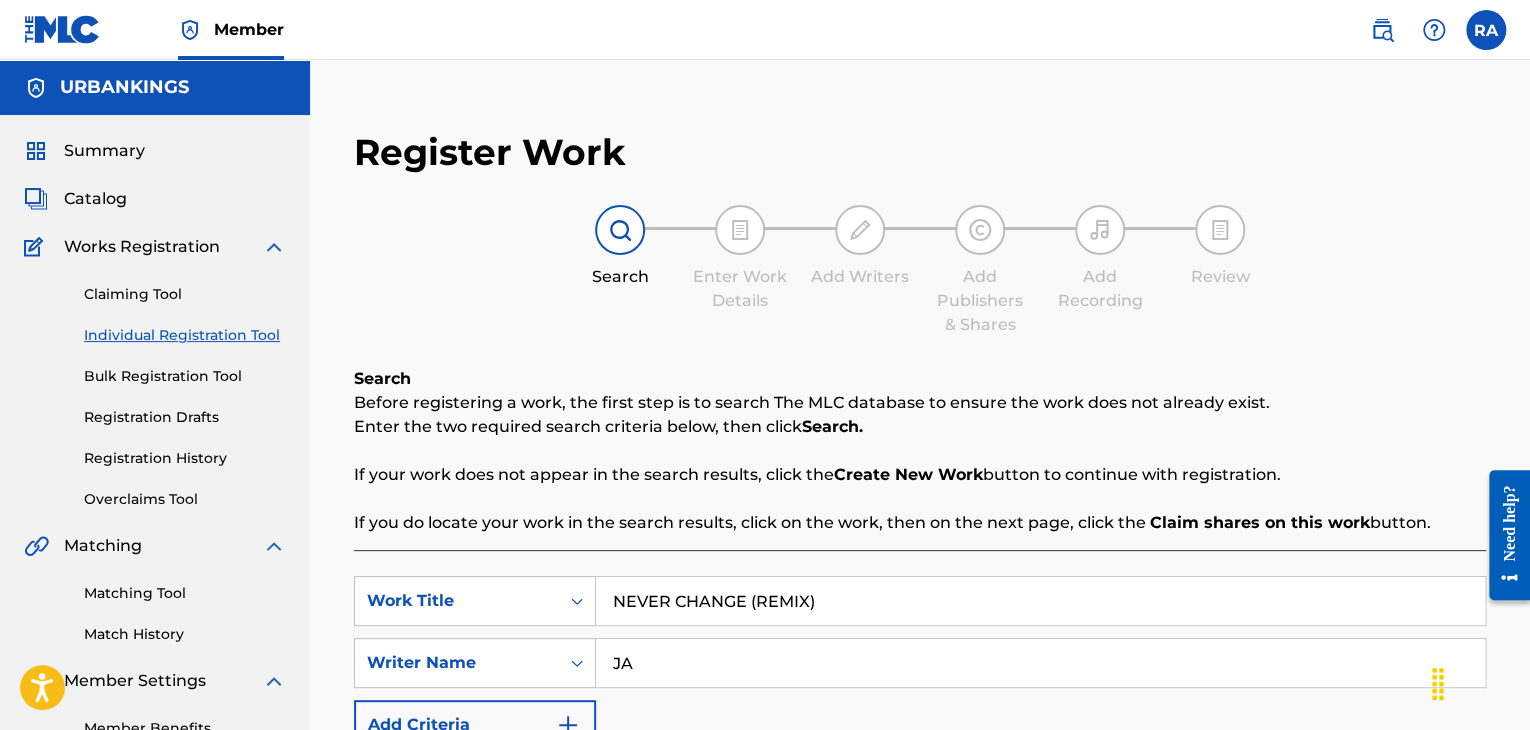 type on "J" 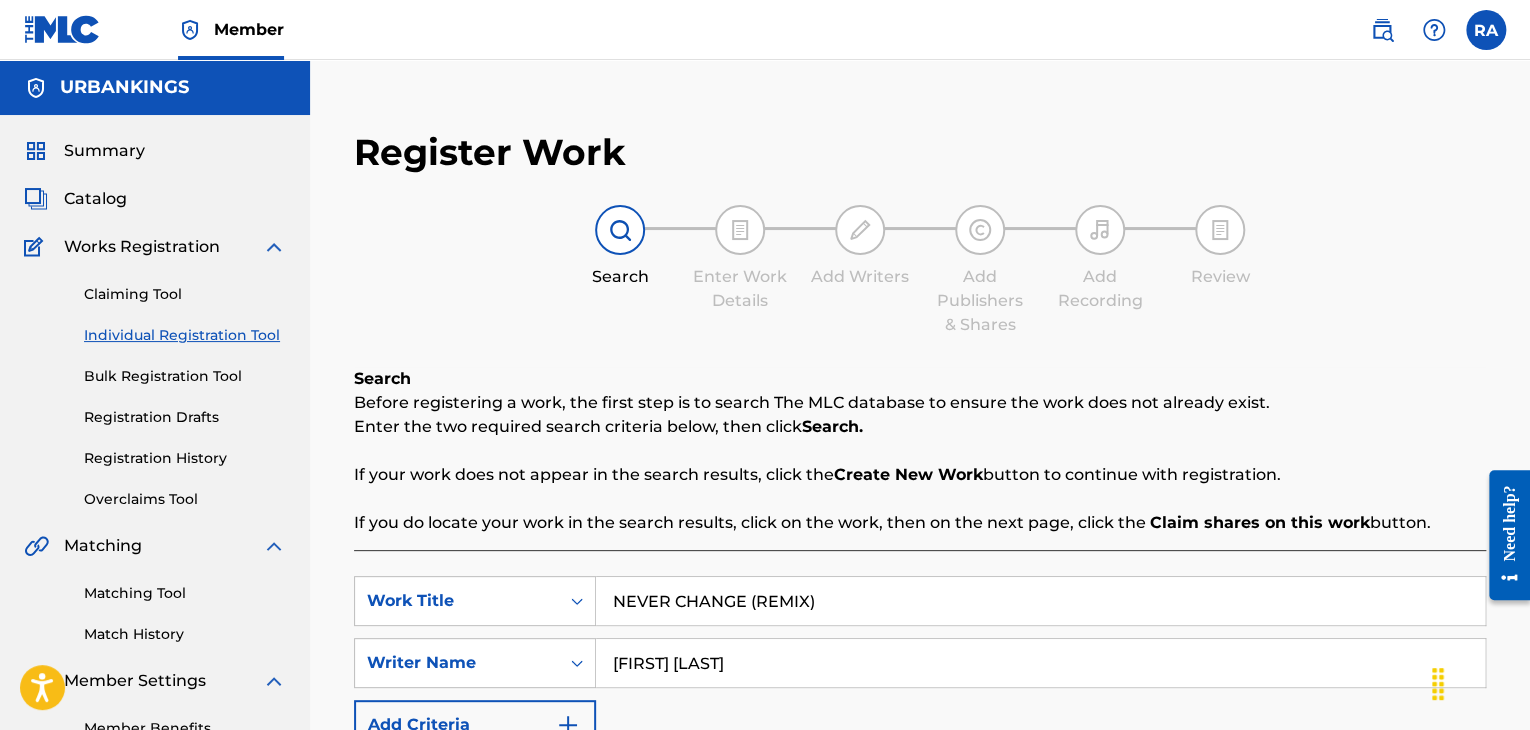 click on "Search" at bounding box center [1411, 795] 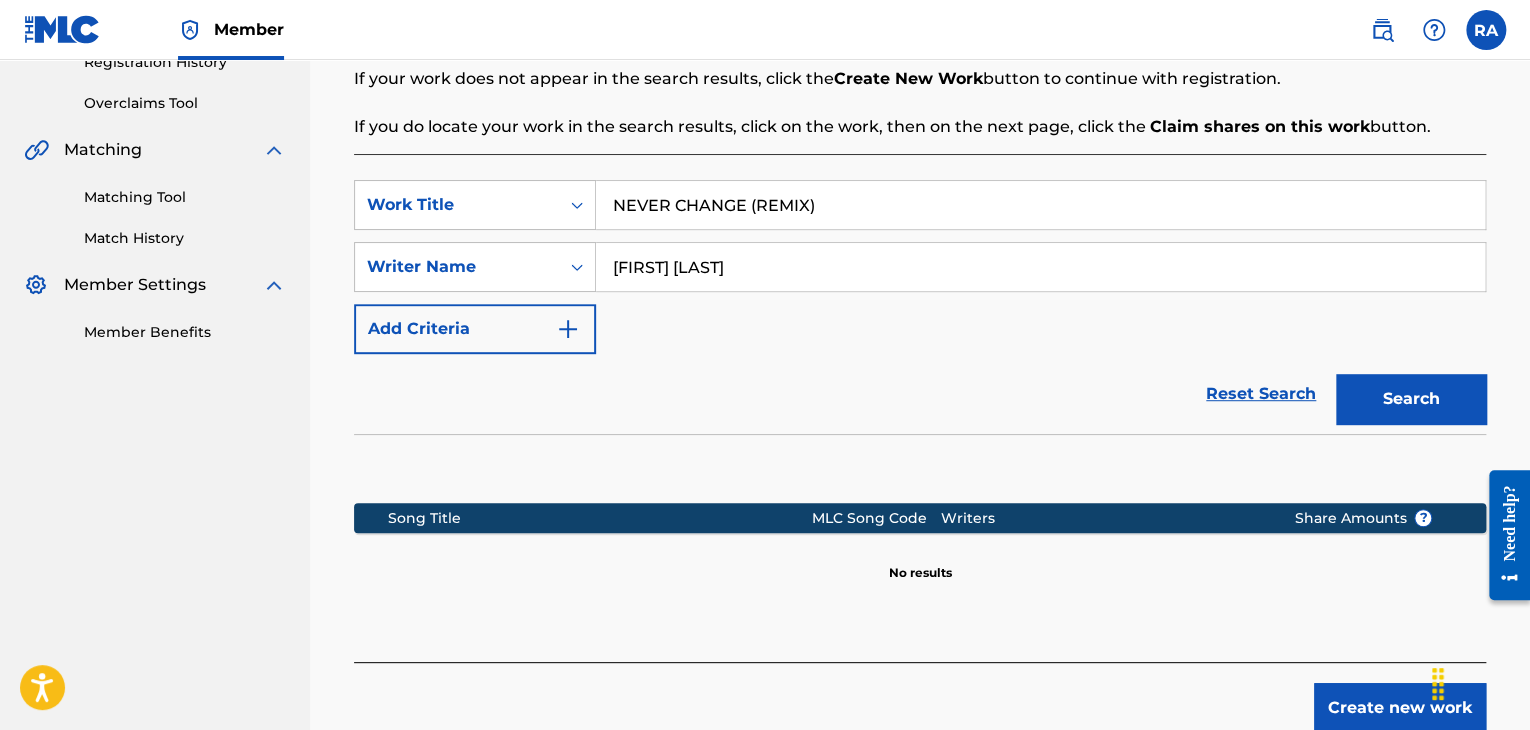 scroll, scrollTop: 500, scrollLeft: 0, axis: vertical 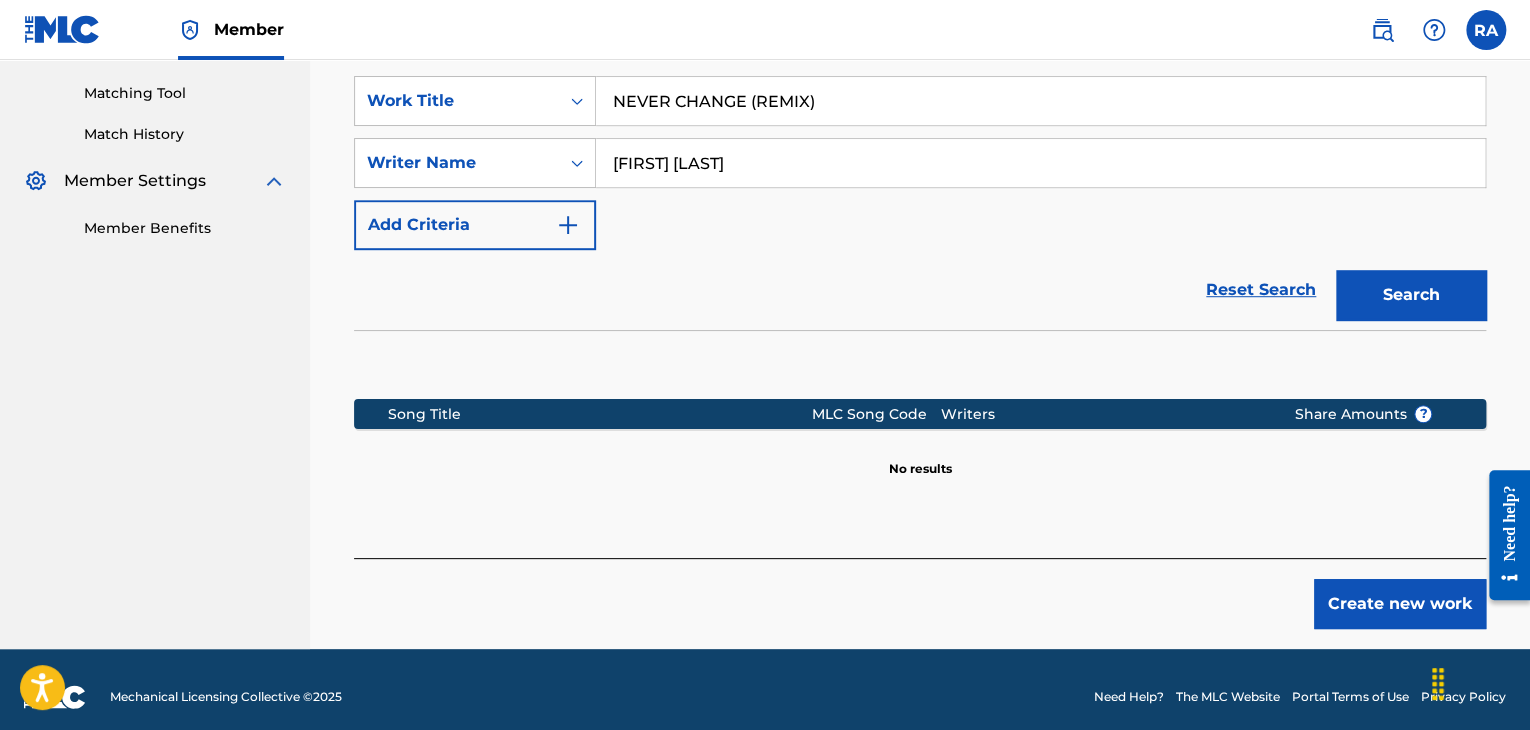 click on "Search" at bounding box center [1411, 295] 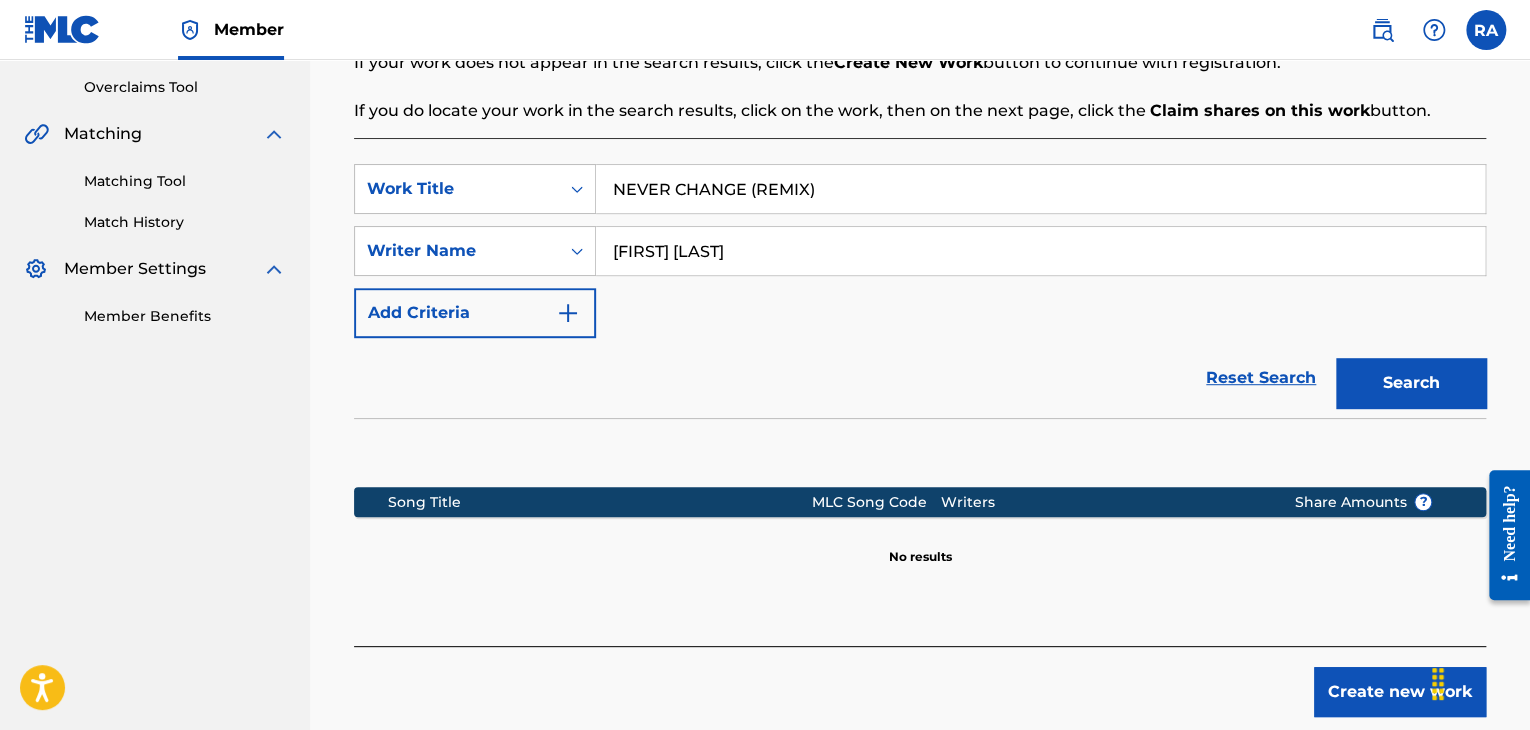 scroll, scrollTop: 500, scrollLeft: 0, axis: vertical 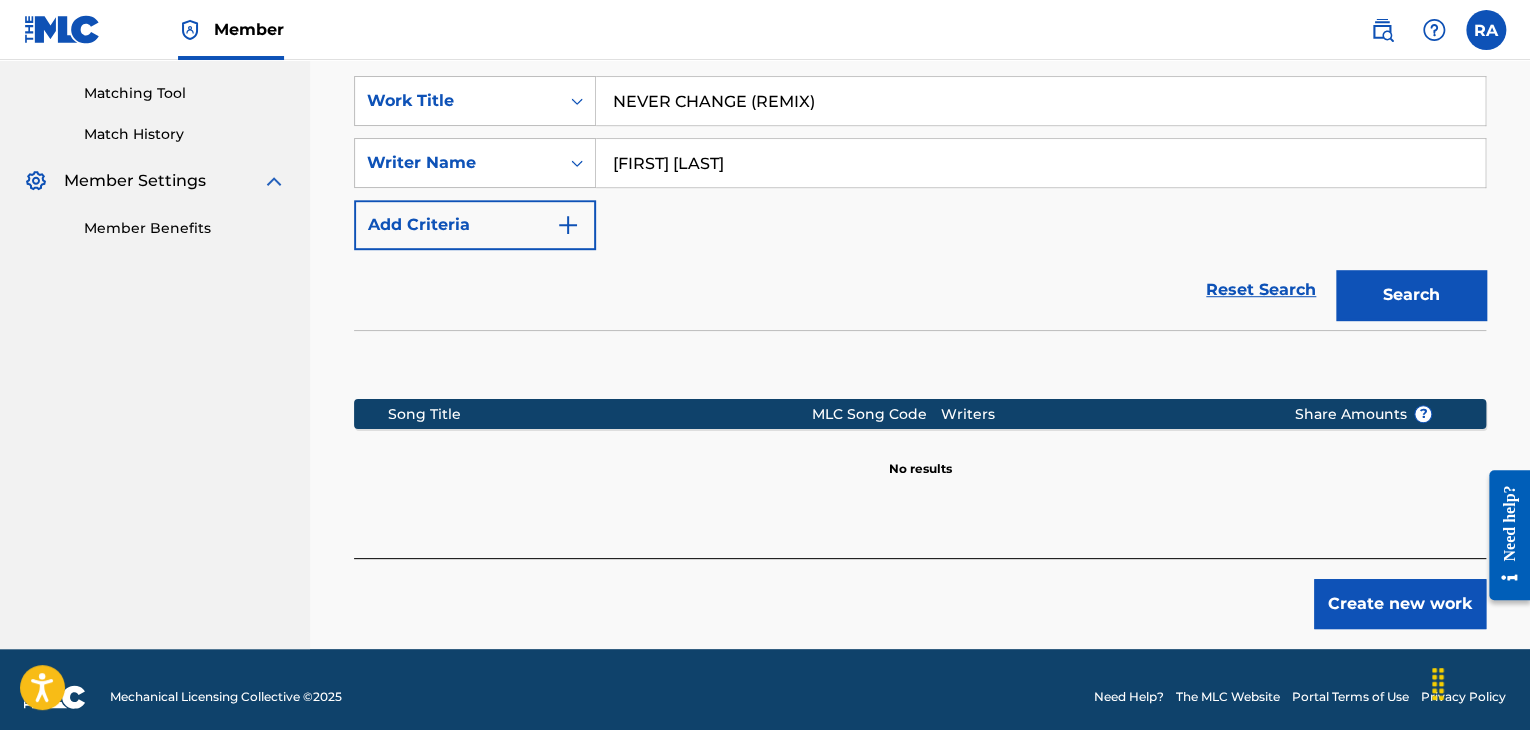 drag, startPoint x: 802, startPoint y: 165, endPoint x: 600, endPoint y: 173, distance: 202.15836 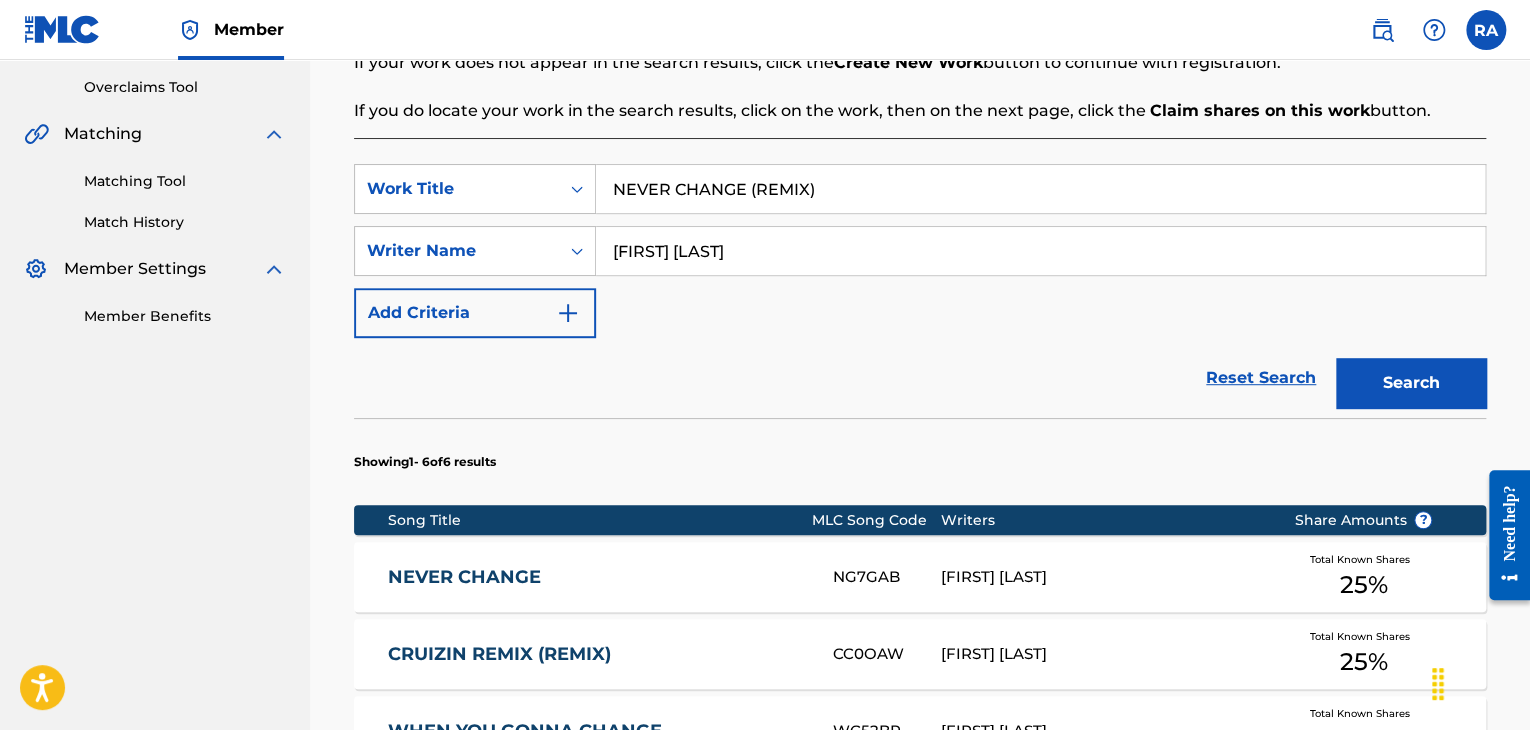 scroll, scrollTop: 500, scrollLeft: 0, axis: vertical 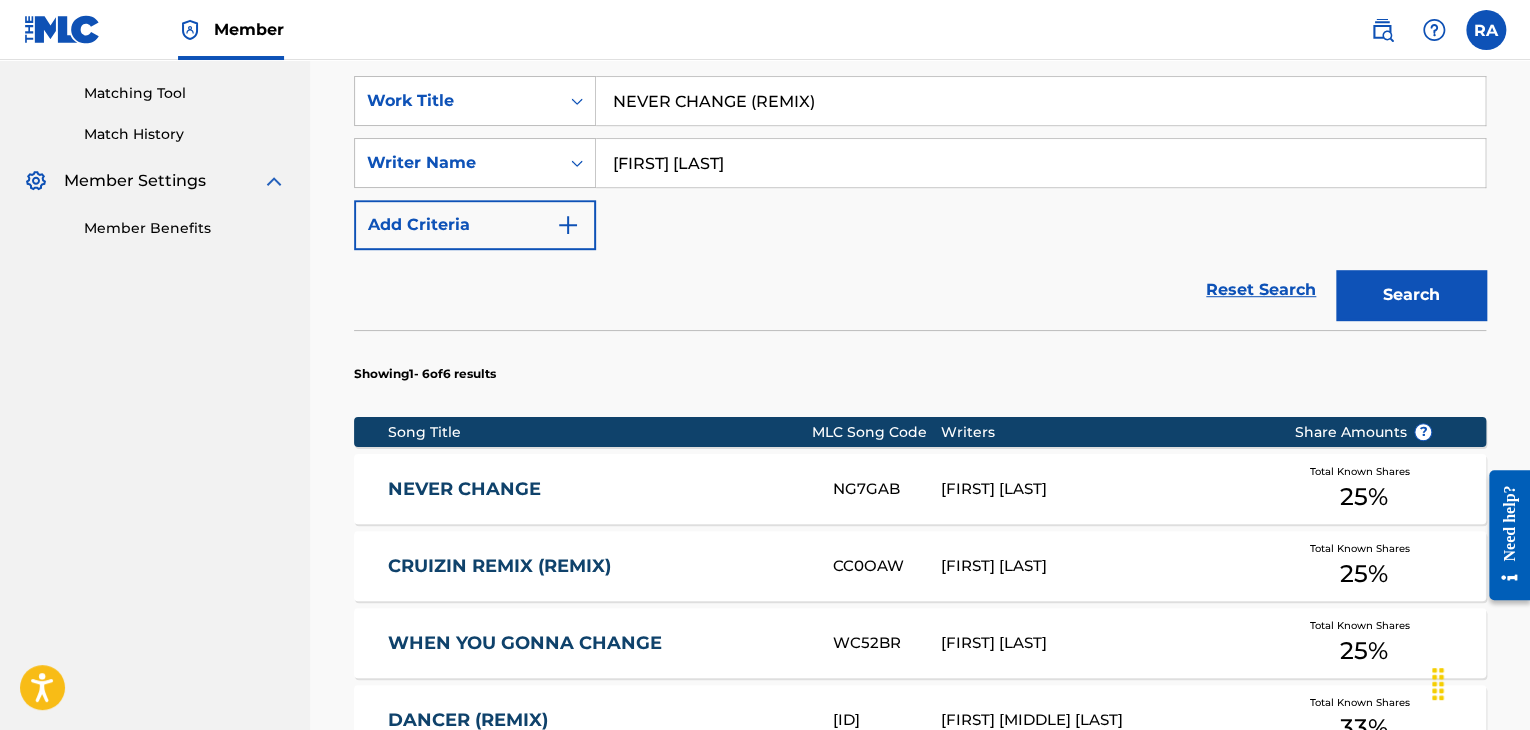 click on "NEVER CHANGE" at bounding box center (597, 489) 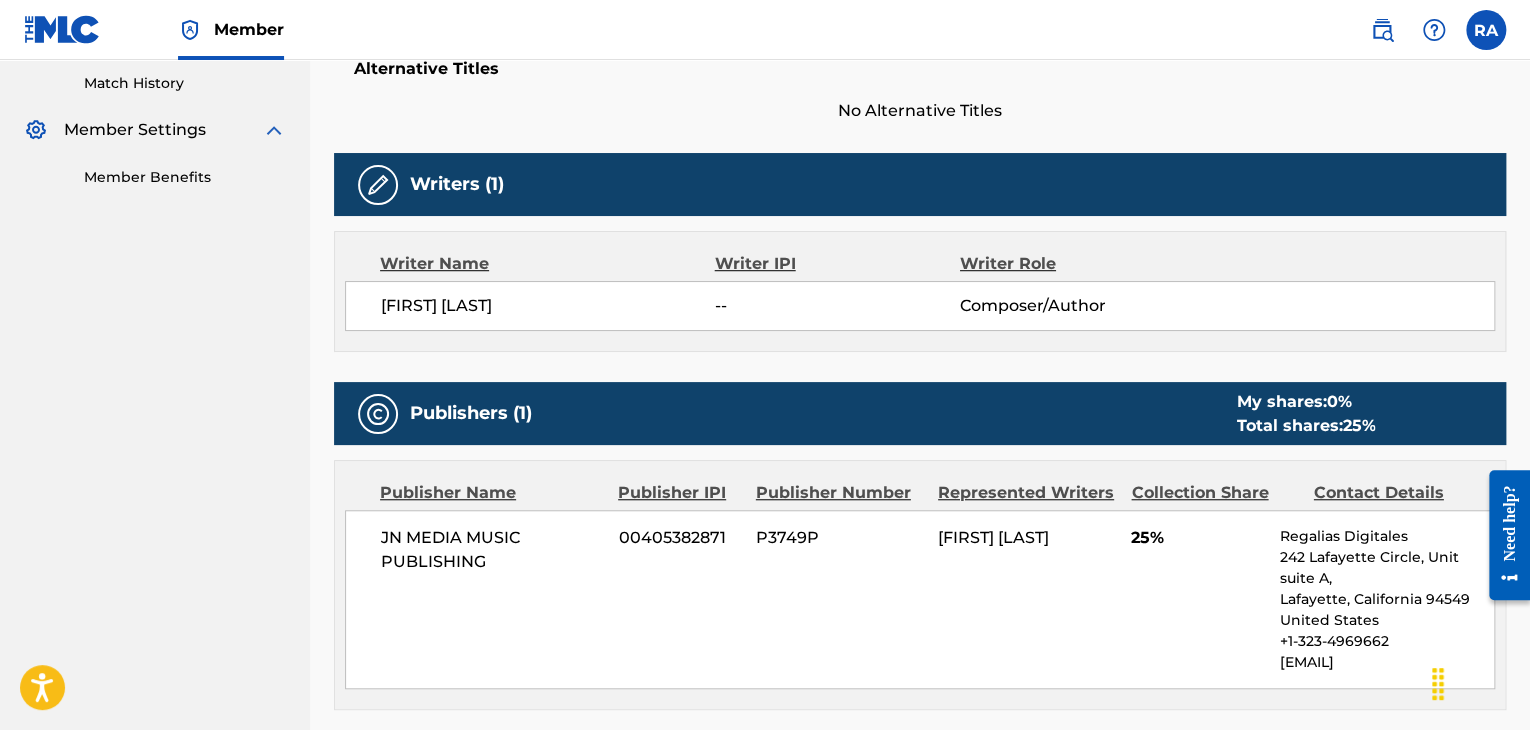scroll, scrollTop: 51, scrollLeft: 0, axis: vertical 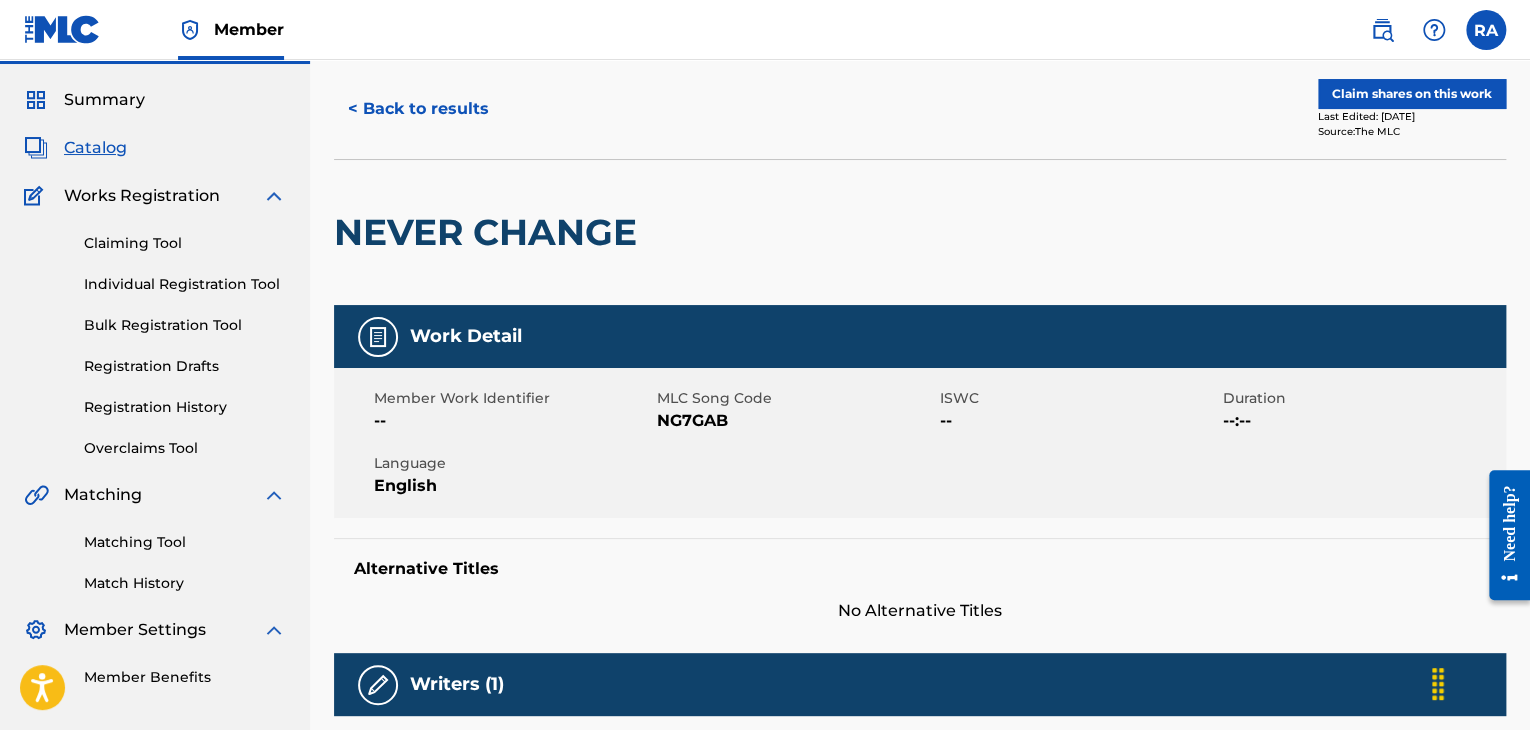 click on "Claim shares on this work" at bounding box center [1412, 94] 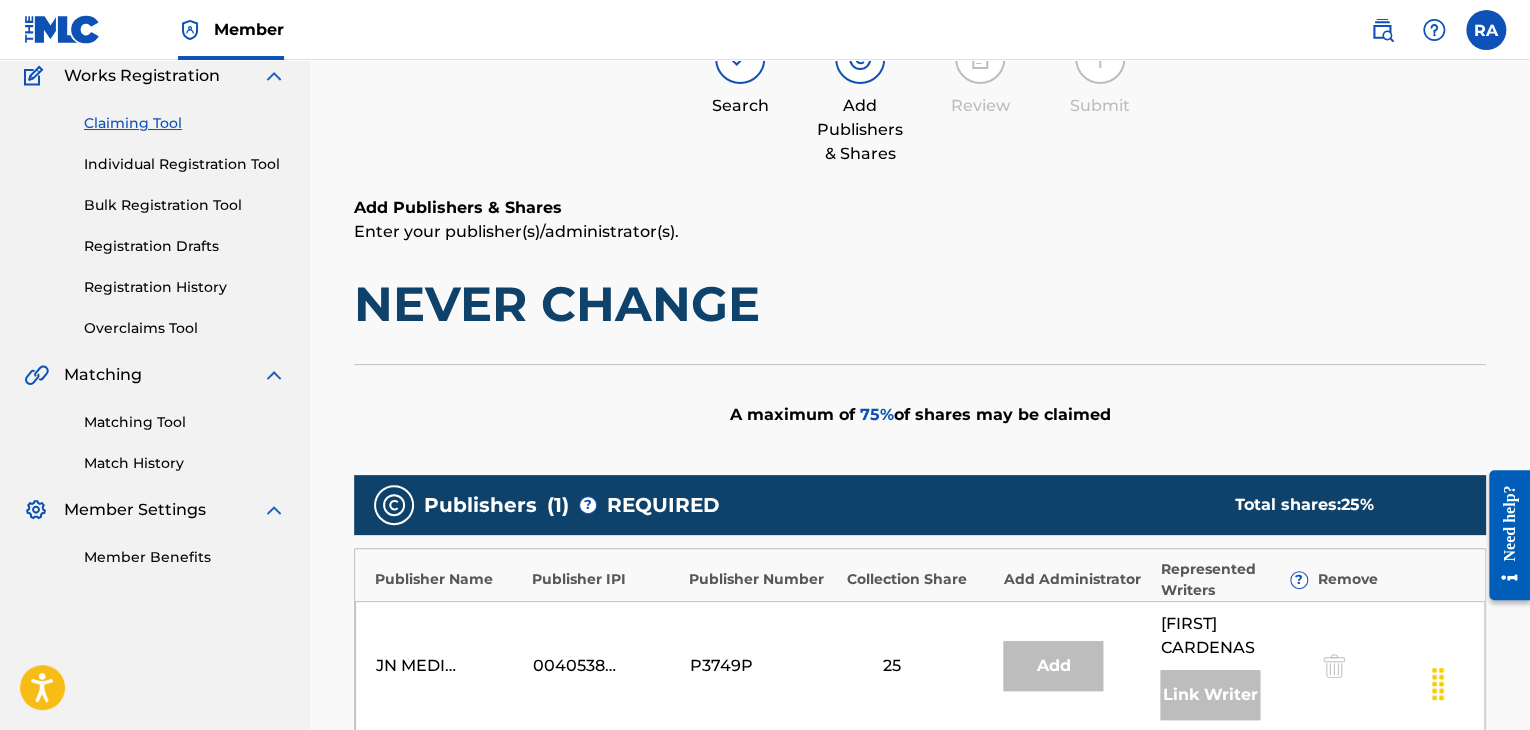 scroll, scrollTop: 400, scrollLeft: 0, axis: vertical 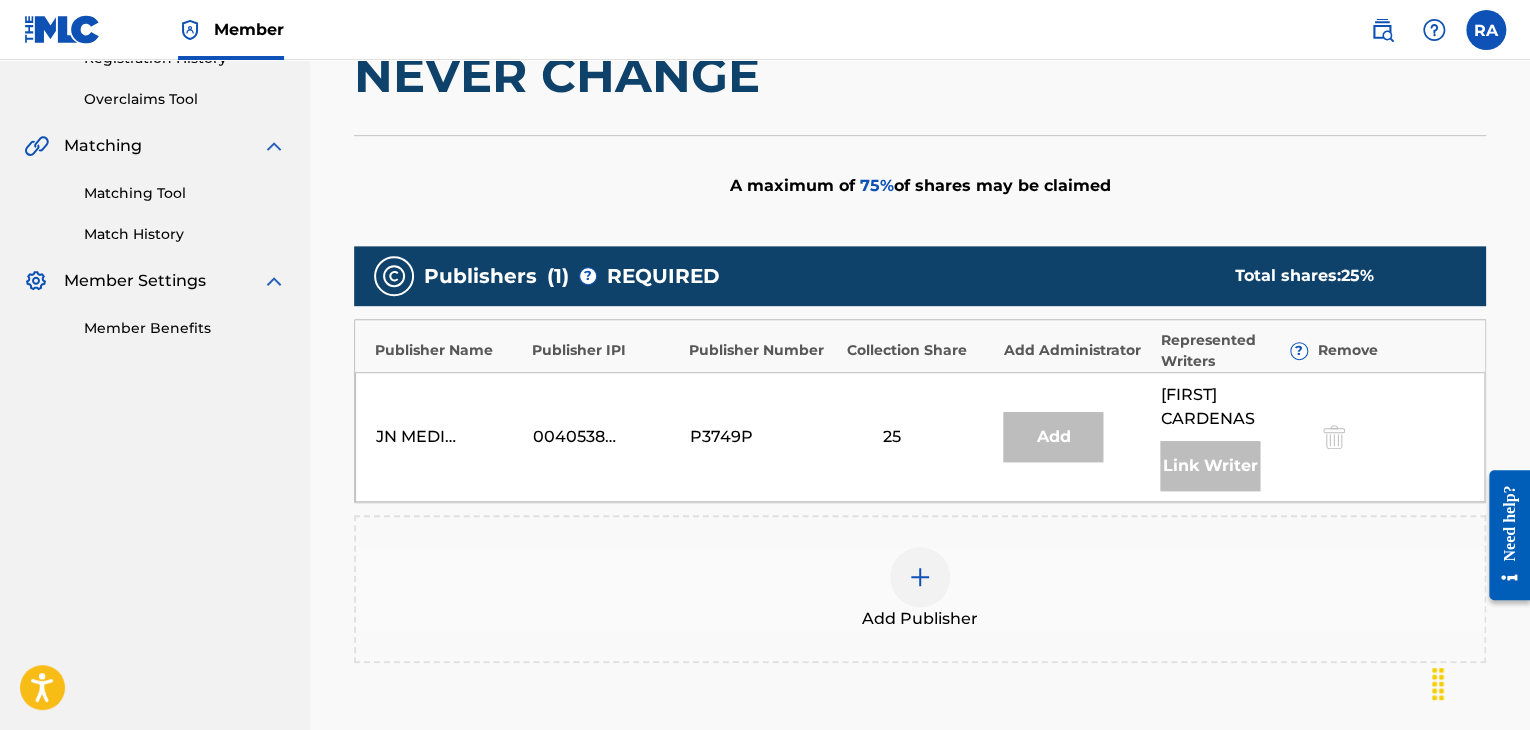 click at bounding box center [920, 577] 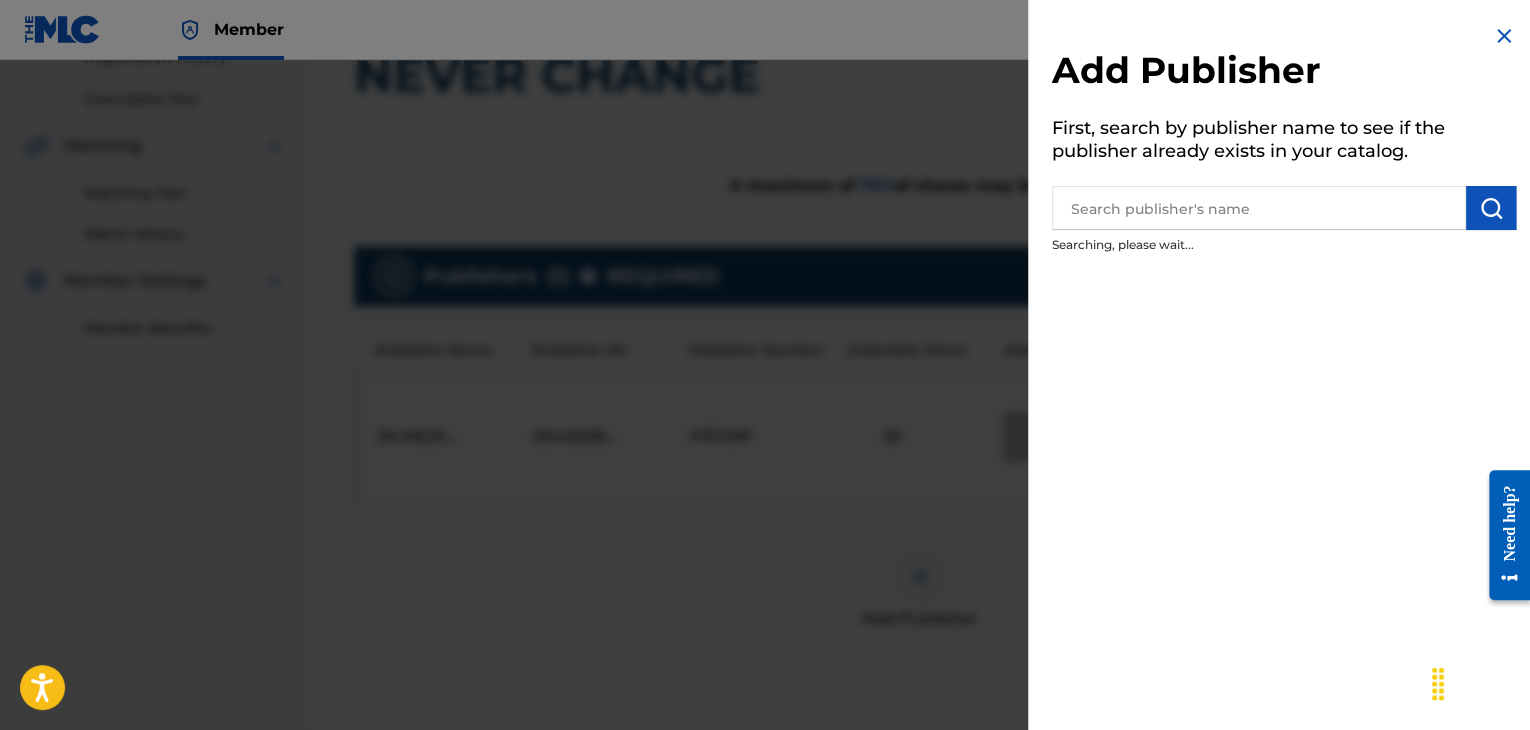 click at bounding box center (1259, 208) 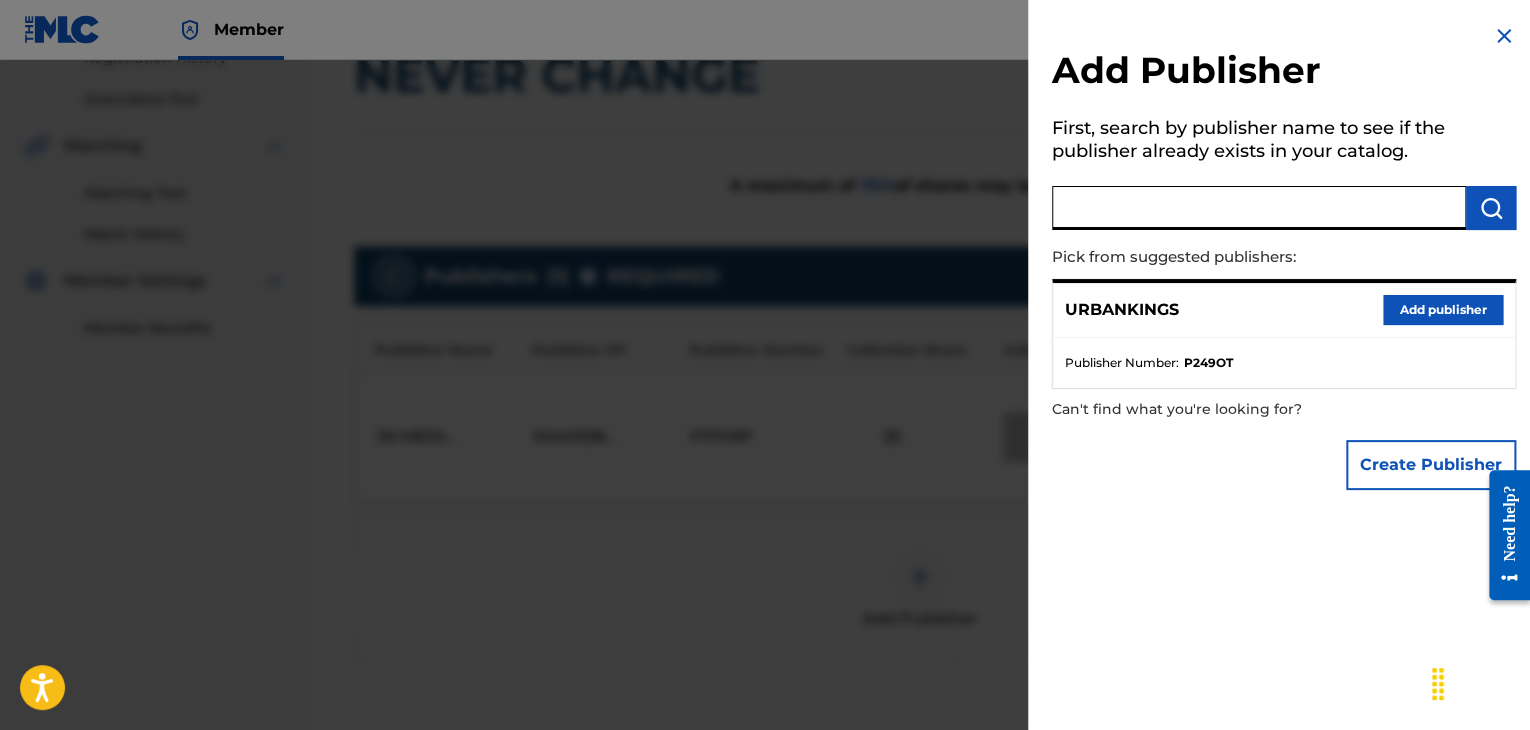 click on "Add publisher" at bounding box center (1443, 310) 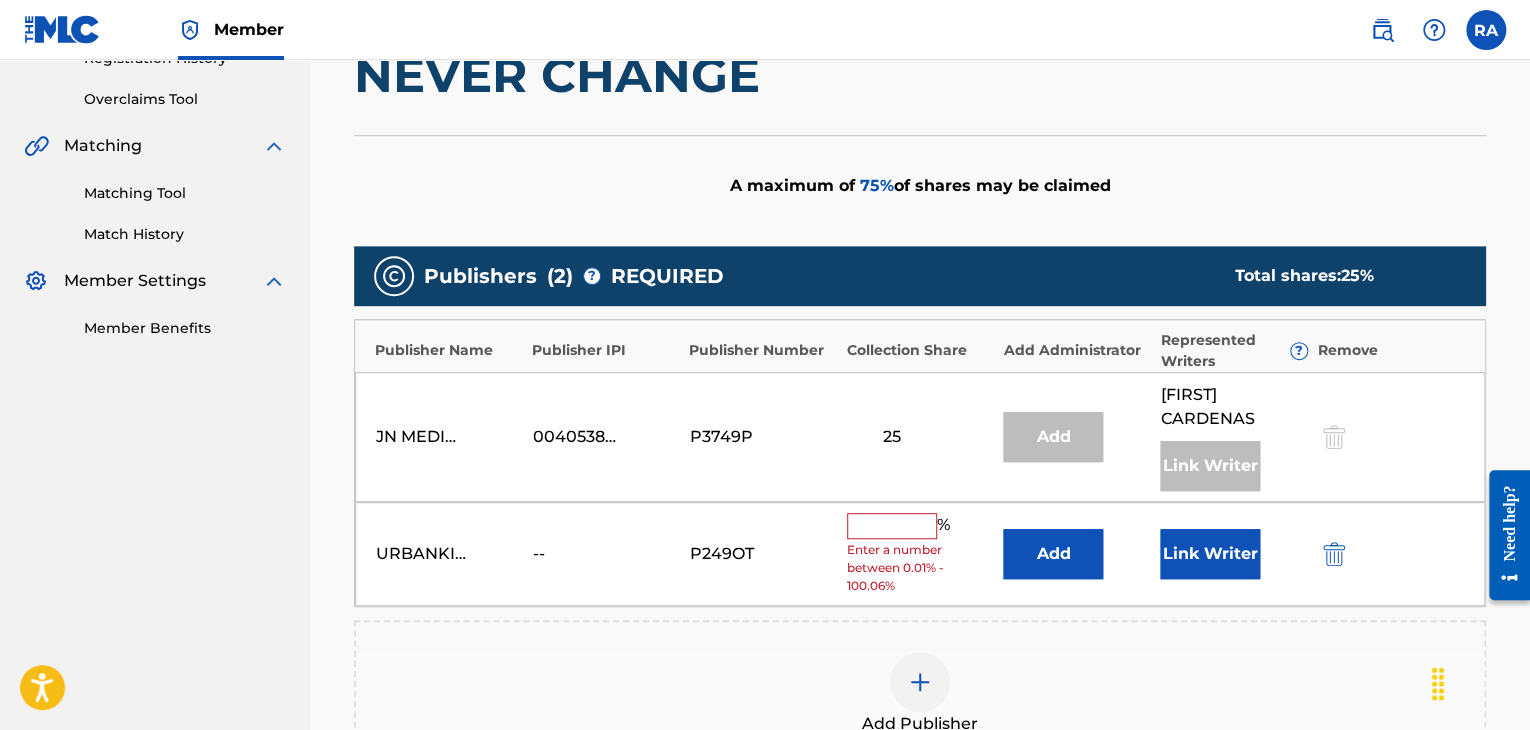 click at bounding box center [892, 526] 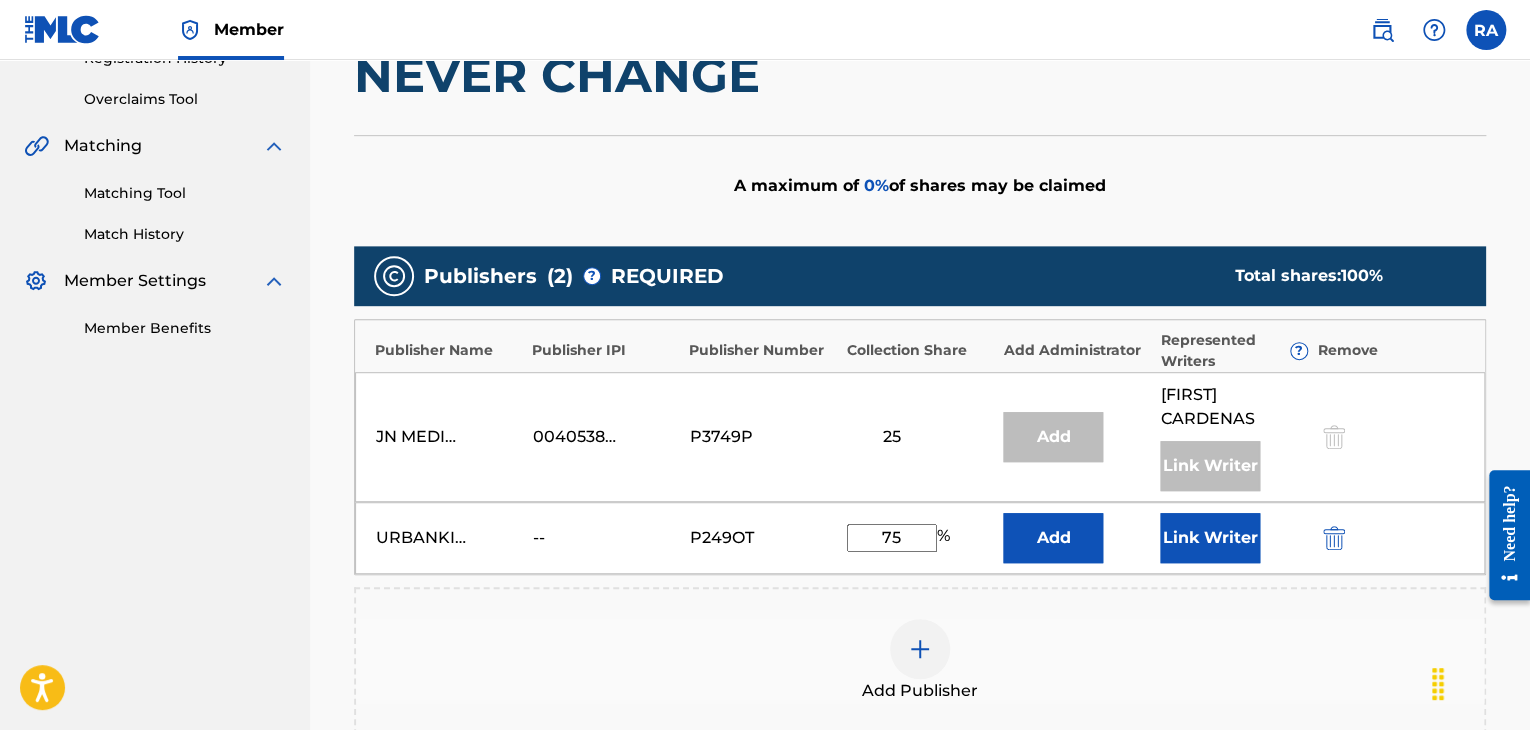 type on "75" 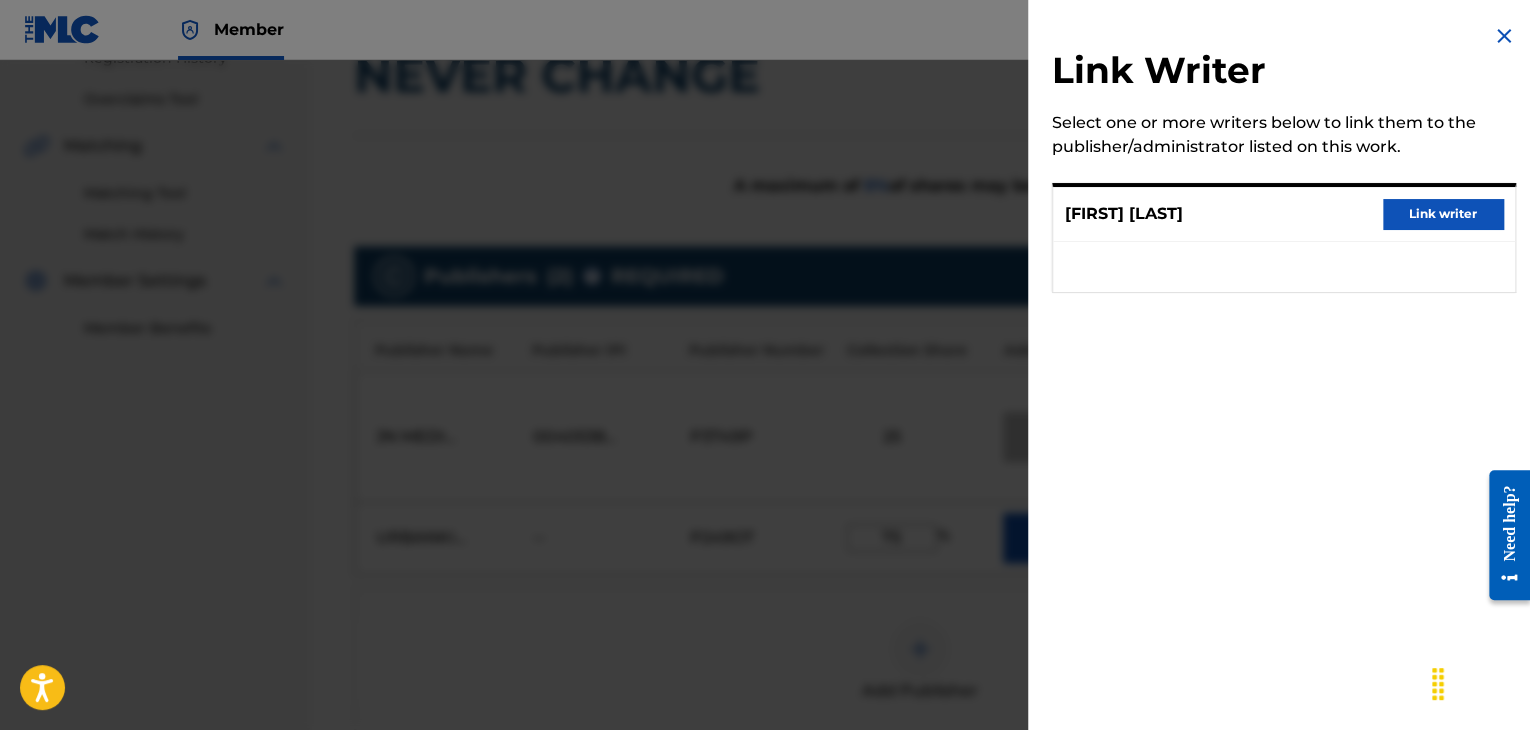 click at bounding box center (1504, 36) 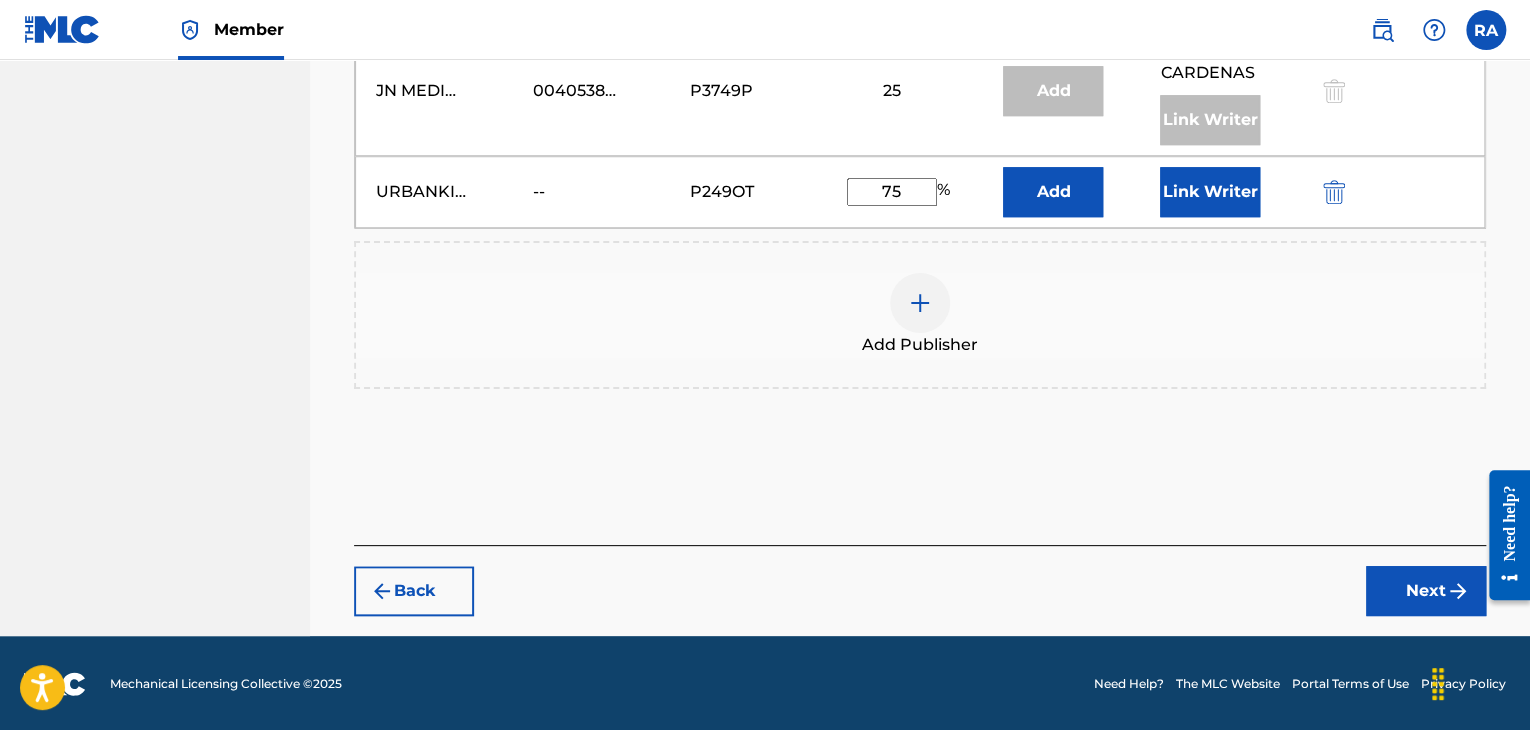 click on "Next" at bounding box center [1426, 591] 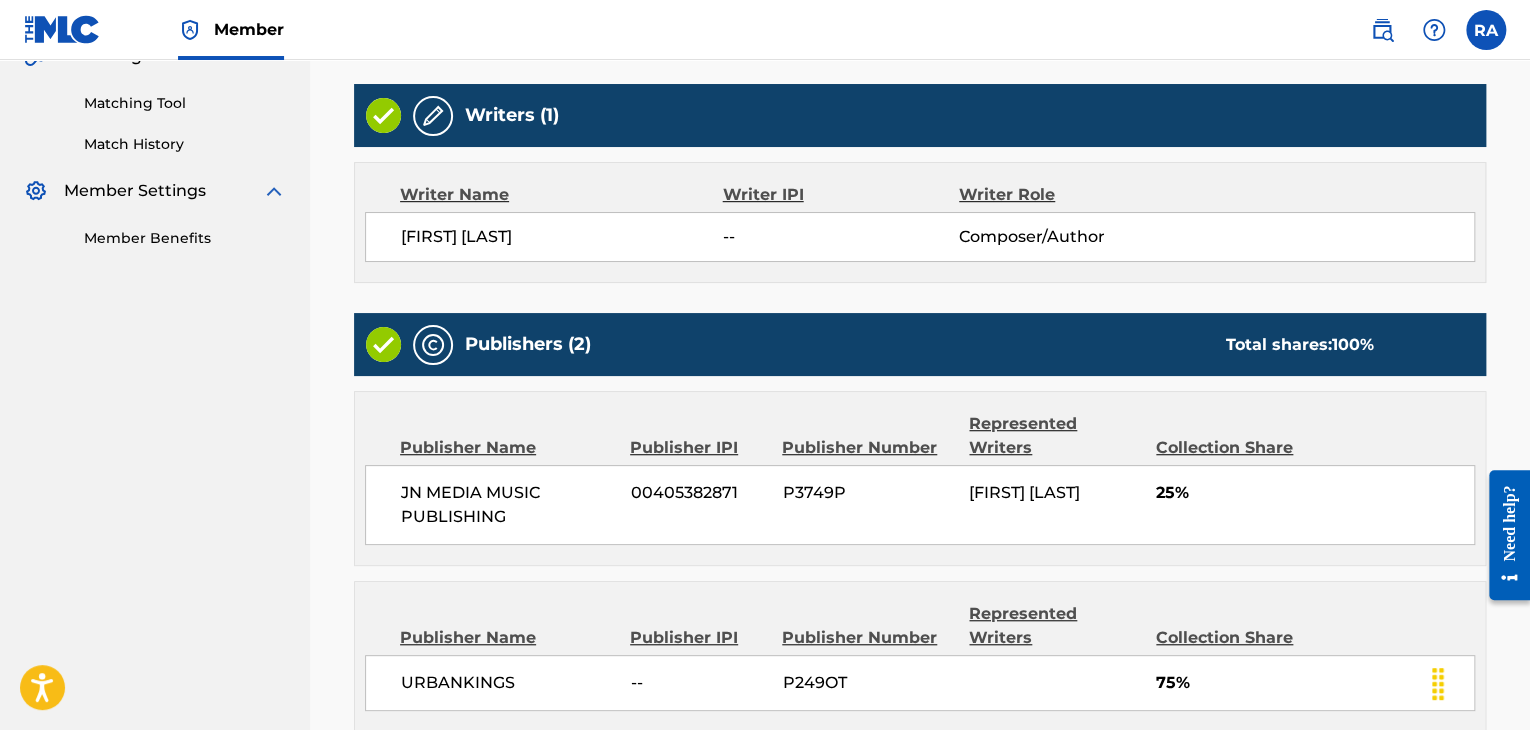 scroll, scrollTop: 707, scrollLeft: 0, axis: vertical 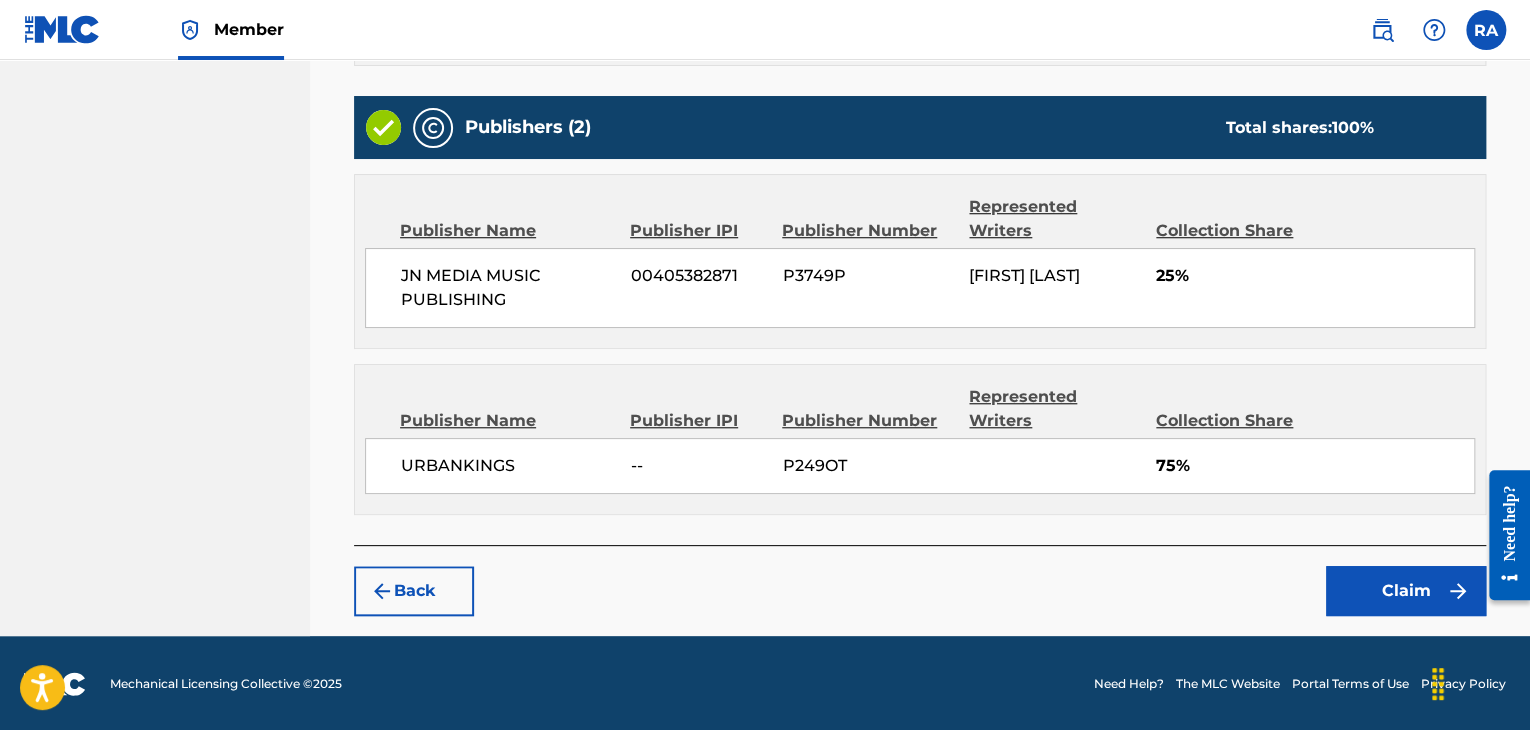 click on "Claim" at bounding box center [1406, 591] 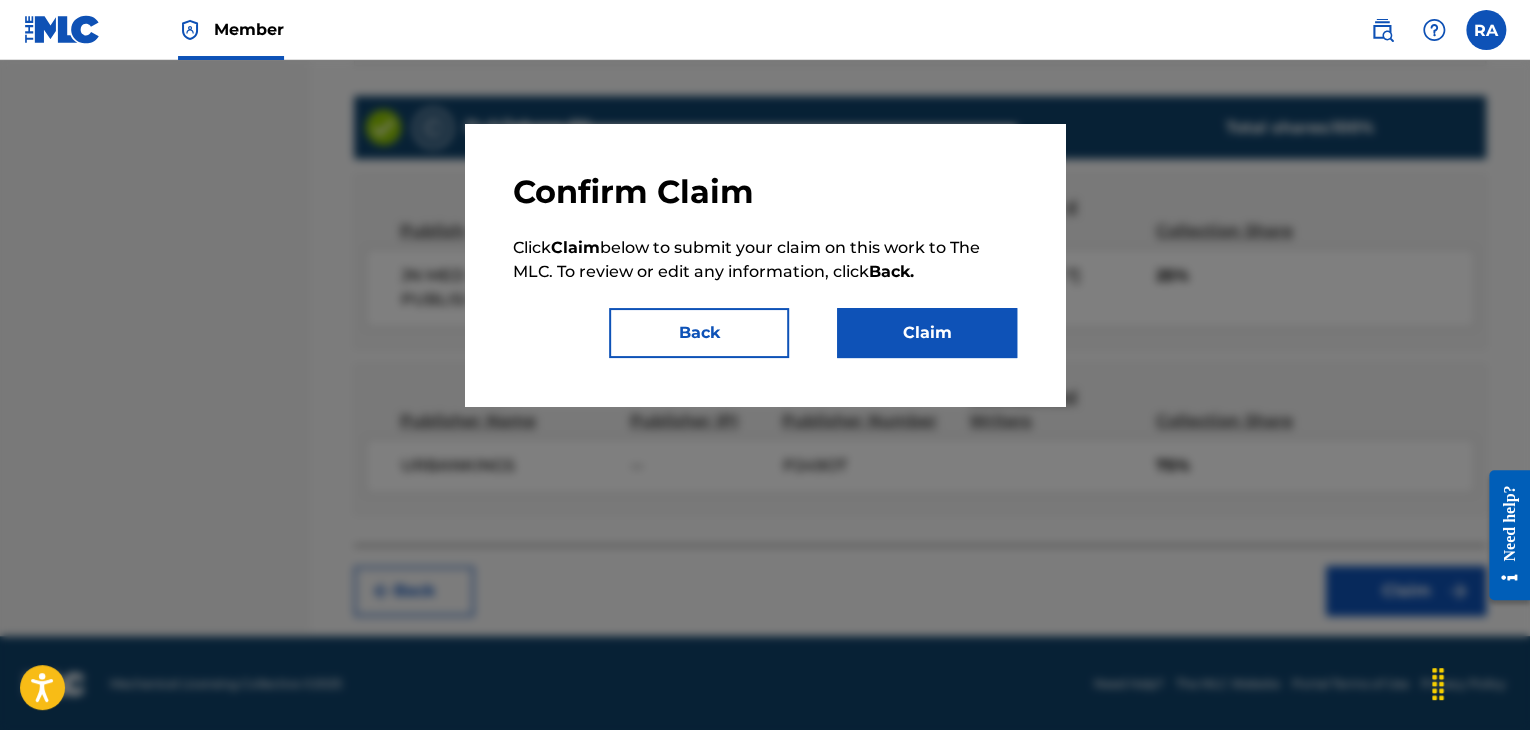 click on "Claim" at bounding box center (927, 333) 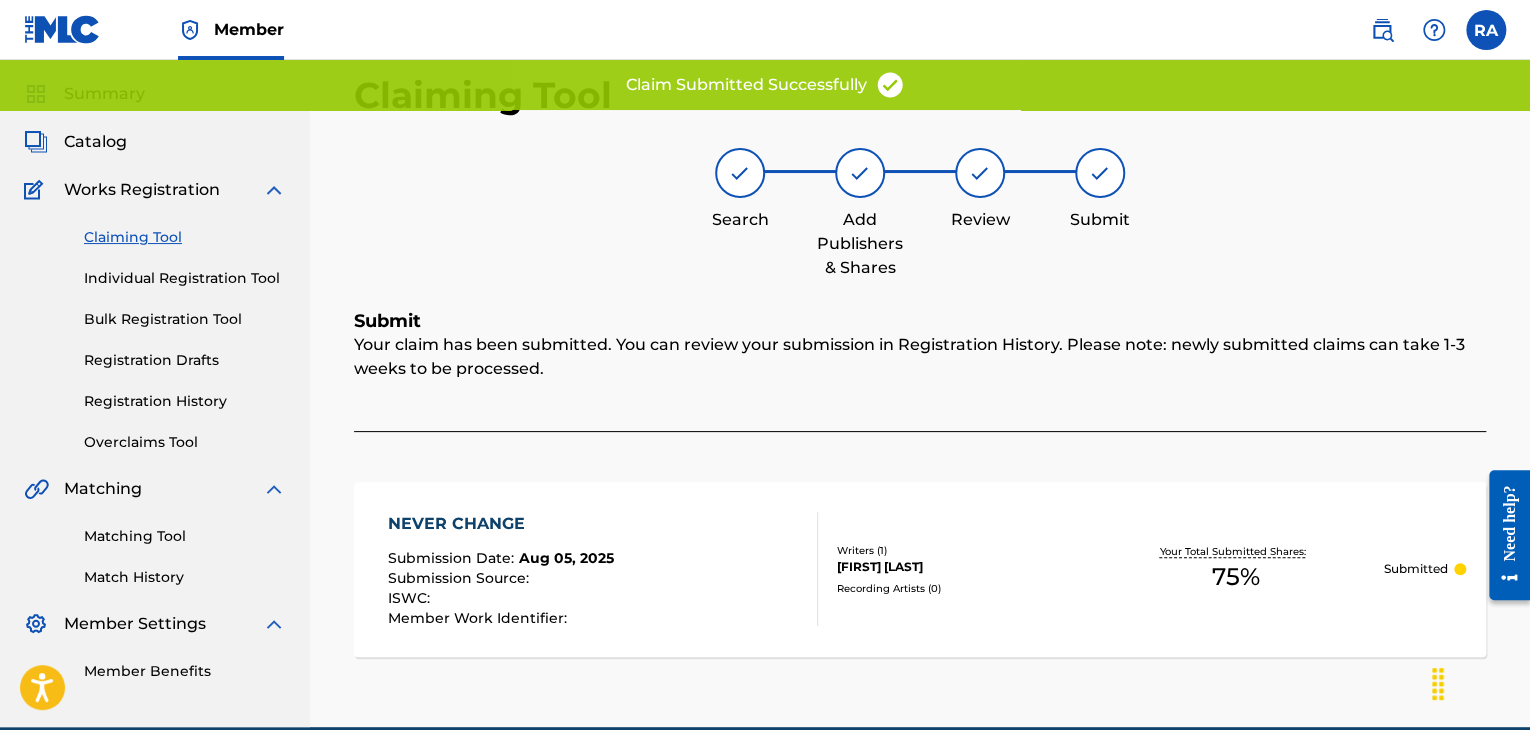 scroll, scrollTop: 0, scrollLeft: 0, axis: both 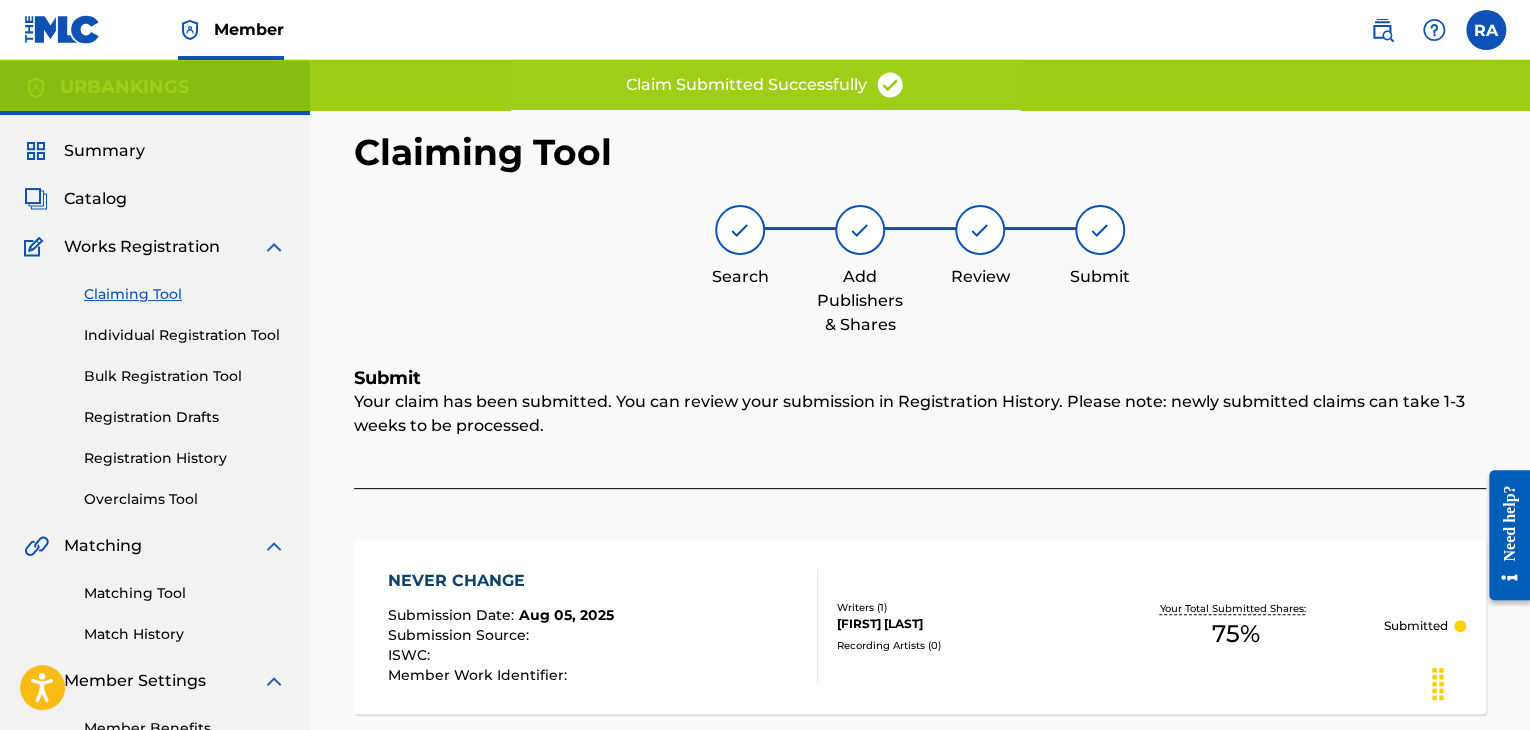 click on "Individual Registration Tool" at bounding box center (185, 335) 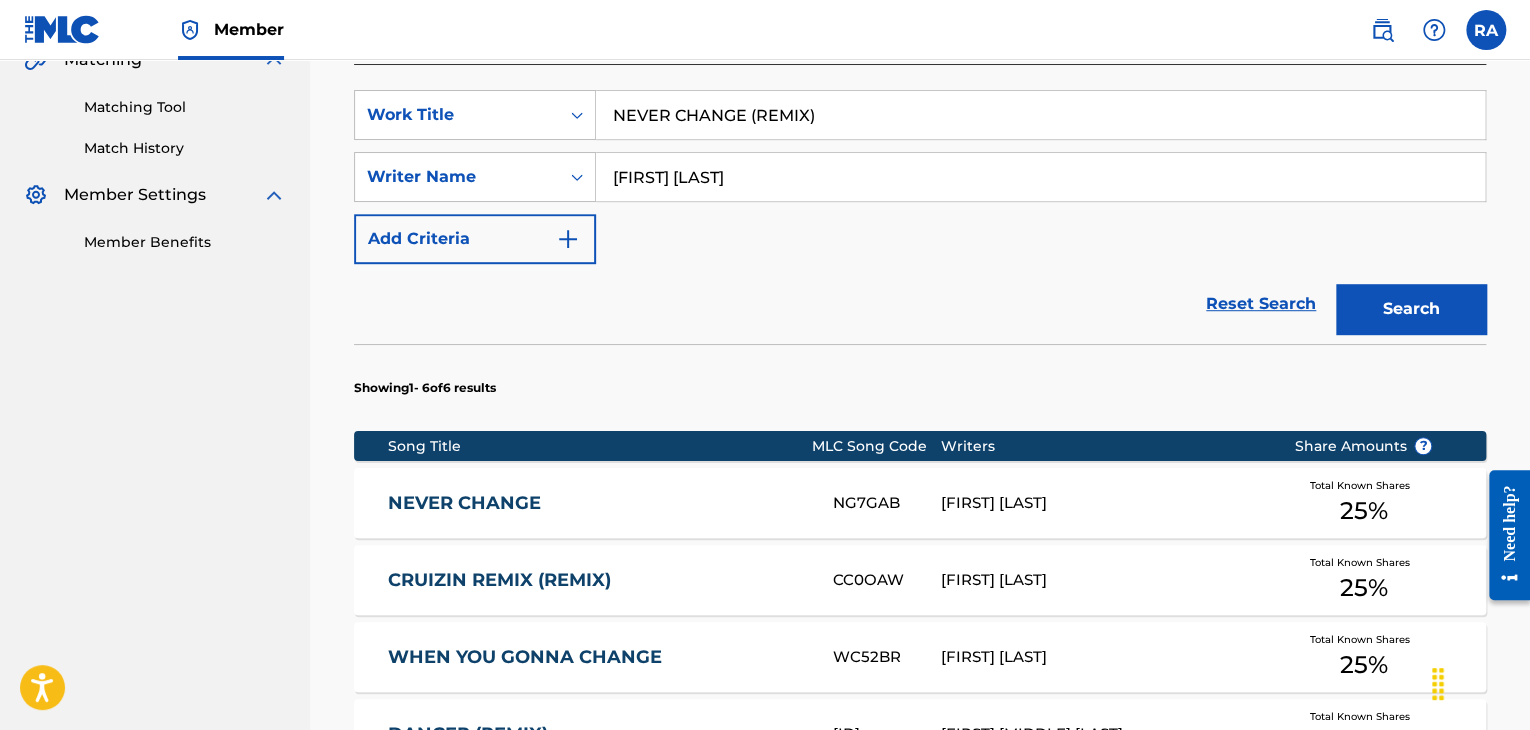 scroll, scrollTop: 100, scrollLeft: 0, axis: vertical 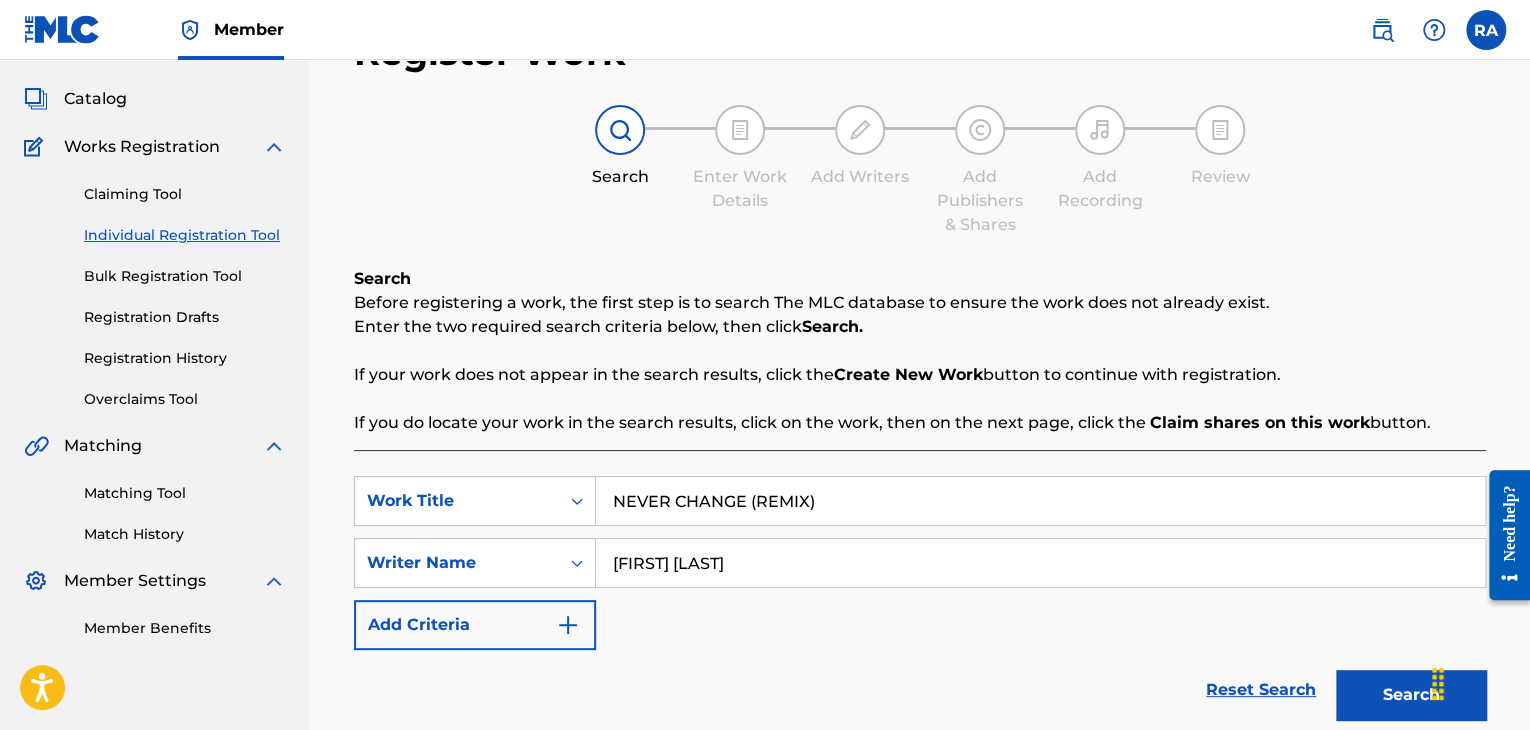 drag, startPoint x: 785, startPoint y: 557, endPoint x: 436, endPoint y: 525, distance: 350.464 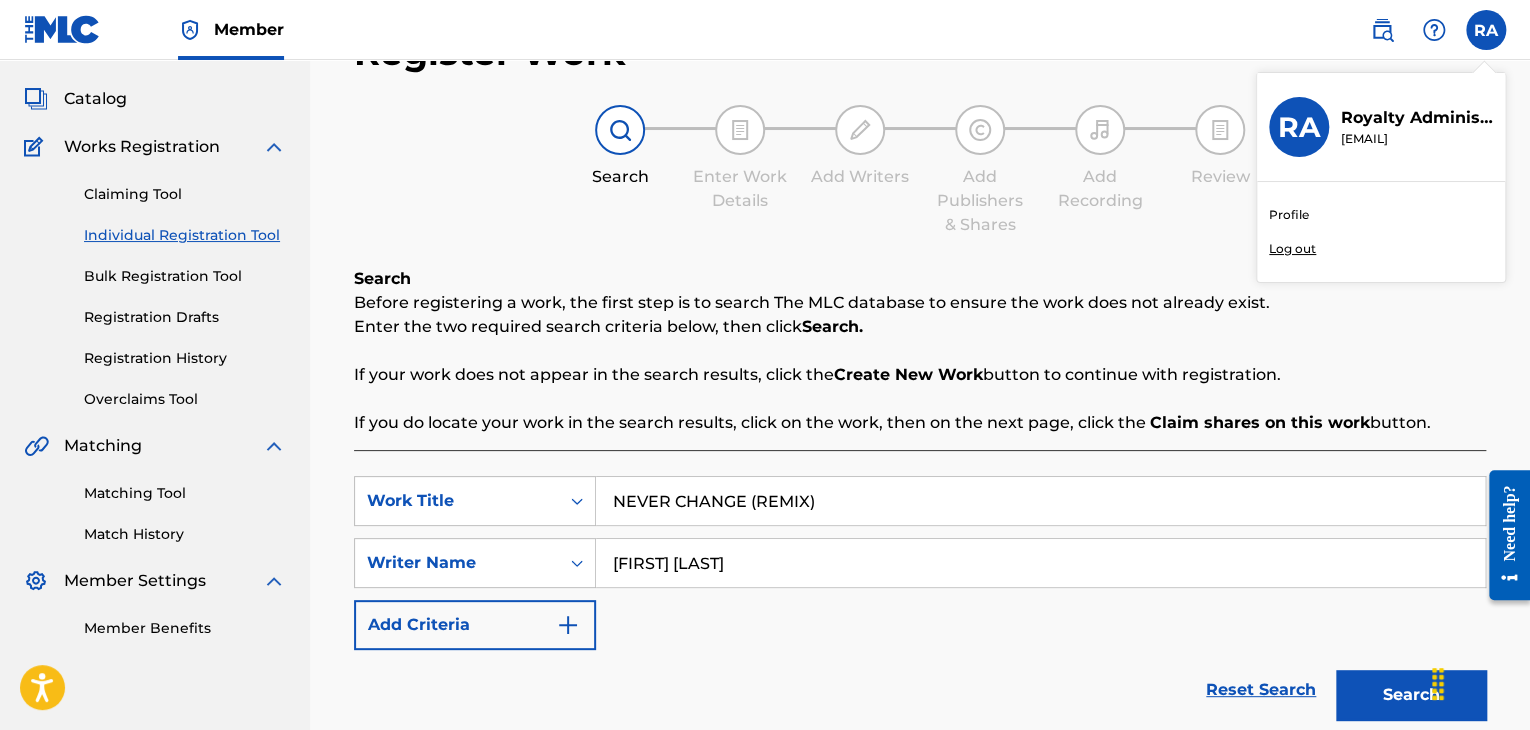 click on "Log out" at bounding box center [1292, 249] 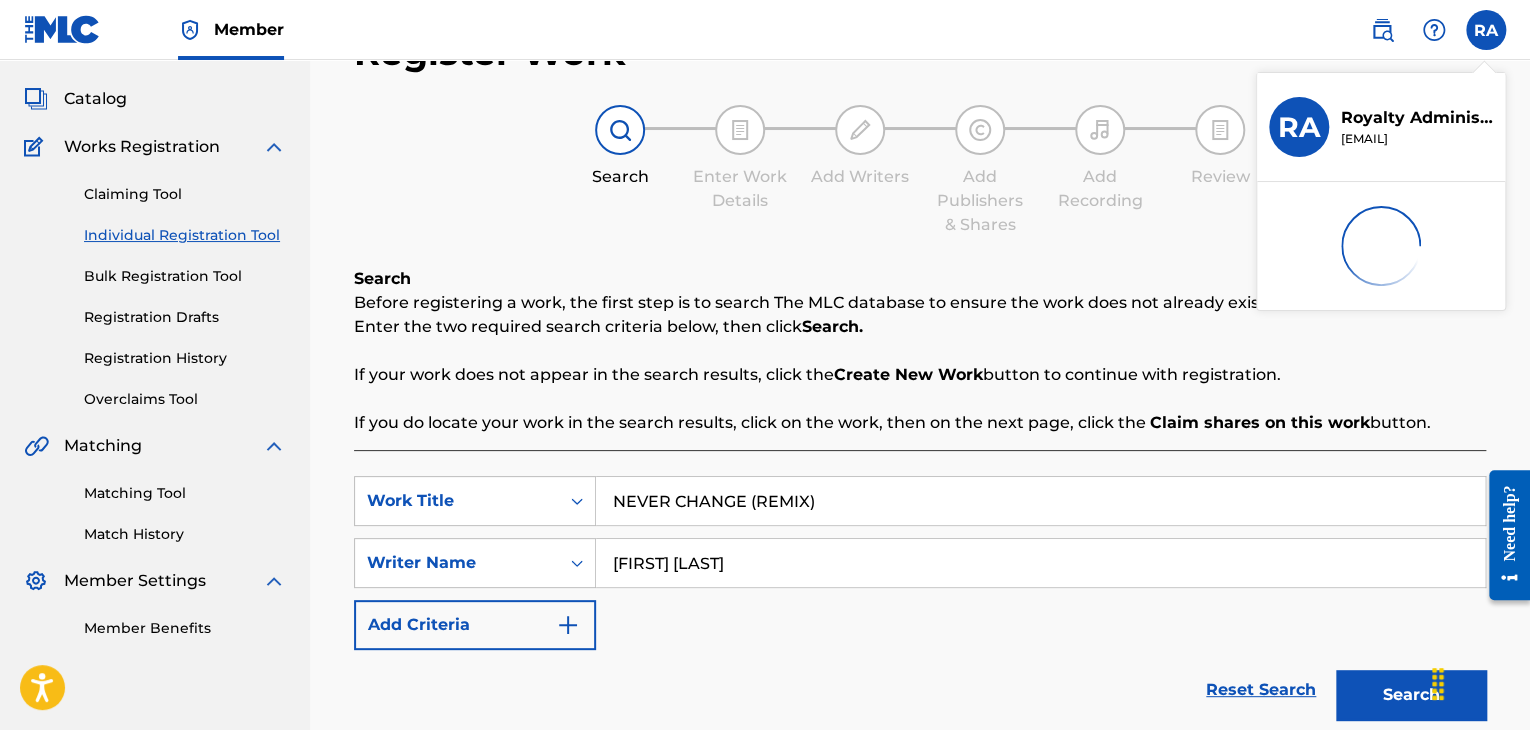 scroll, scrollTop: 0, scrollLeft: 0, axis: both 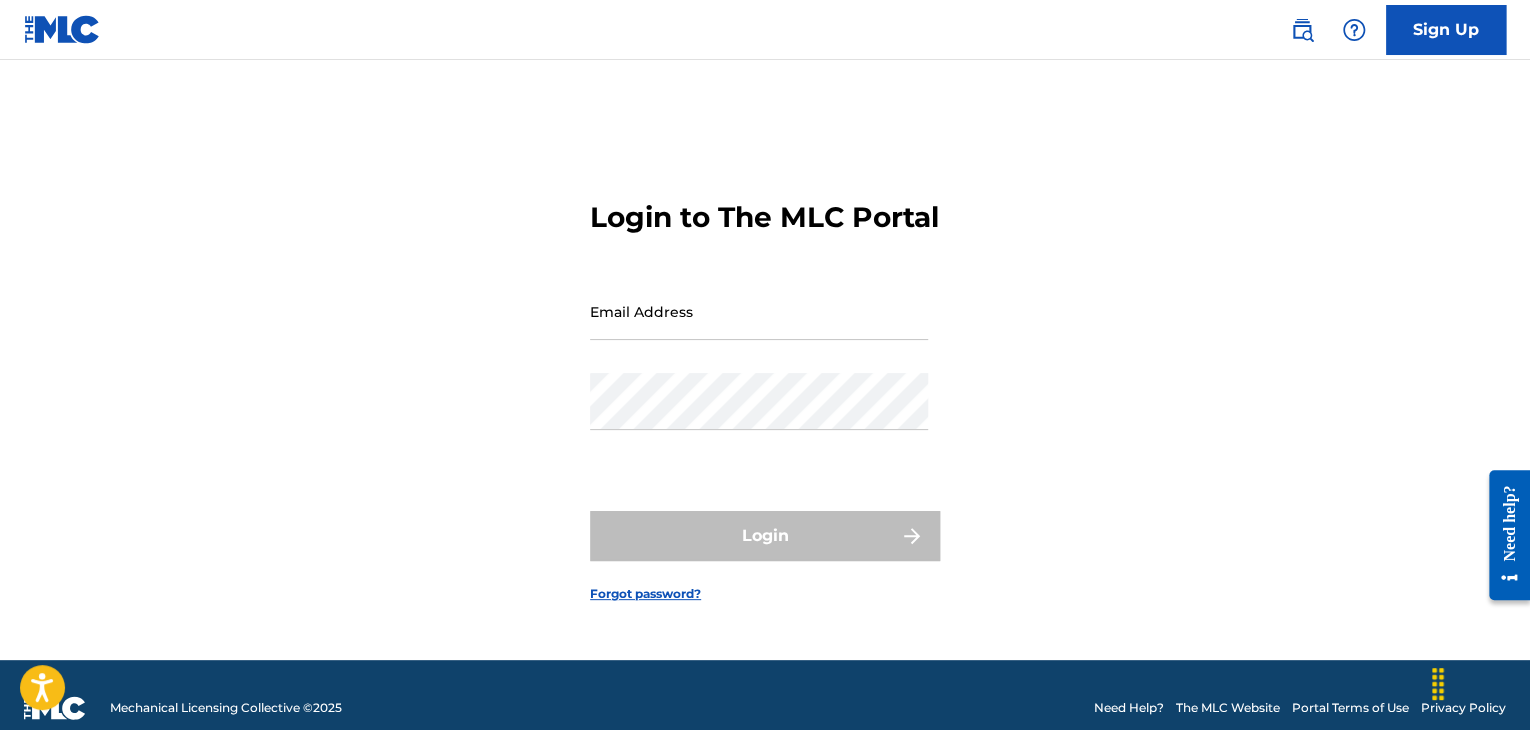 click on "Email Address" at bounding box center (759, 311) 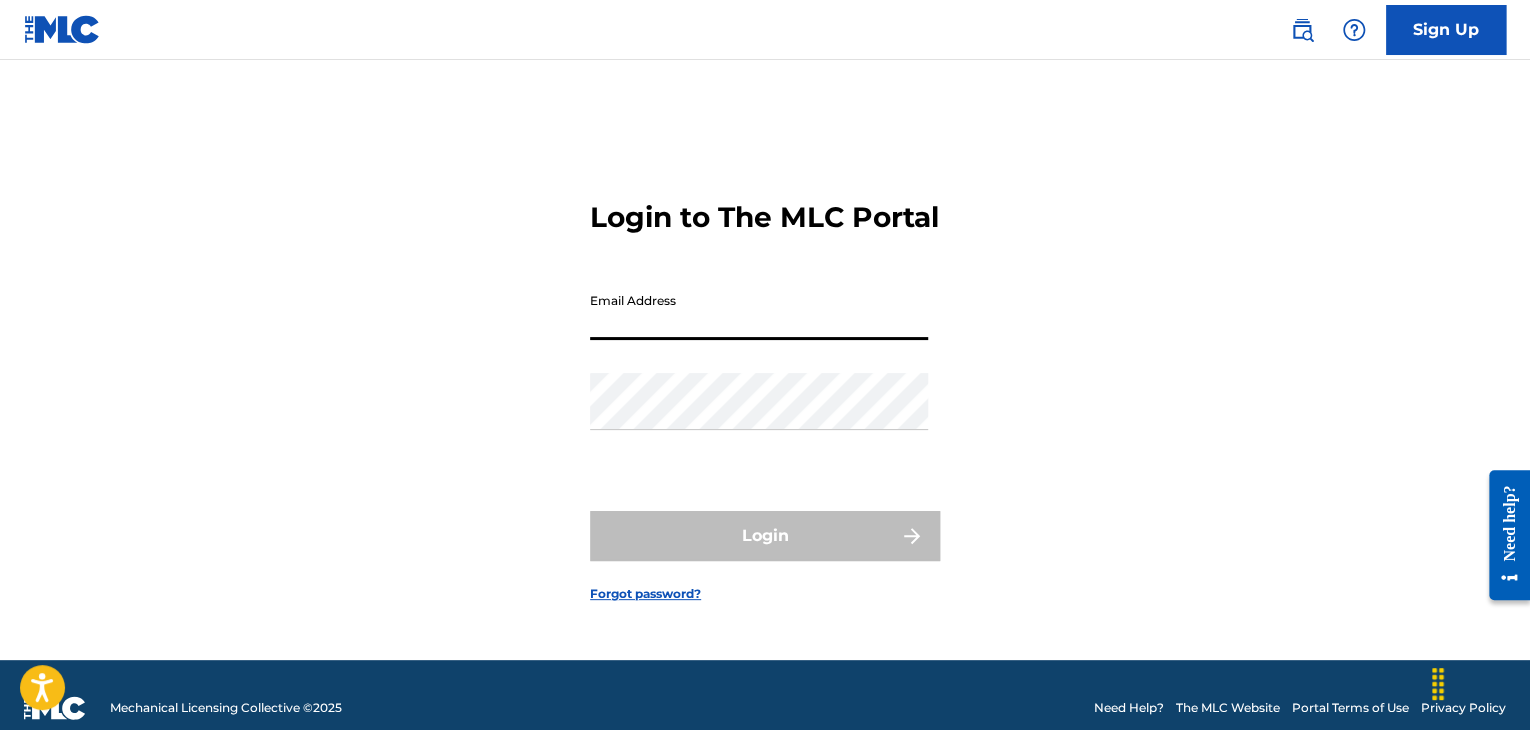 type on "[EMAIL]" 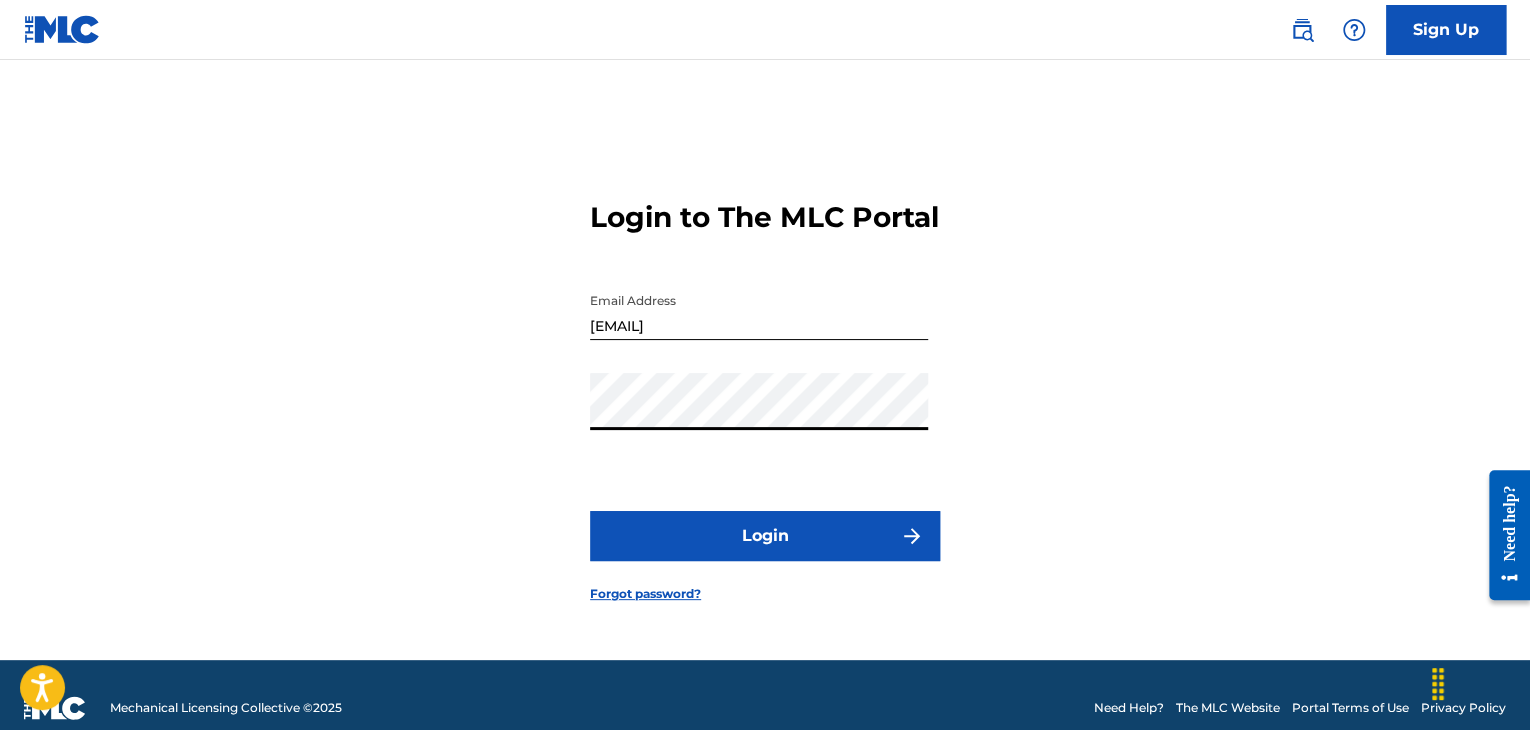 click on "Login" at bounding box center (765, 536) 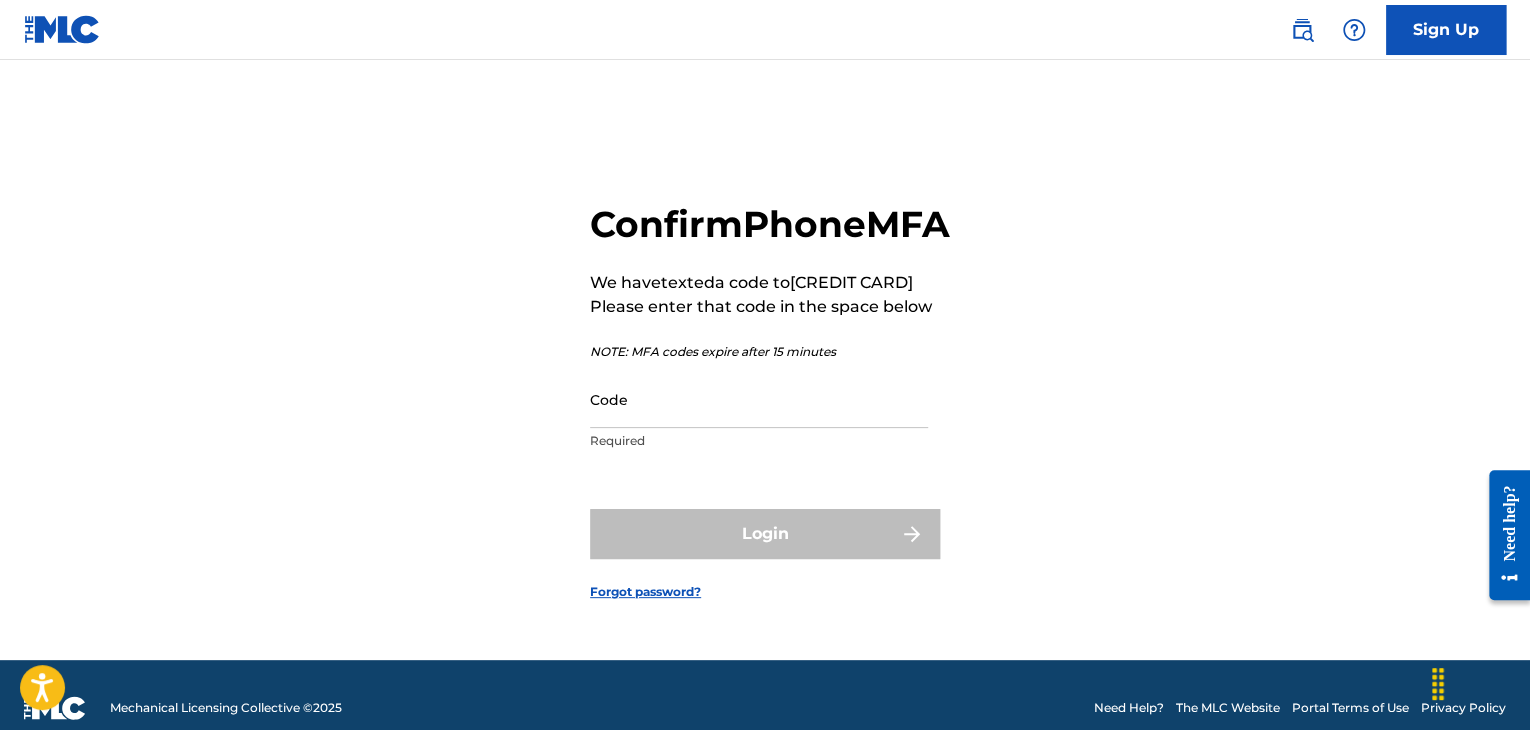 click on "Code" at bounding box center (759, 399) 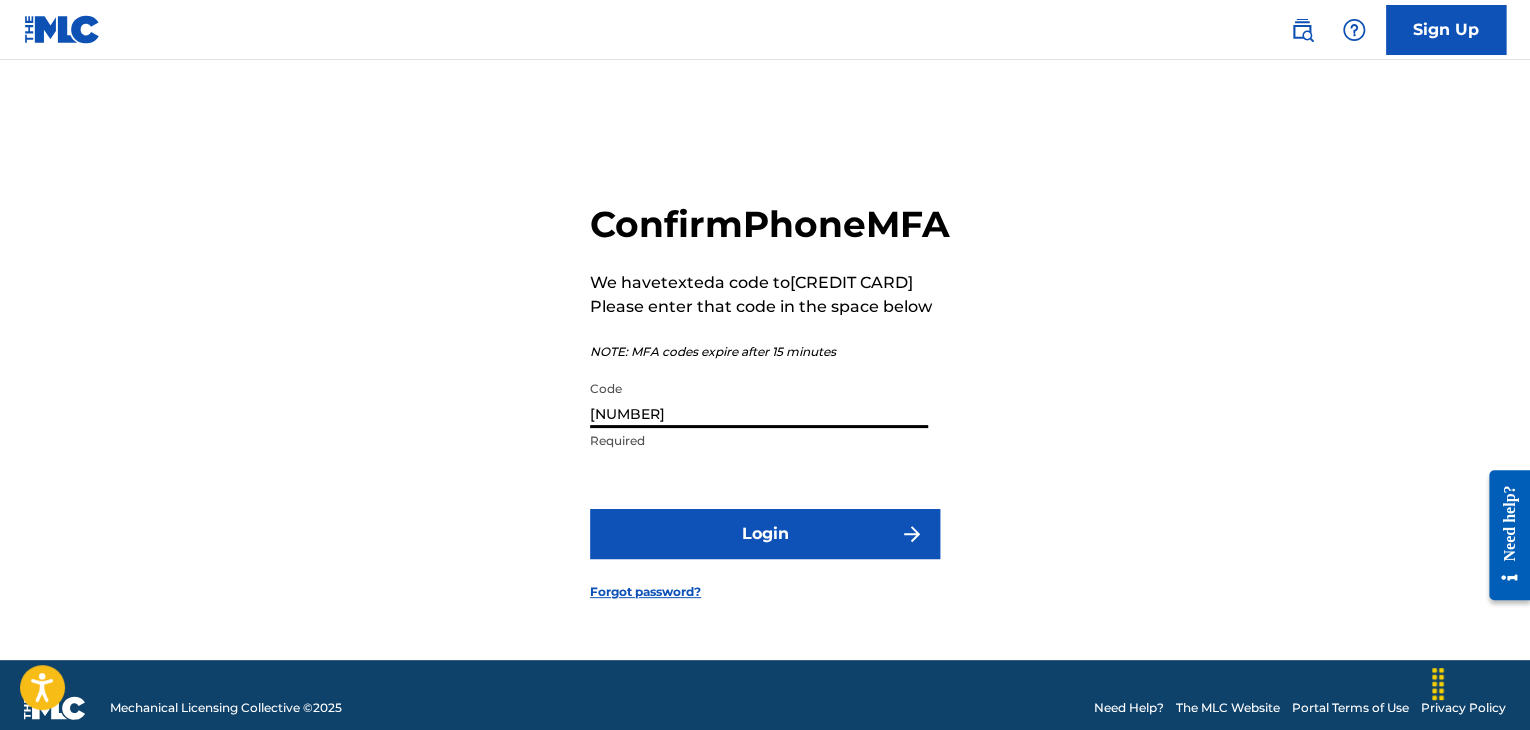 type on "[NUMBER]" 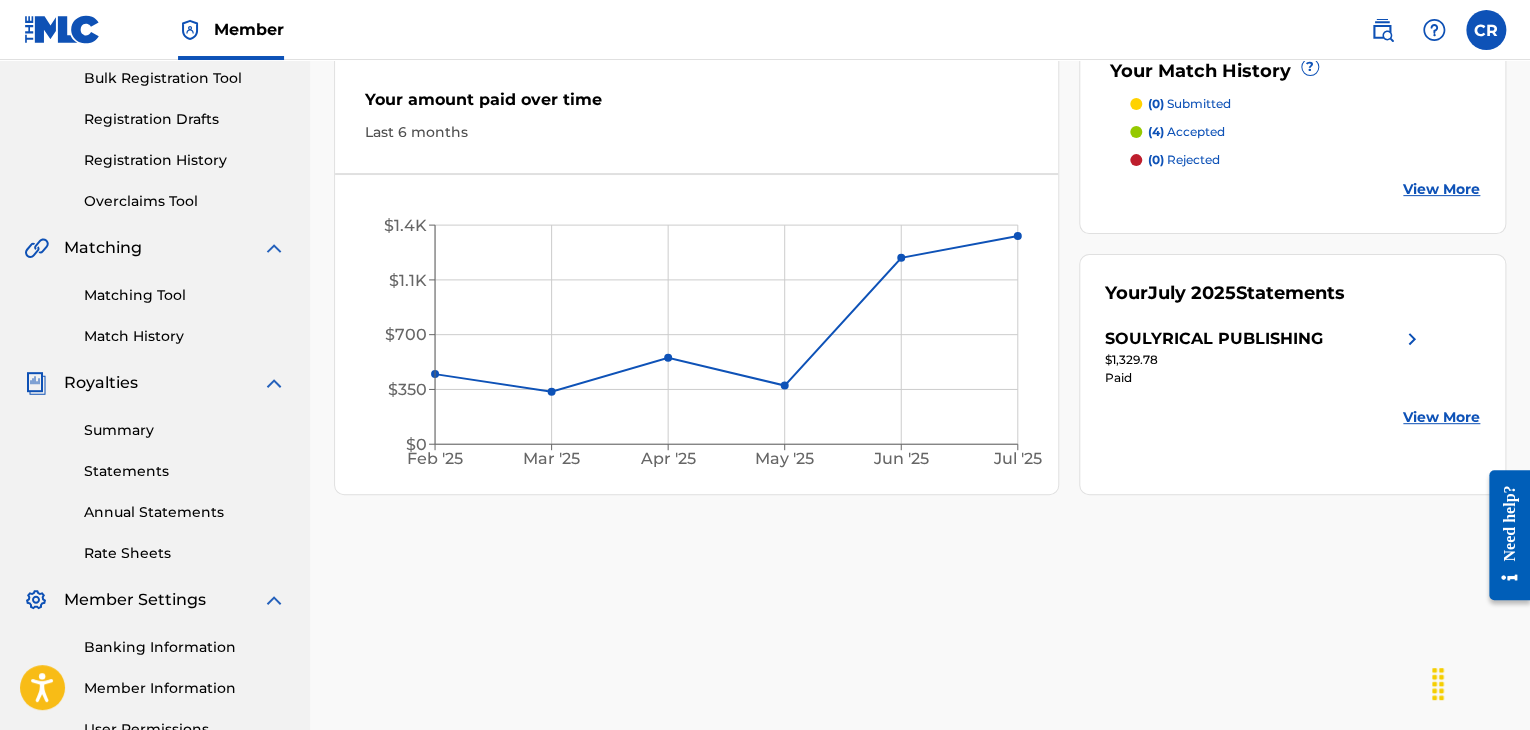 scroll, scrollTop: 300, scrollLeft: 0, axis: vertical 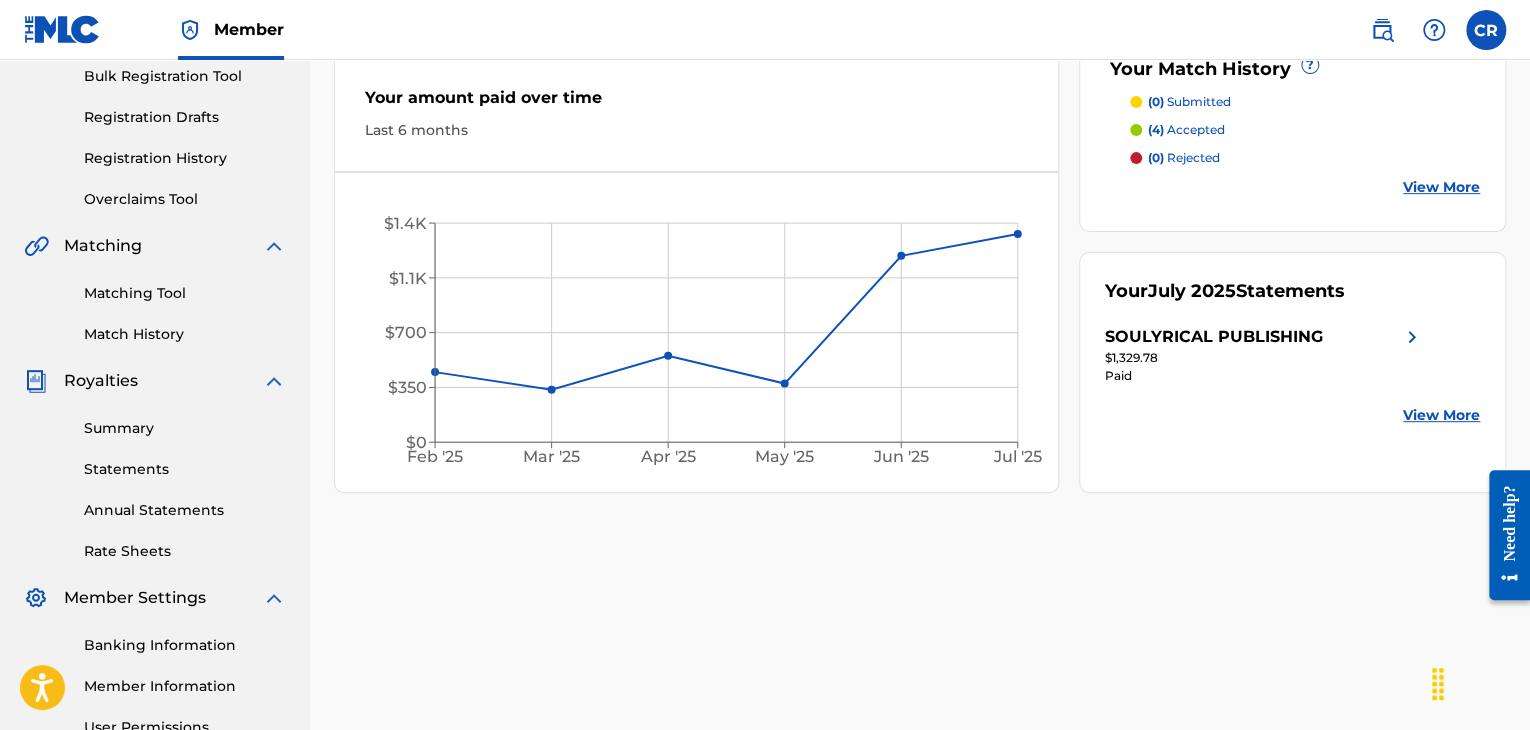 click on "View More" at bounding box center (1441, 415) 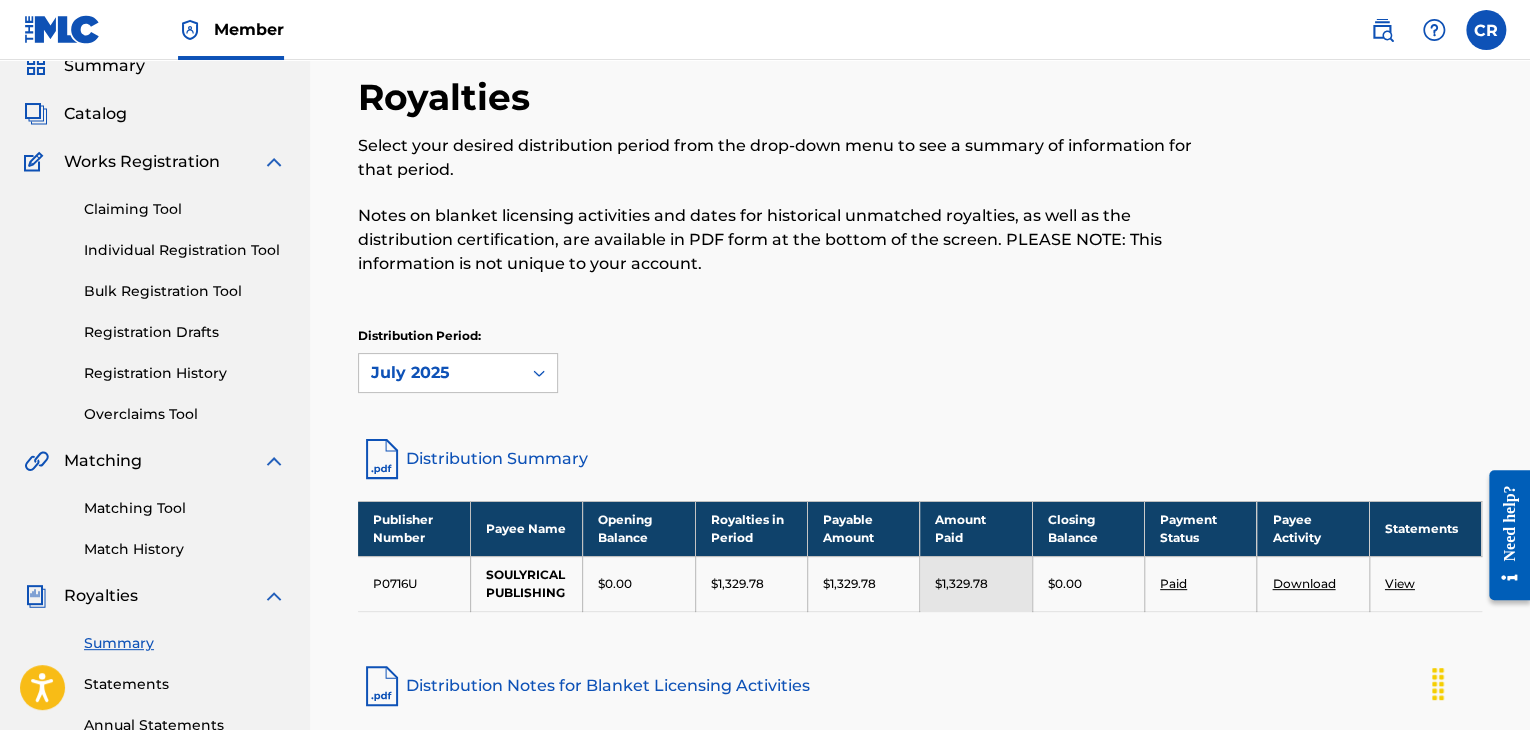 scroll, scrollTop: 200, scrollLeft: 0, axis: vertical 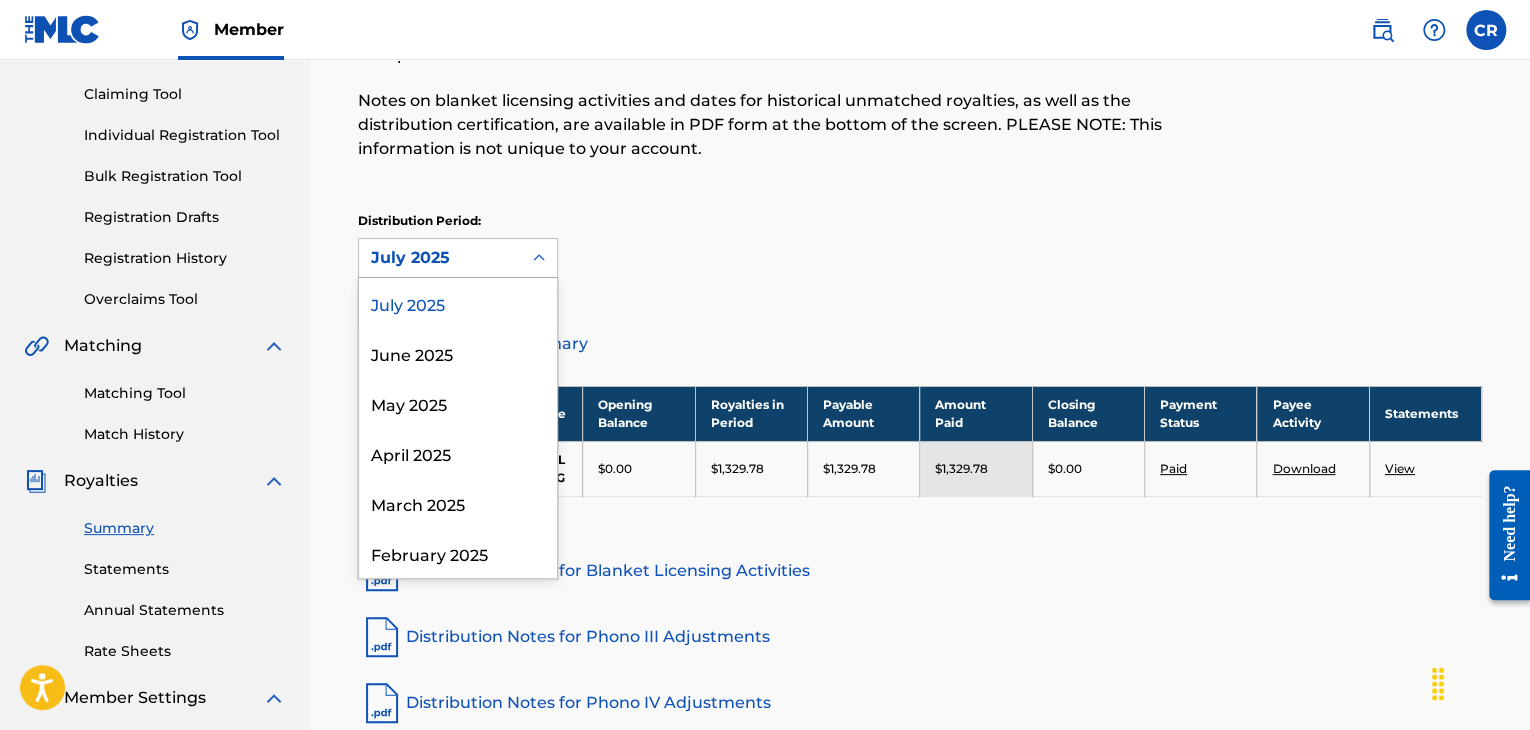 click 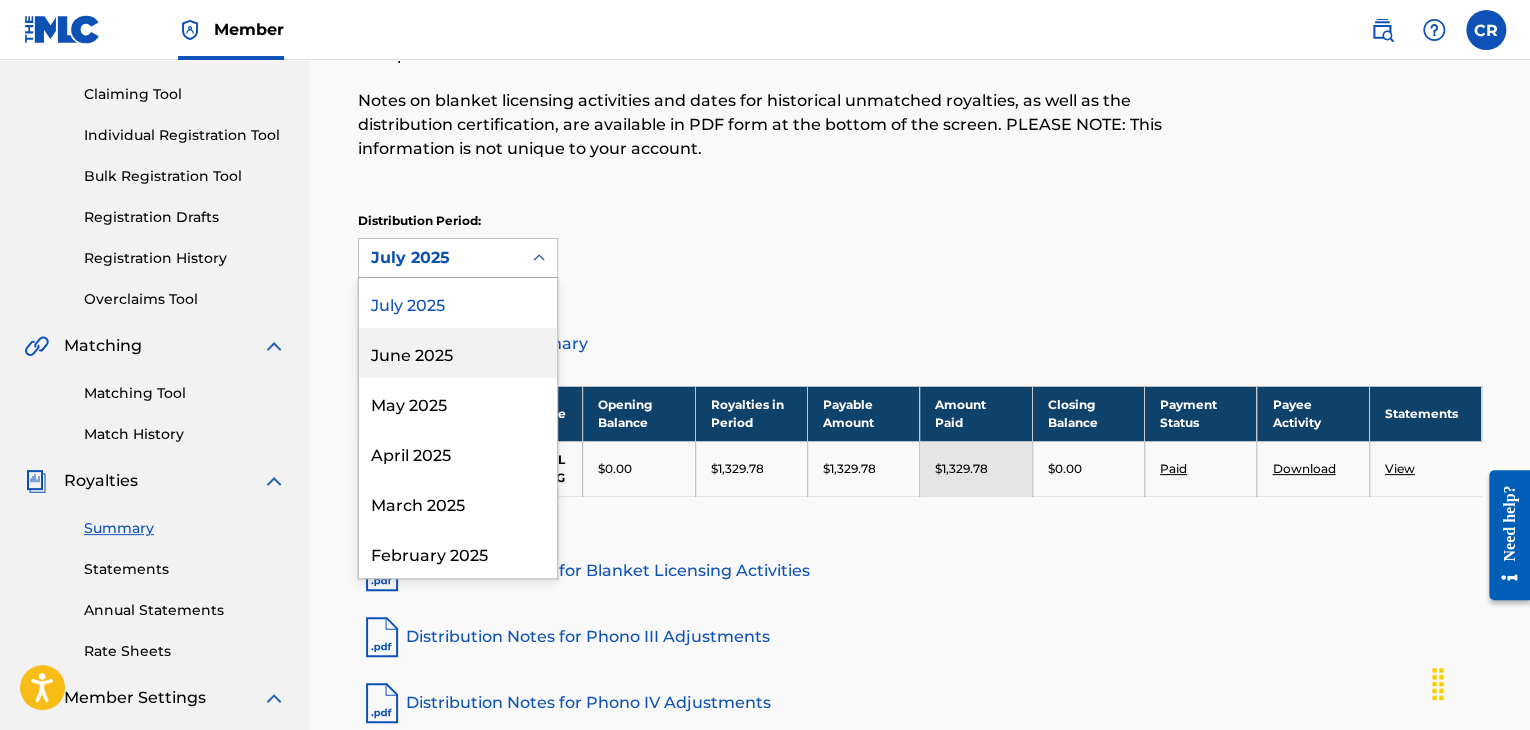 click on "June 2025" at bounding box center [458, 353] 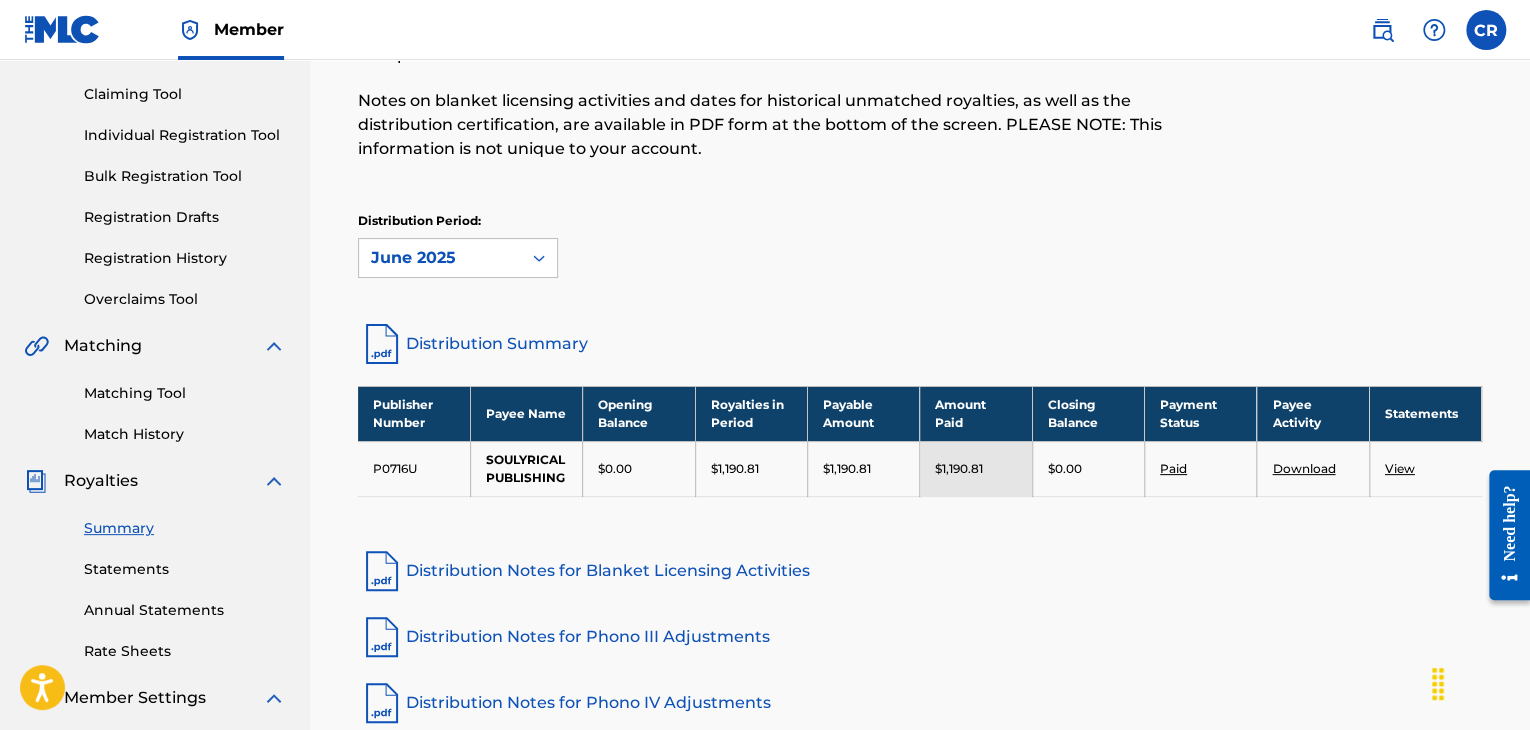 click on "June 2025" at bounding box center [440, 258] 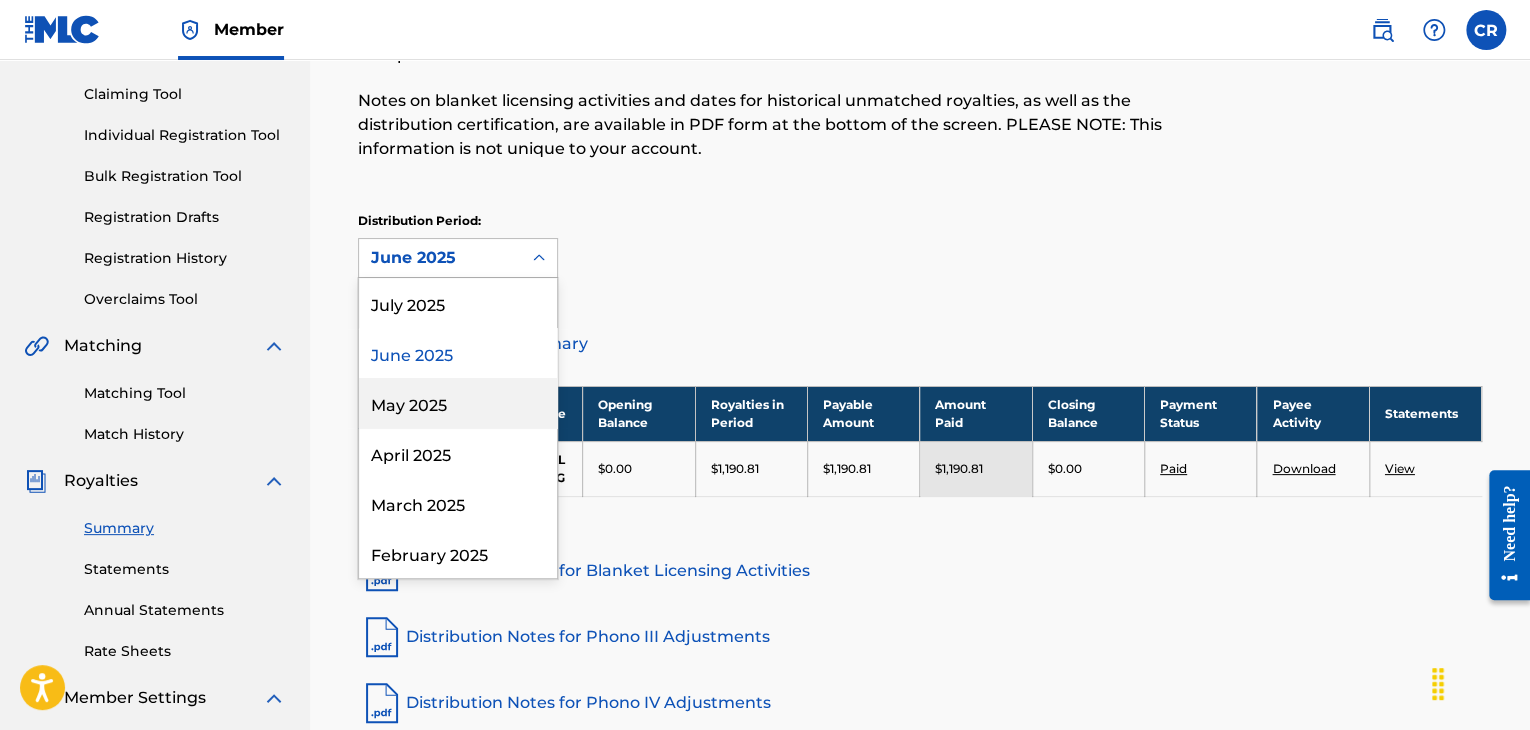 click on "May 2025" at bounding box center (458, 403) 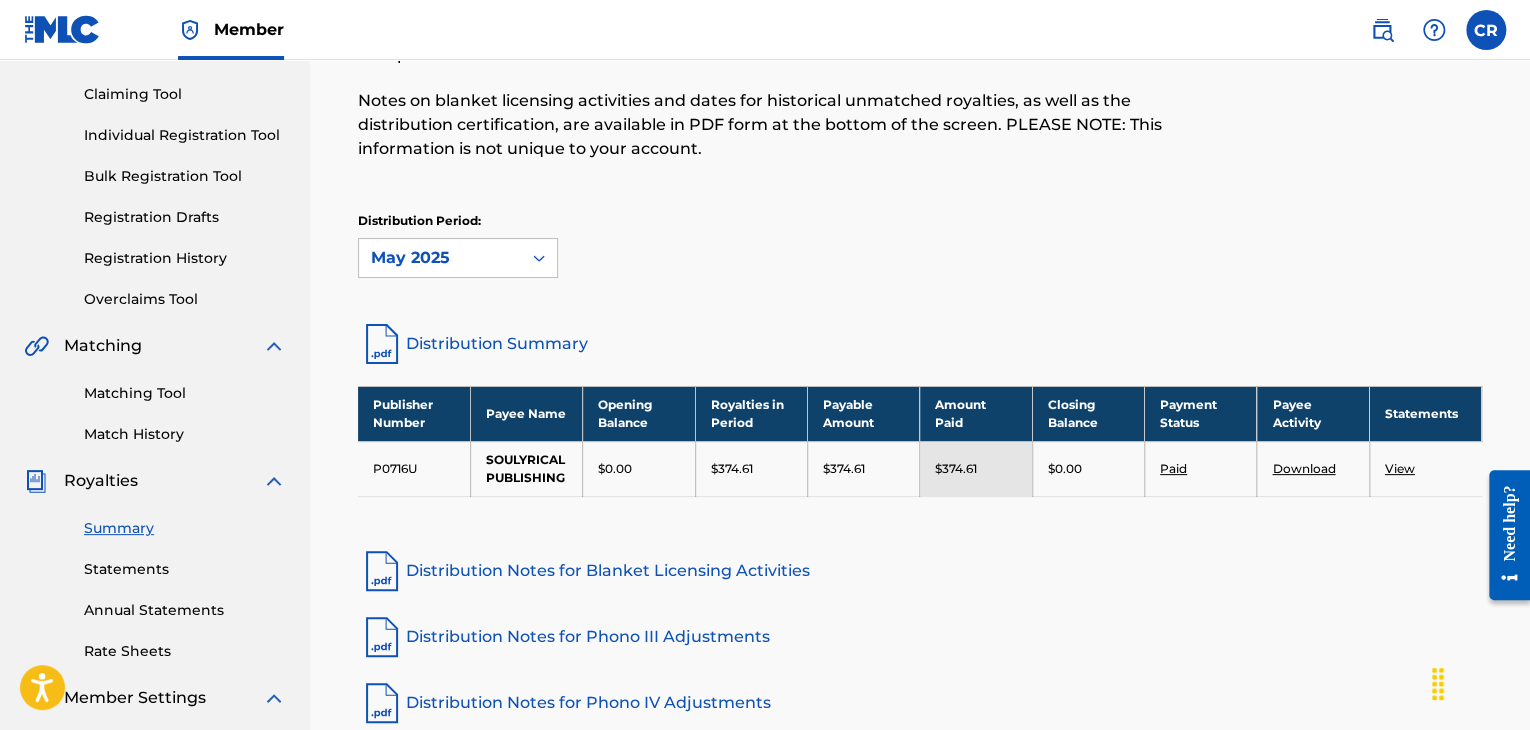 click on "May 2025" at bounding box center [440, 258] 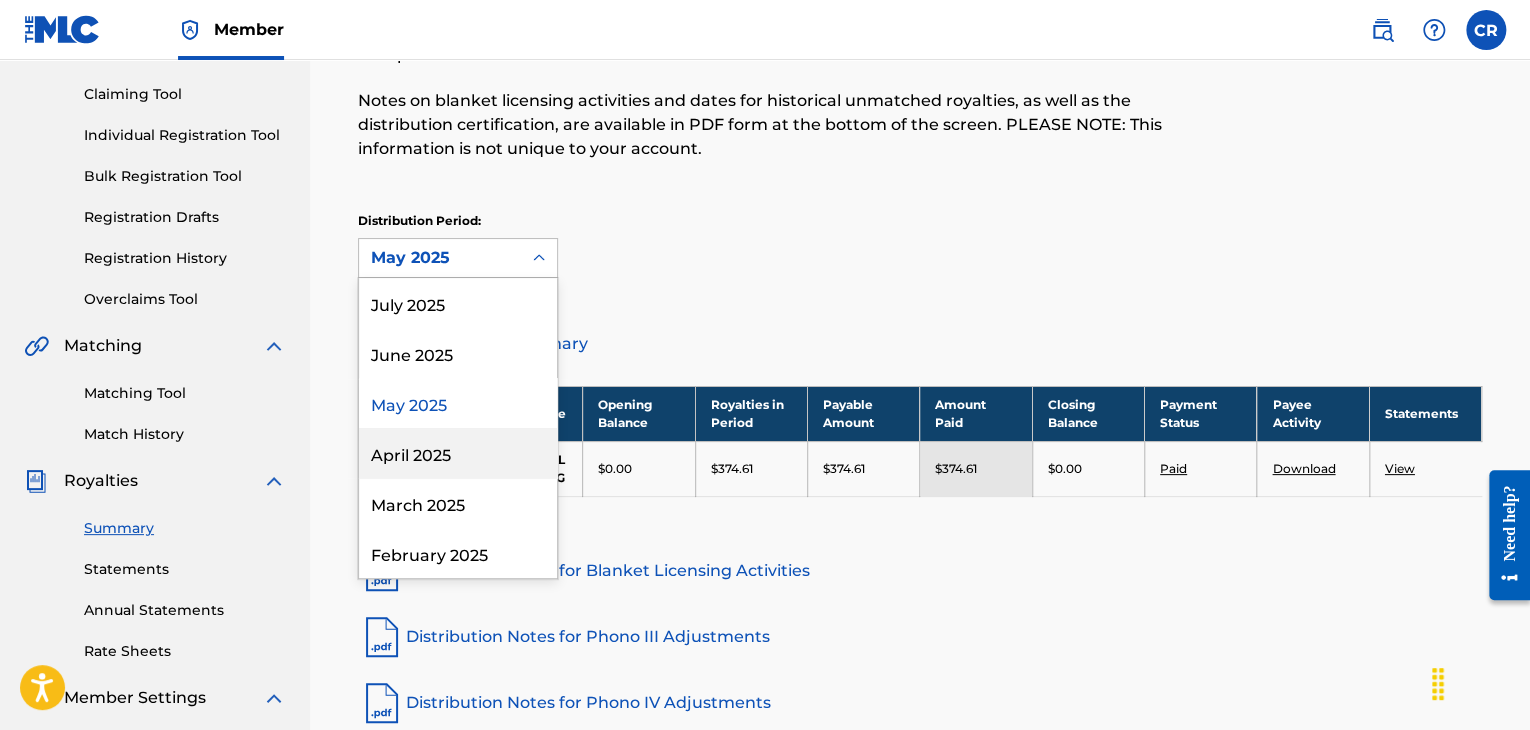 click on "April 2025" at bounding box center [458, 453] 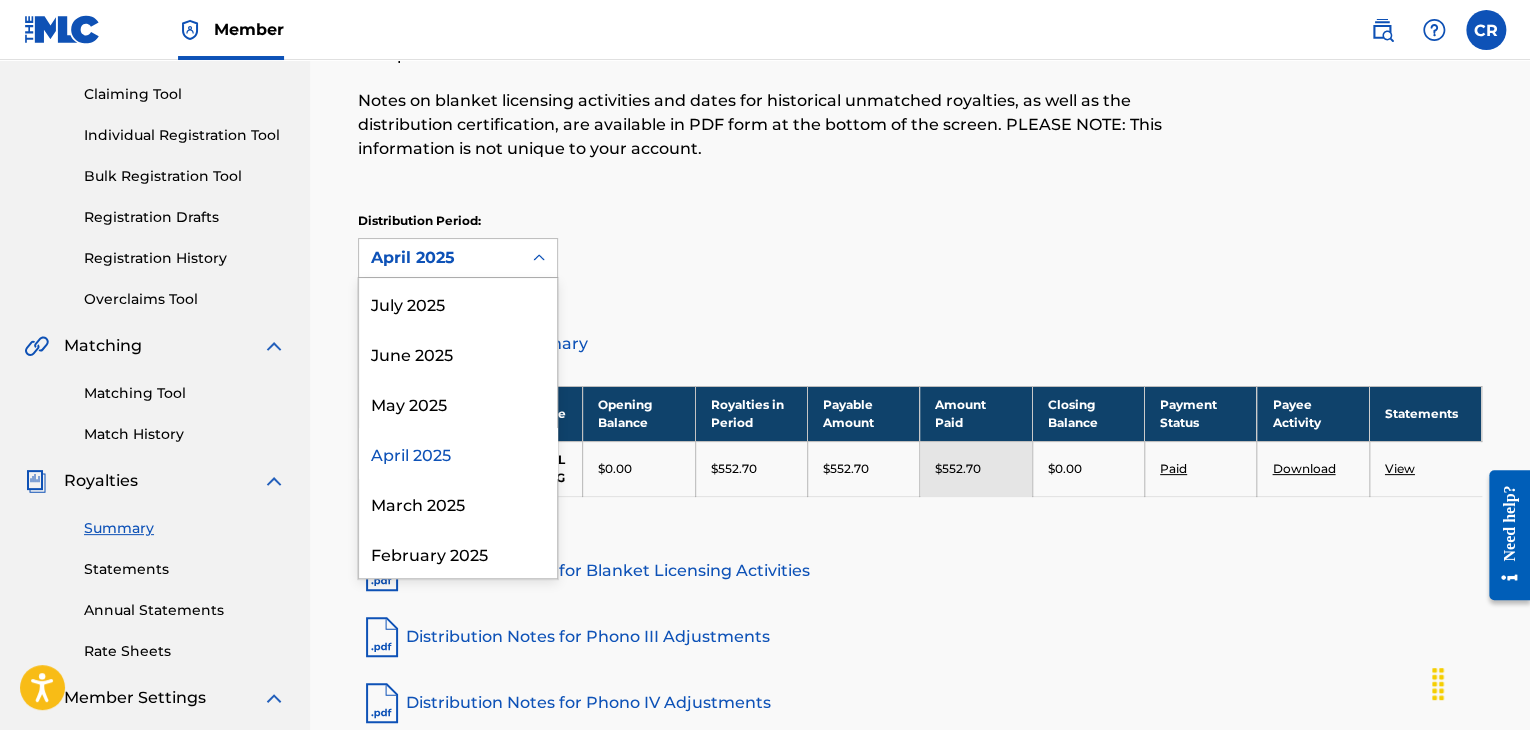 click on "April 2025" at bounding box center (440, 258) 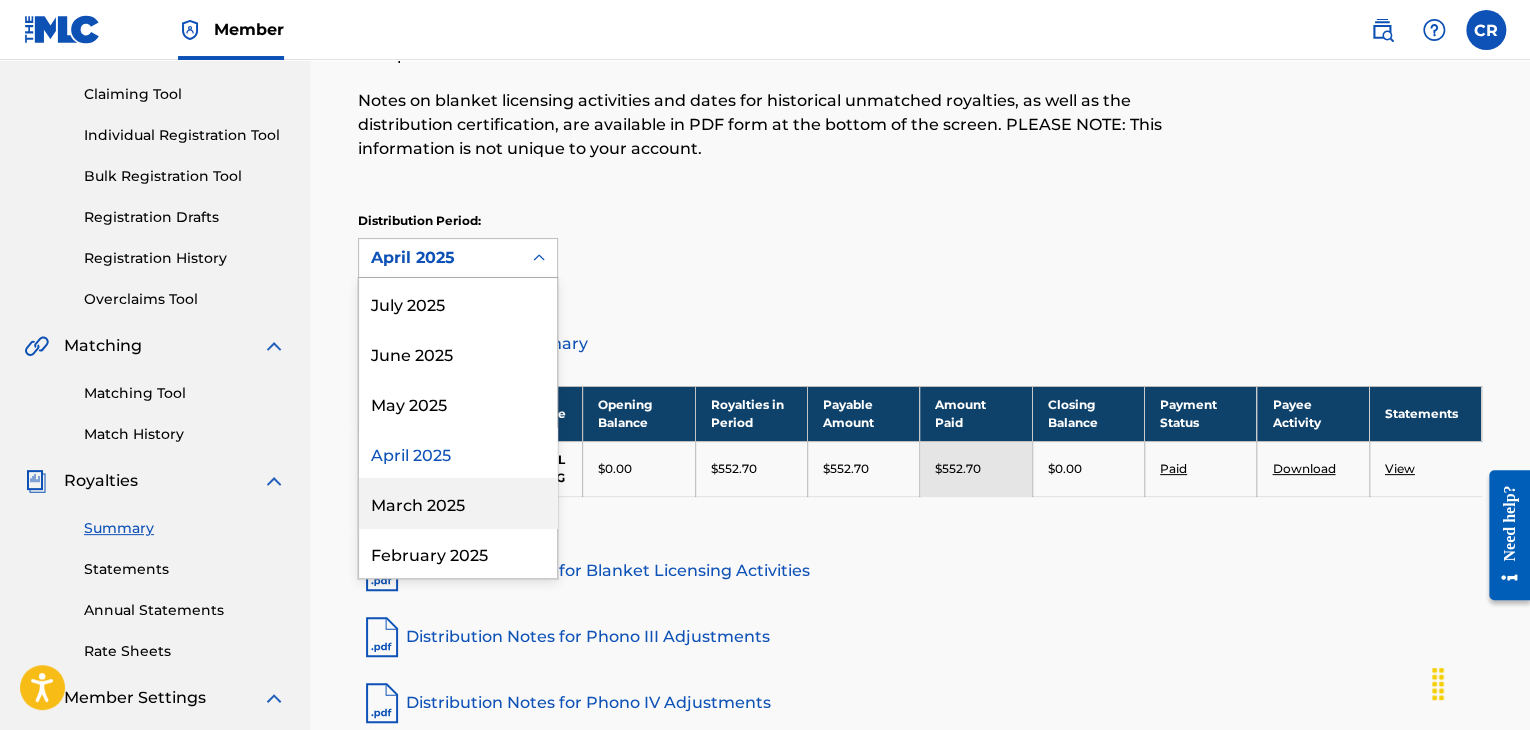 click on "March 2025" at bounding box center (458, 503) 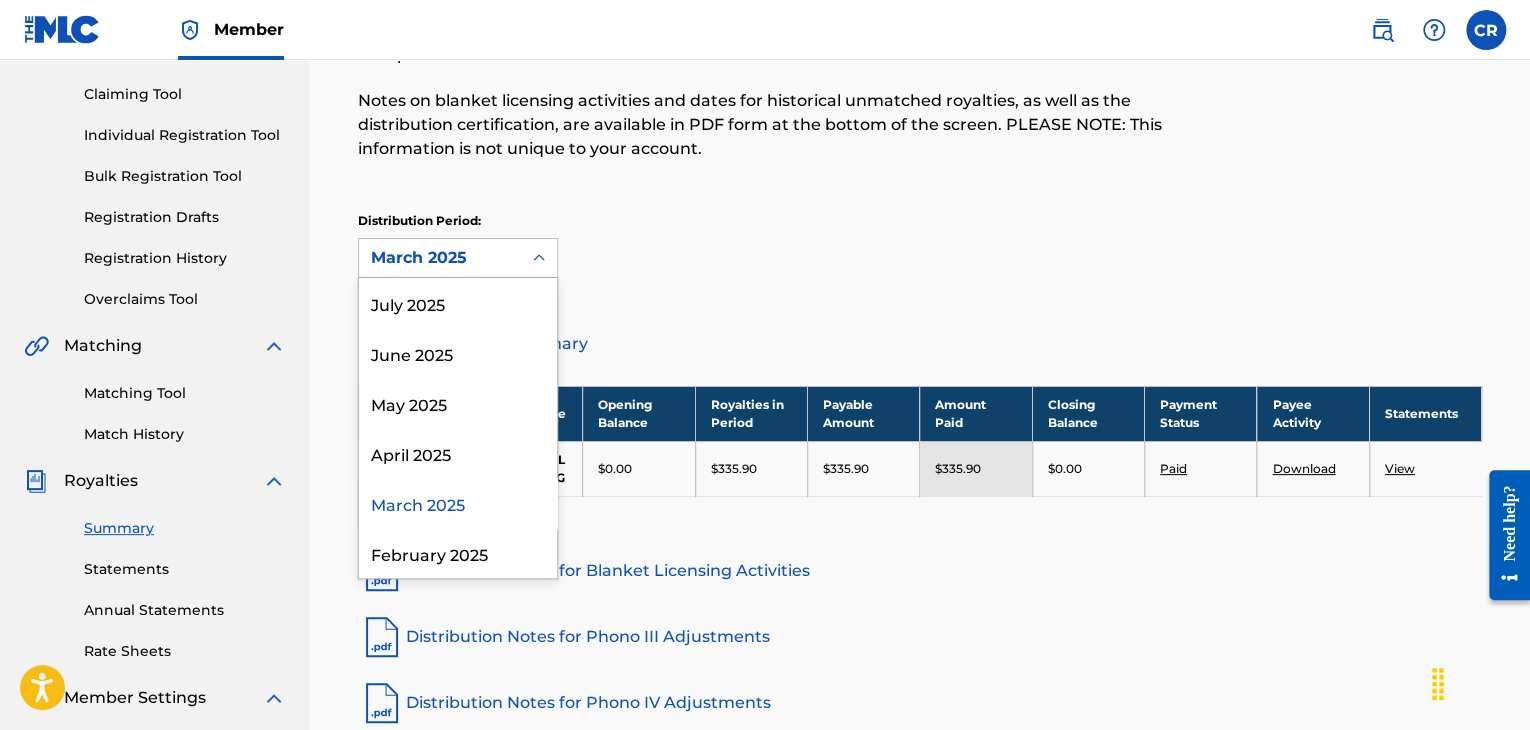 click on "Distribution Period: option March 2025, selected. 52 results available. Use Up and Down to choose options, press Enter to select the currently focused option, press Escape to exit the menu, press Tab to select the option and exit the menu. March 2025 July 2025 June 2025 May 2025 April 2025 March 2025 February 2025 January 2025 December 2024 November 2024 October 2024 September 2024 August 2024 July 2024 June 2024 May 2024 April 2024 March 2024 February 2024 January 2024 December 2023 November 2023 October 2023 September 2023 August 2023 July 2023 June 2023 May 2023 April 2023 March 2023 February 2023 January 2023 December 2022 November 2022 October 2022 September 2022 August 2022 July 2022 June 2022 May 2022 April 2022 March 2022 February 2022 January 2022 December 2021 November 2021 October 2021 September 2021 August 2021 July 2021 June 2021 May 2021 April 2021" at bounding box center [458, 245] 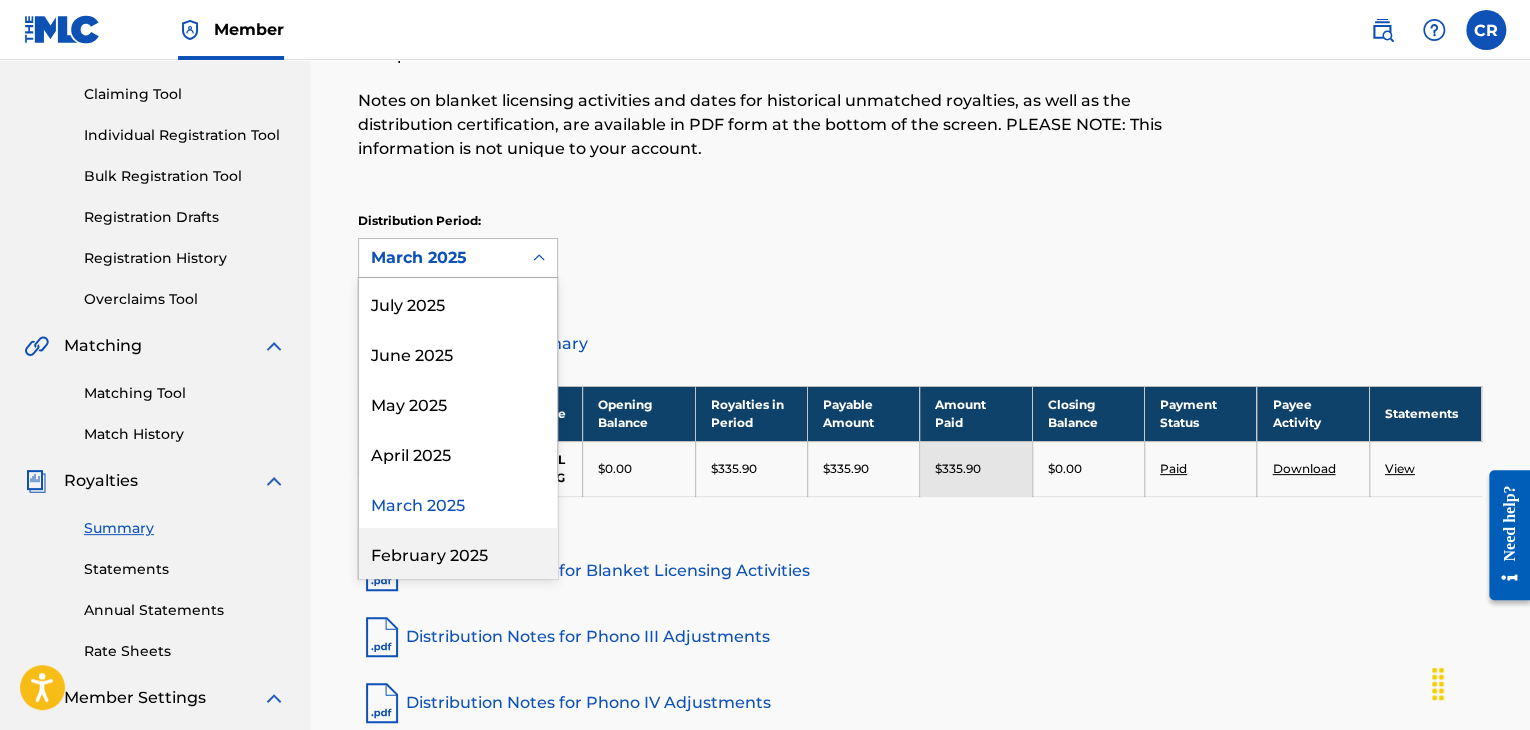 click on "February 2025" at bounding box center (458, 553) 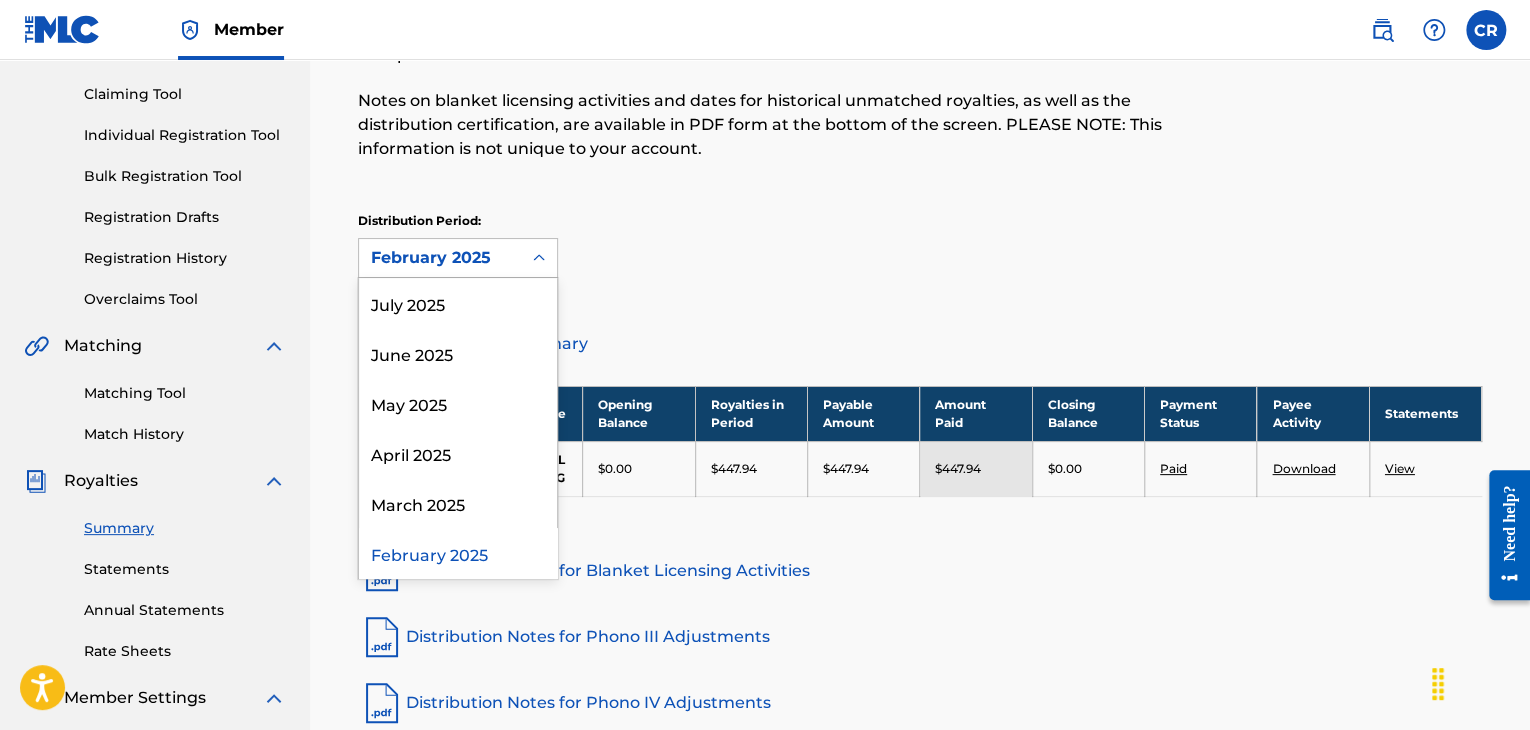 click on "February 2025" at bounding box center [440, 258] 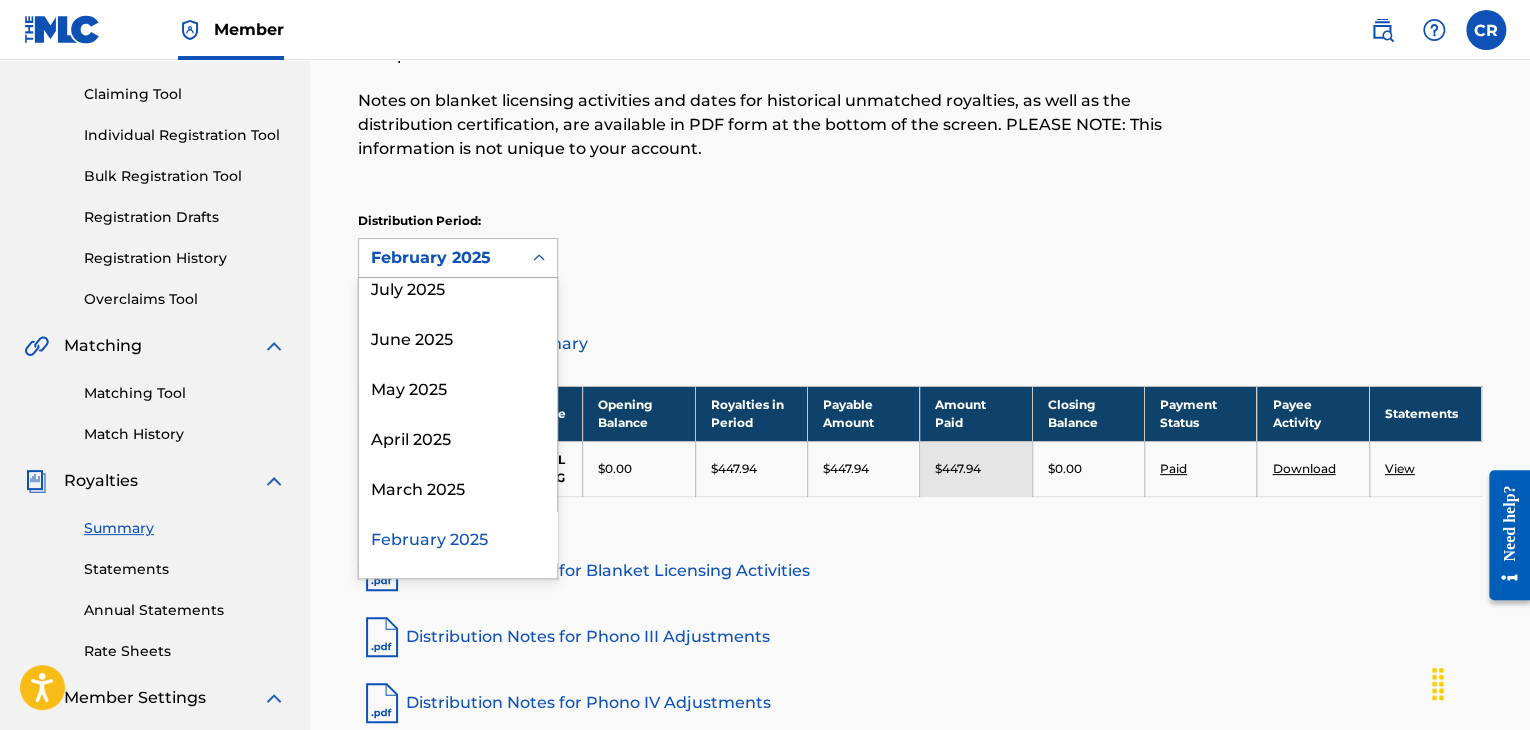 scroll, scrollTop: 0, scrollLeft: 0, axis: both 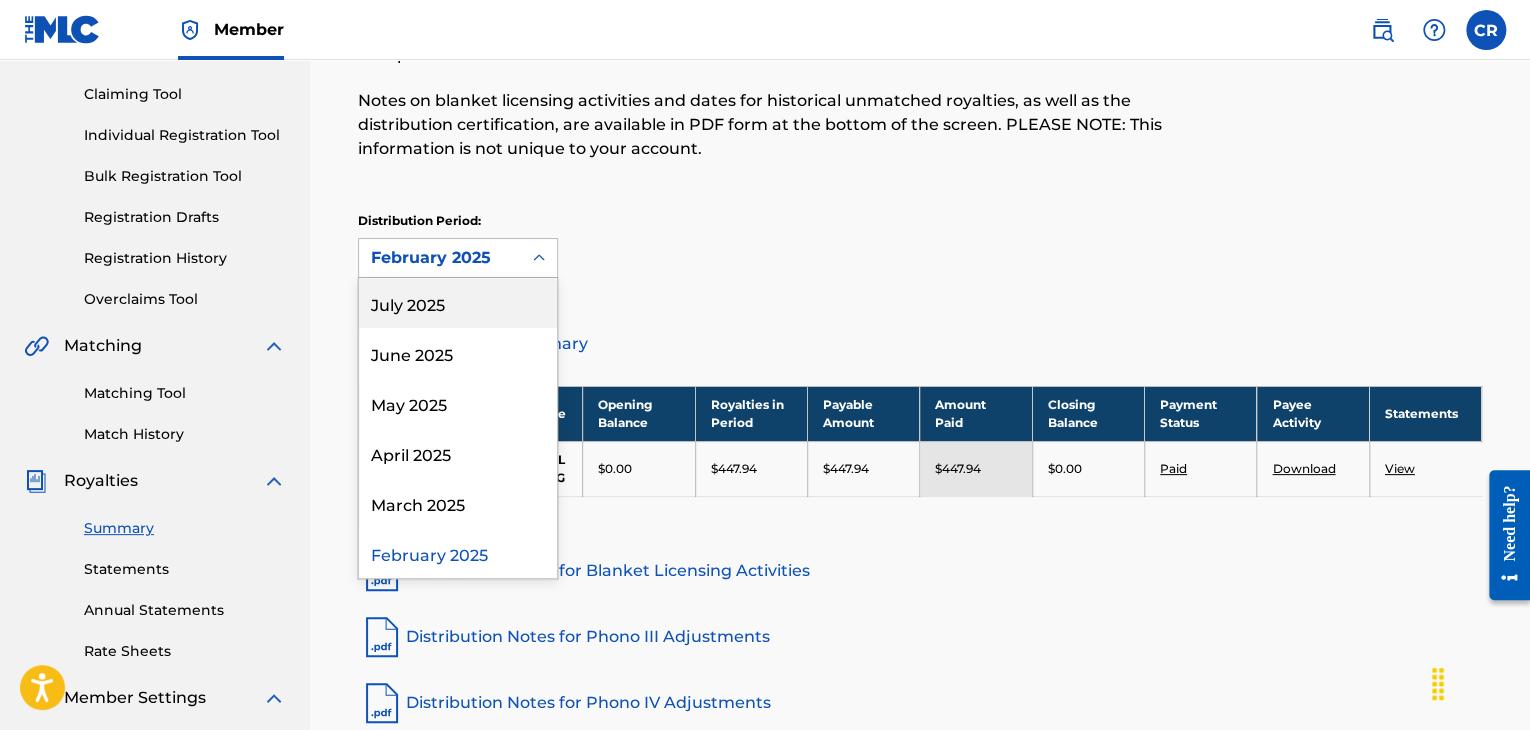 click on "July 2025" at bounding box center (458, 303) 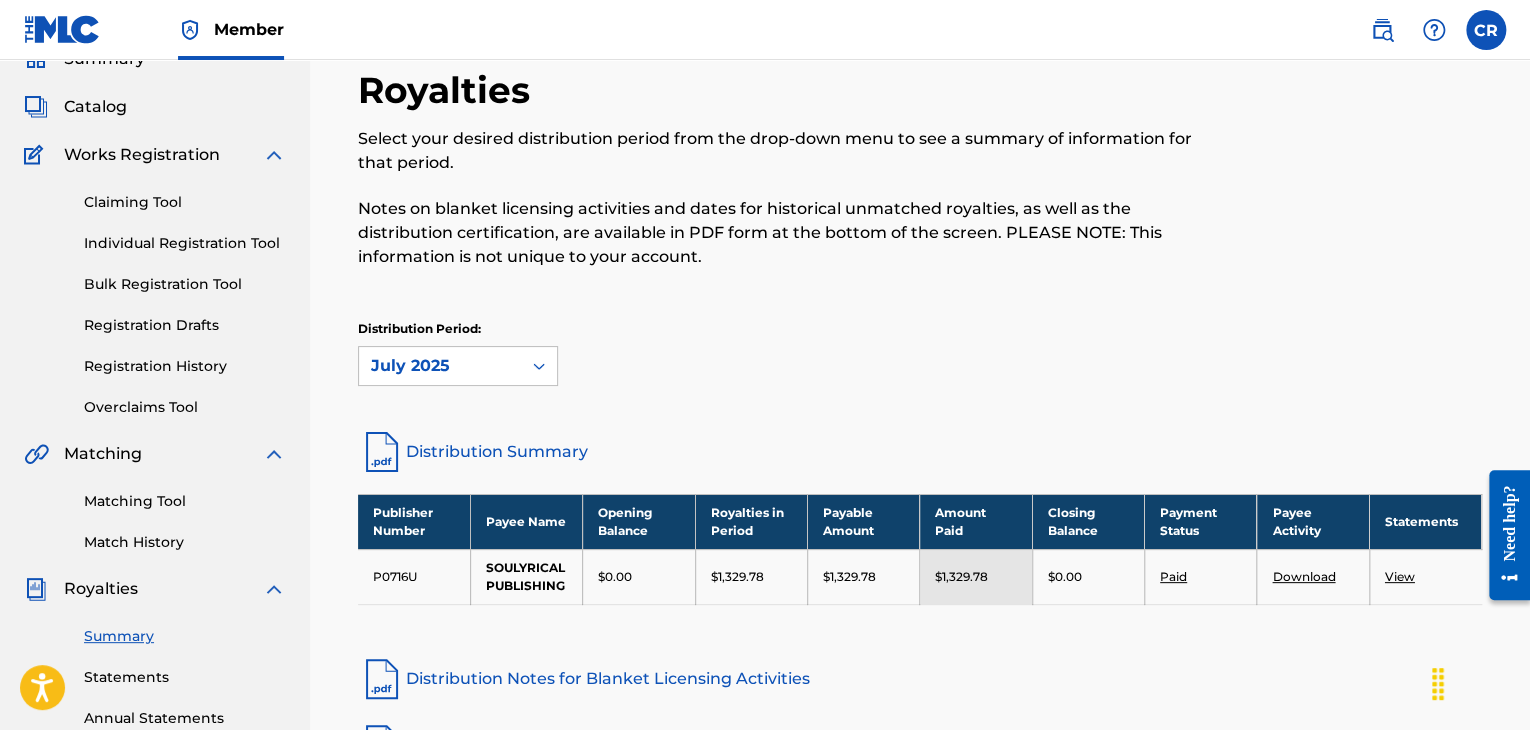 scroll, scrollTop: 0, scrollLeft: 0, axis: both 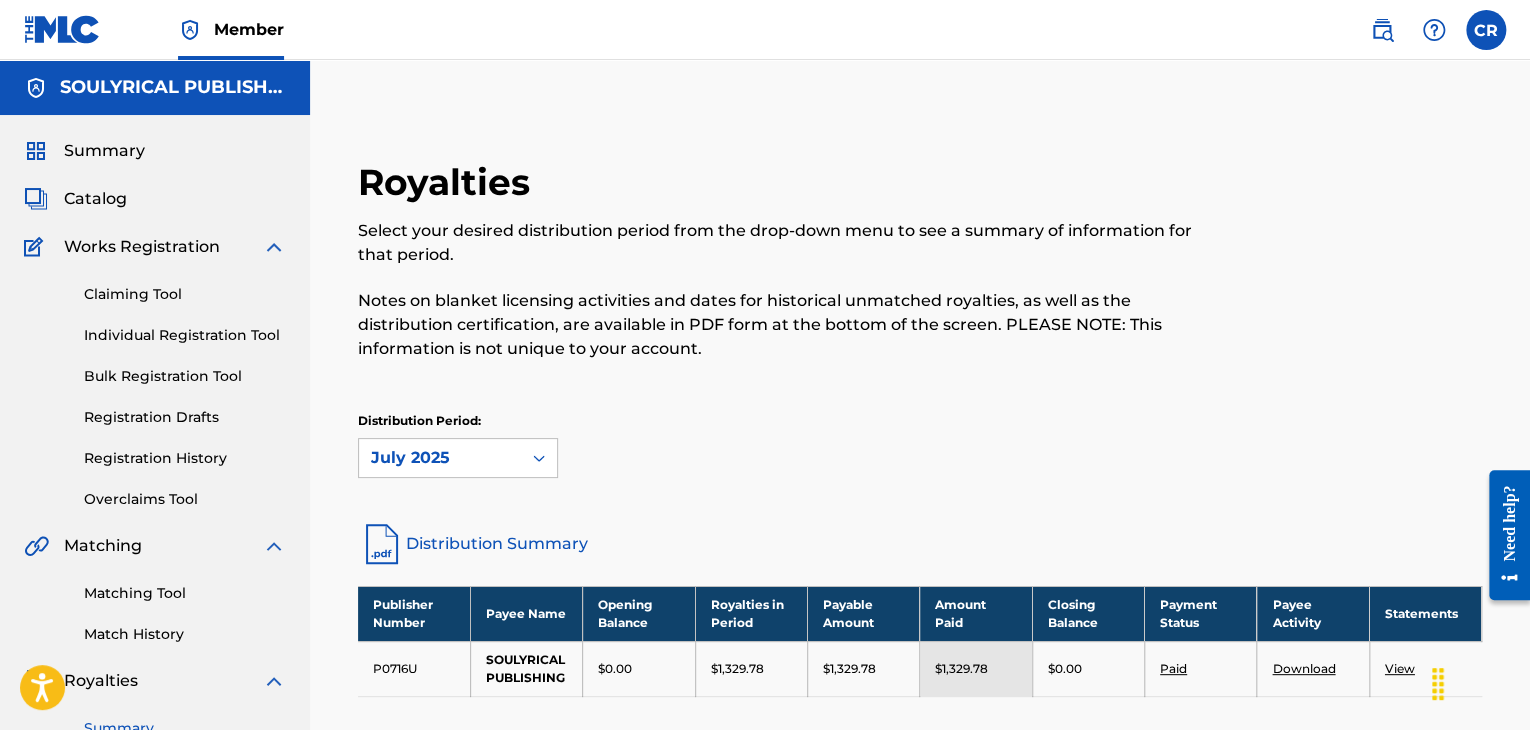 click on "Claiming Tool" at bounding box center (185, 294) 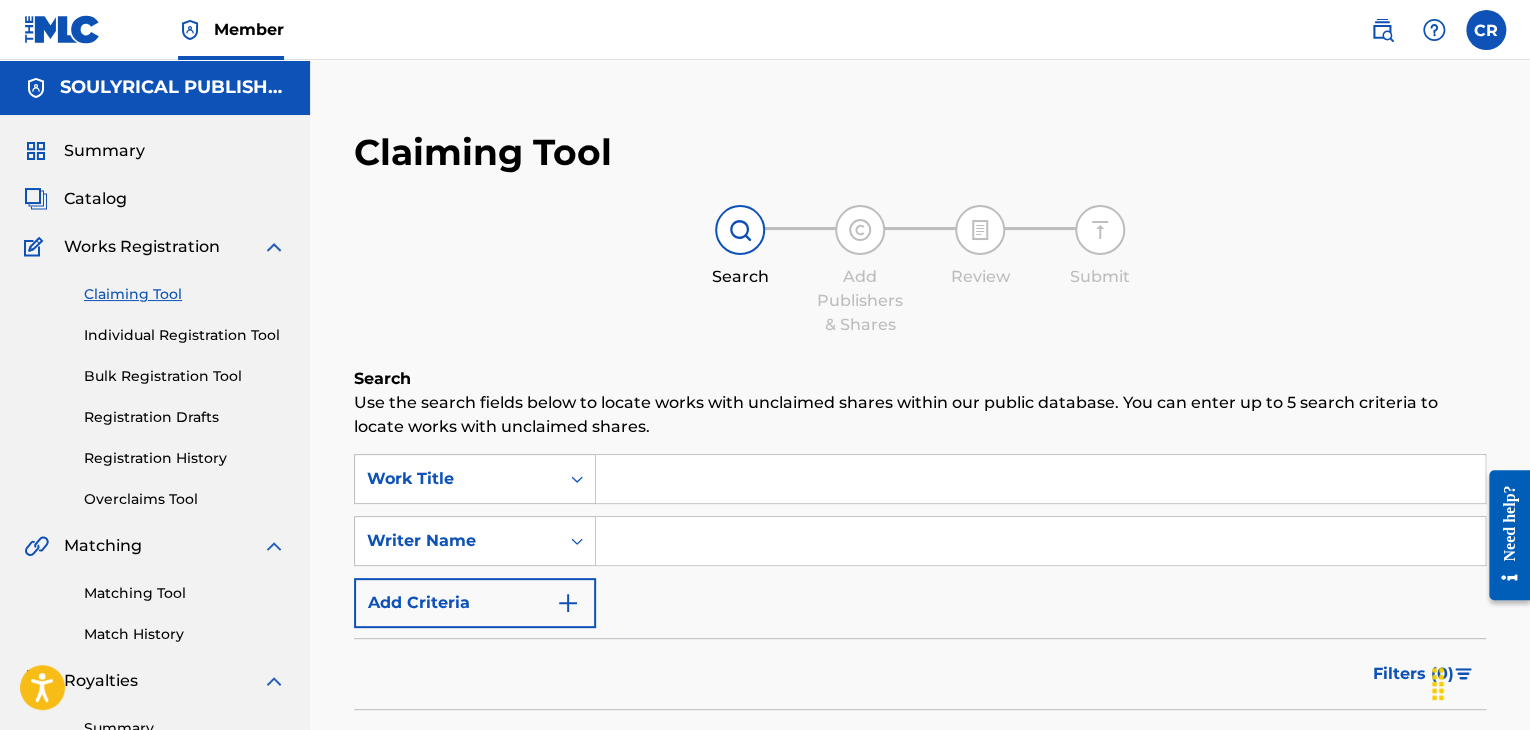 click at bounding box center (1040, 479) 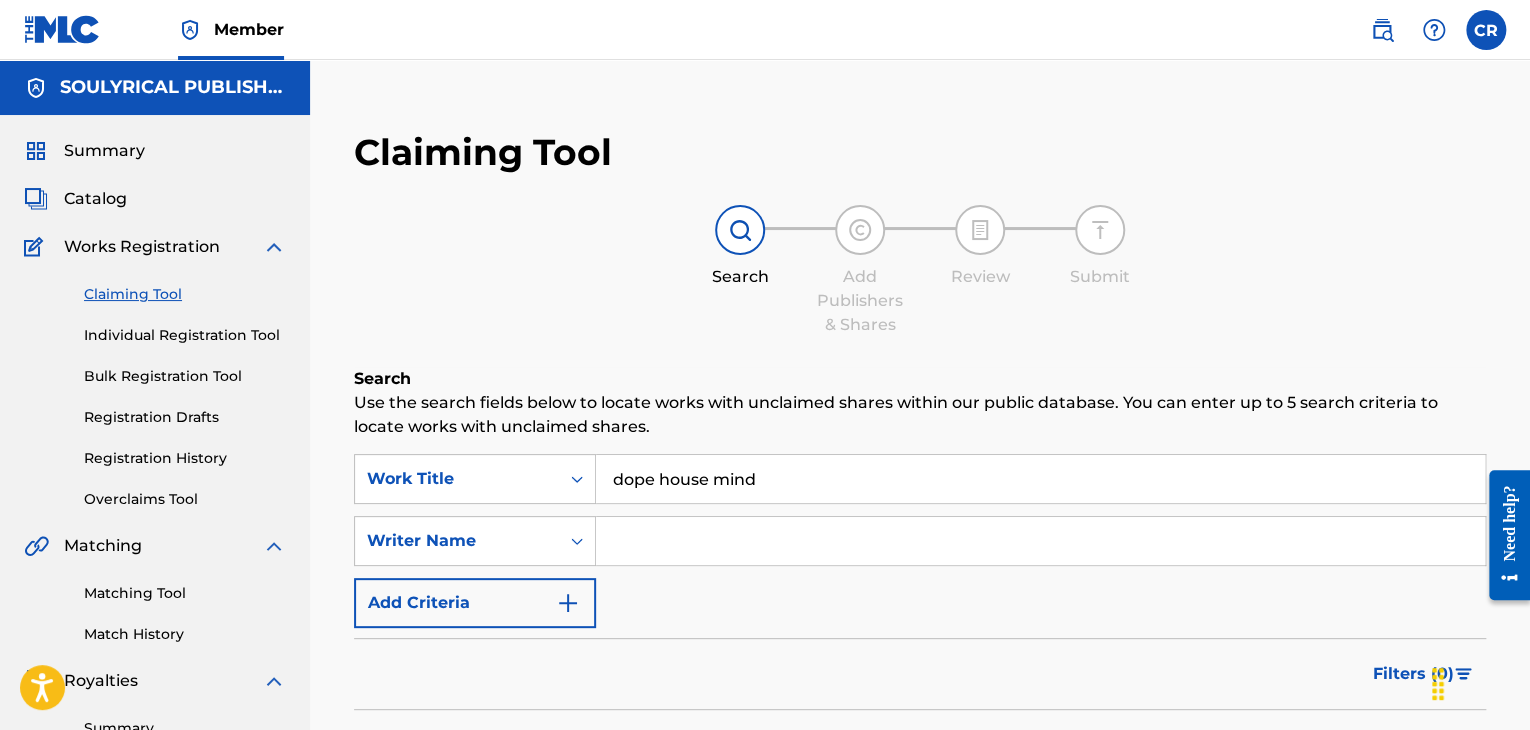 type on "dope house mind" 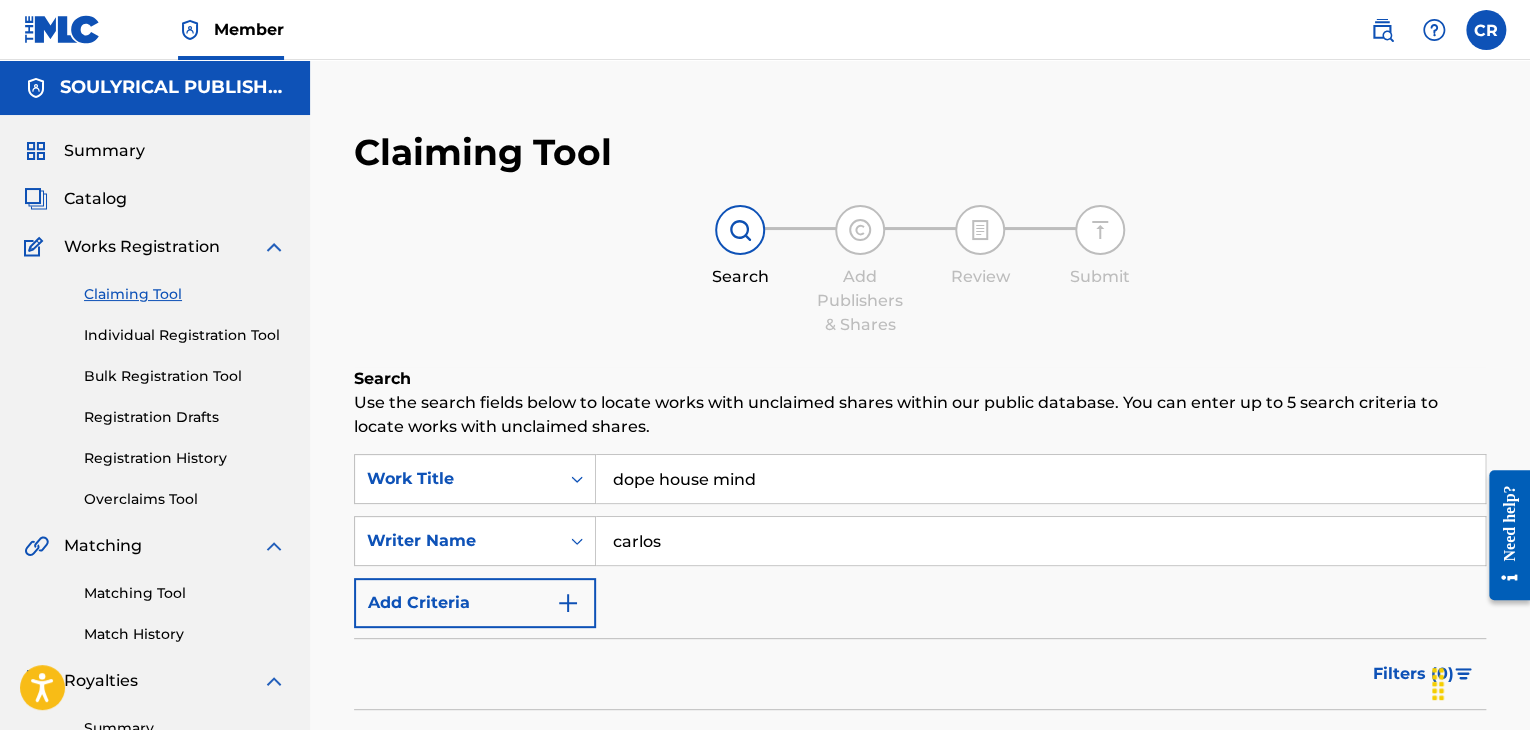 type on "[FIRST] [LAST]" 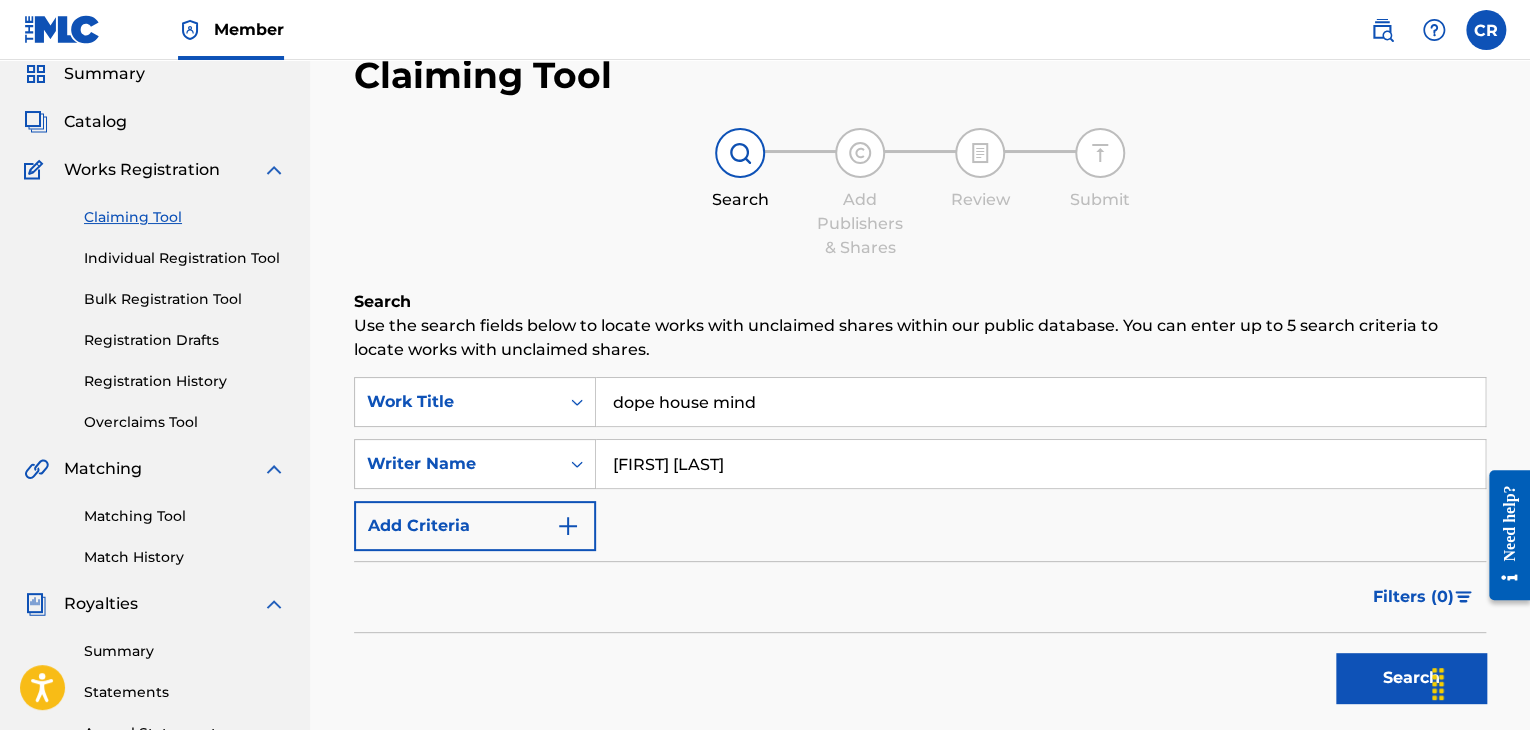 scroll, scrollTop: 200, scrollLeft: 0, axis: vertical 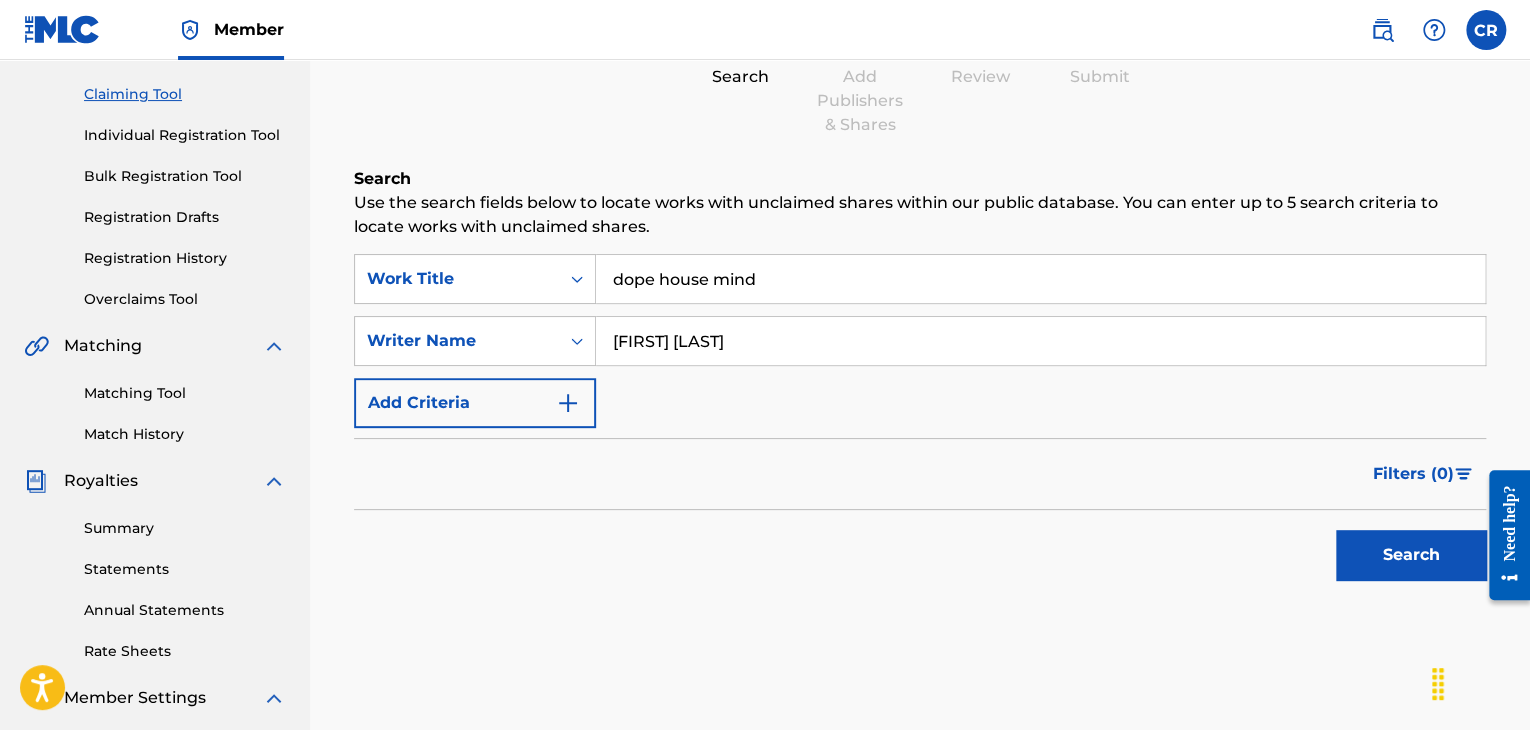 click on "Search" at bounding box center [1411, 555] 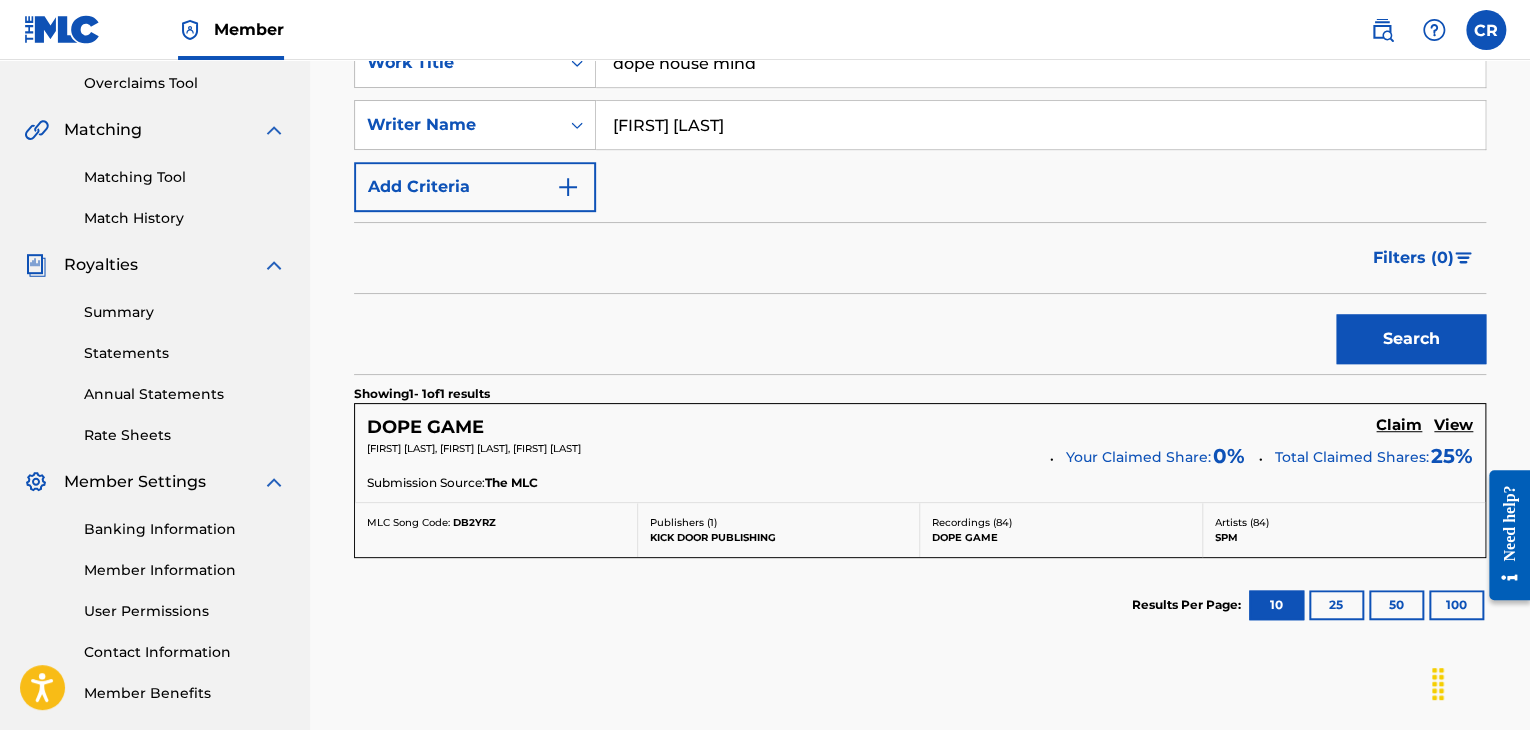 scroll, scrollTop: 300, scrollLeft: 0, axis: vertical 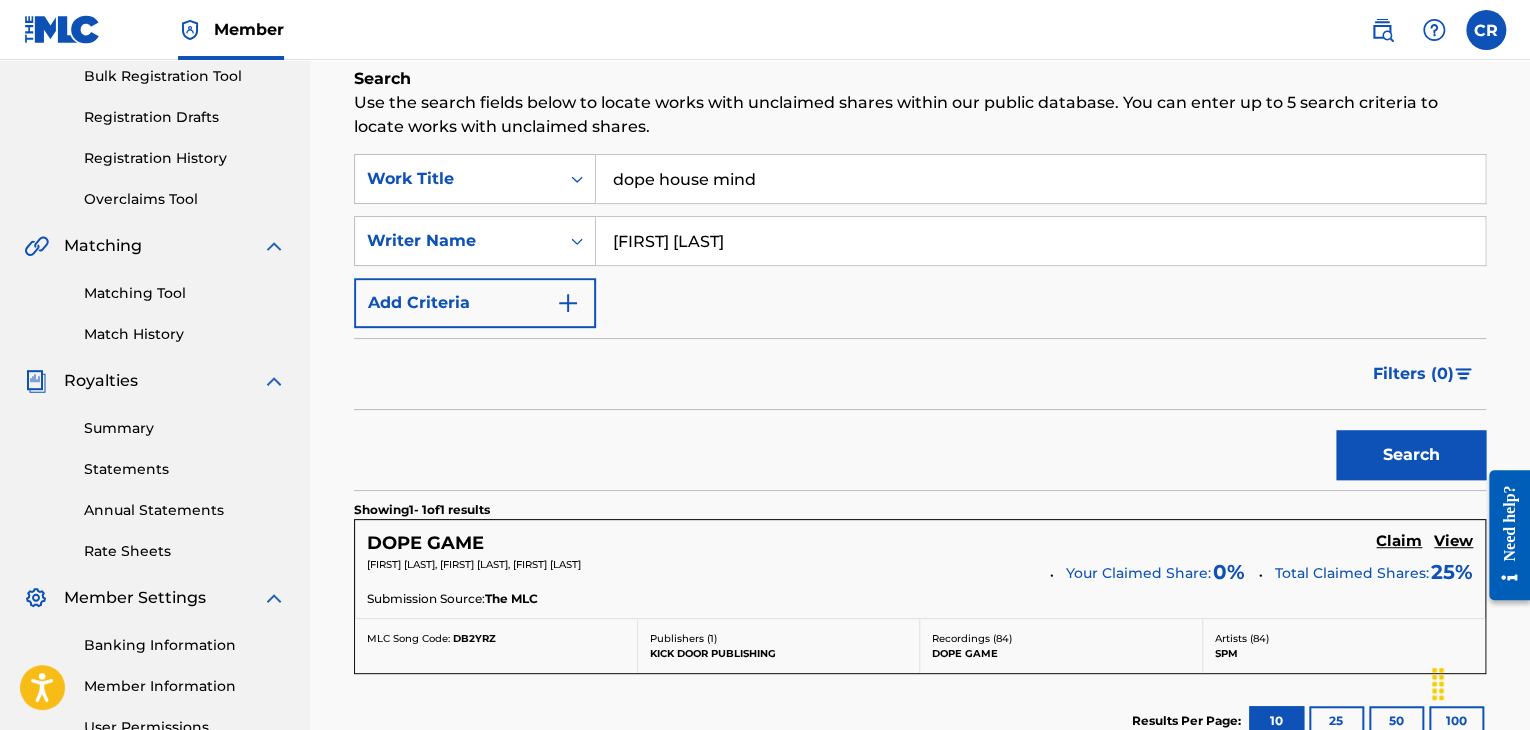 click on "dope house mind" at bounding box center (1040, 179) 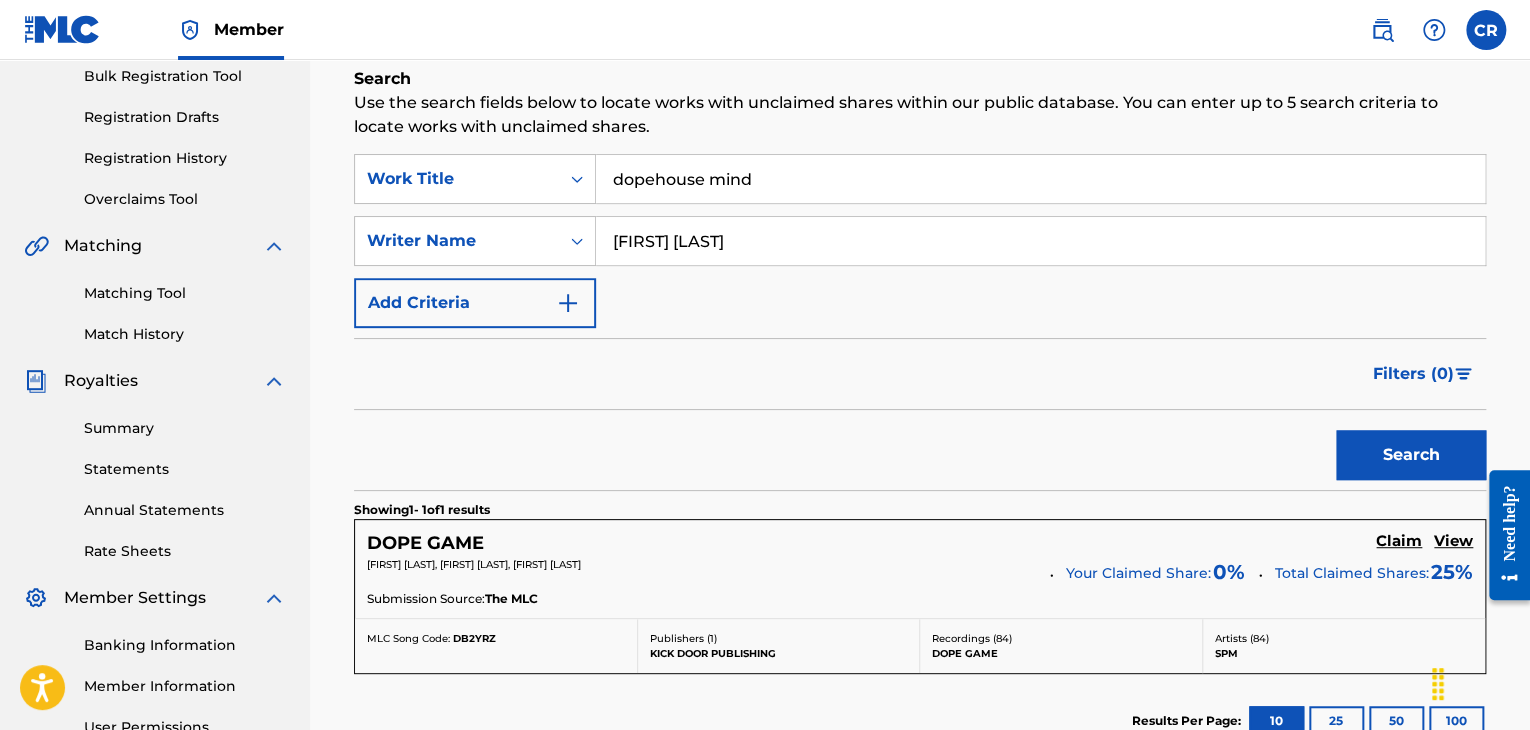 click on "Search" at bounding box center [1411, 455] 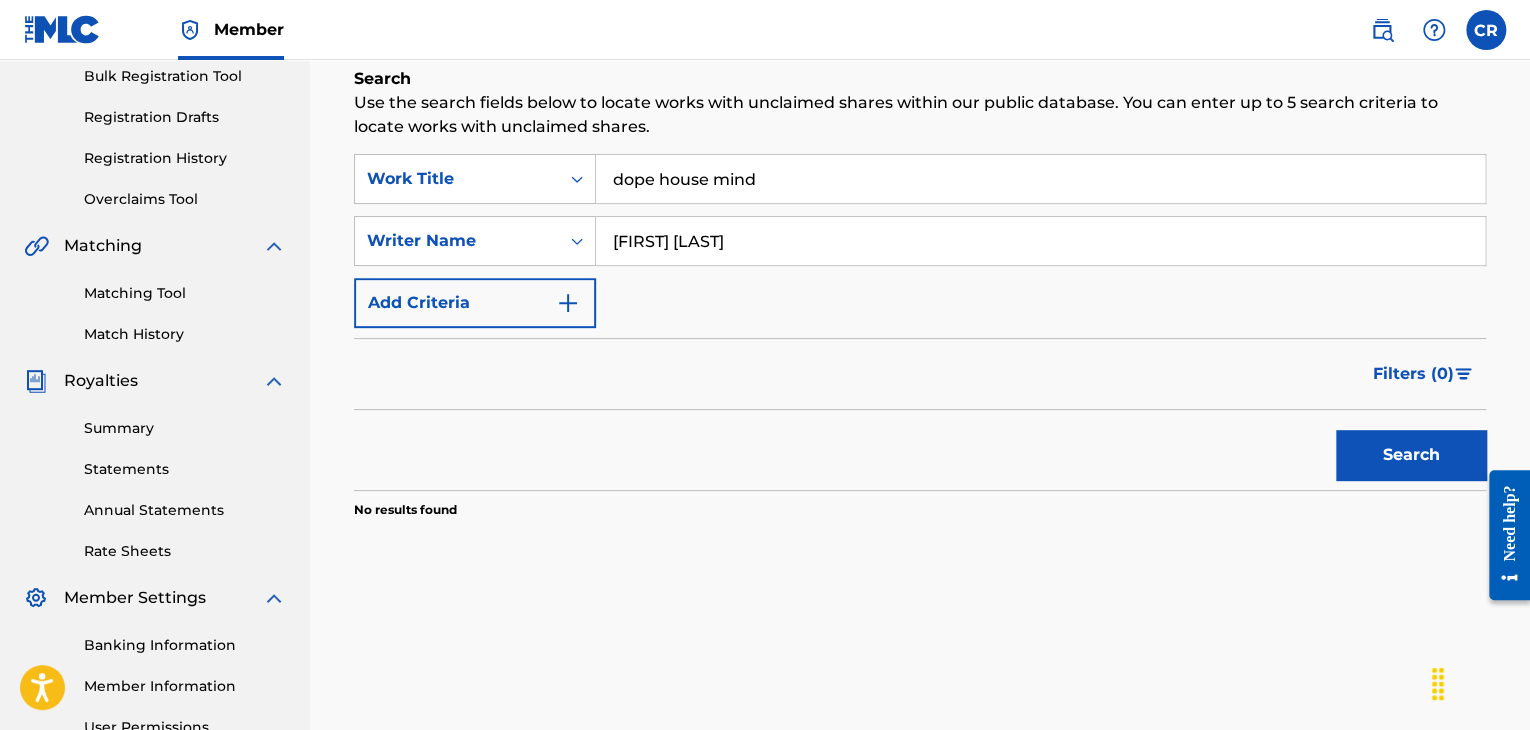 type on "dope house mind" 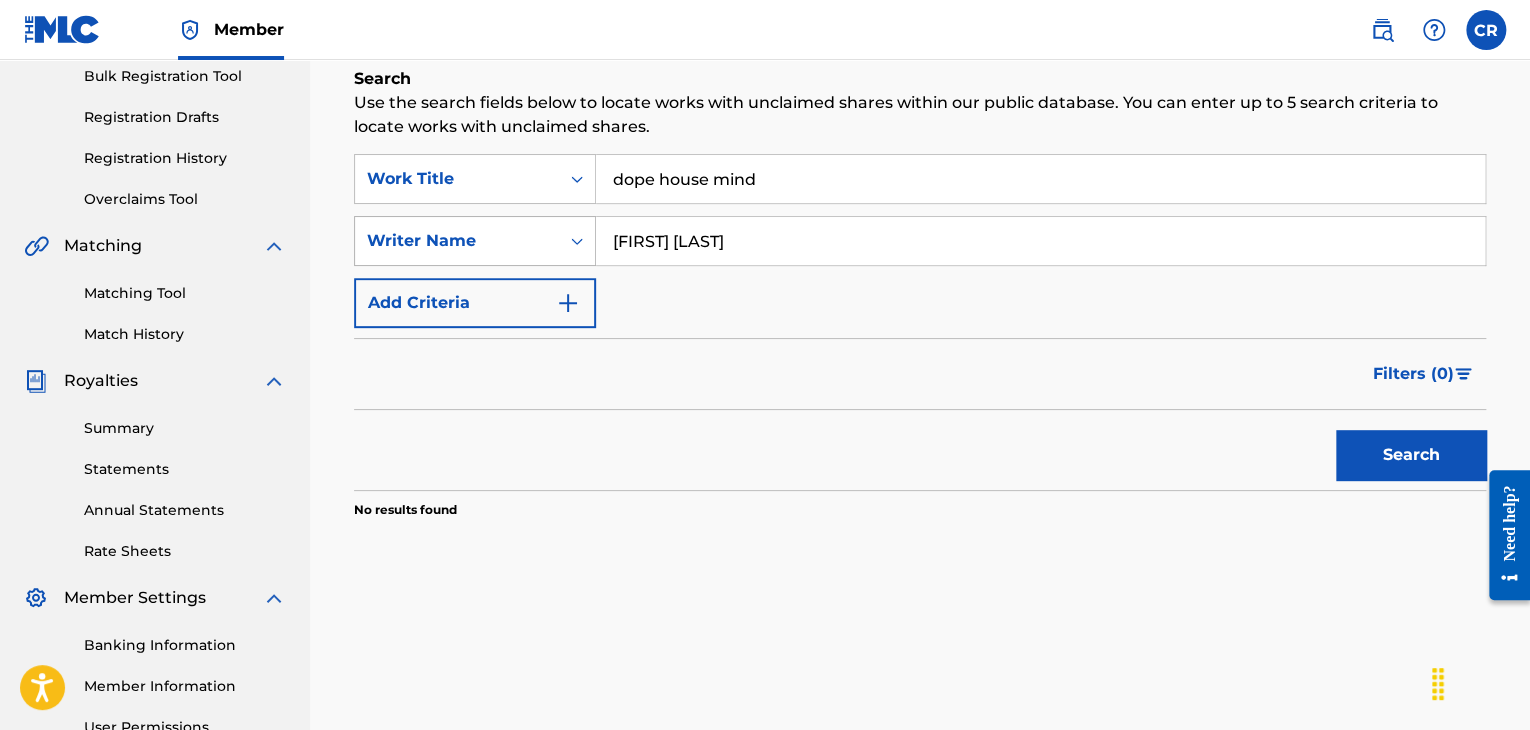 drag, startPoint x: 759, startPoint y: 236, endPoint x: 543, endPoint y: 233, distance: 216.02083 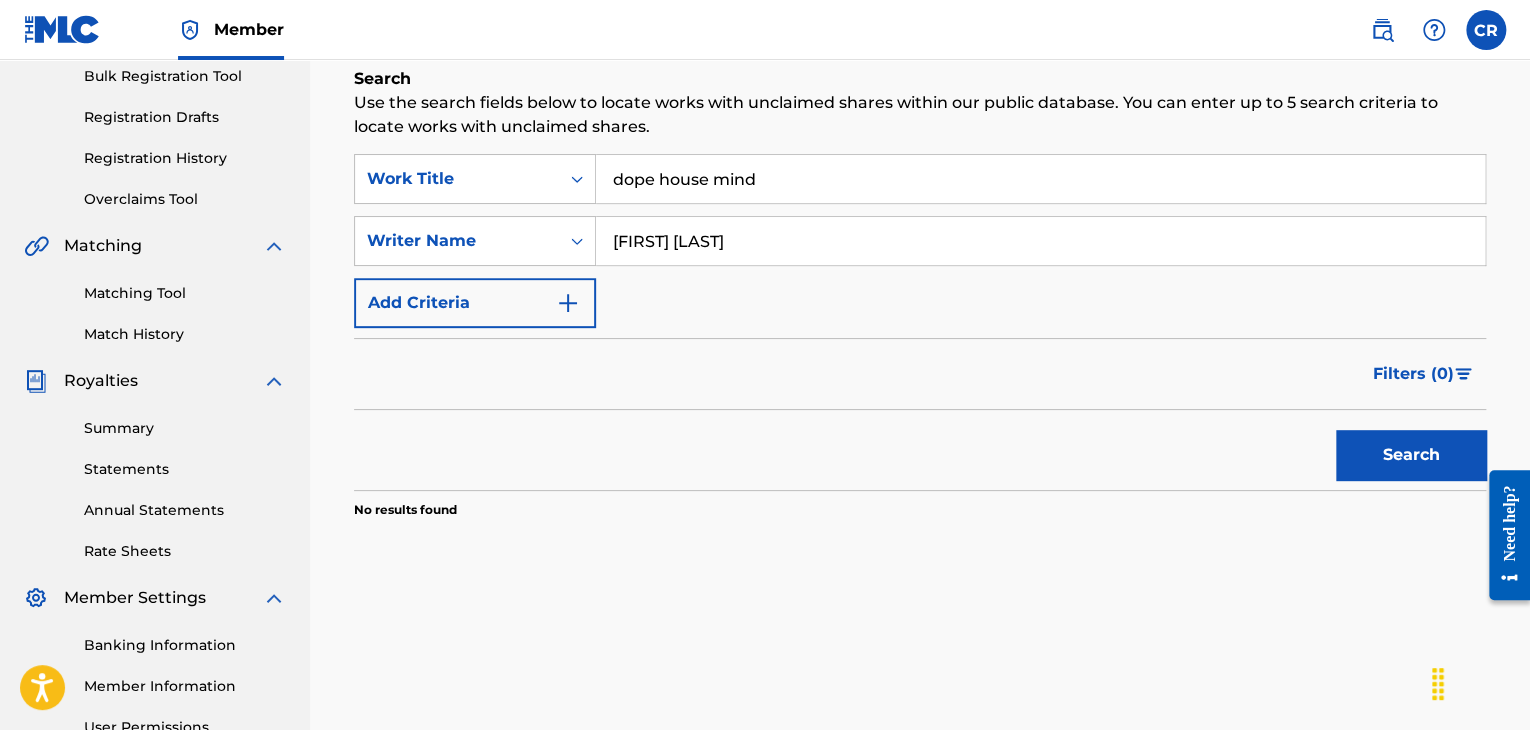 click on "Search" at bounding box center (1411, 455) 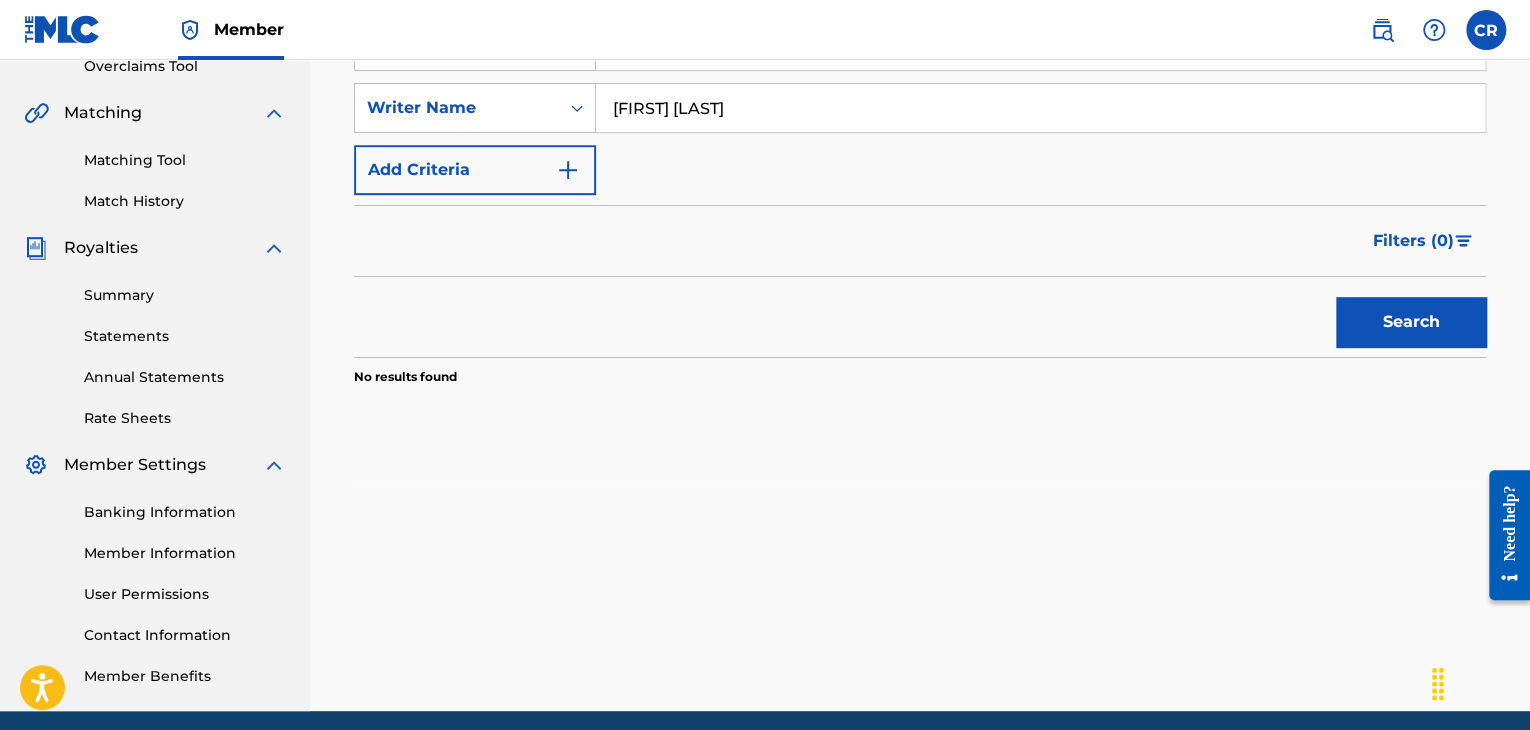 scroll, scrollTop: 200, scrollLeft: 0, axis: vertical 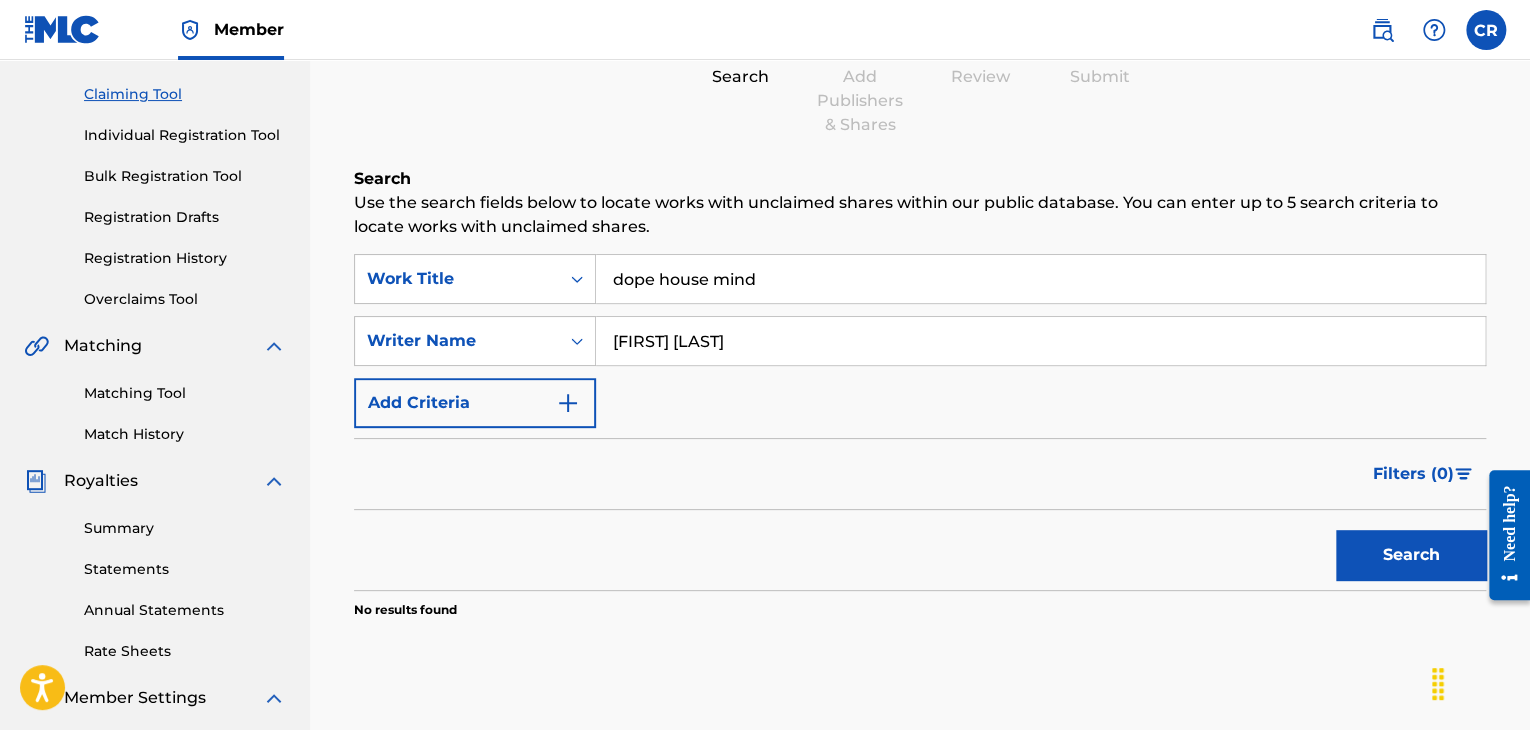drag, startPoint x: 744, startPoint y: 336, endPoint x: 516, endPoint y: 306, distance: 229.96521 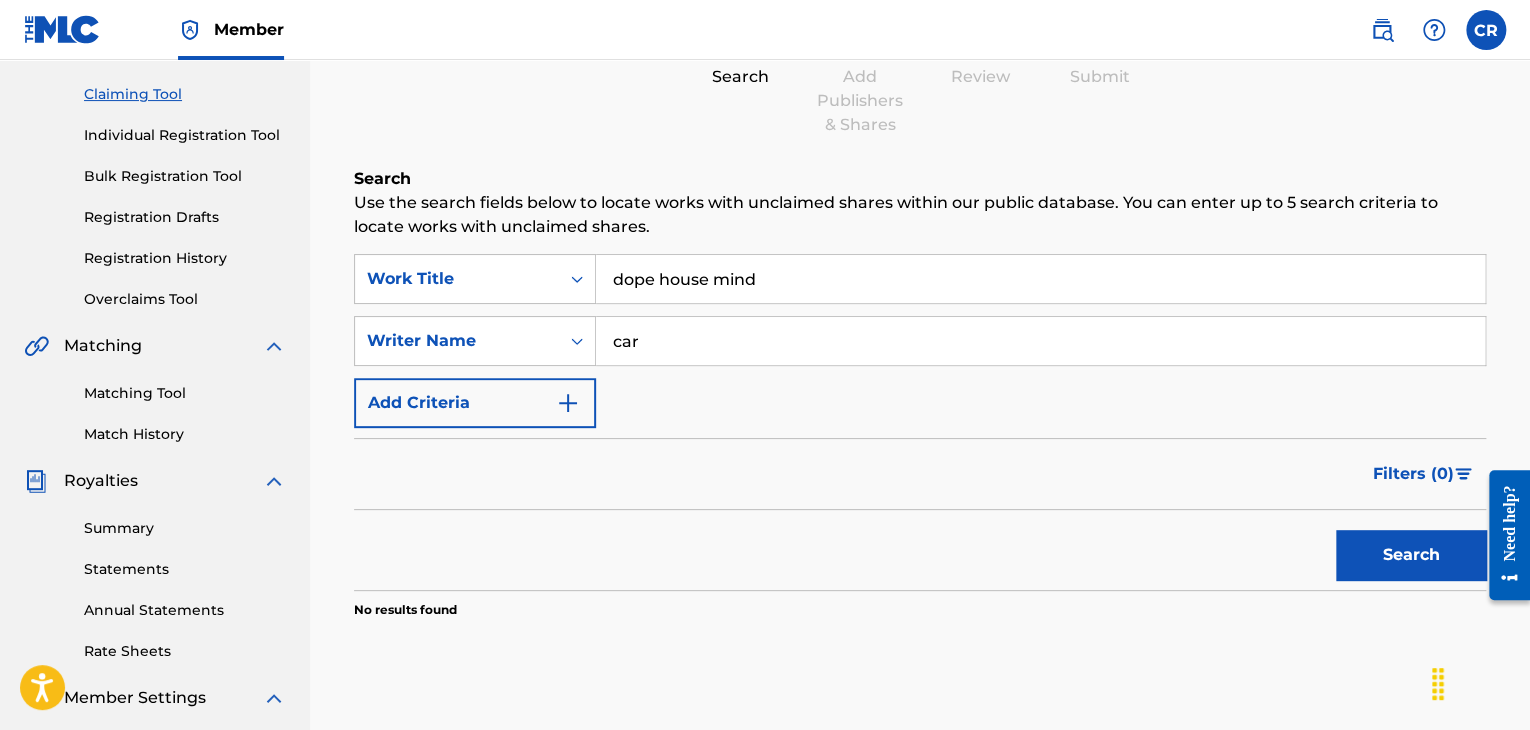 type on "[FIRST] [LAST]" 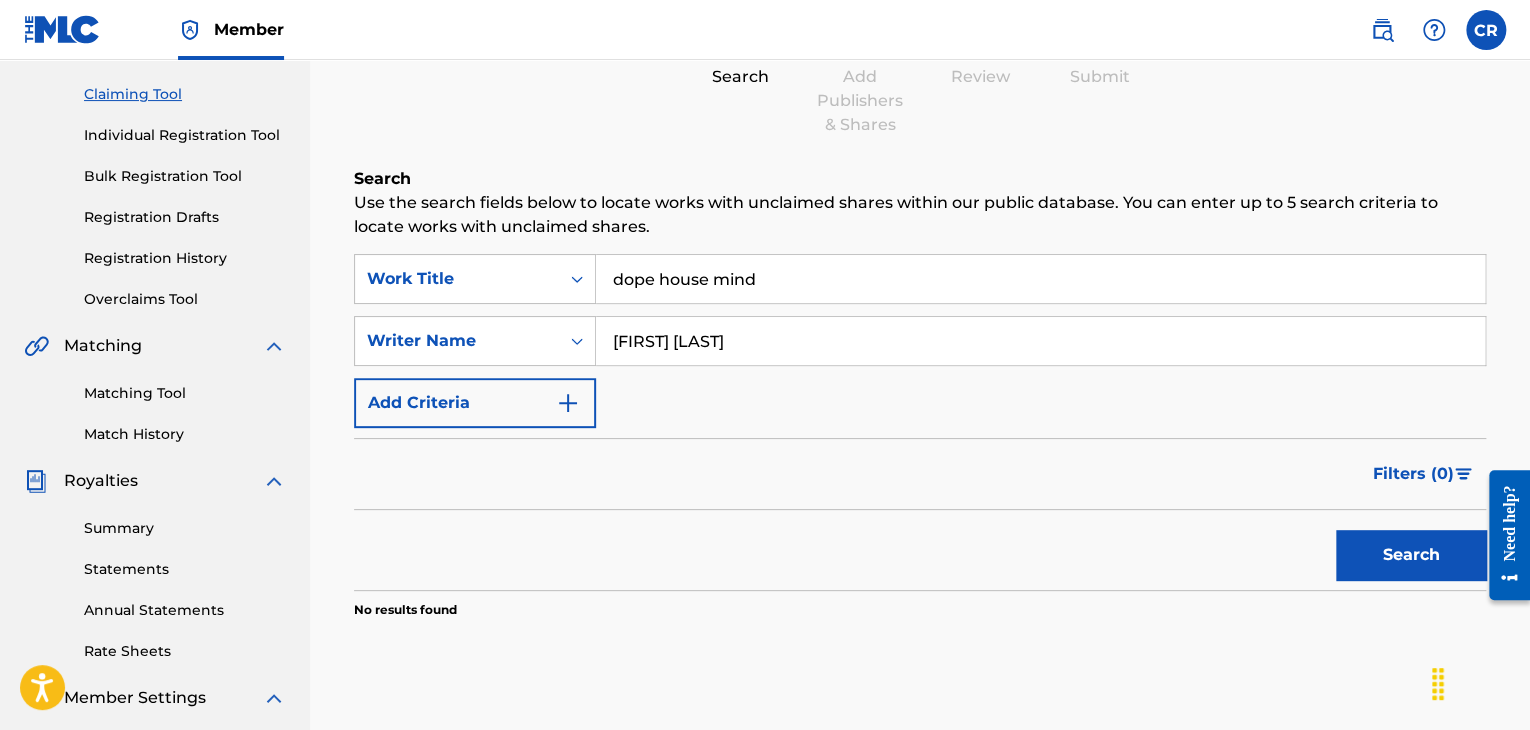 click on "Search" at bounding box center [1411, 555] 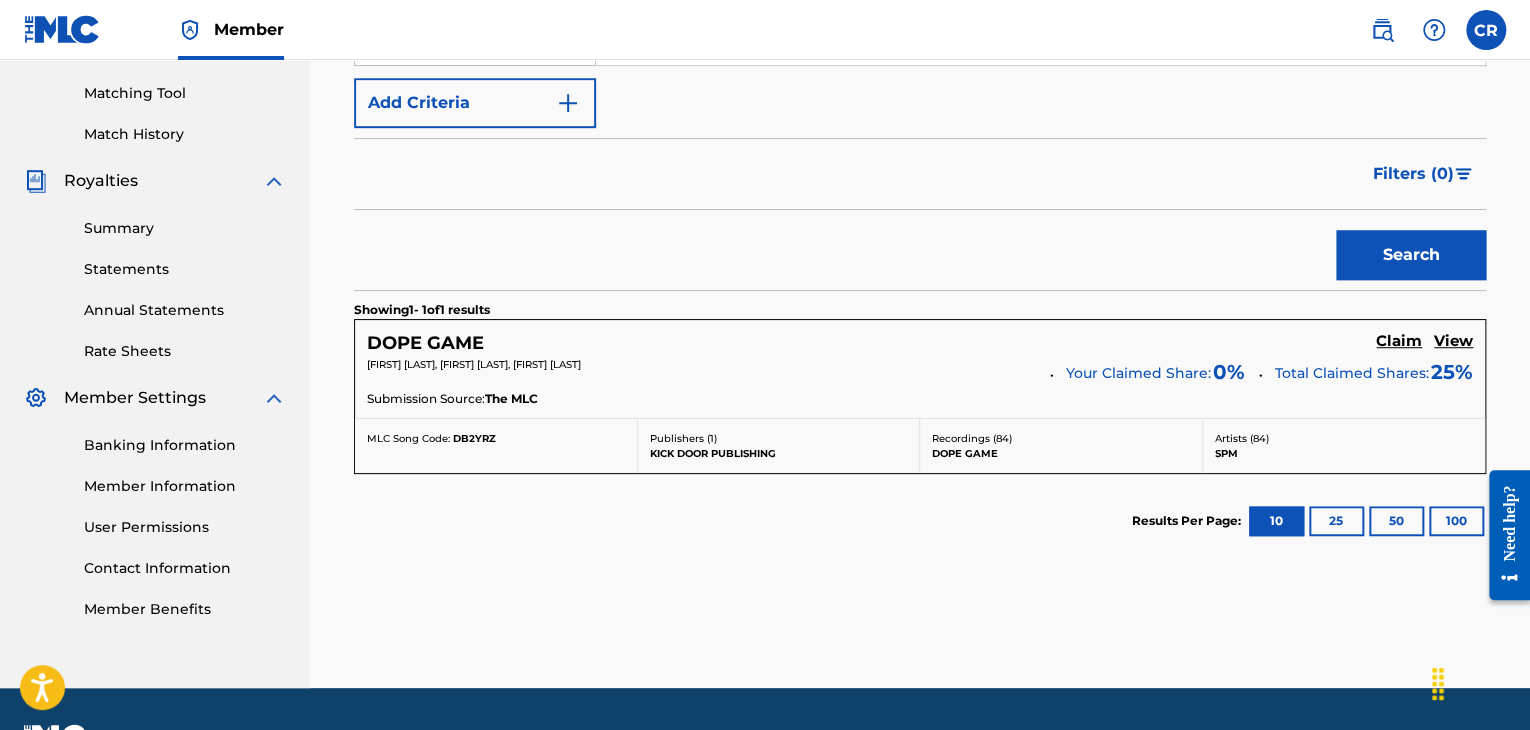 scroll, scrollTop: 200, scrollLeft: 0, axis: vertical 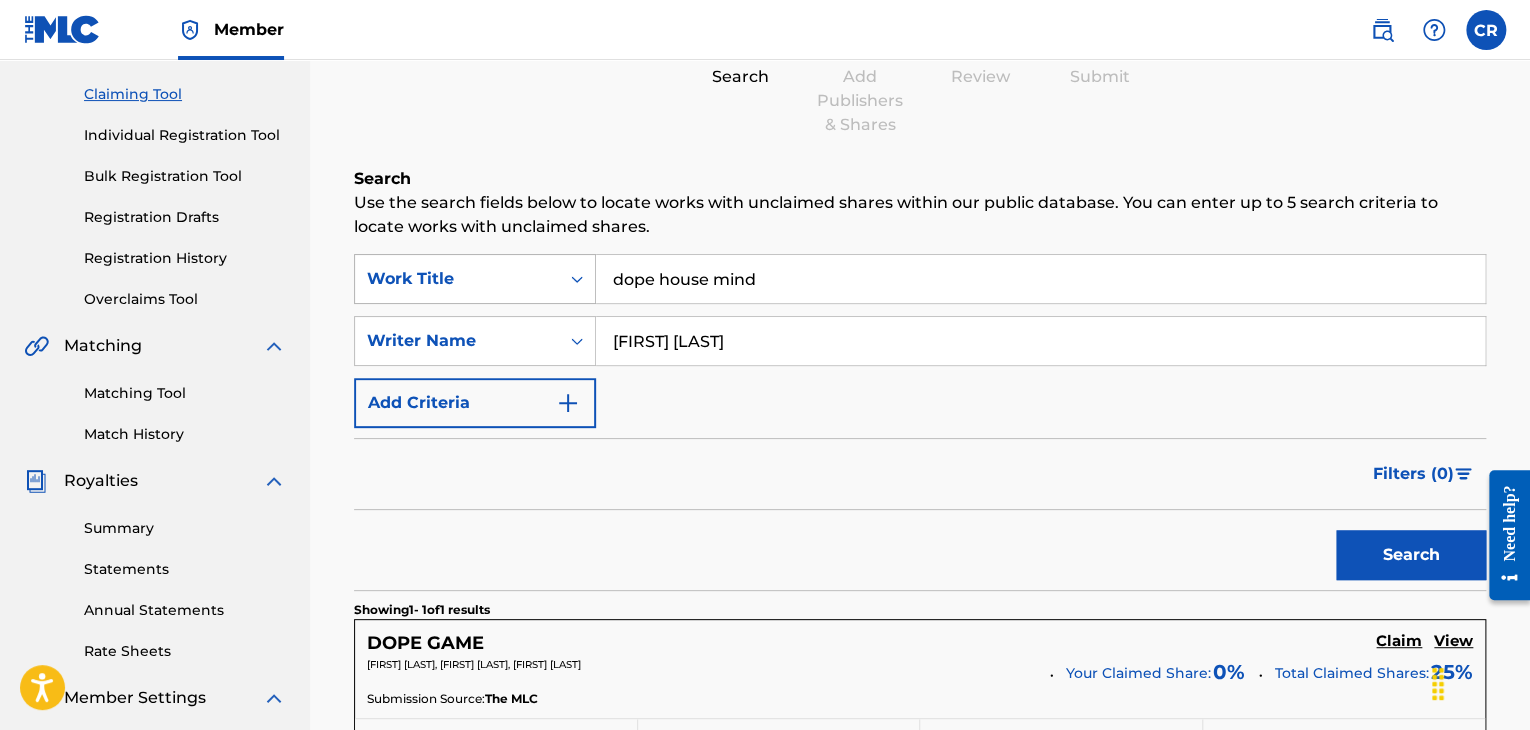 drag, startPoint x: 837, startPoint y: 280, endPoint x: 524, endPoint y: 277, distance: 313.01437 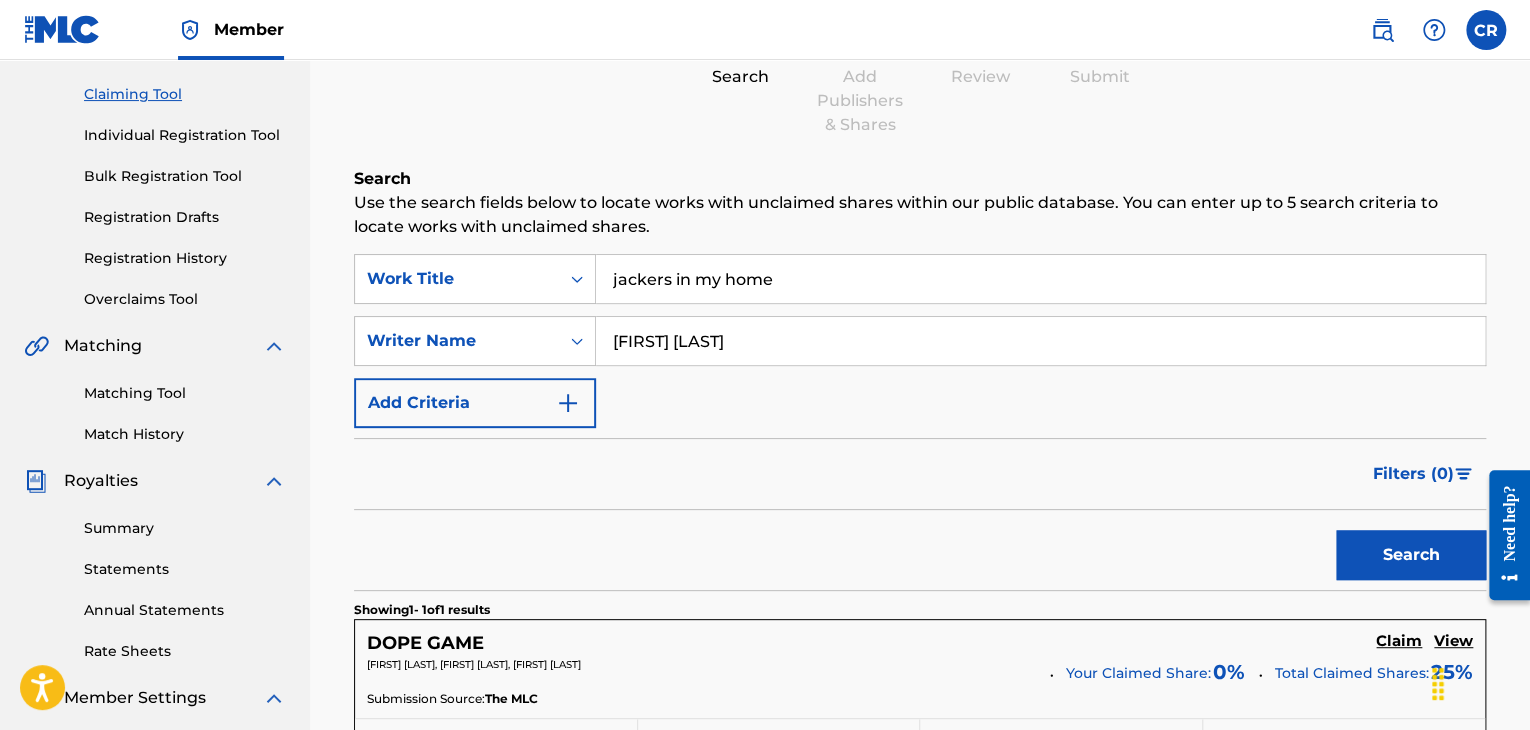type on "jackers in my home" 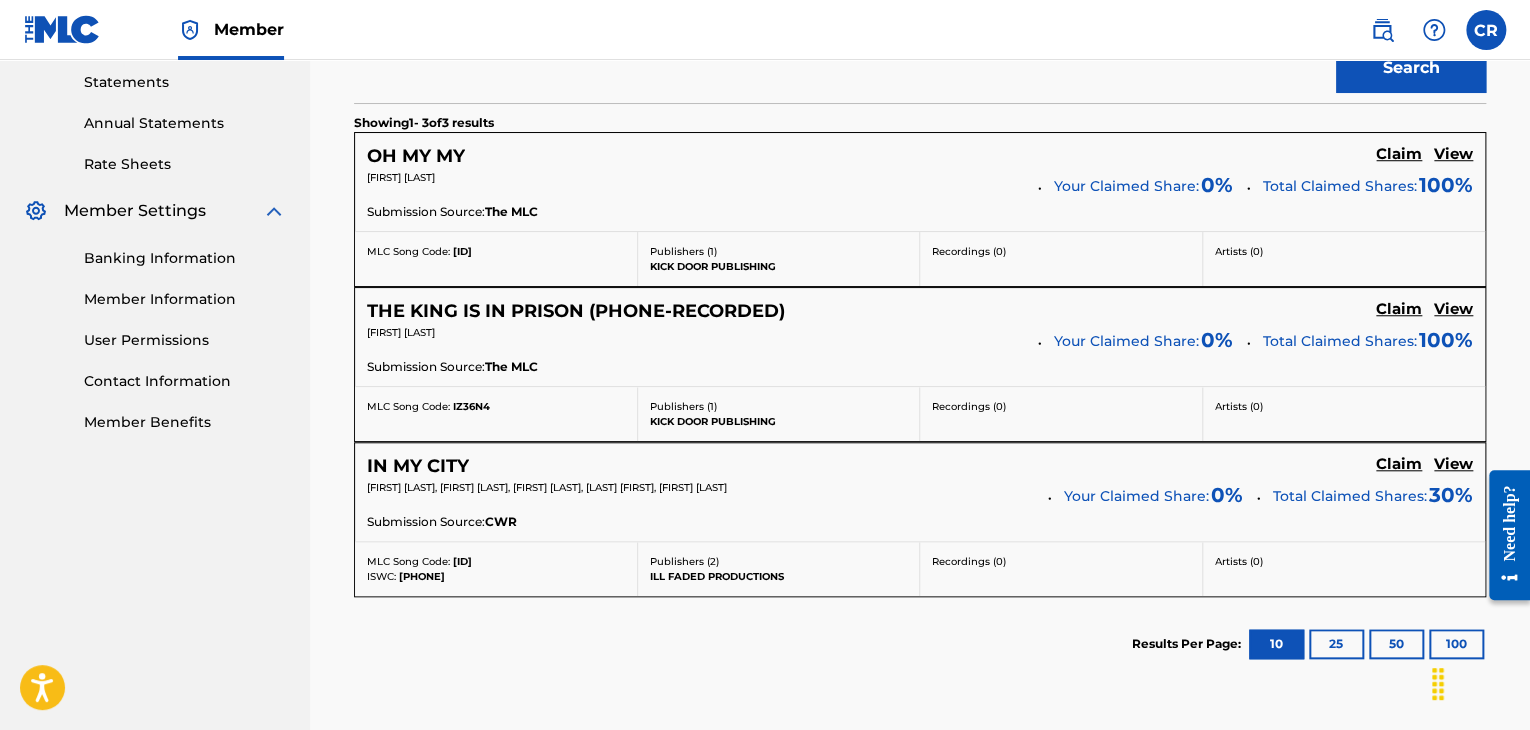 scroll, scrollTop: 700, scrollLeft: 0, axis: vertical 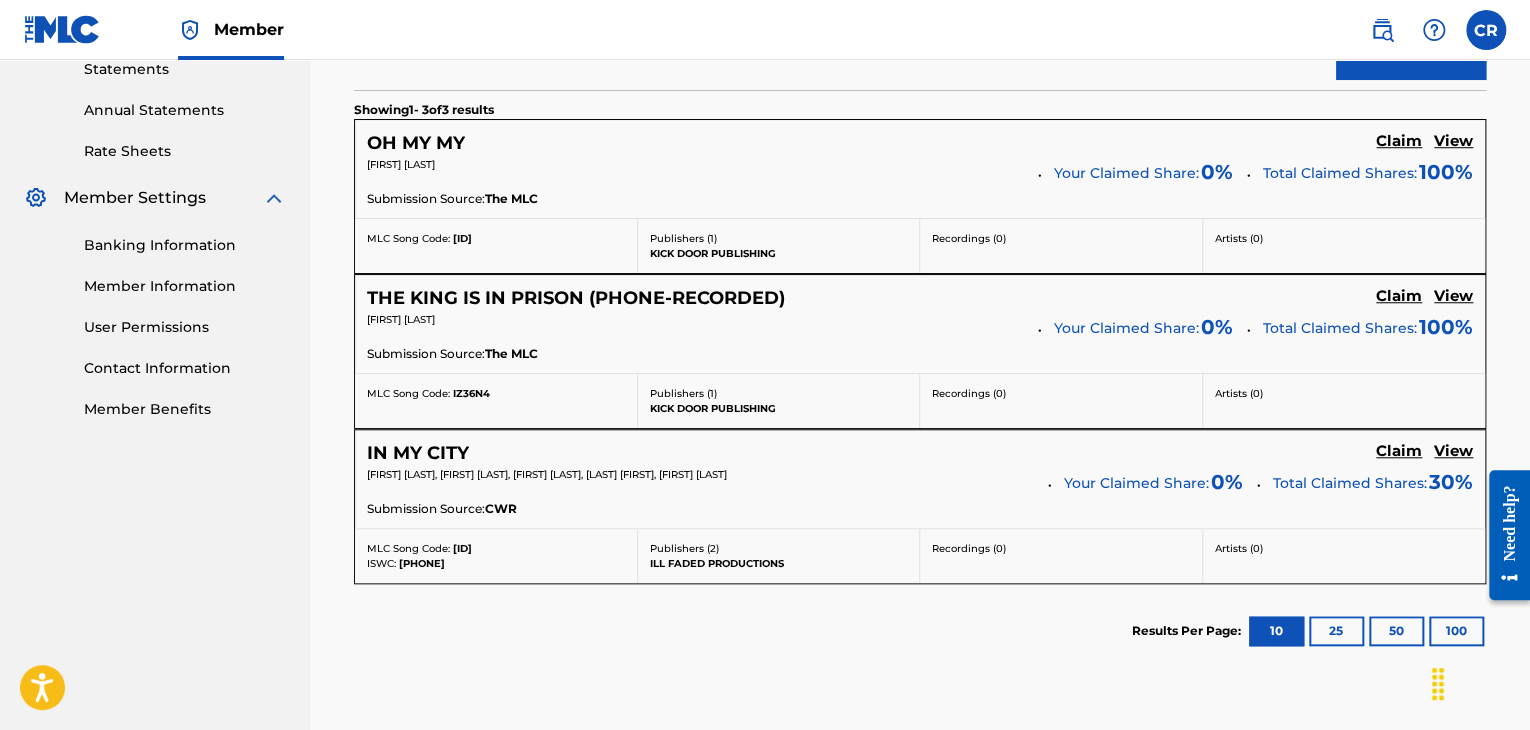 click on "Claim" at bounding box center (1399, 143) 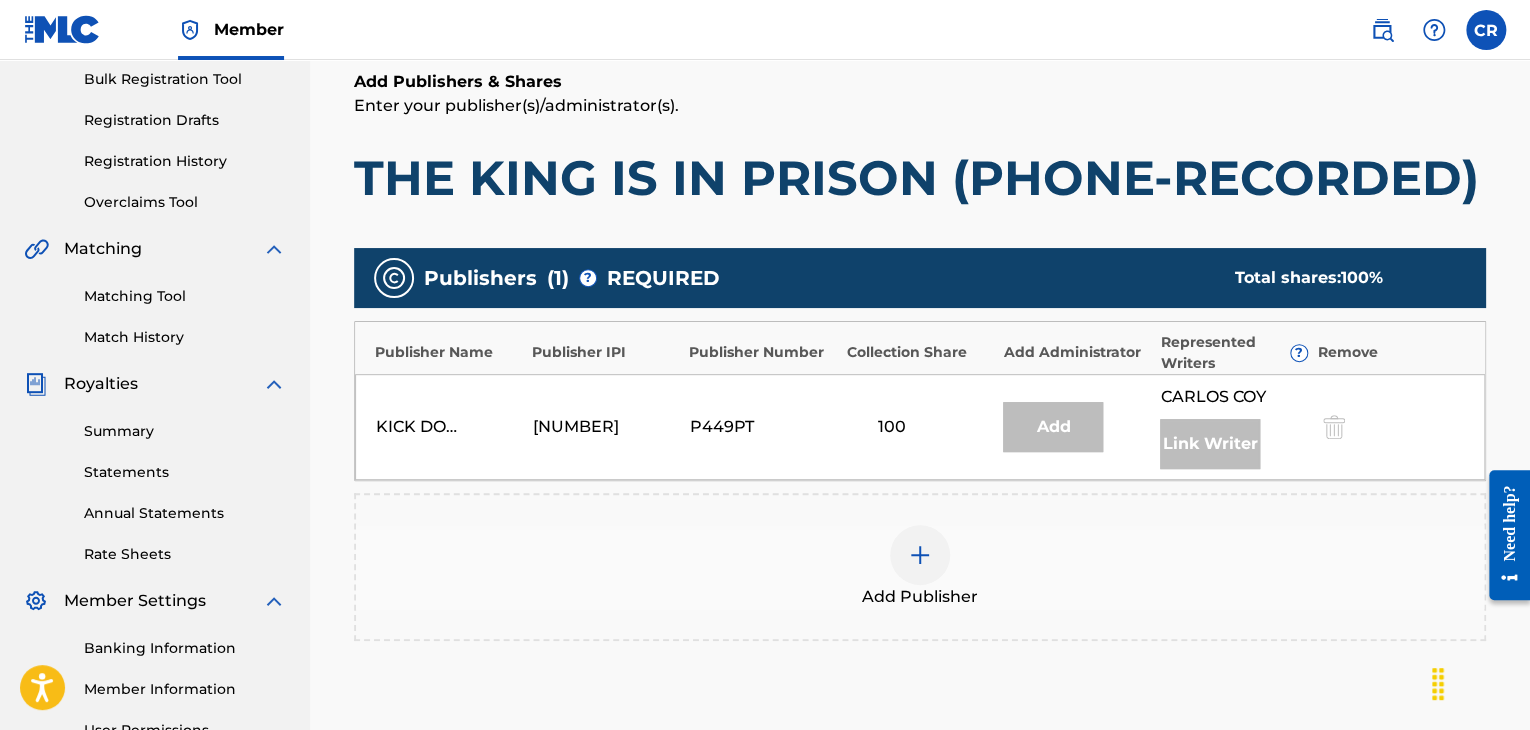 scroll, scrollTop: 449, scrollLeft: 0, axis: vertical 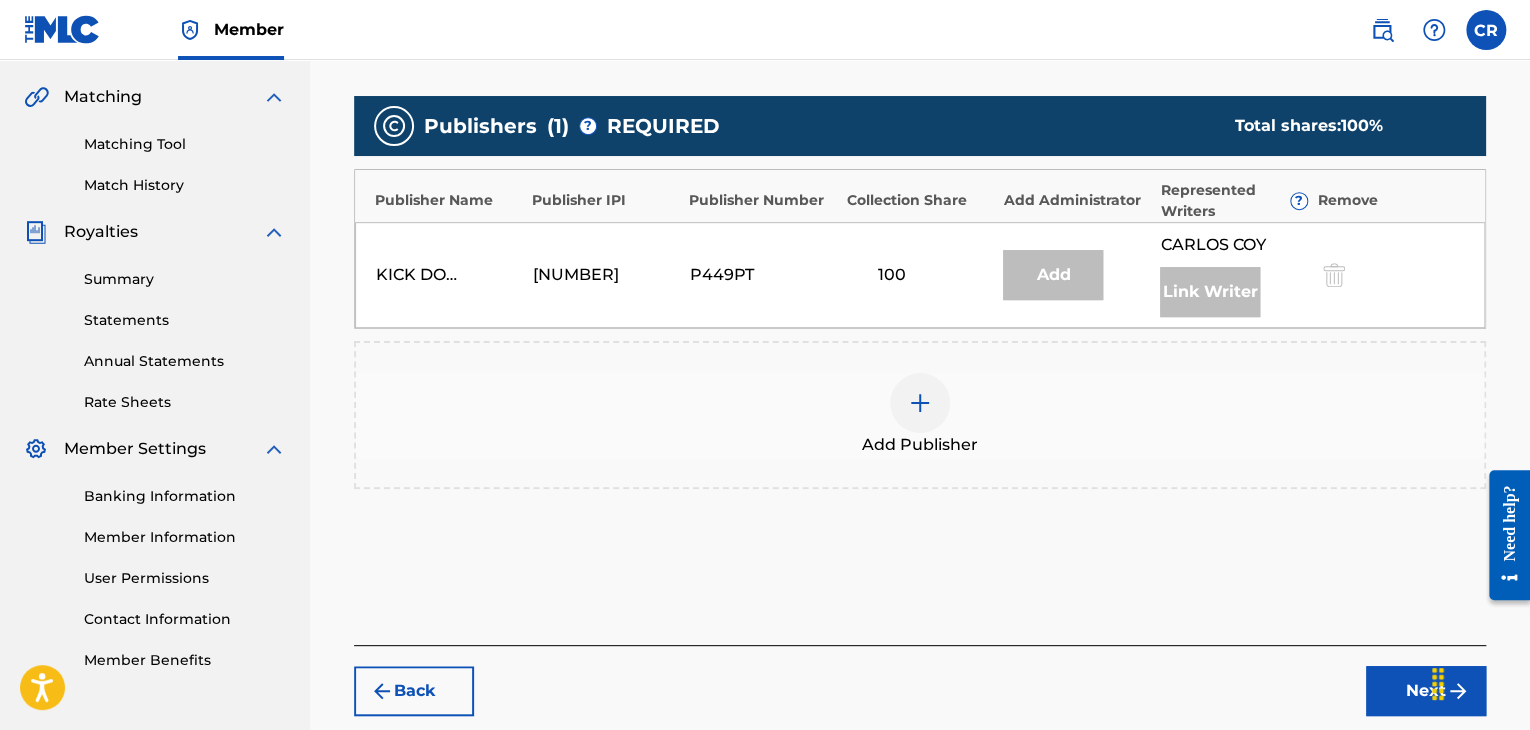 click on "Back" at bounding box center [414, 691] 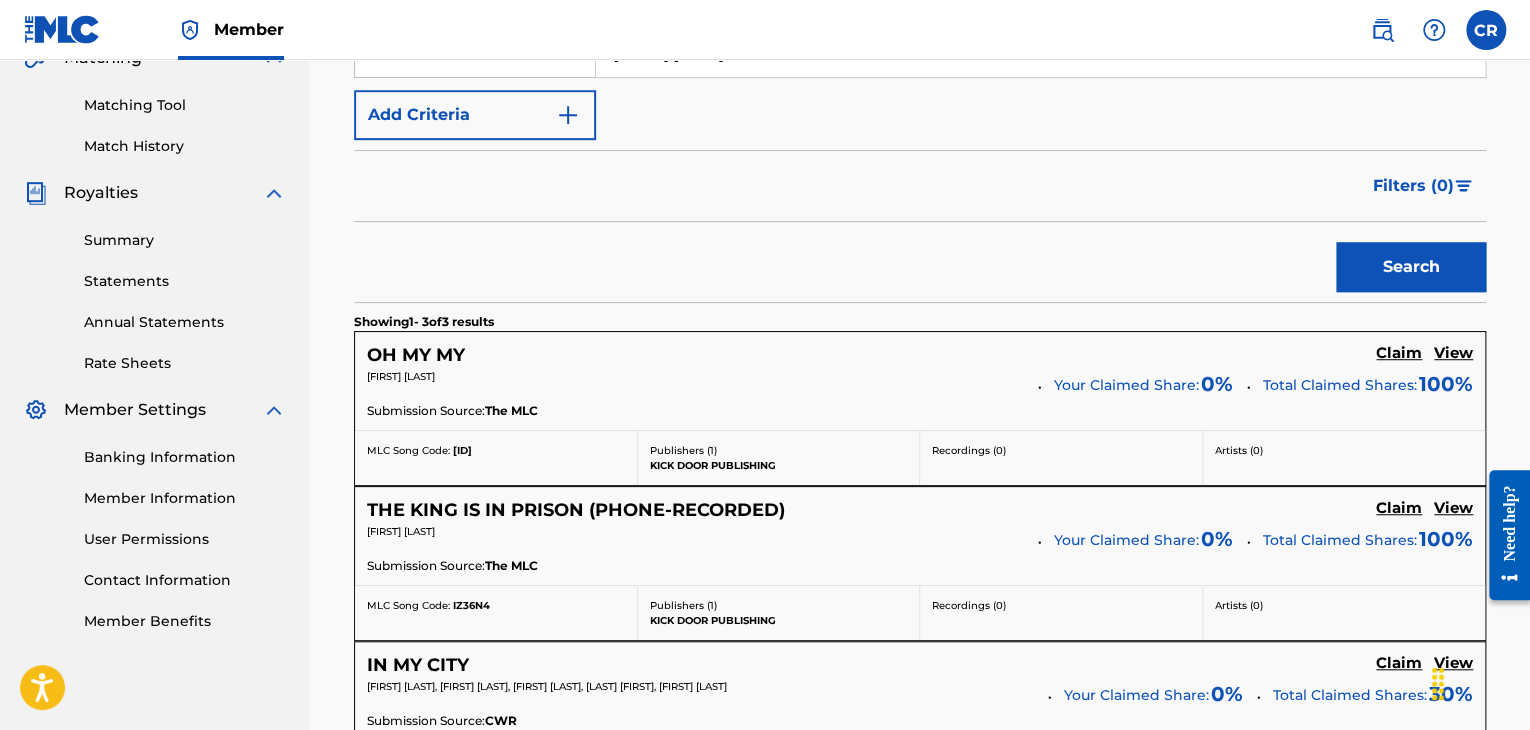 scroll, scrollTop: 249, scrollLeft: 0, axis: vertical 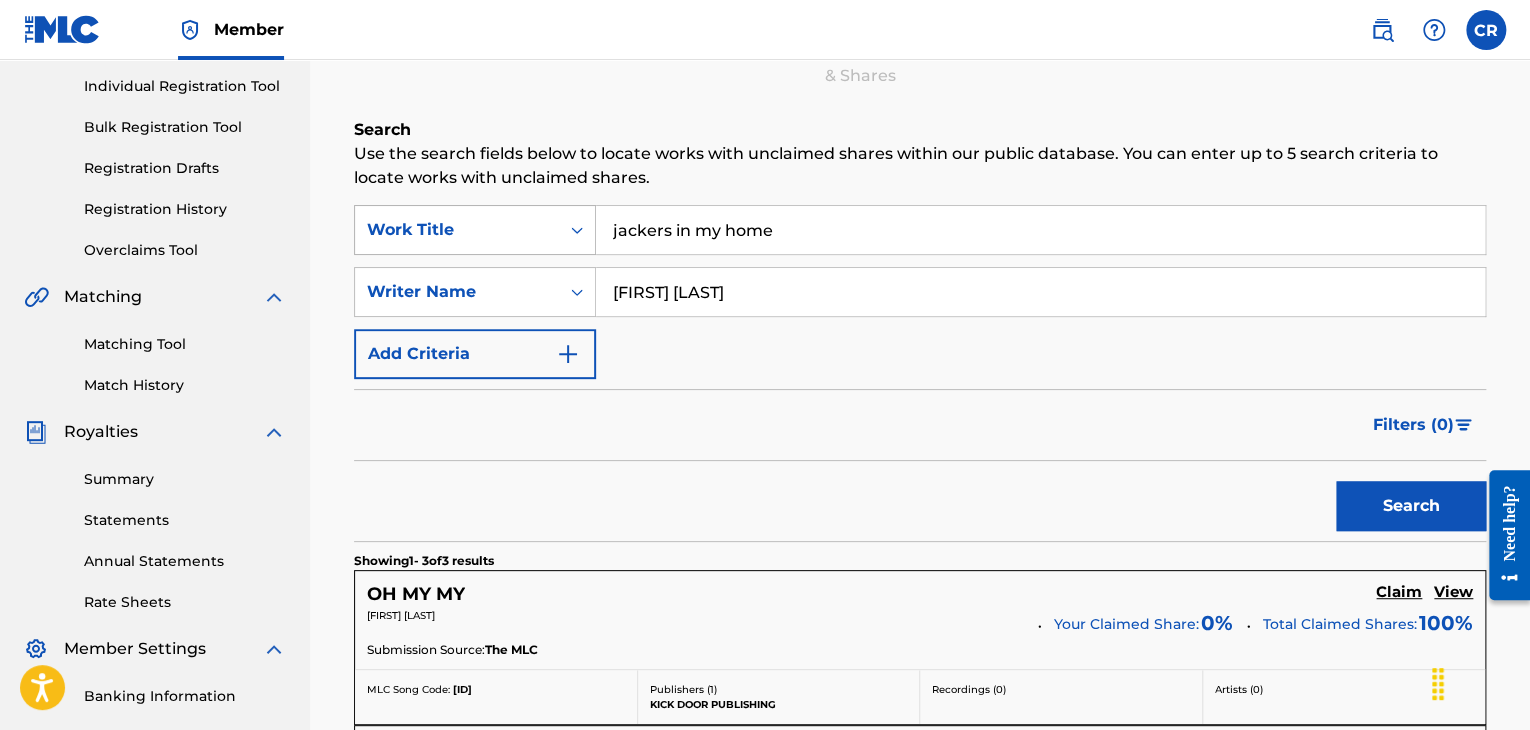 drag, startPoint x: 796, startPoint y: 222, endPoint x: 567, endPoint y: 231, distance: 229.17679 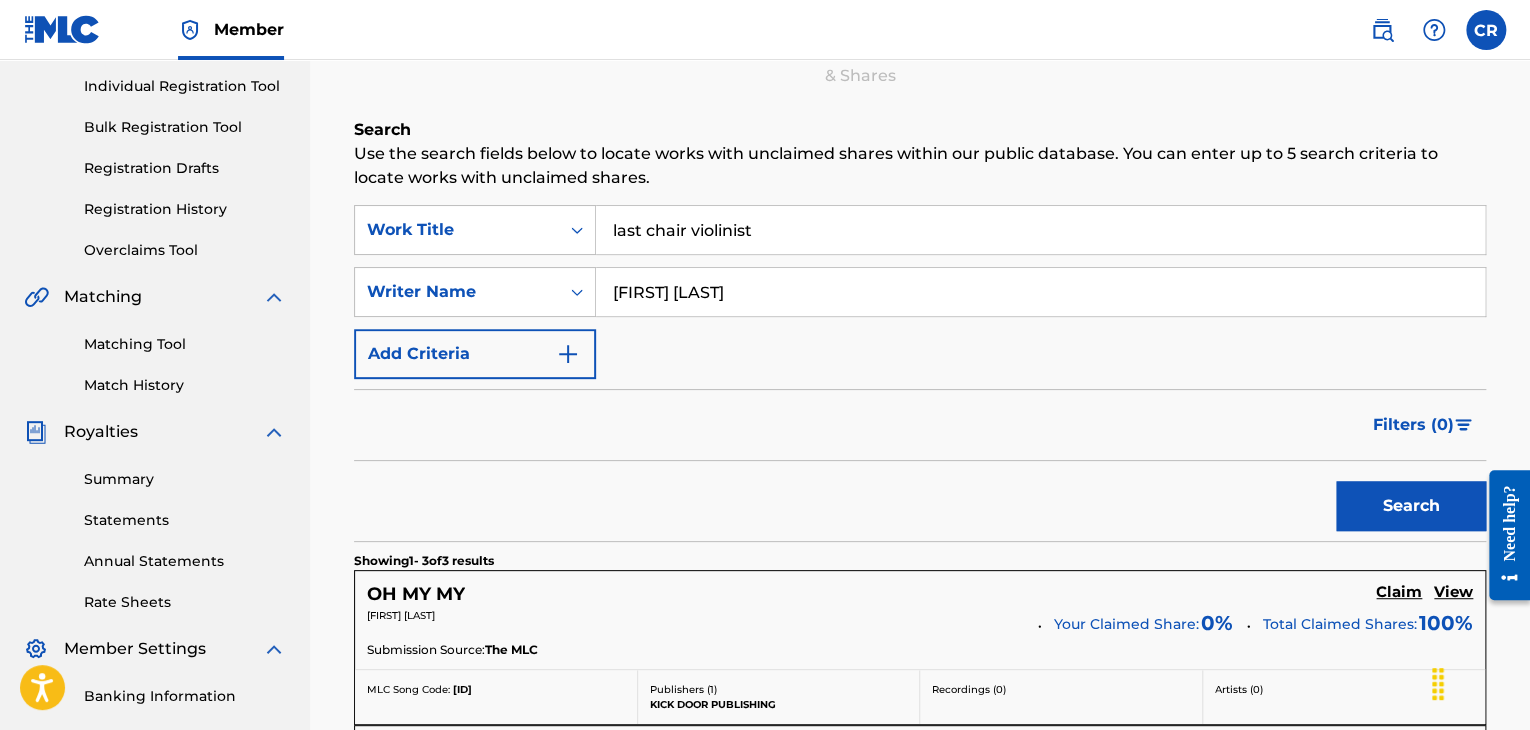 type on "last chair violinist" 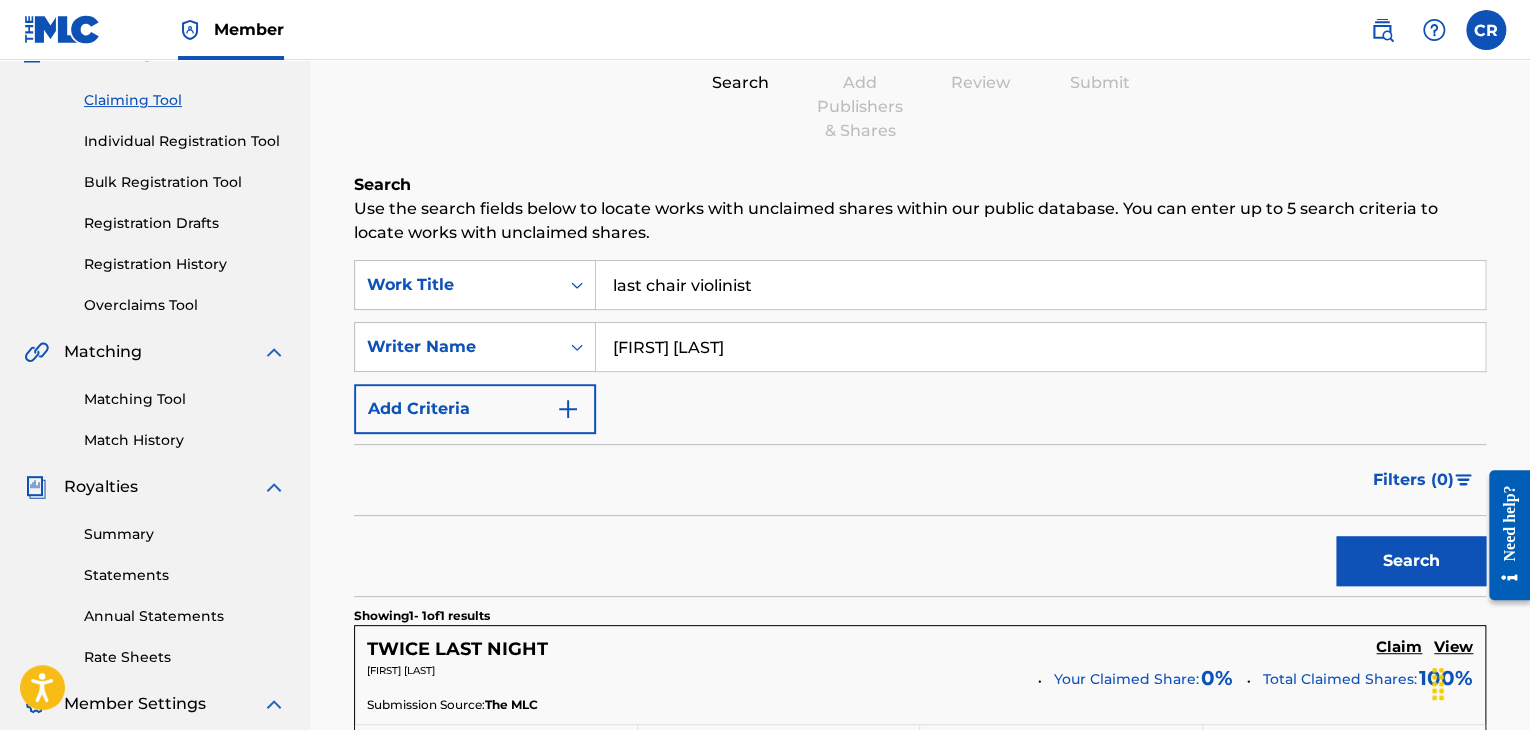 scroll, scrollTop: 53, scrollLeft: 0, axis: vertical 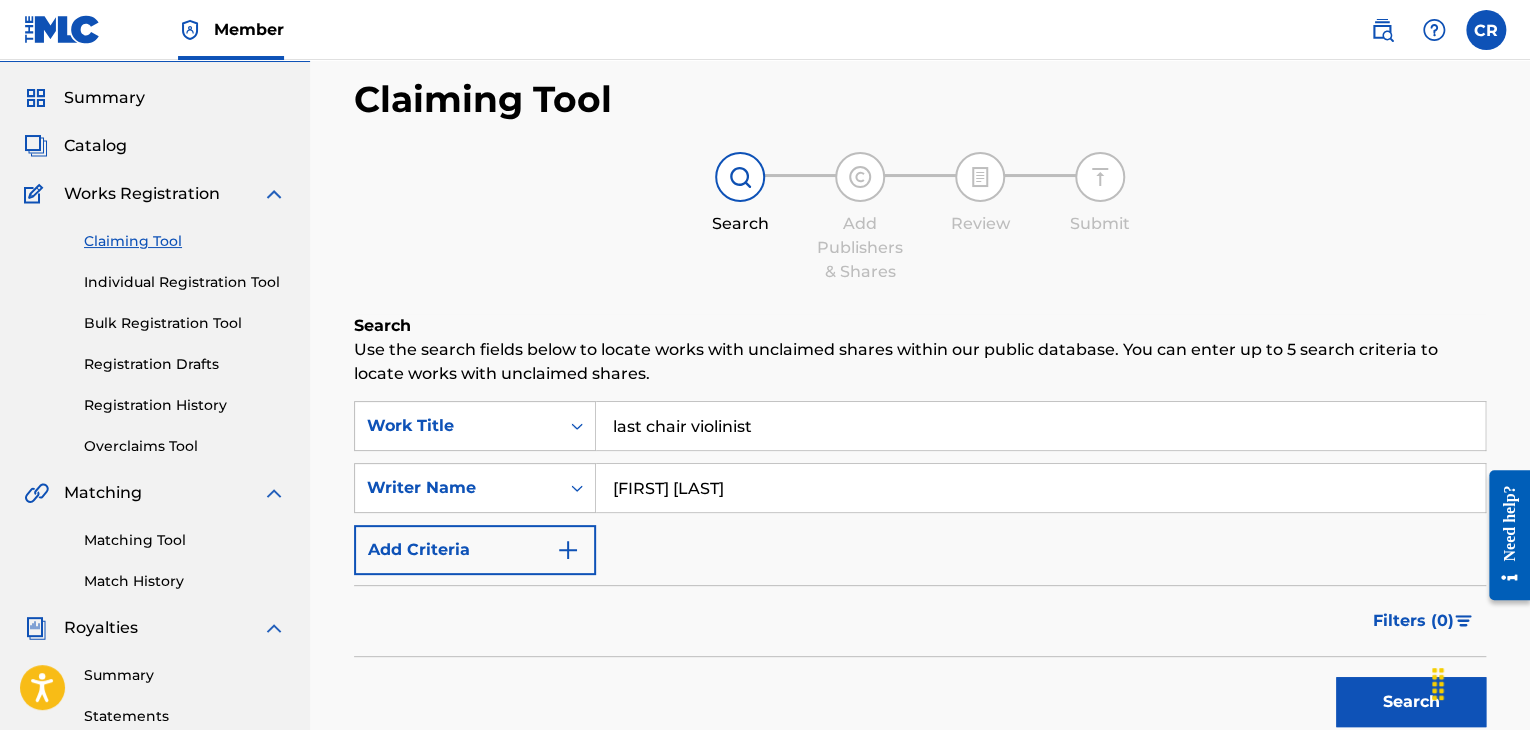 click on "Claiming Tool Individual Registration Tool Bulk Registration Tool Registration Drafts Registration History Overclaims Tool" at bounding box center (155, 331) 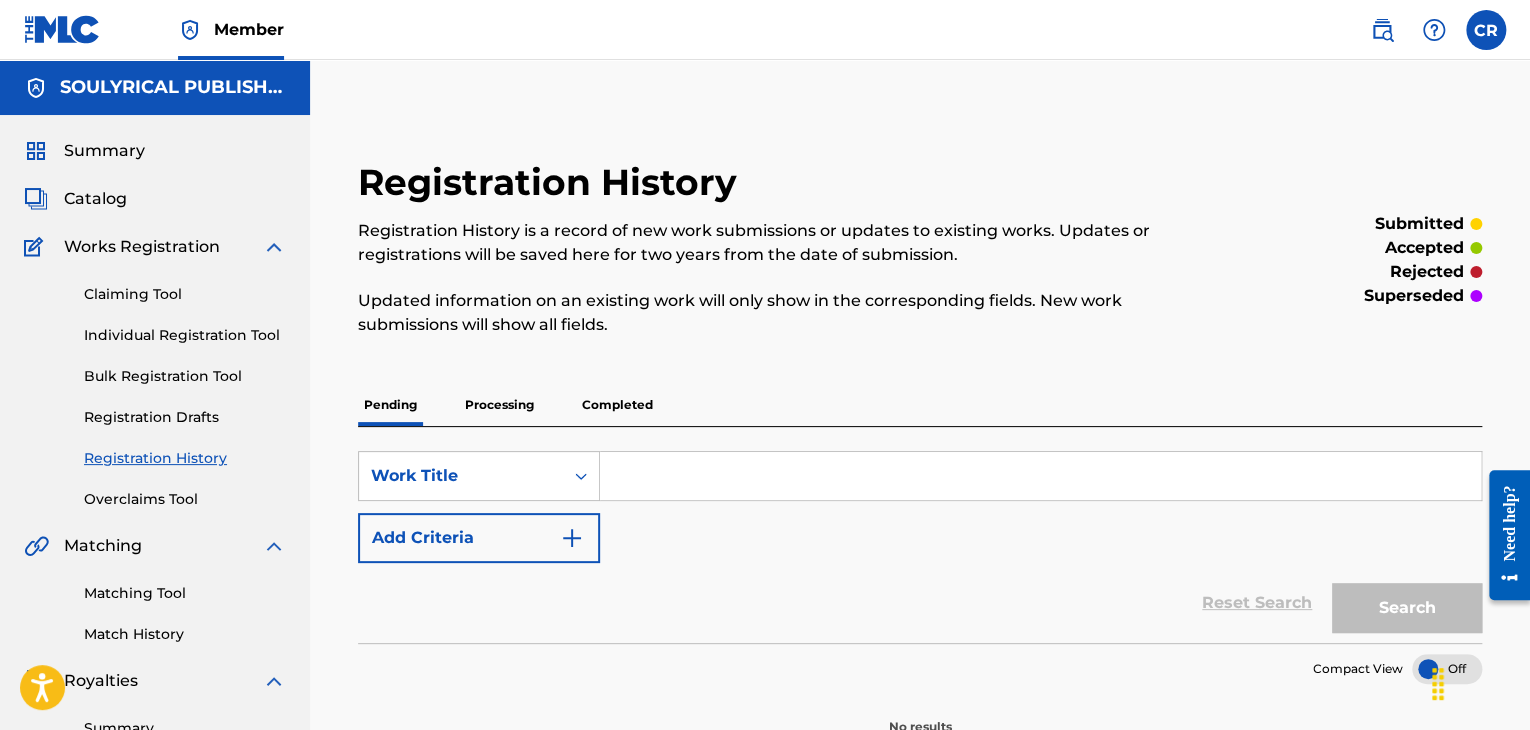 click on "Completed" at bounding box center [617, 405] 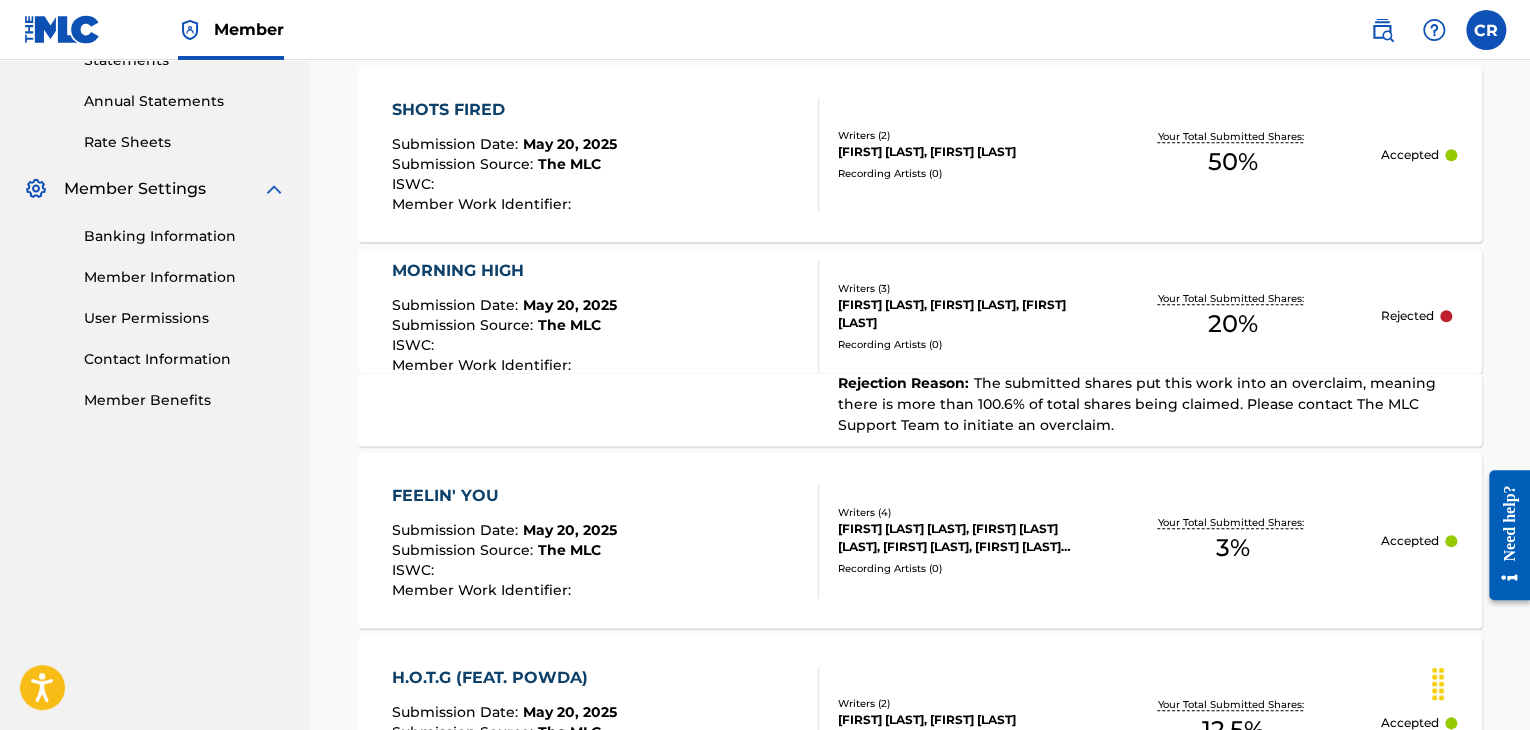 scroll, scrollTop: 700, scrollLeft: 0, axis: vertical 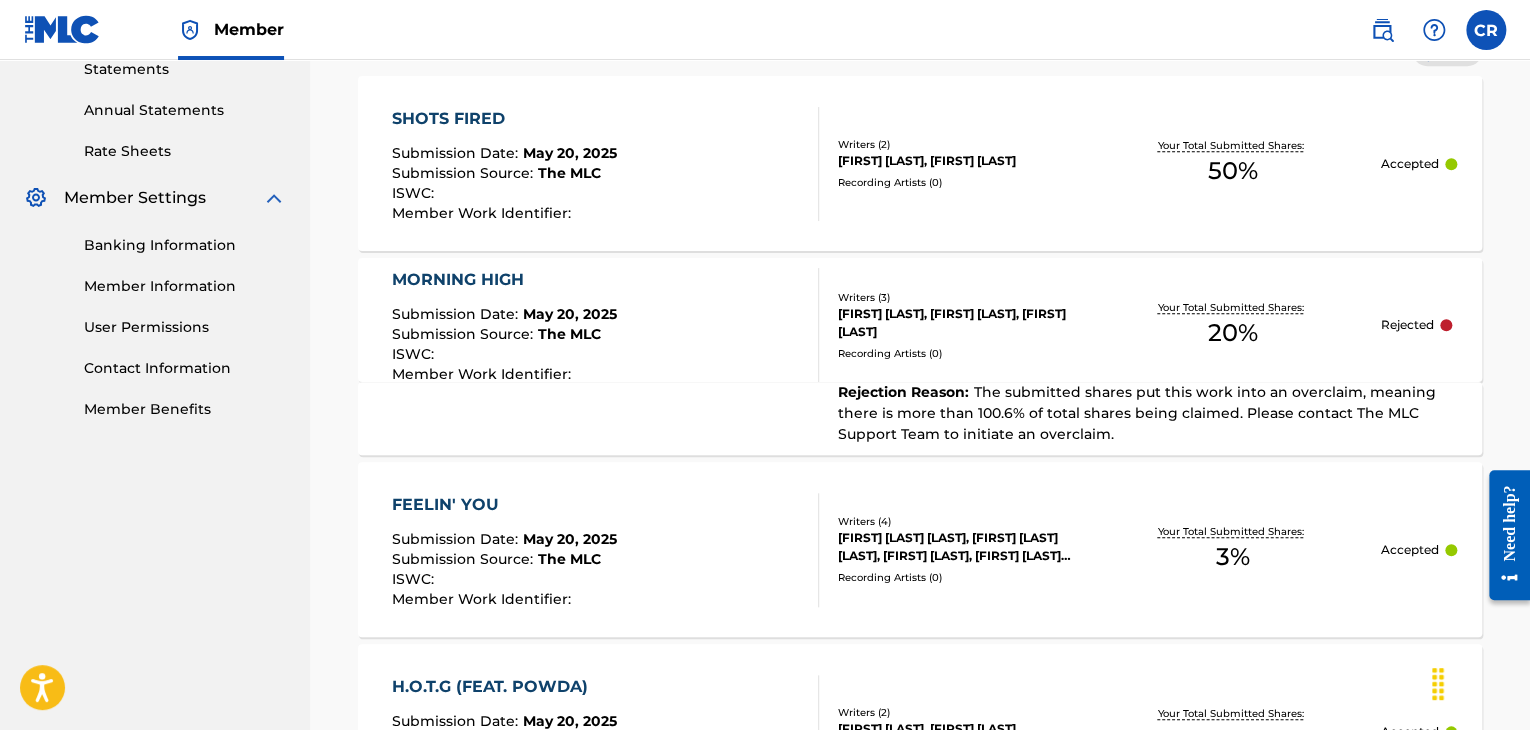 click on "The submitted shares put this work into an overclaim, meaning there is more than 100.6% of total shares being claimed. Please contact The MLC Support Team to initiate an overclaim." at bounding box center [1137, 413] 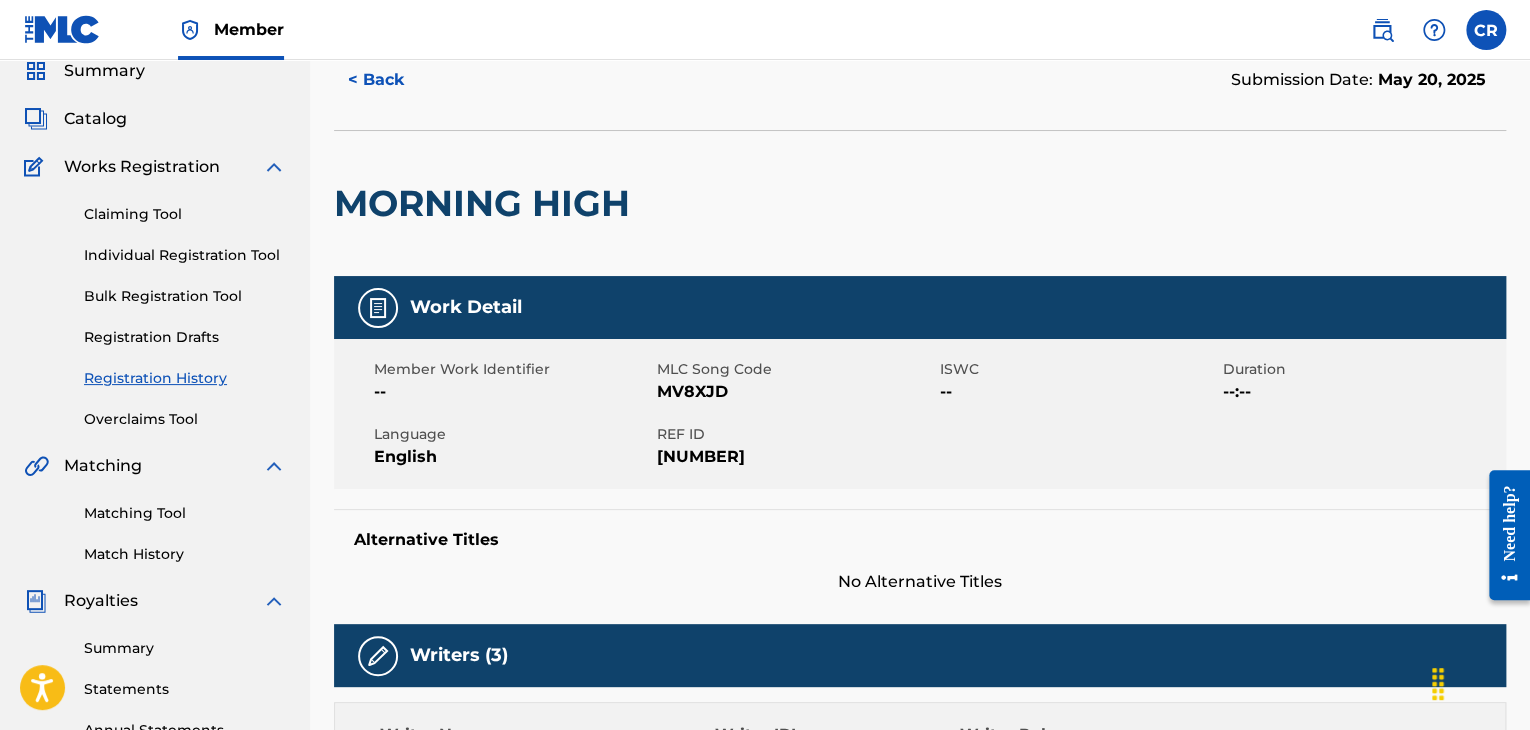 scroll, scrollTop: 0, scrollLeft: 0, axis: both 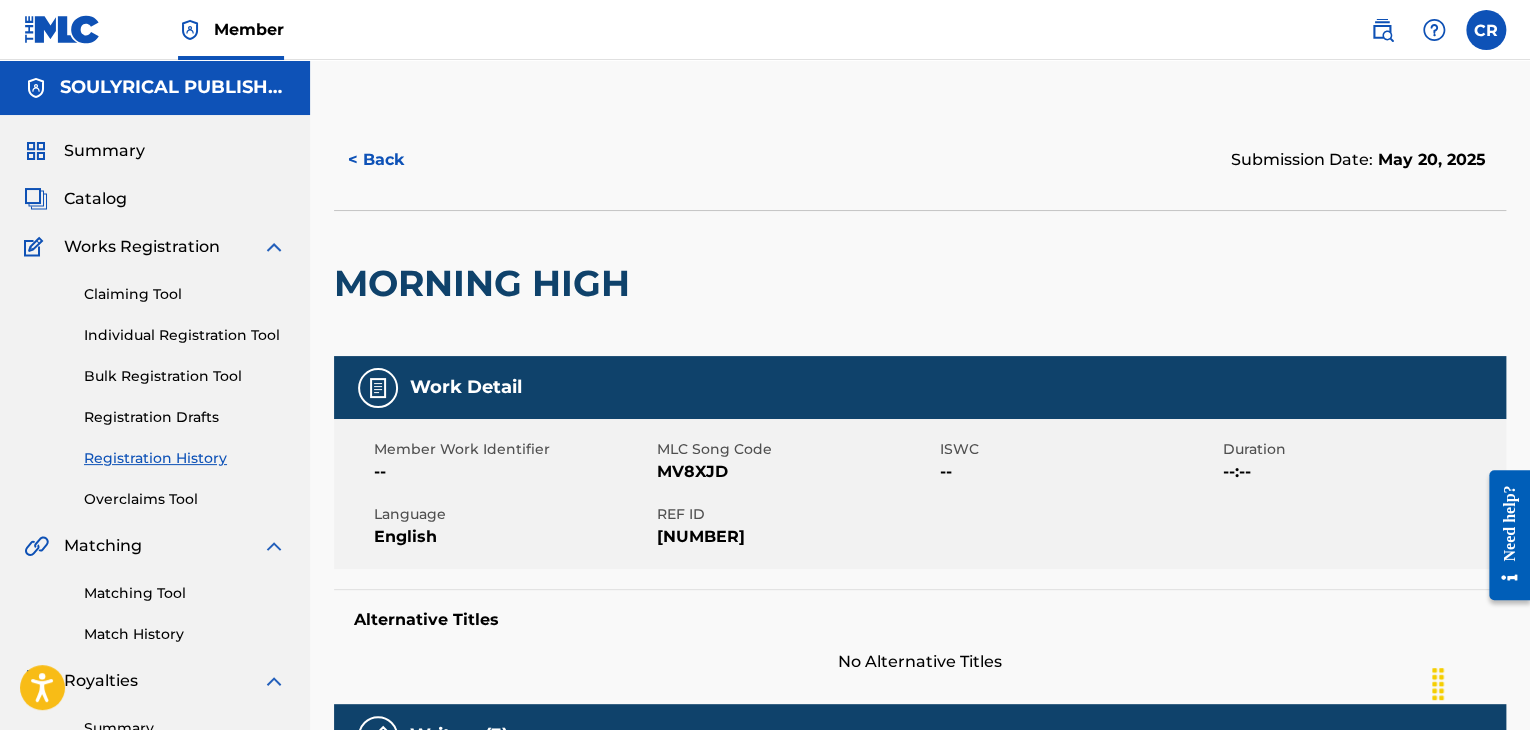 click on "< Back" at bounding box center [394, 160] 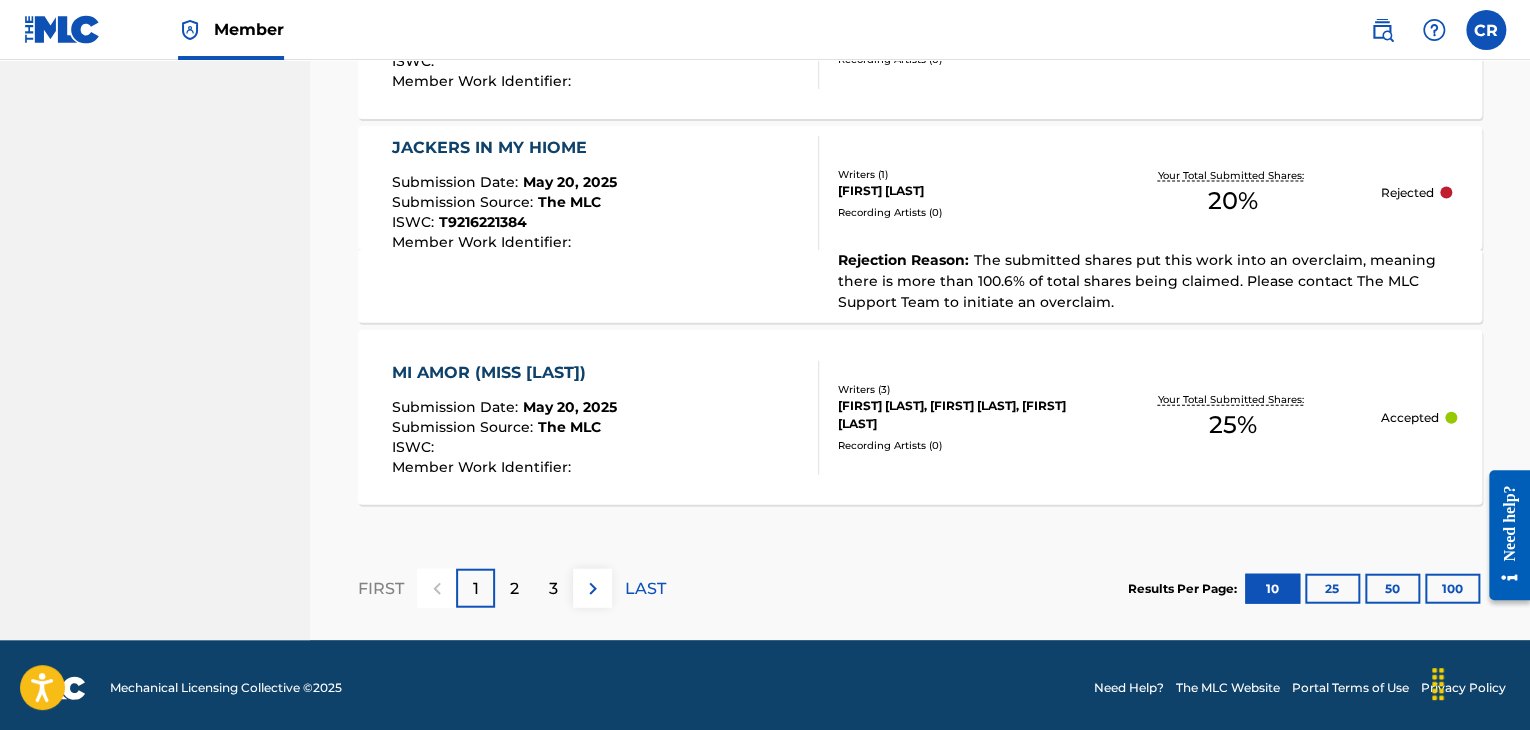 scroll, scrollTop: 2133, scrollLeft: 0, axis: vertical 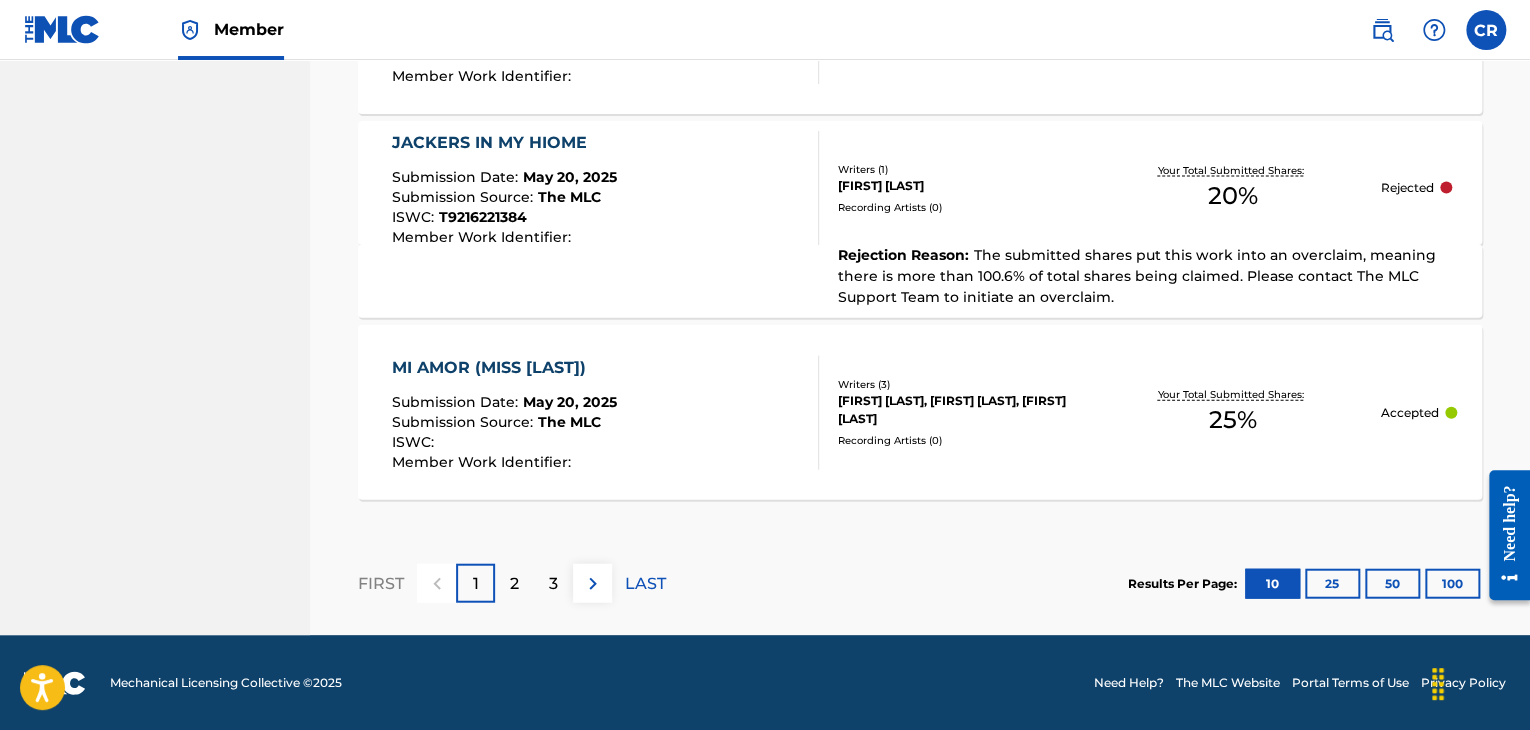 click on "3" at bounding box center [553, 583] 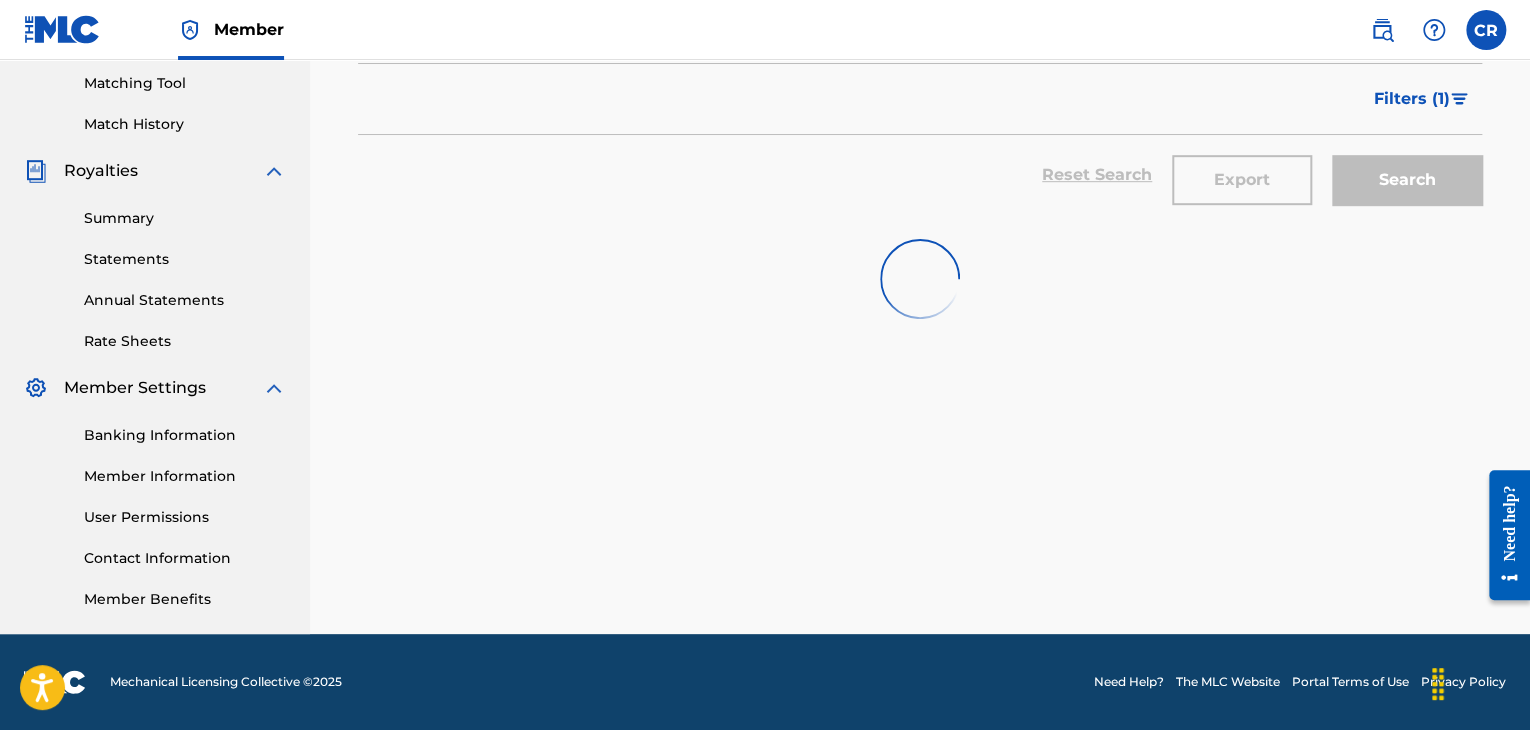 scroll, scrollTop: 2089, scrollLeft: 0, axis: vertical 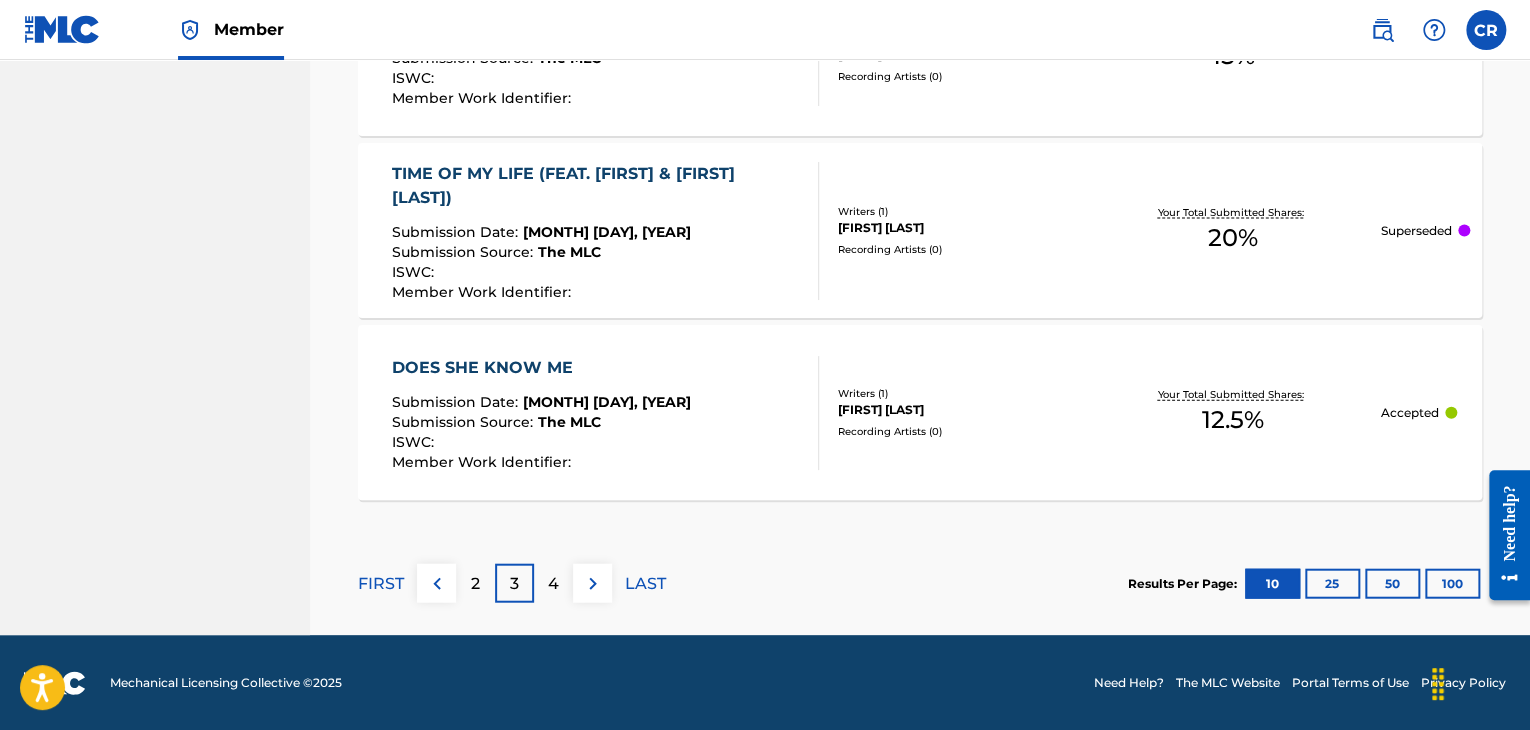 click on "2" at bounding box center [475, 584] 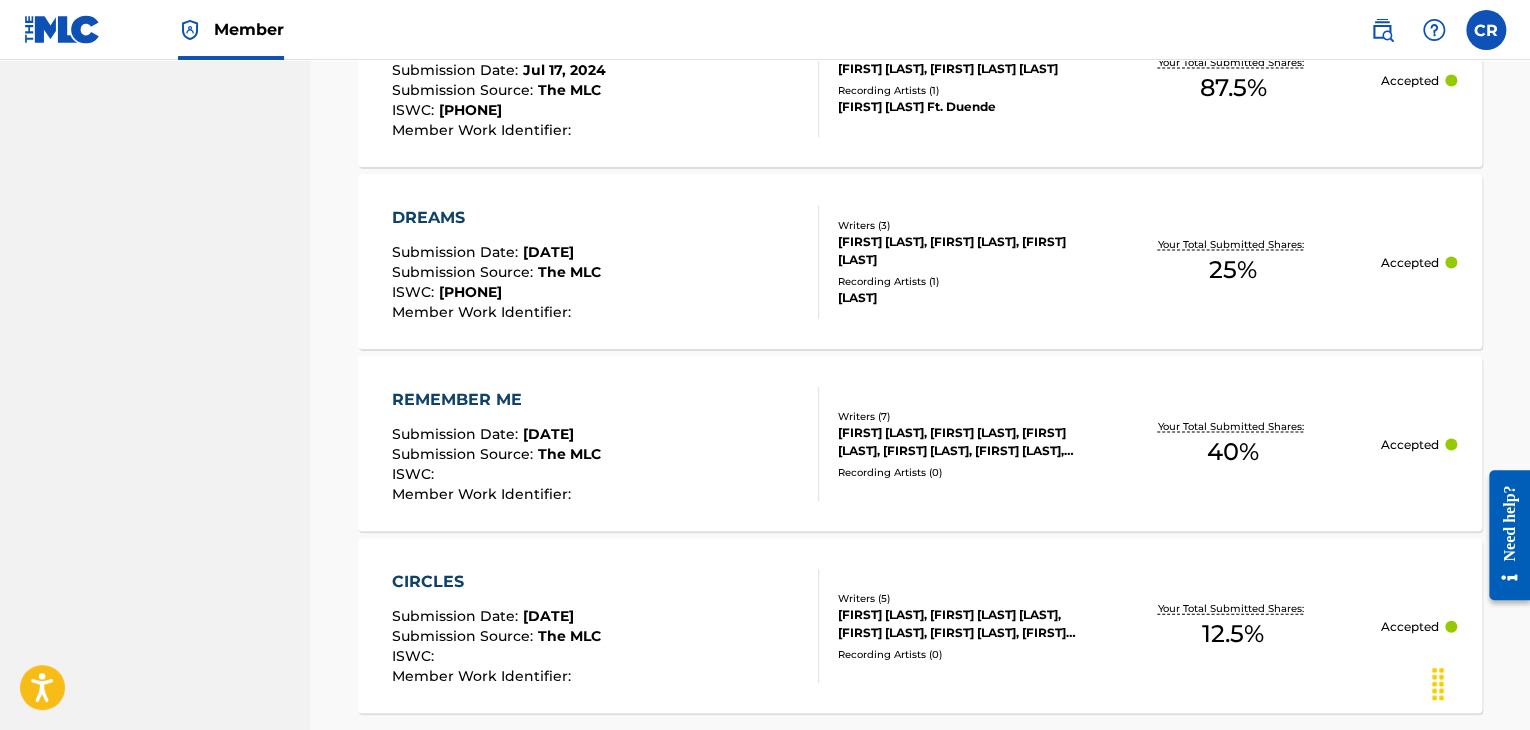 scroll, scrollTop: 2089, scrollLeft: 0, axis: vertical 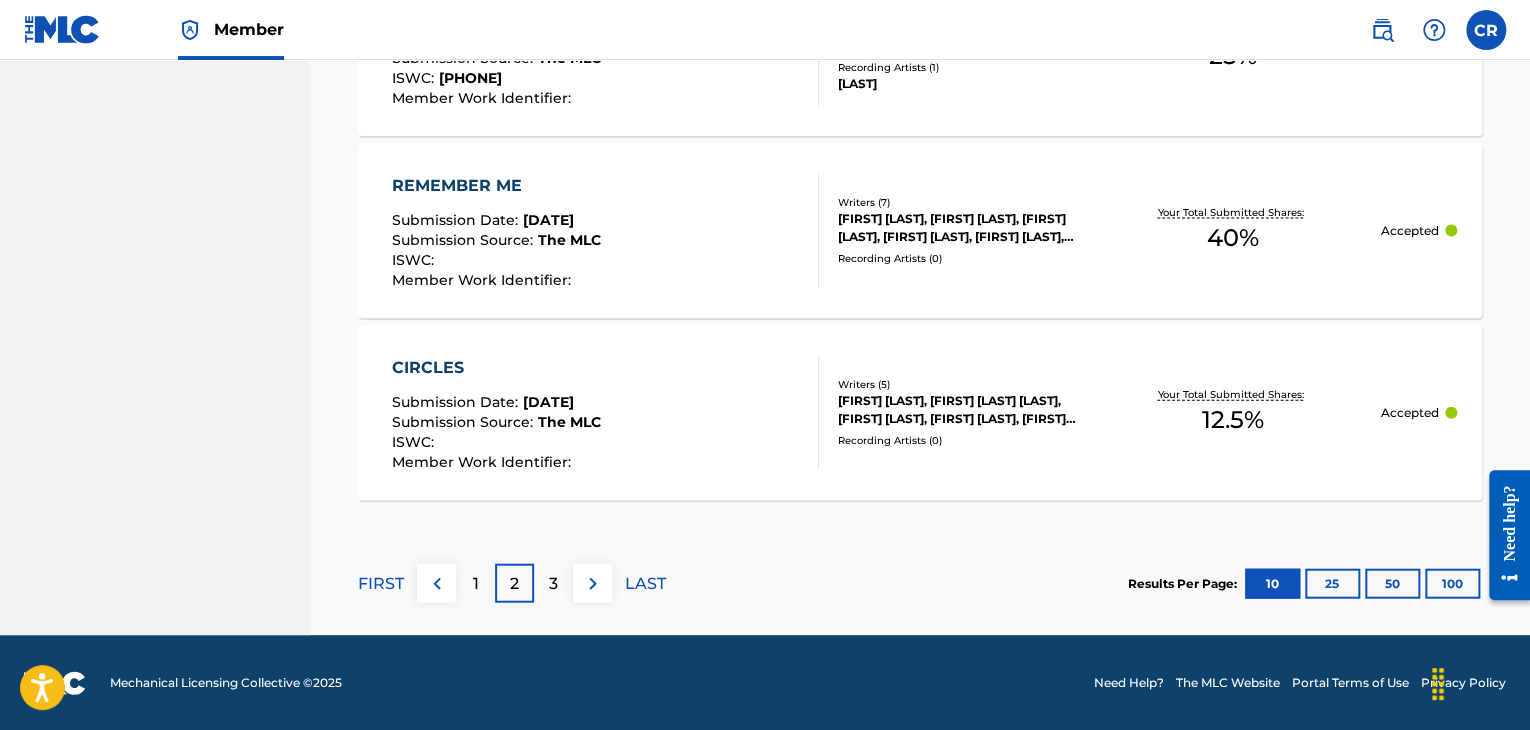 click on "3" at bounding box center [553, 584] 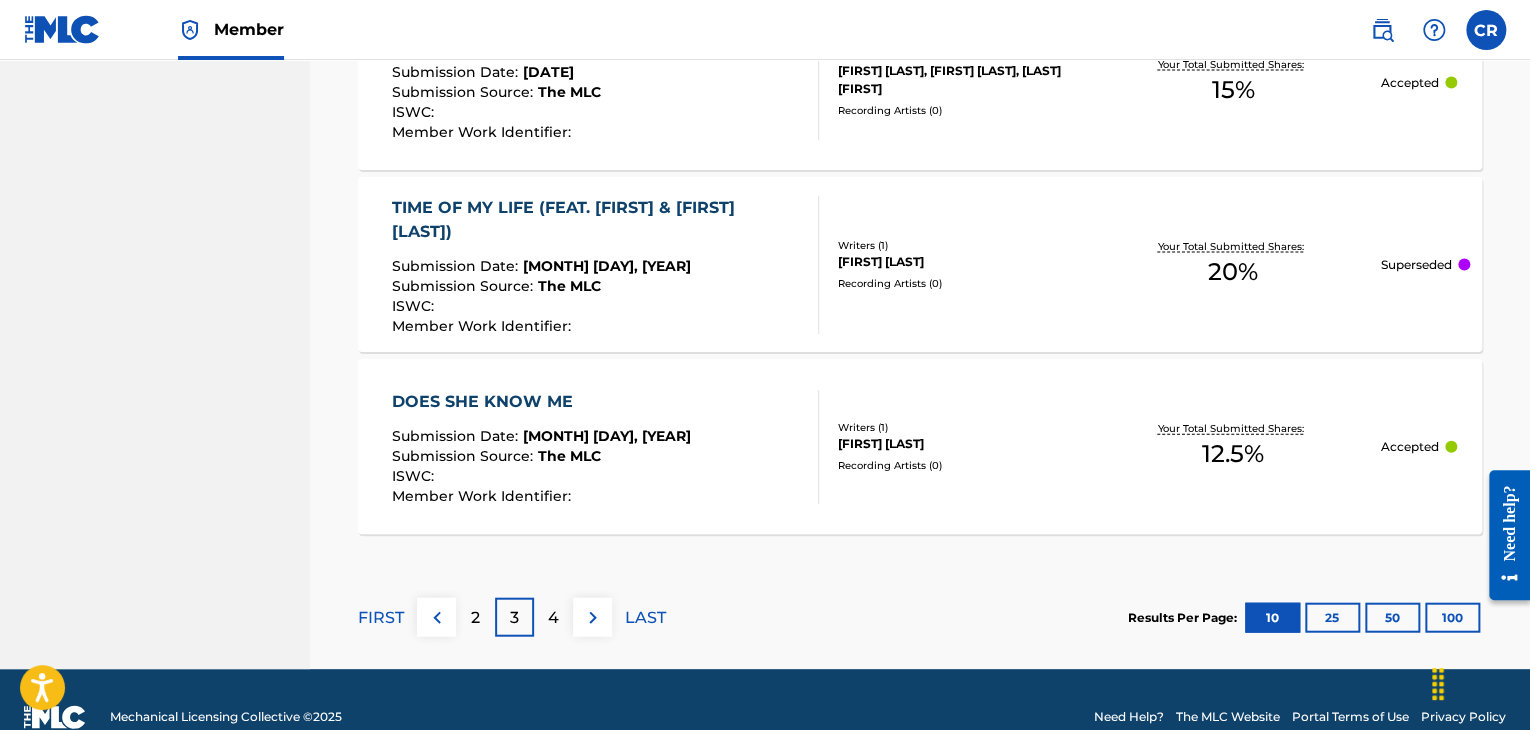 scroll, scrollTop: 2089, scrollLeft: 0, axis: vertical 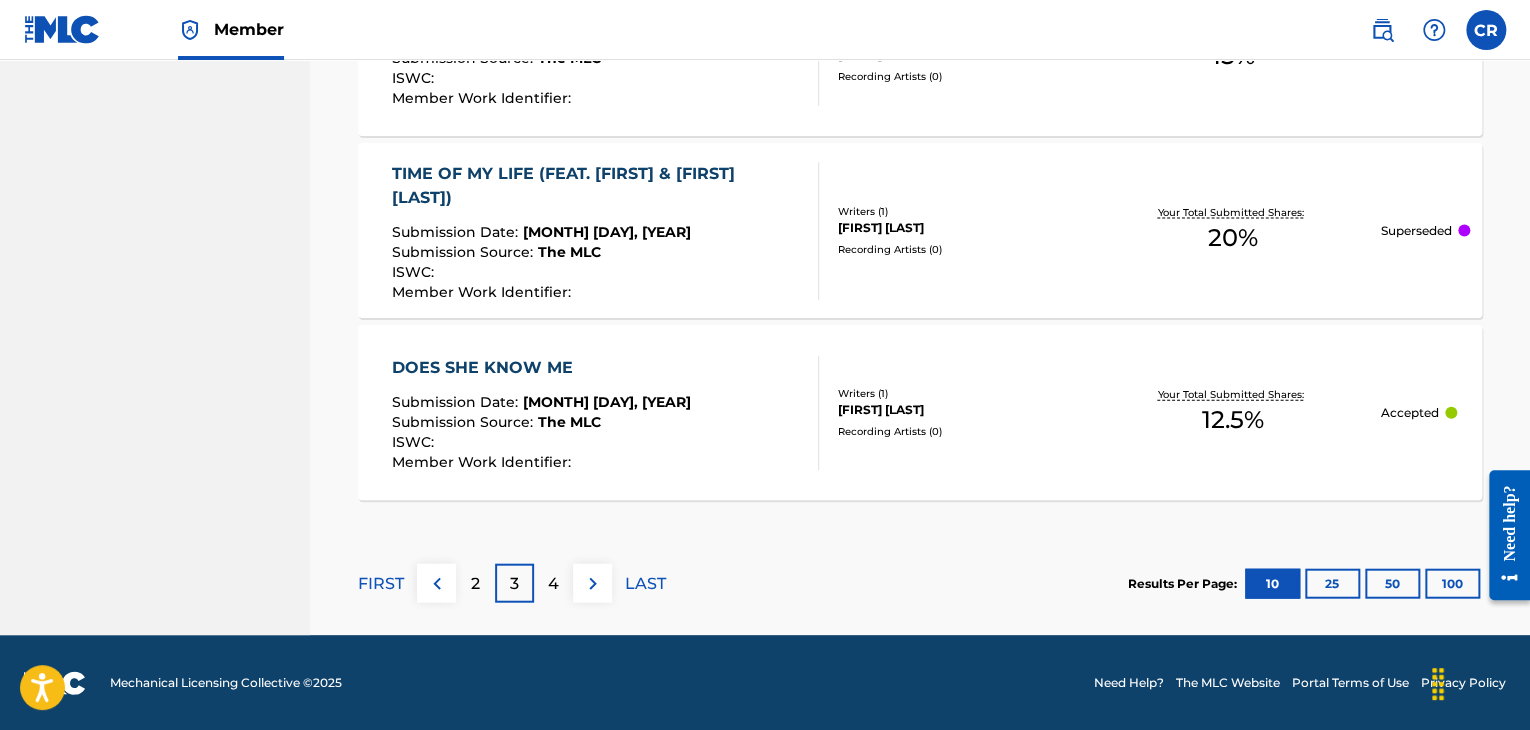 click on "4" at bounding box center [553, 584] 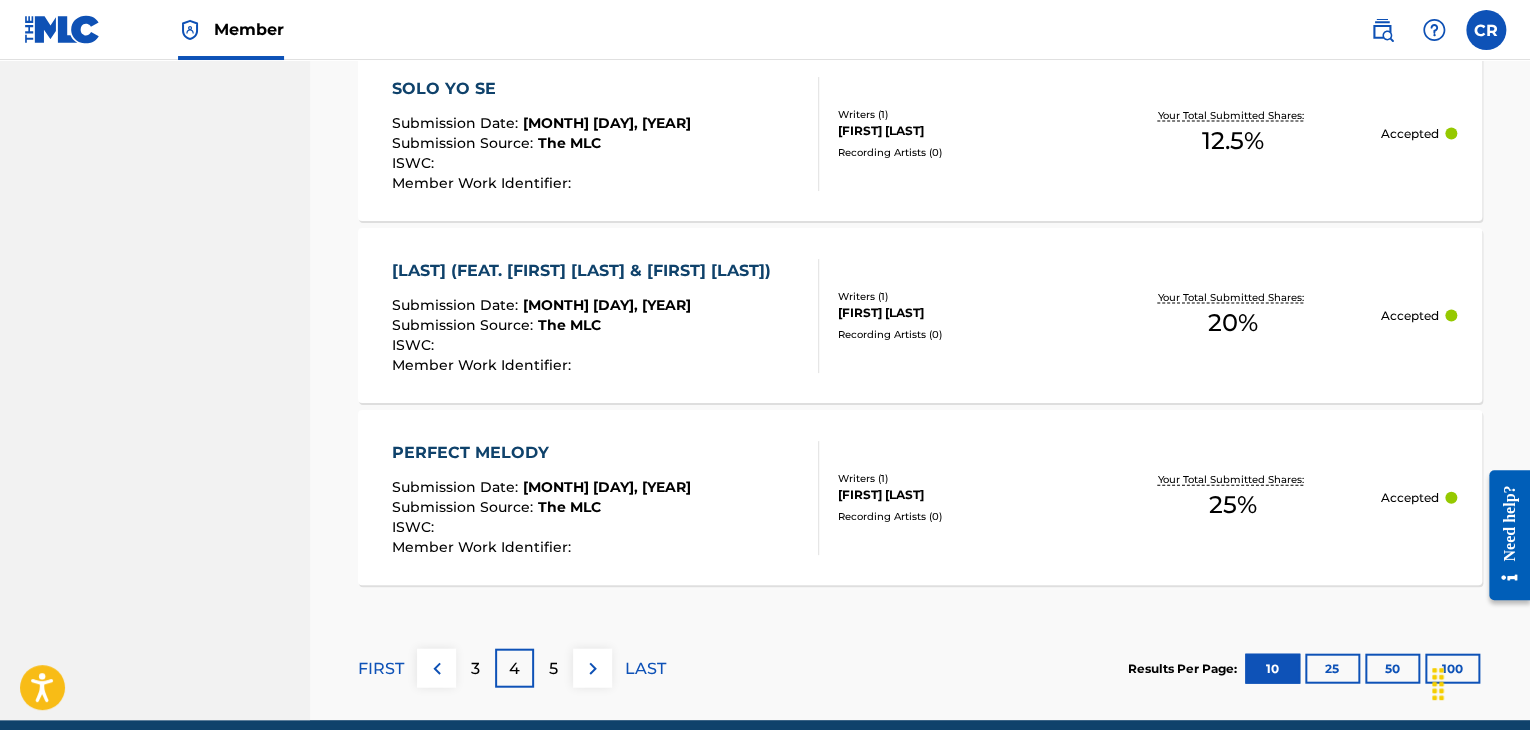 scroll, scrollTop: 2089, scrollLeft: 0, axis: vertical 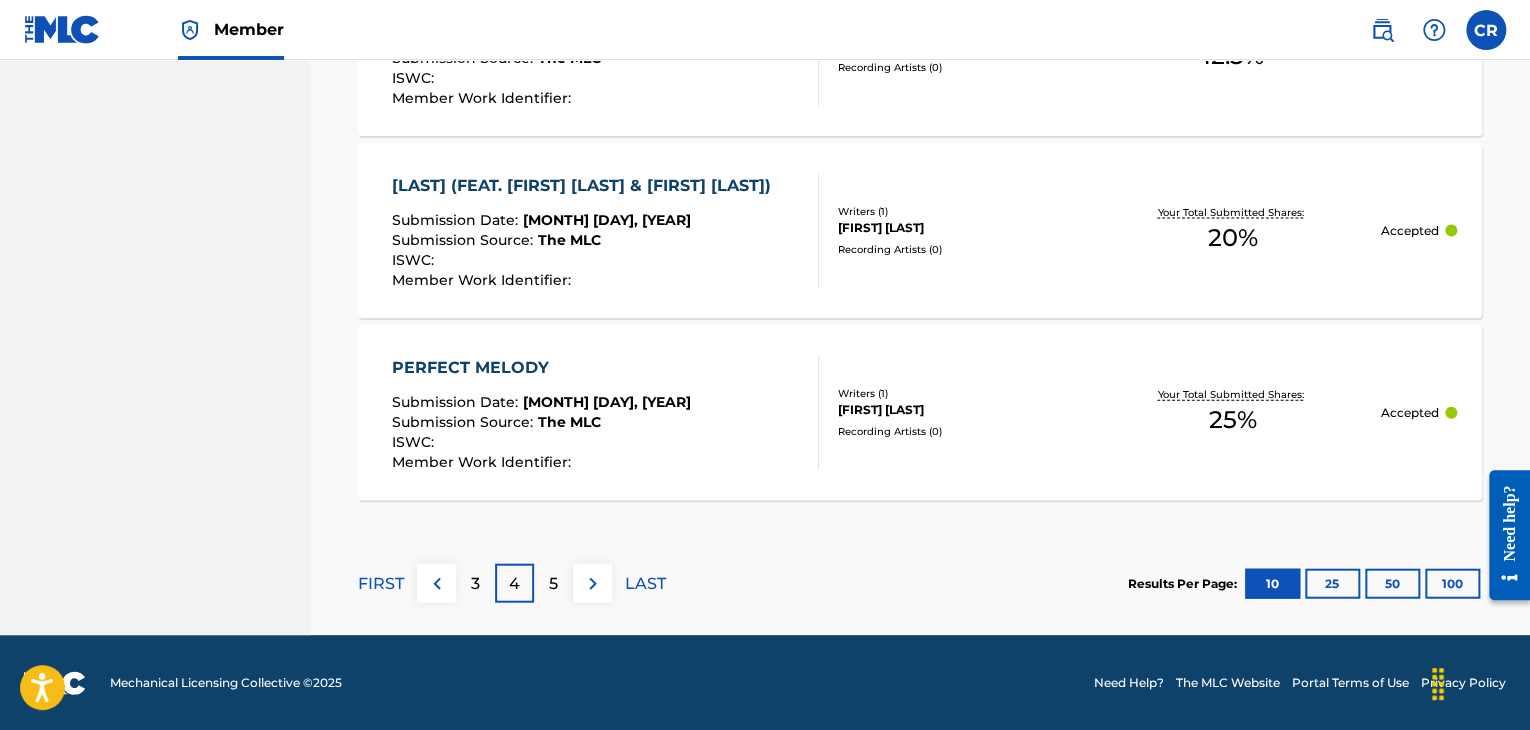 click on "5" at bounding box center [553, 583] 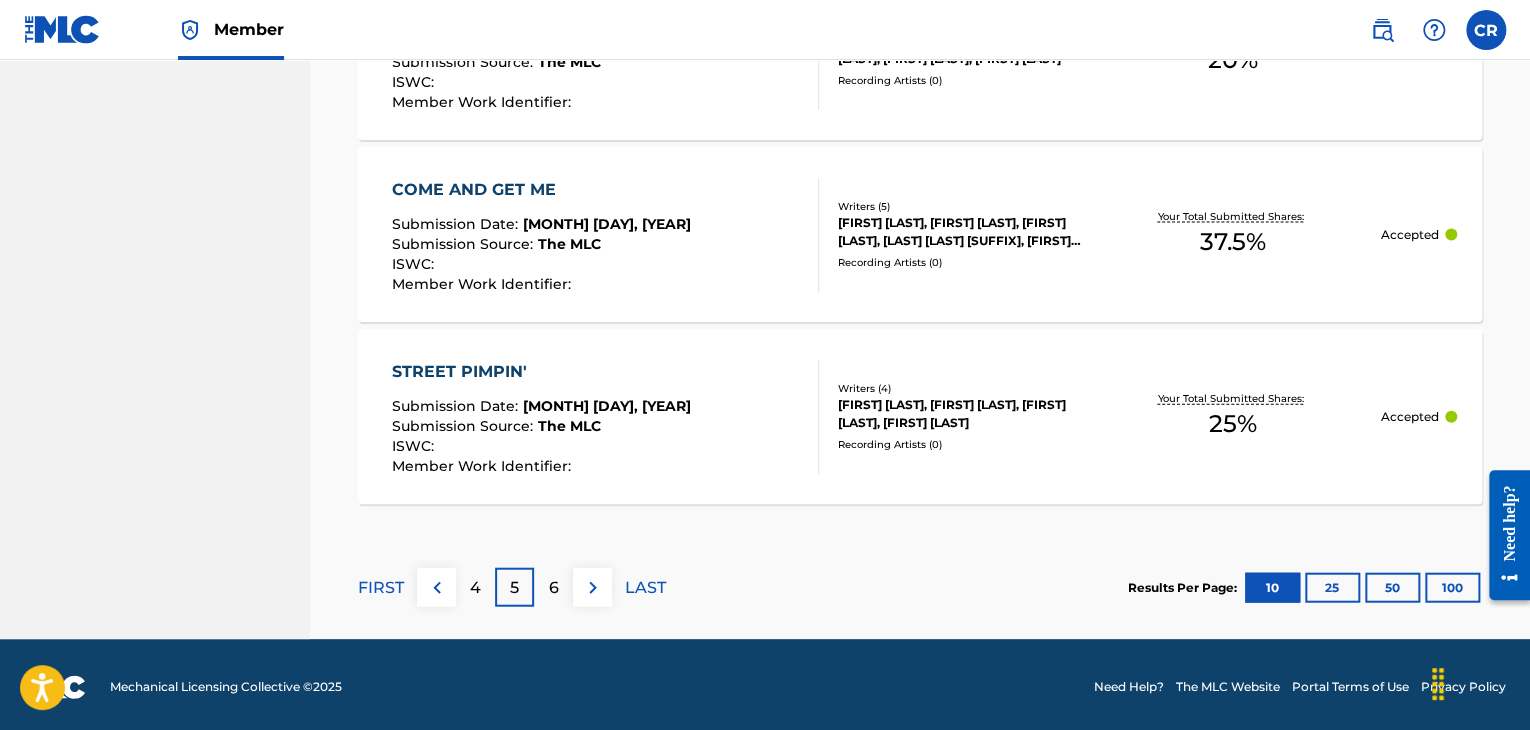 scroll, scrollTop: 2112, scrollLeft: 0, axis: vertical 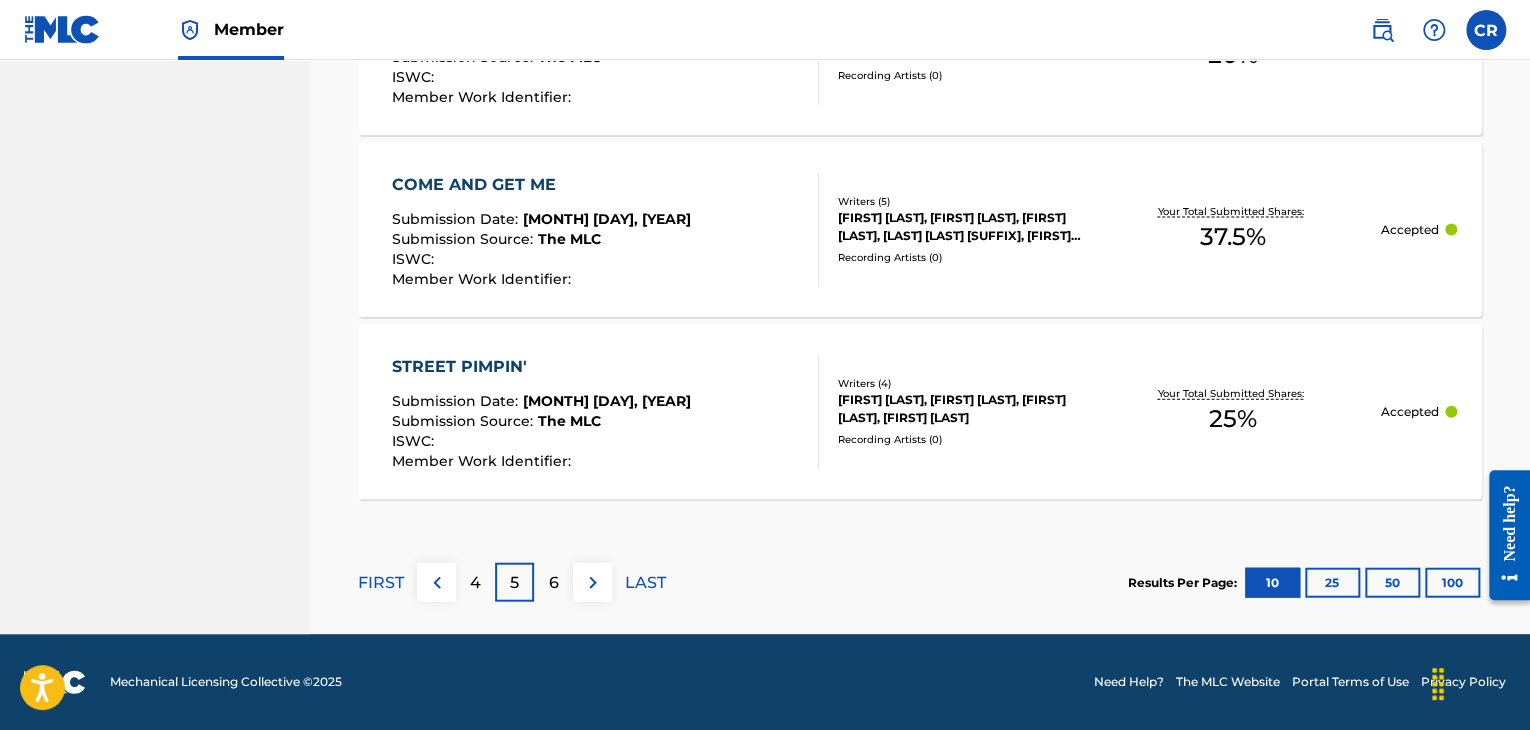 click on "6" at bounding box center (553, 582) 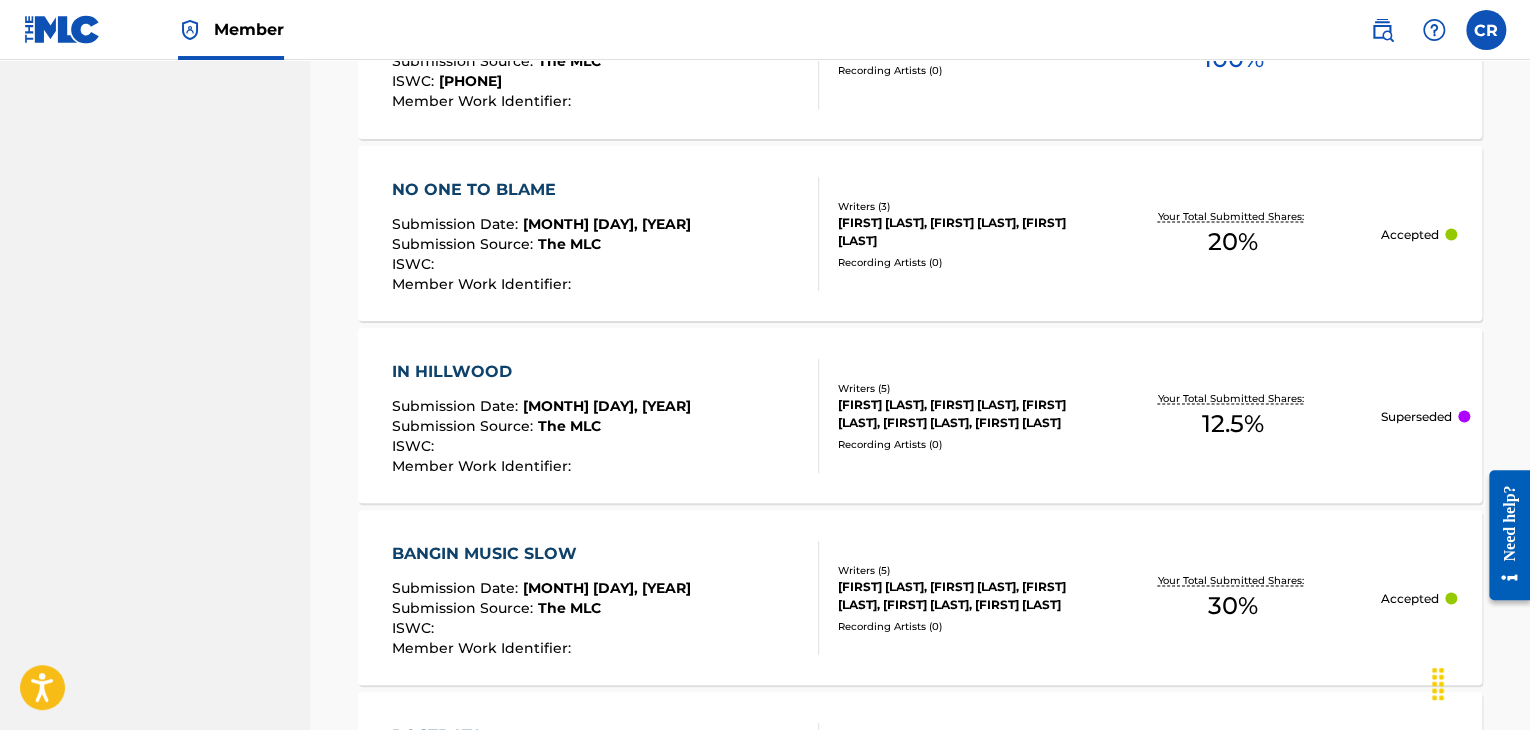 scroll, scrollTop: 2089, scrollLeft: 0, axis: vertical 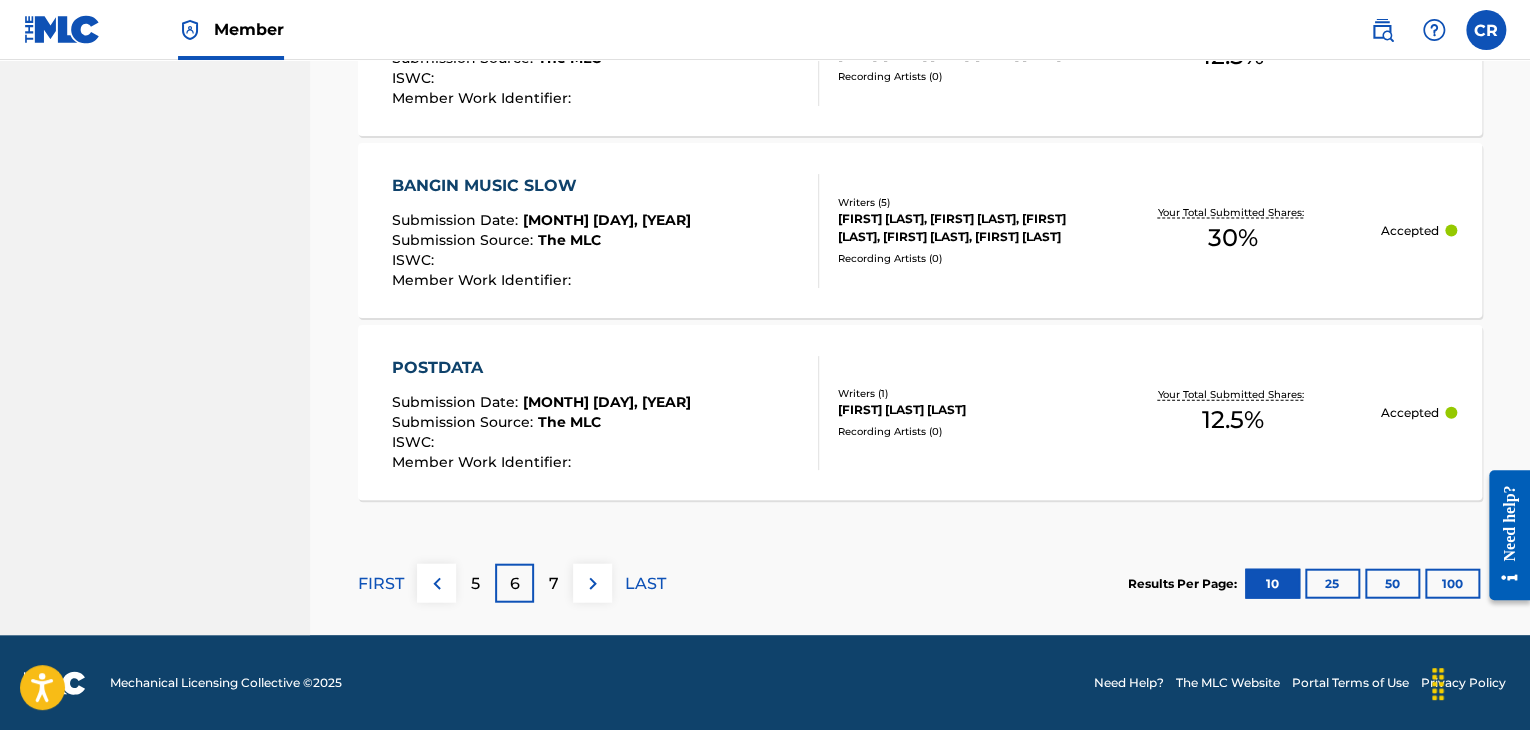 click at bounding box center (437, 584) 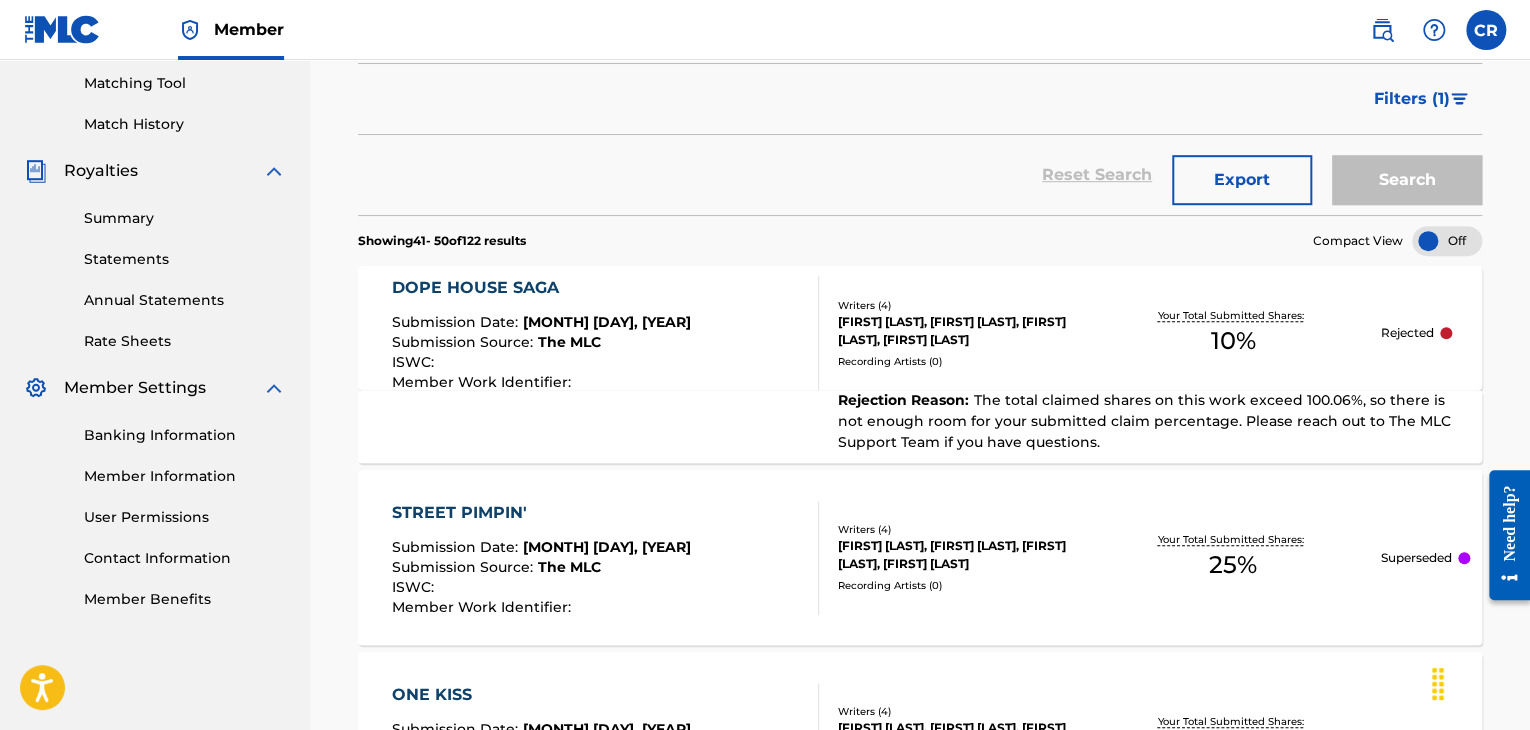 scroll, scrollTop: 2089, scrollLeft: 0, axis: vertical 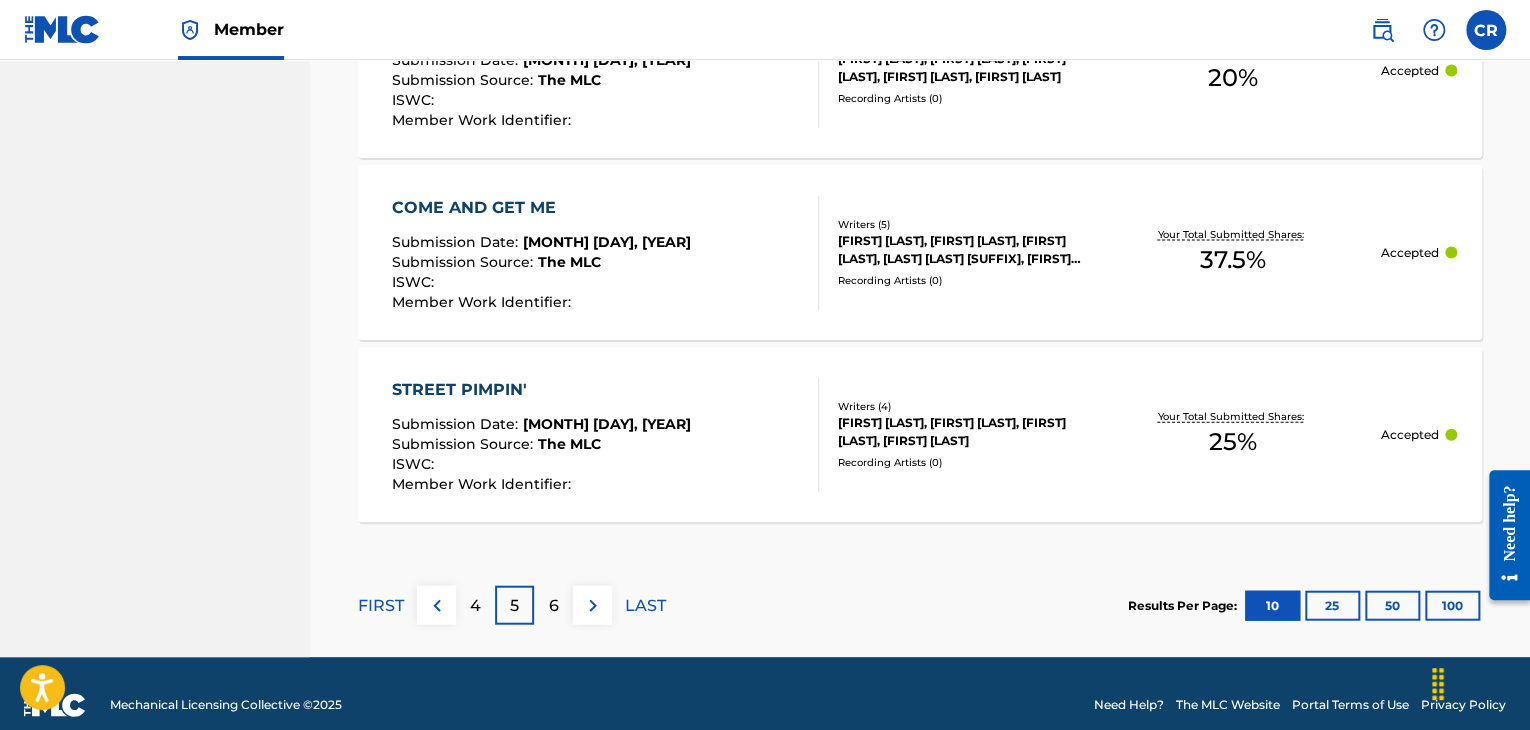 click on "6" at bounding box center (553, 605) 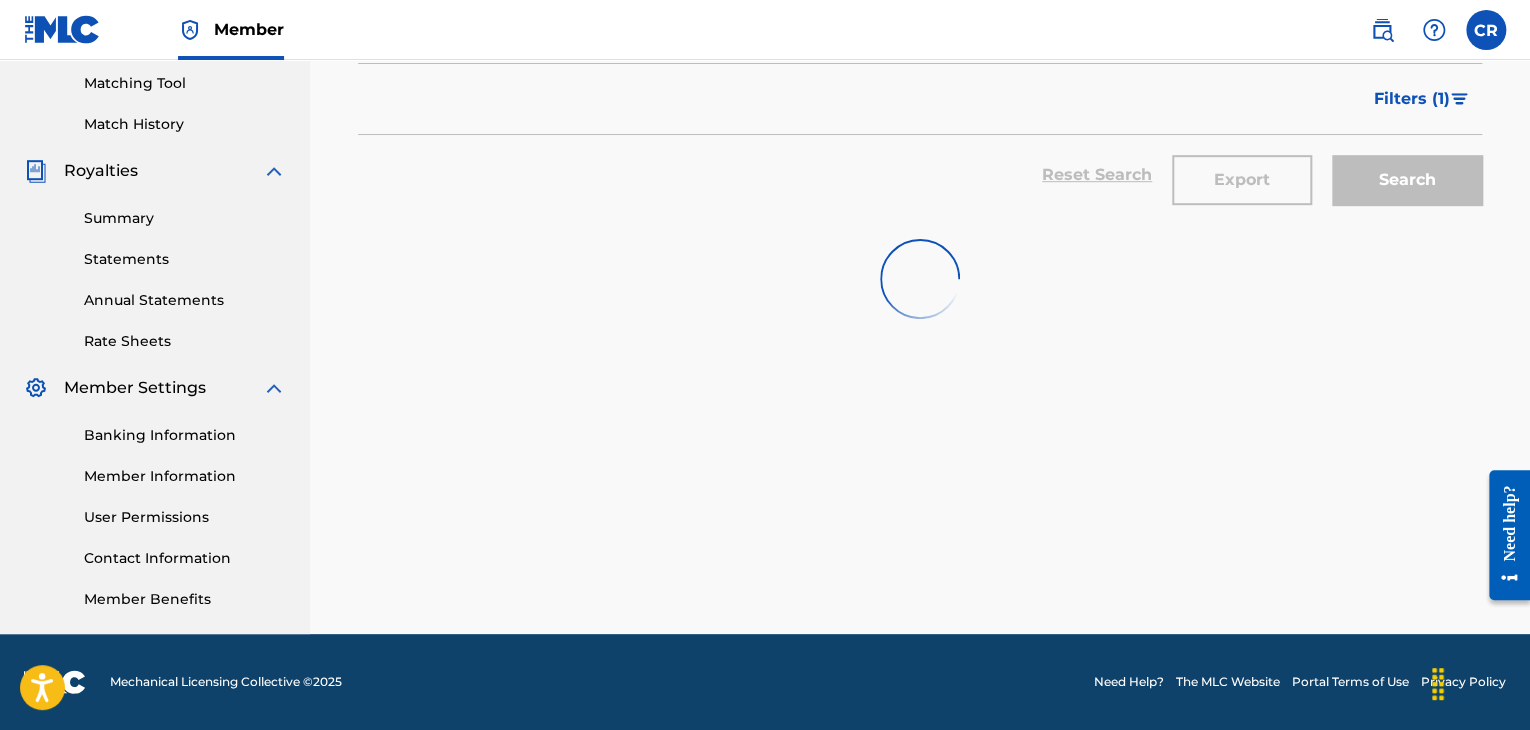 scroll, scrollTop: 2089, scrollLeft: 0, axis: vertical 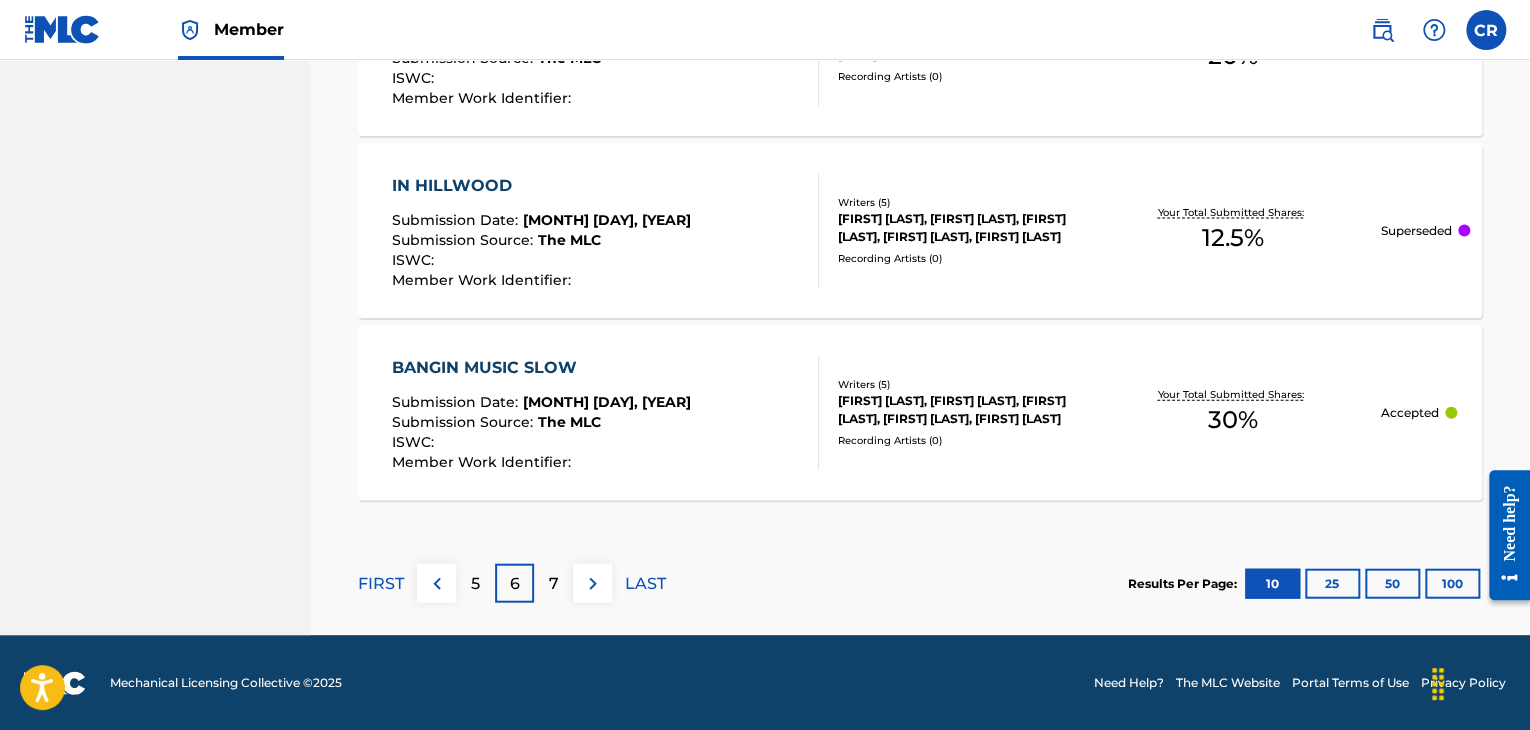 click on "7" at bounding box center (554, 584) 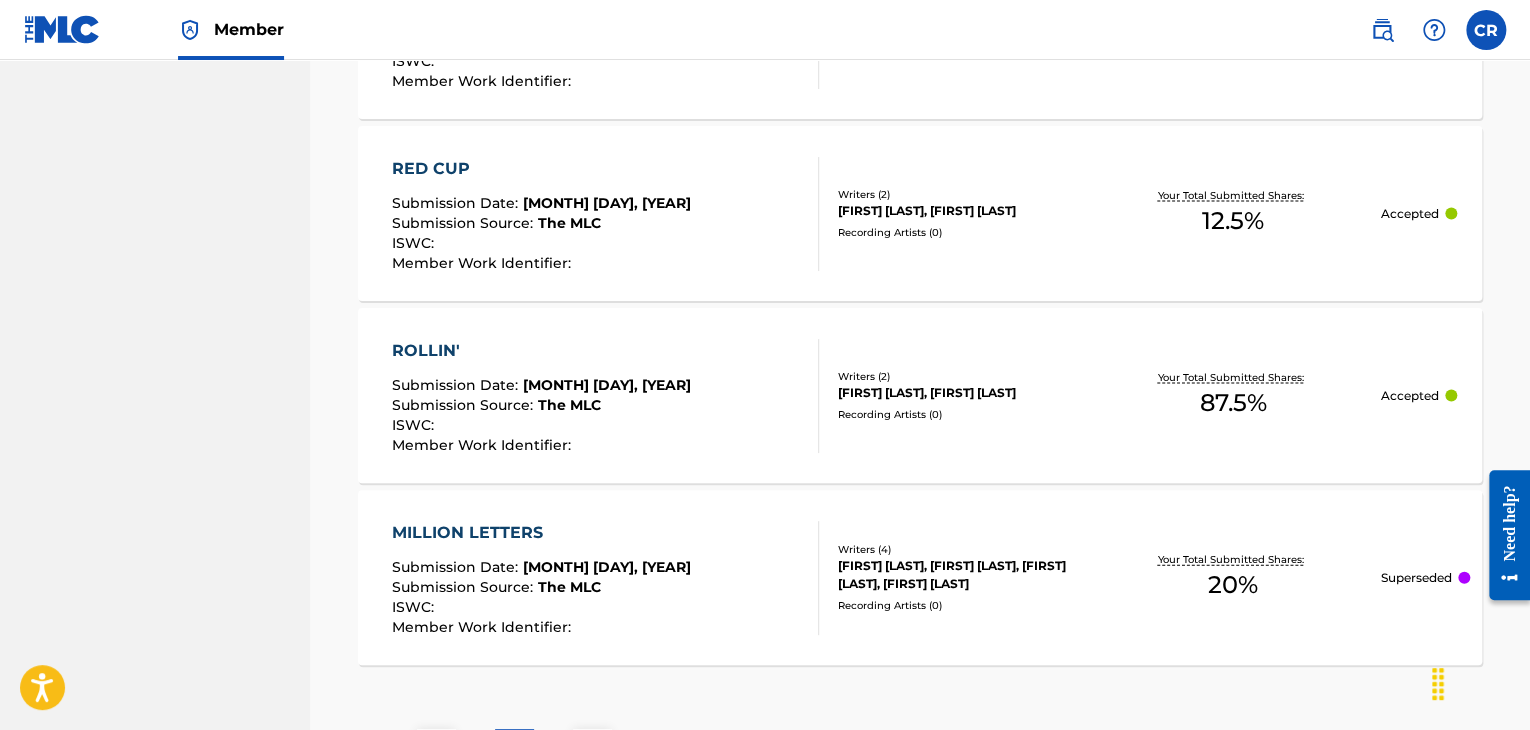 scroll, scrollTop: 2089, scrollLeft: 0, axis: vertical 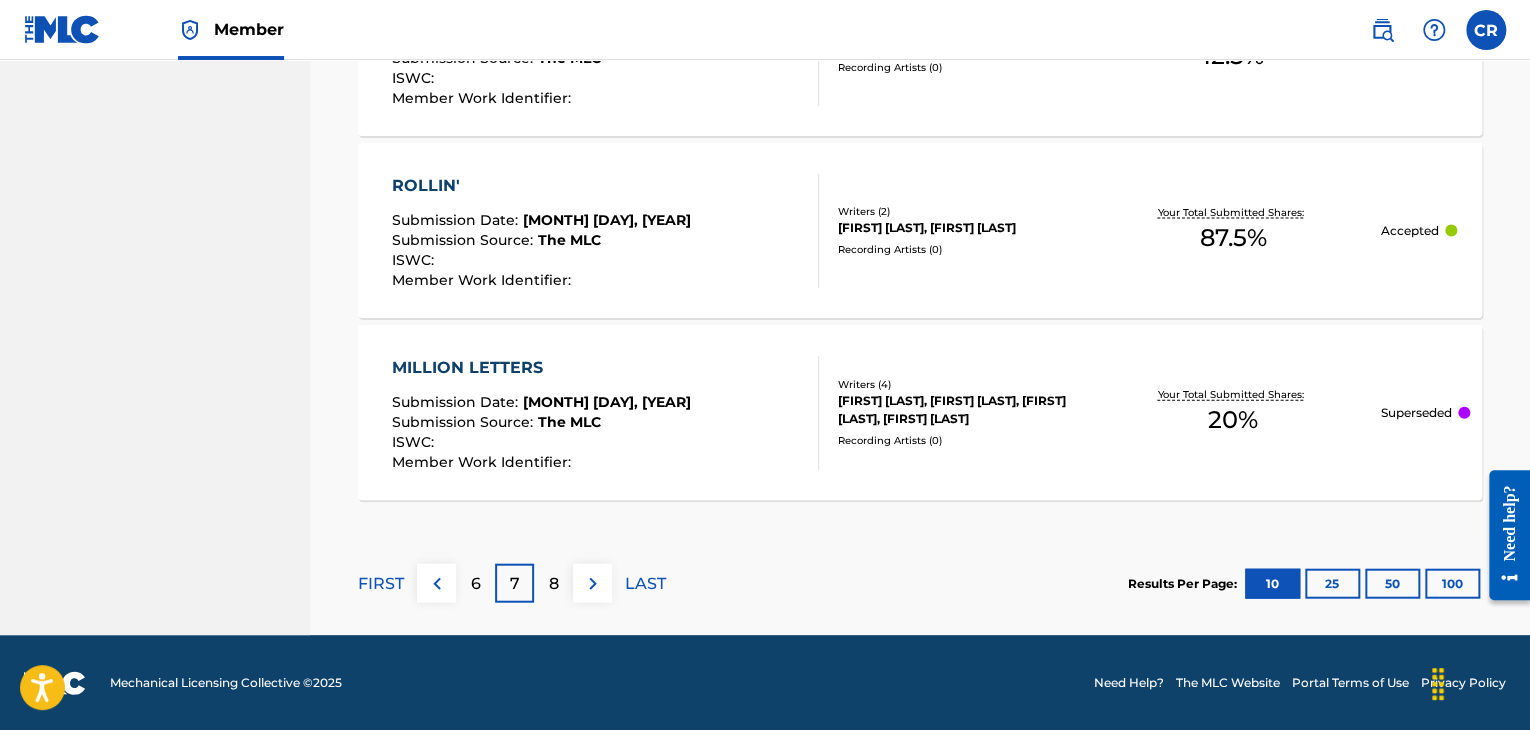 click on "8" at bounding box center [553, 583] 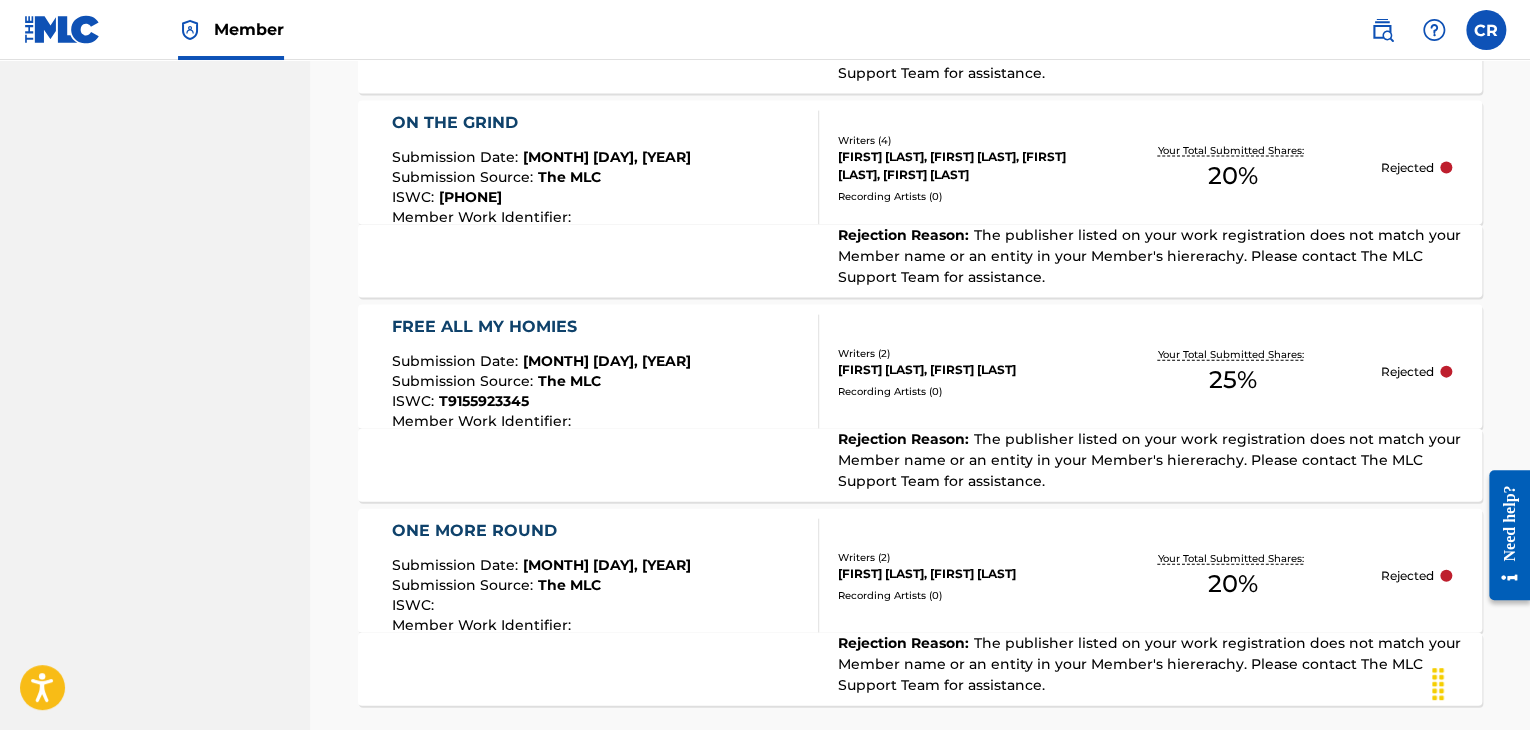 scroll, scrollTop: 2244, scrollLeft: 0, axis: vertical 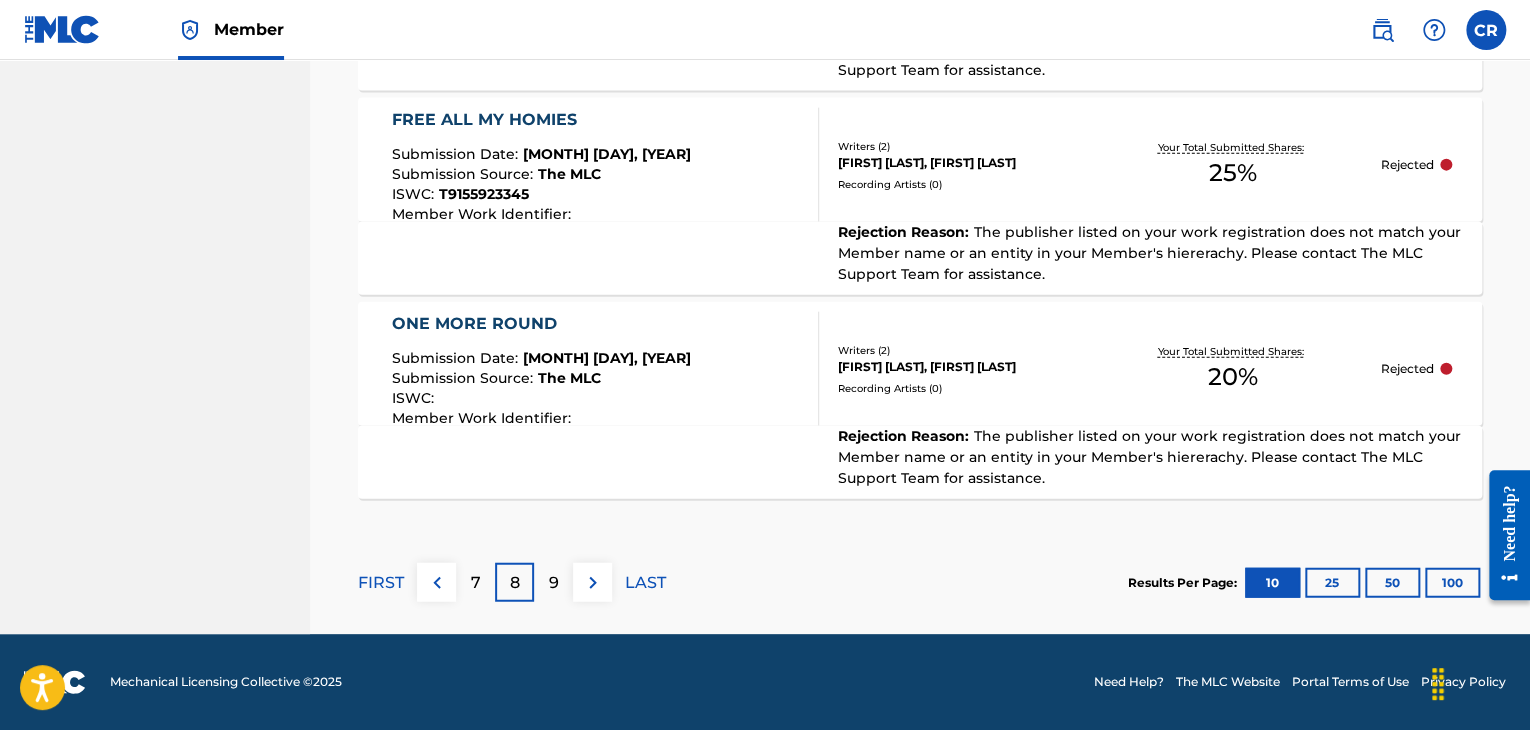 click on "9" at bounding box center [553, 582] 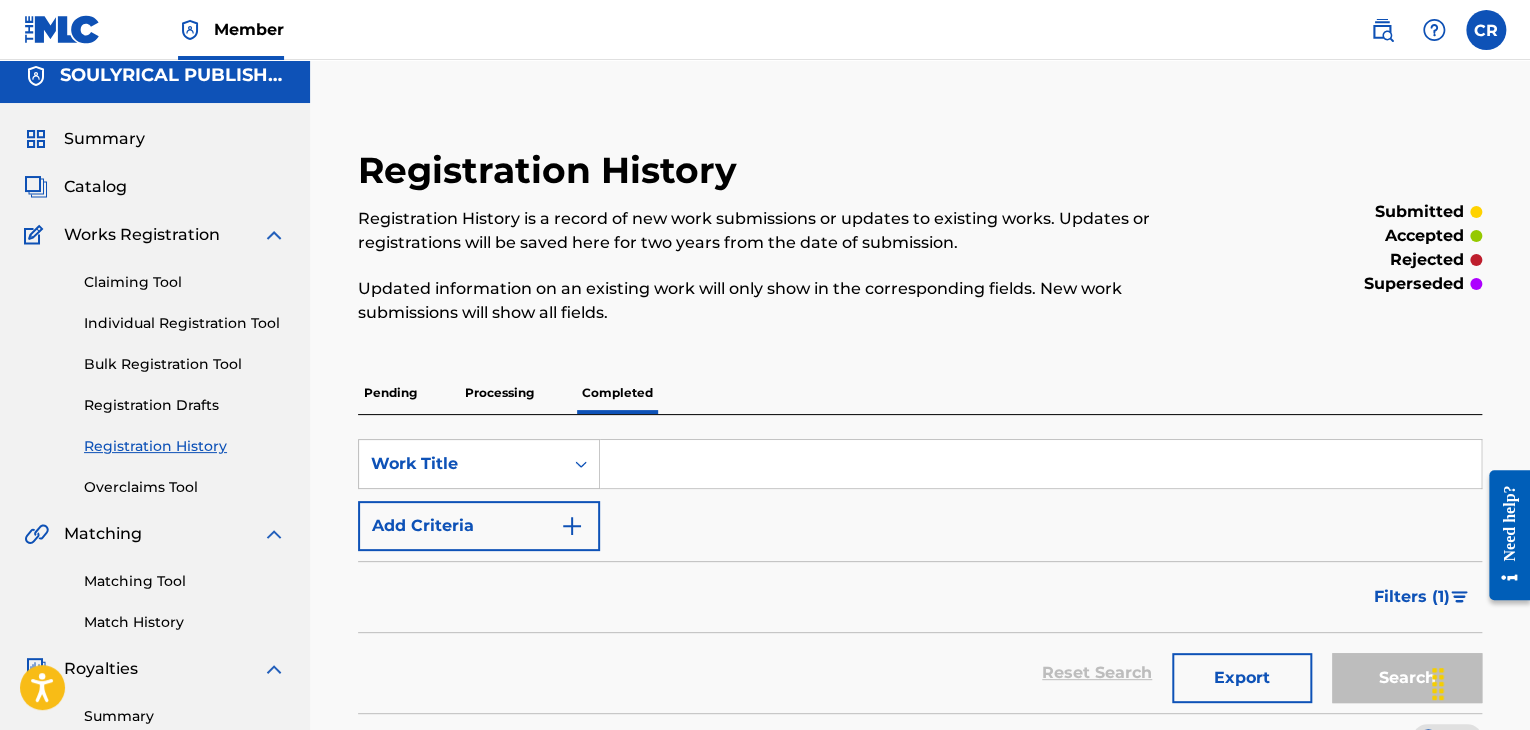 scroll, scrollTop: 0, scrollLeft: 0, axis: both 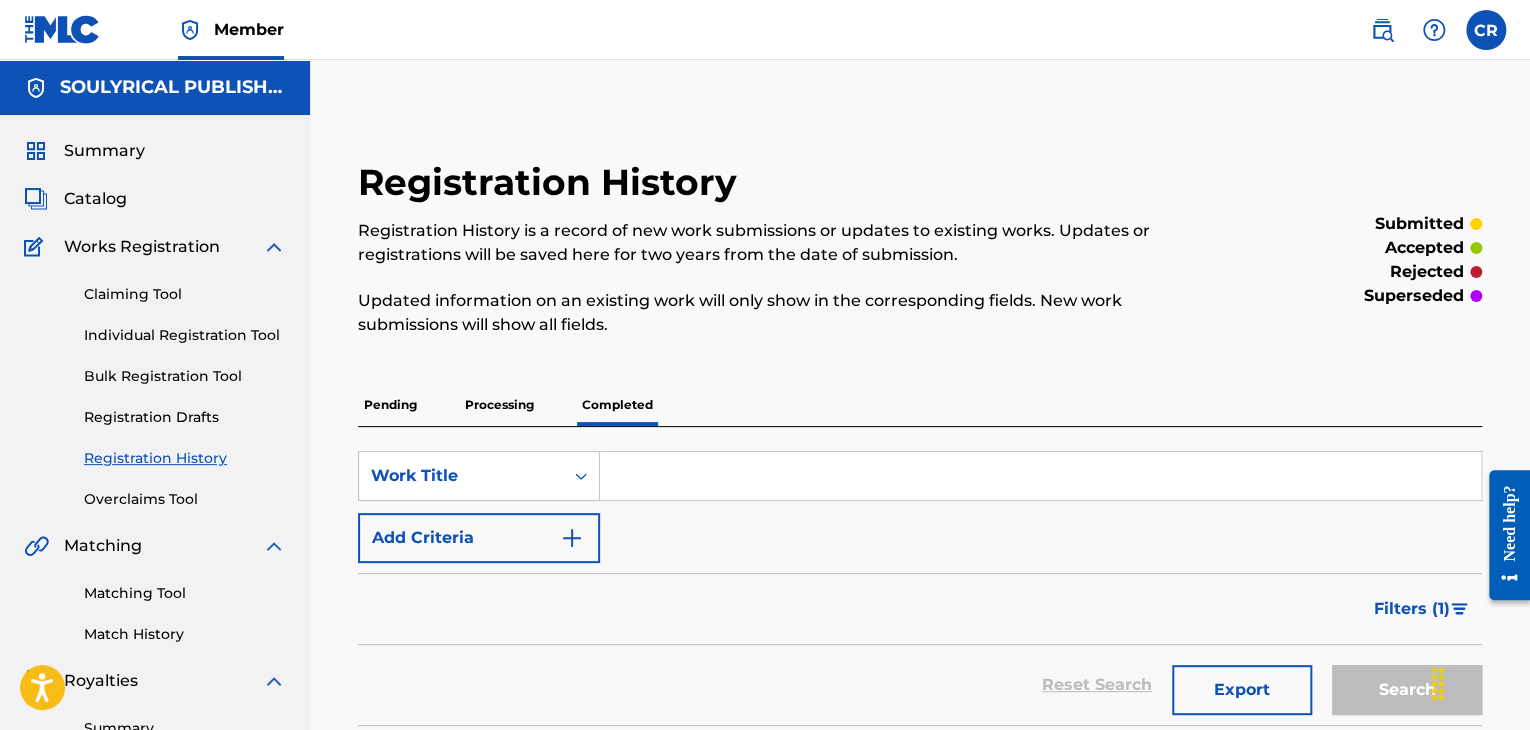click on "Overclaims Tool" at bounding box center (185, 499) 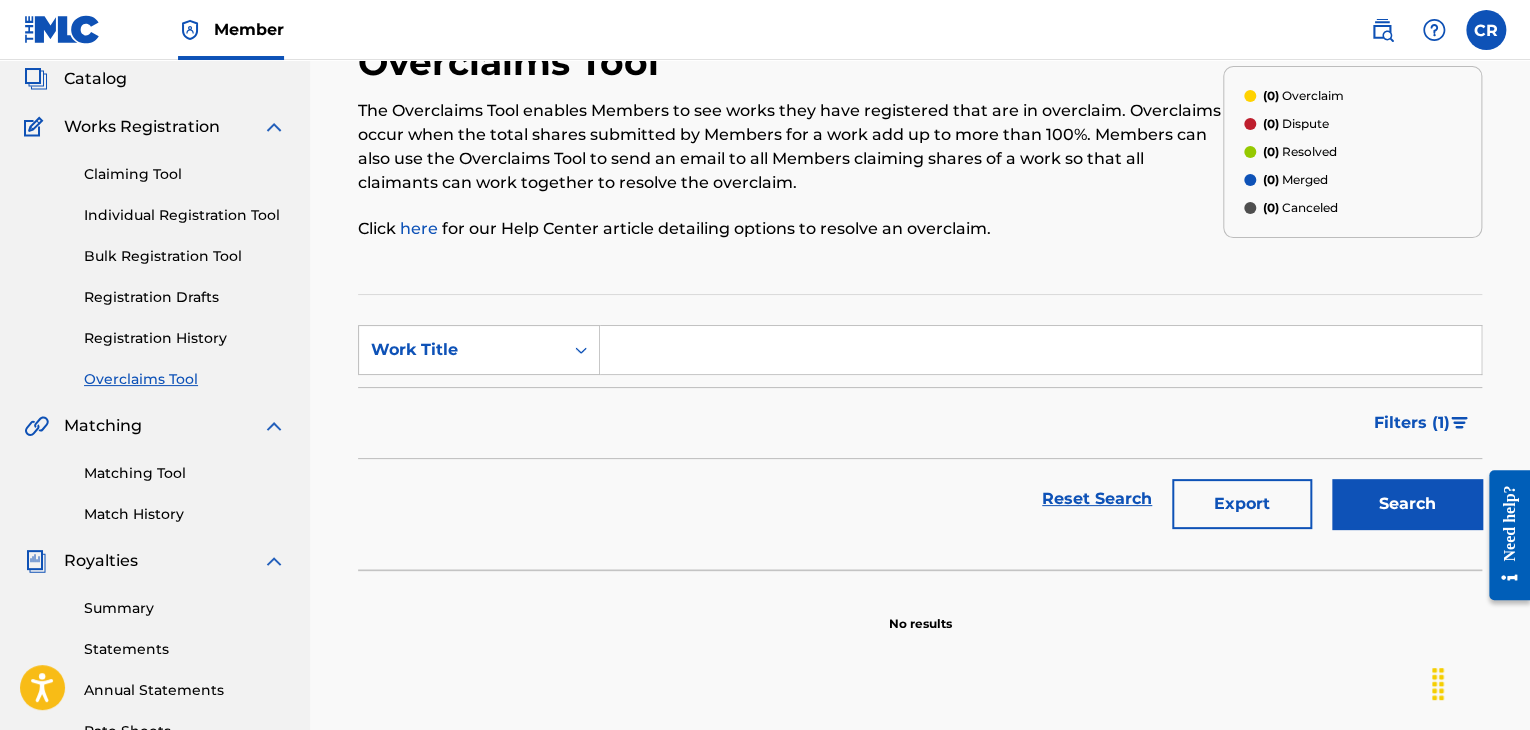 scroll, scrollTop: 0, scrollLeft: 0, axis: both 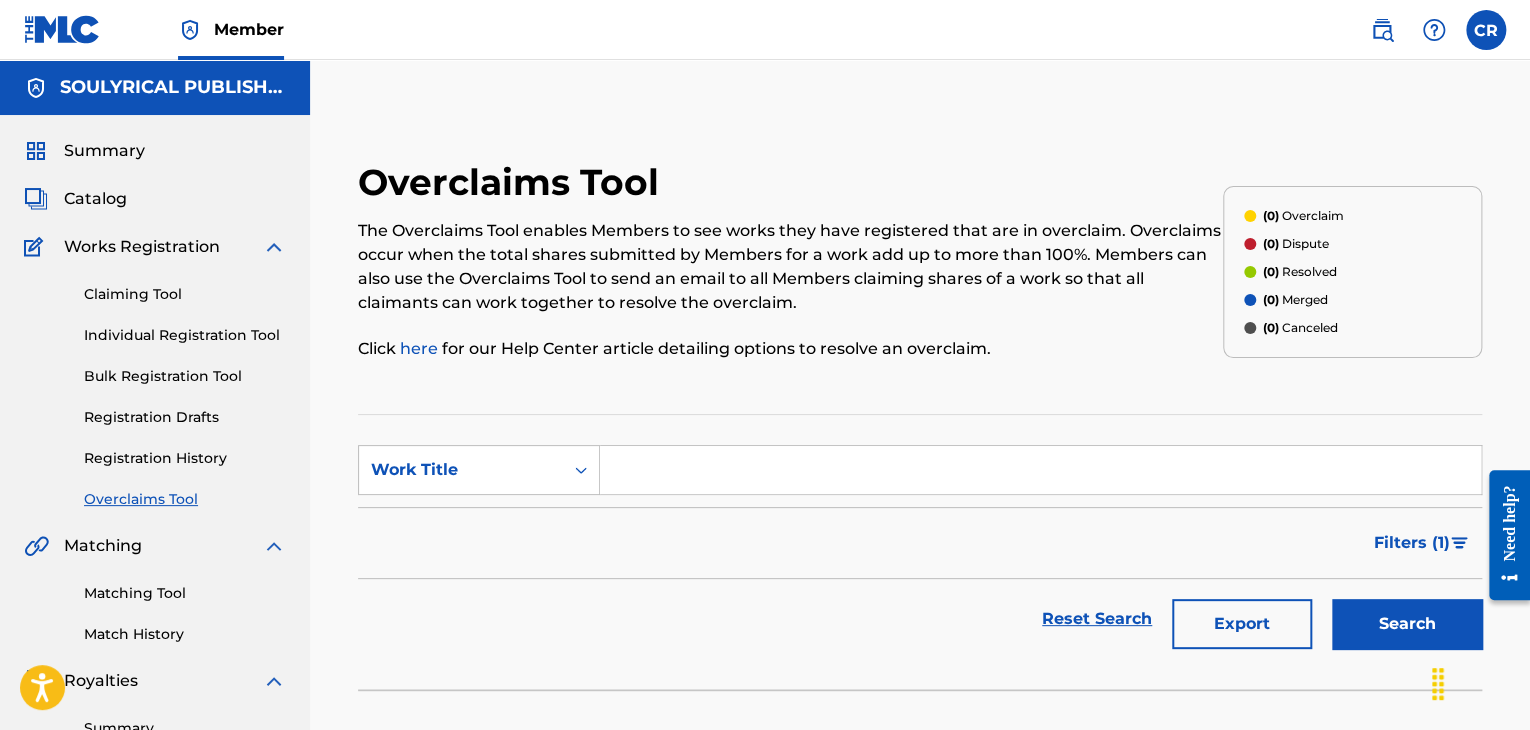 click on "Catalog" at bounding box center [95, 199] 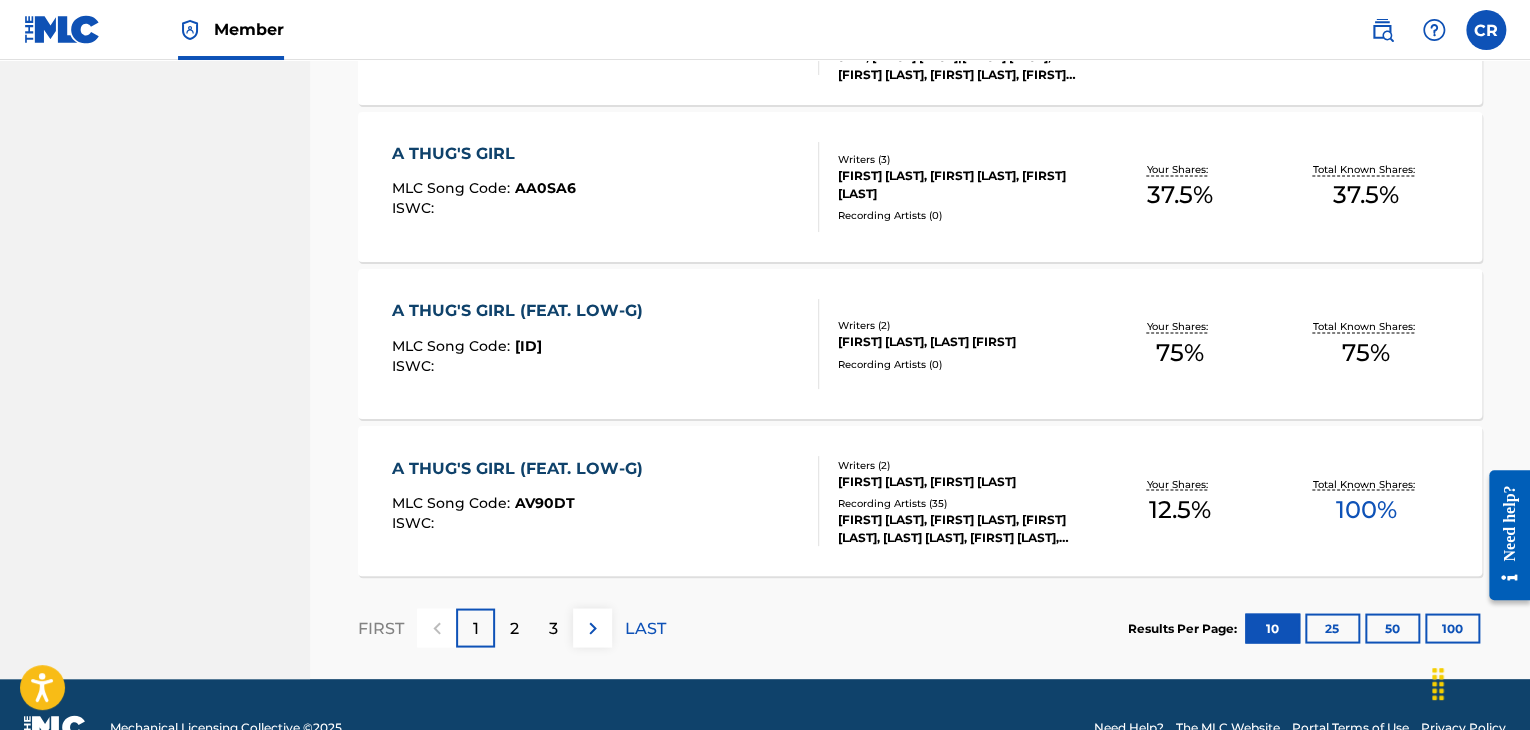 scroll, scrollTop: 1600, scrollLeft: 0, axis: vertical 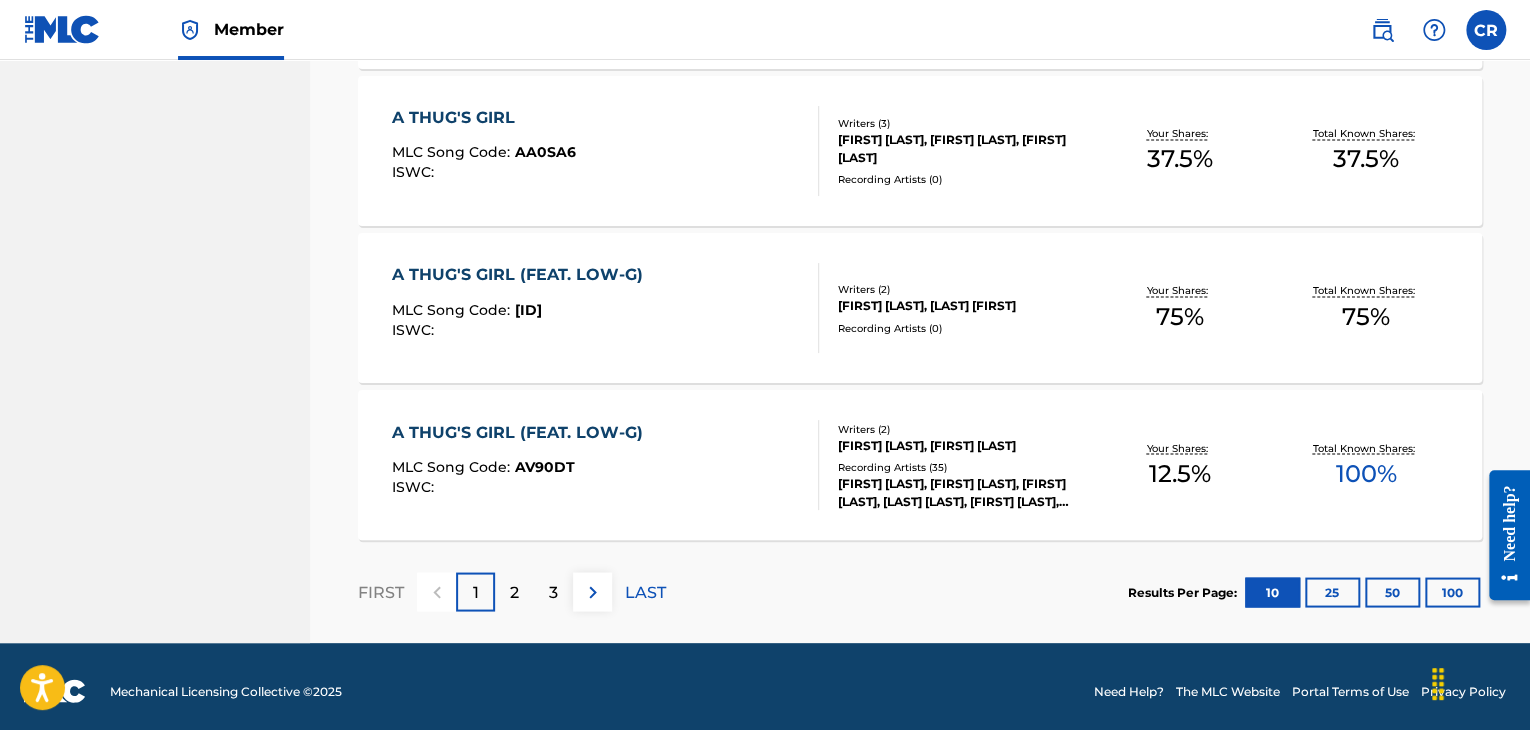 click on "2" at bounding box center [514, 592] 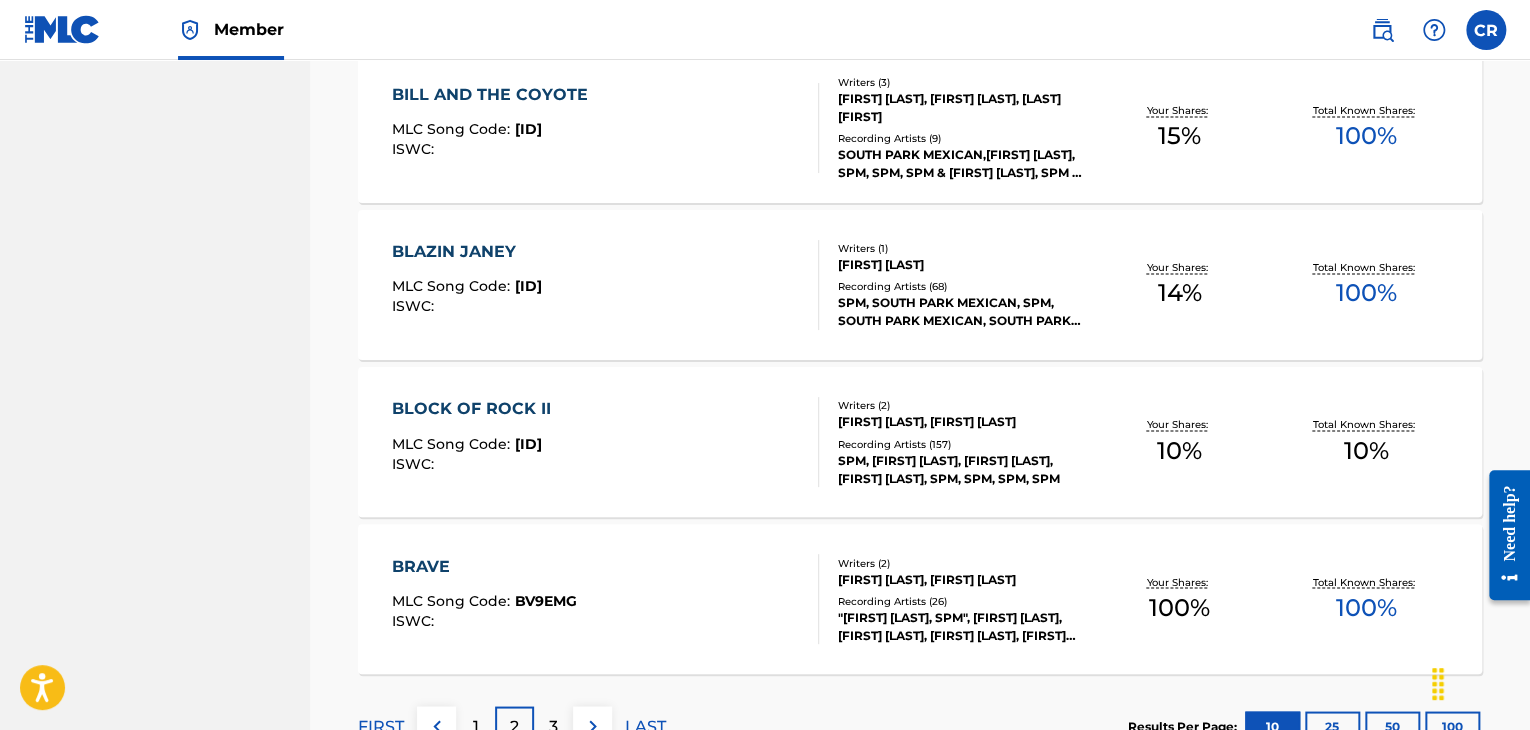 scroll, scrollTop: 1608, scrollLeft: 0, axis: vertical 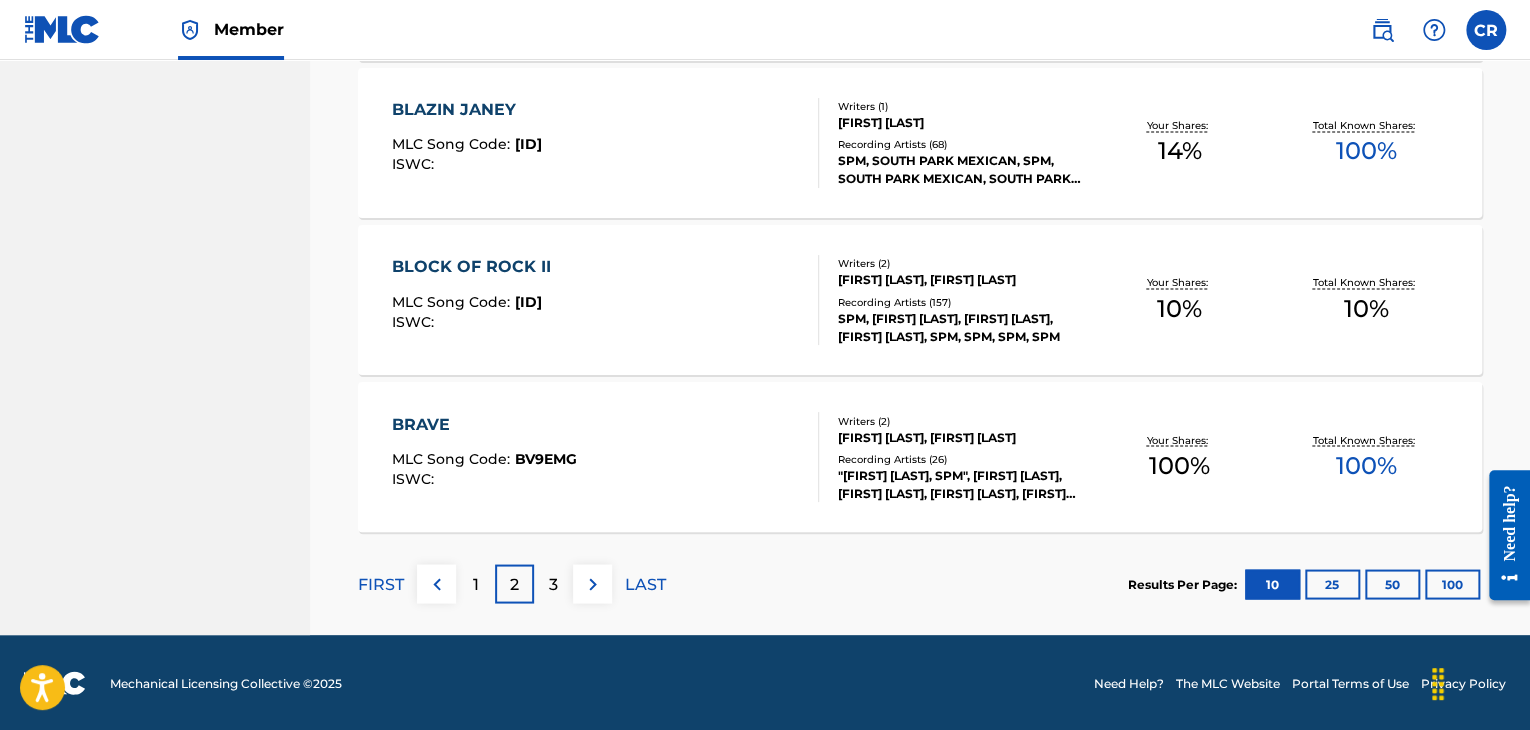 click on "3" at bounding box center (553, 583) 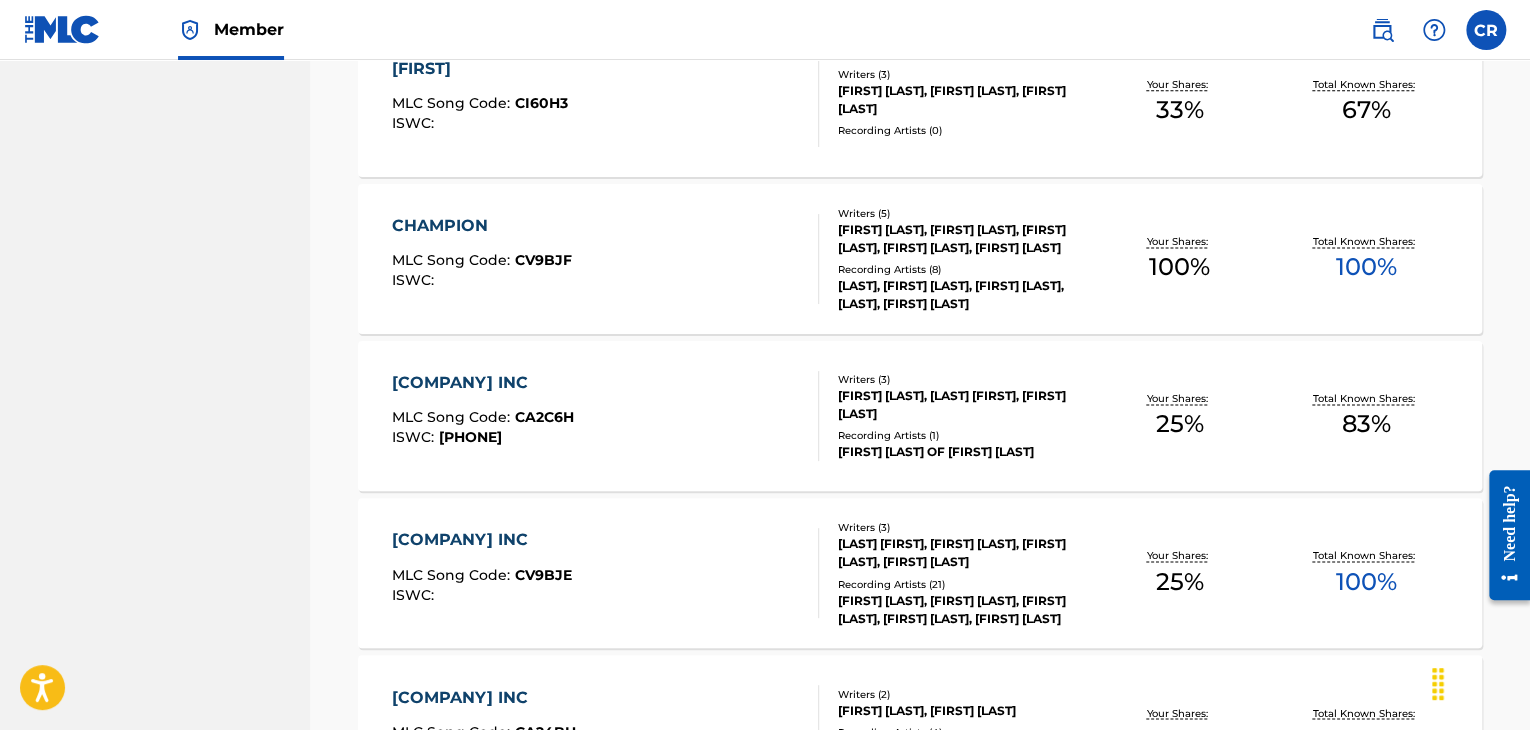 scroll, scrollTop: 1608, scrollLeft: 0, axis: vertical 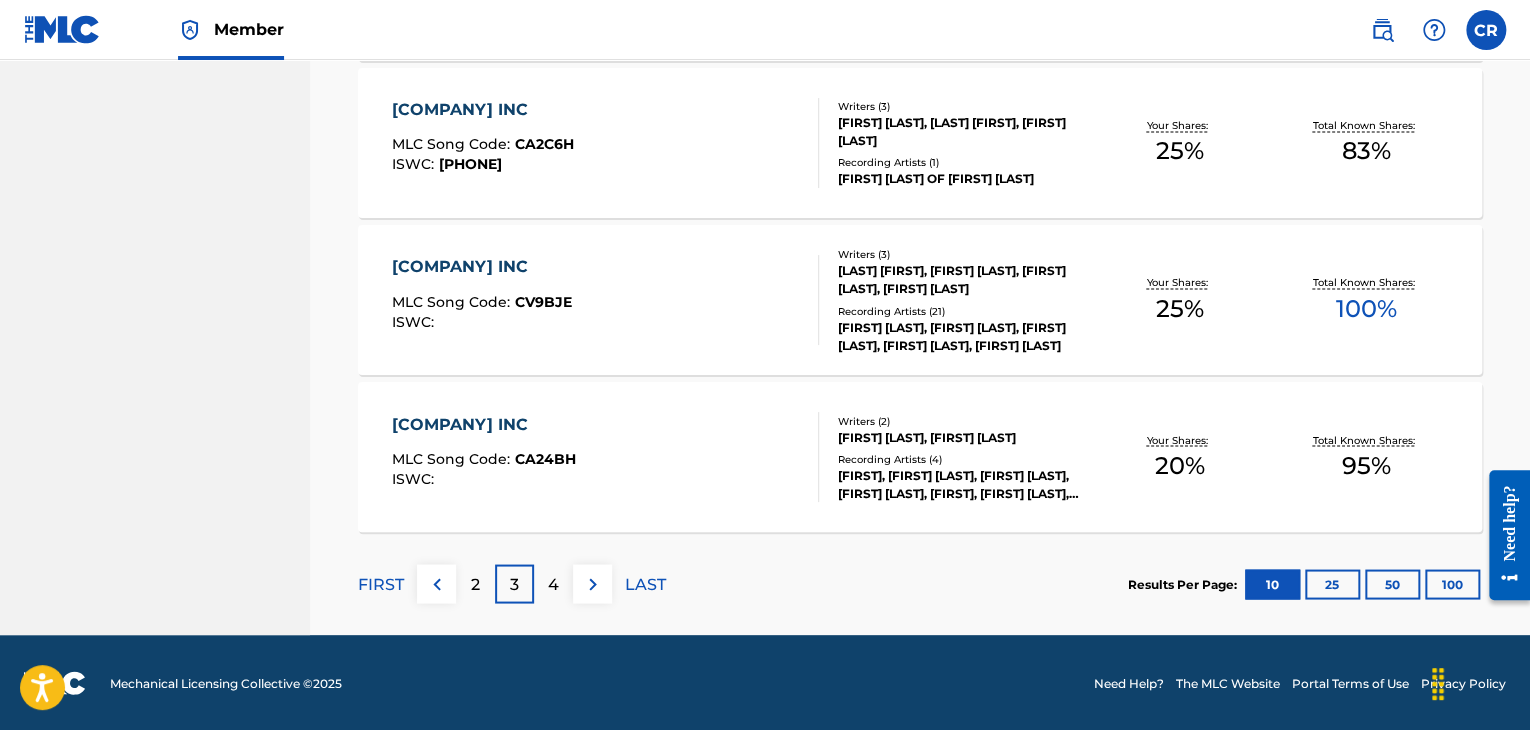 click on "4" at bounding box center [553, 584] 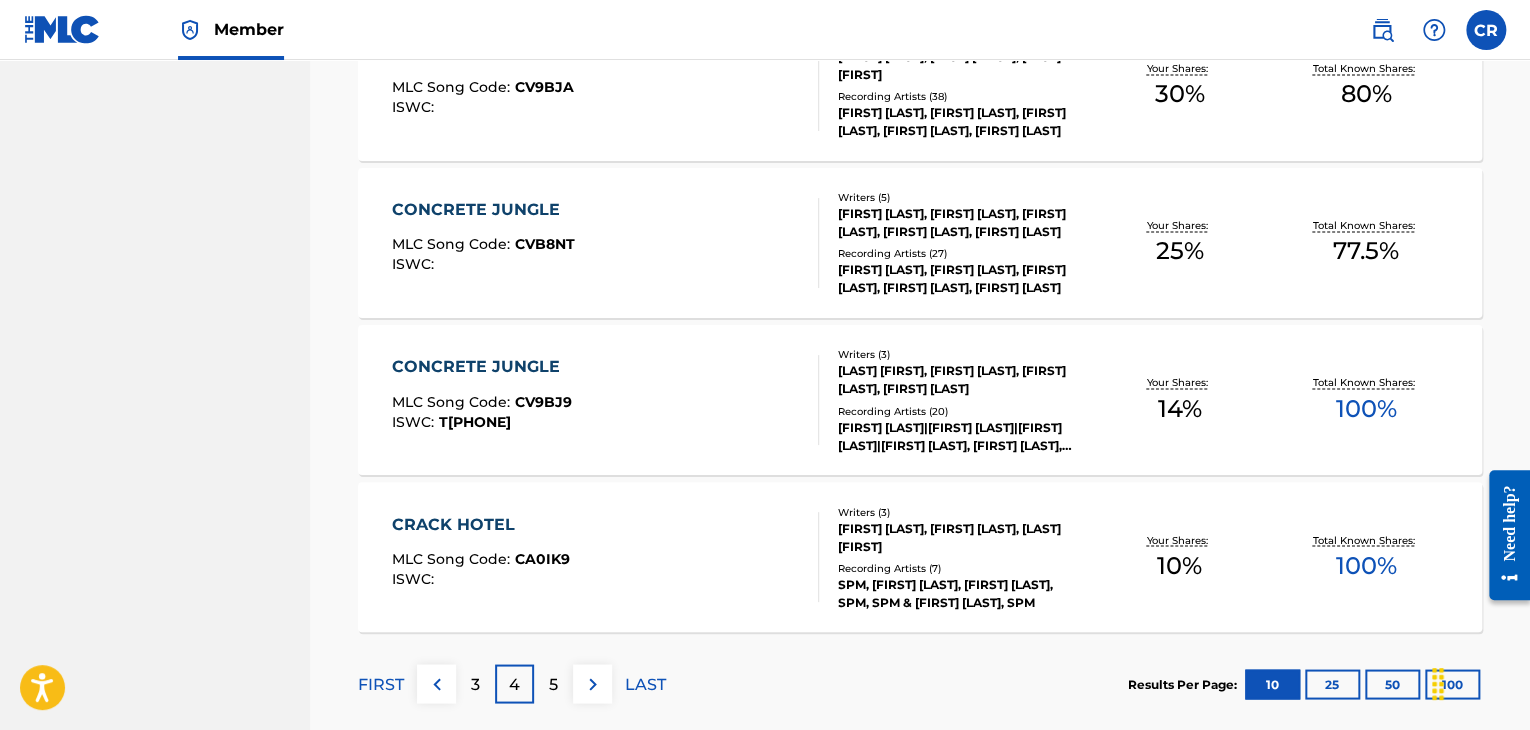 scroll, scrollTop: 1608, scrollLeft: 0, axis: vertical 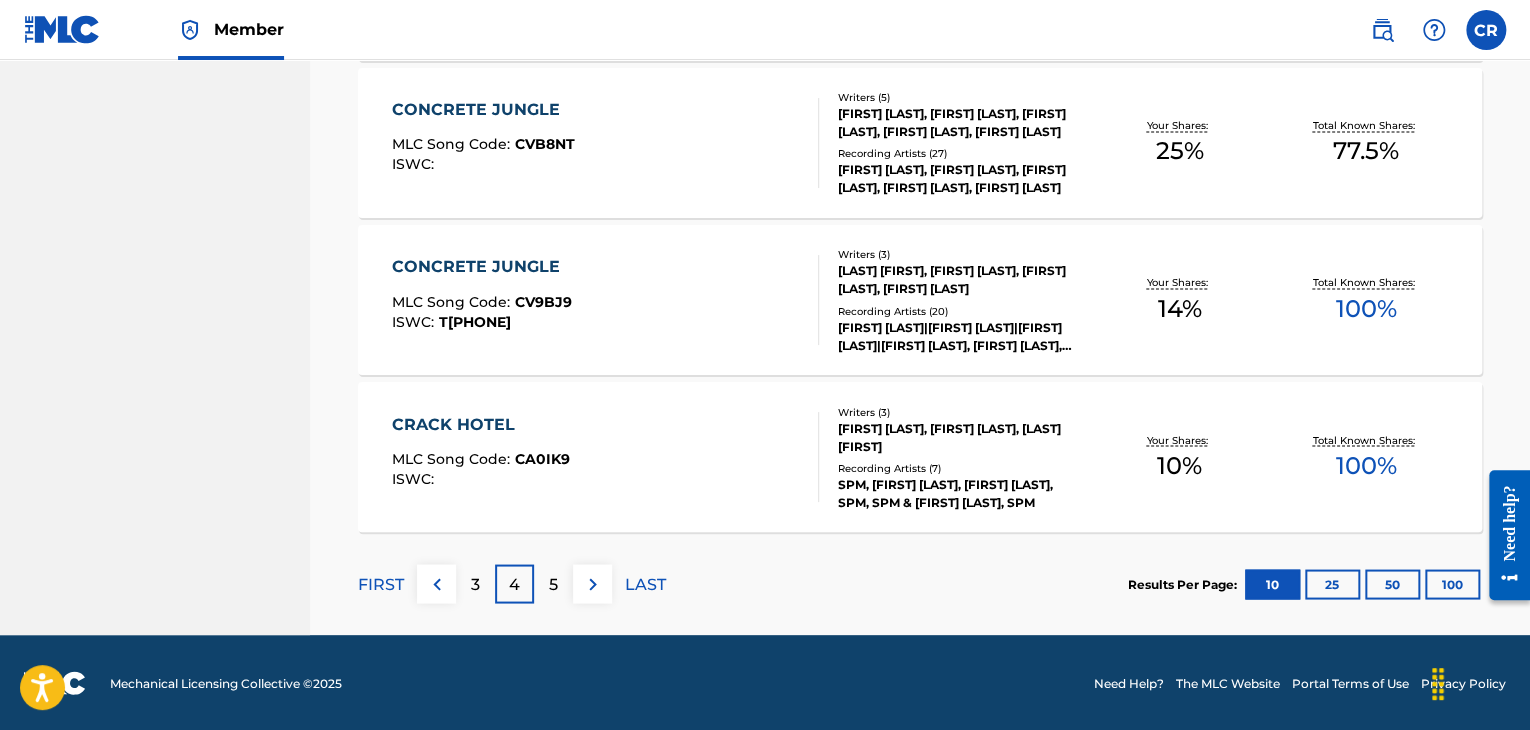 click on "5" at bounding box center (553, 583) 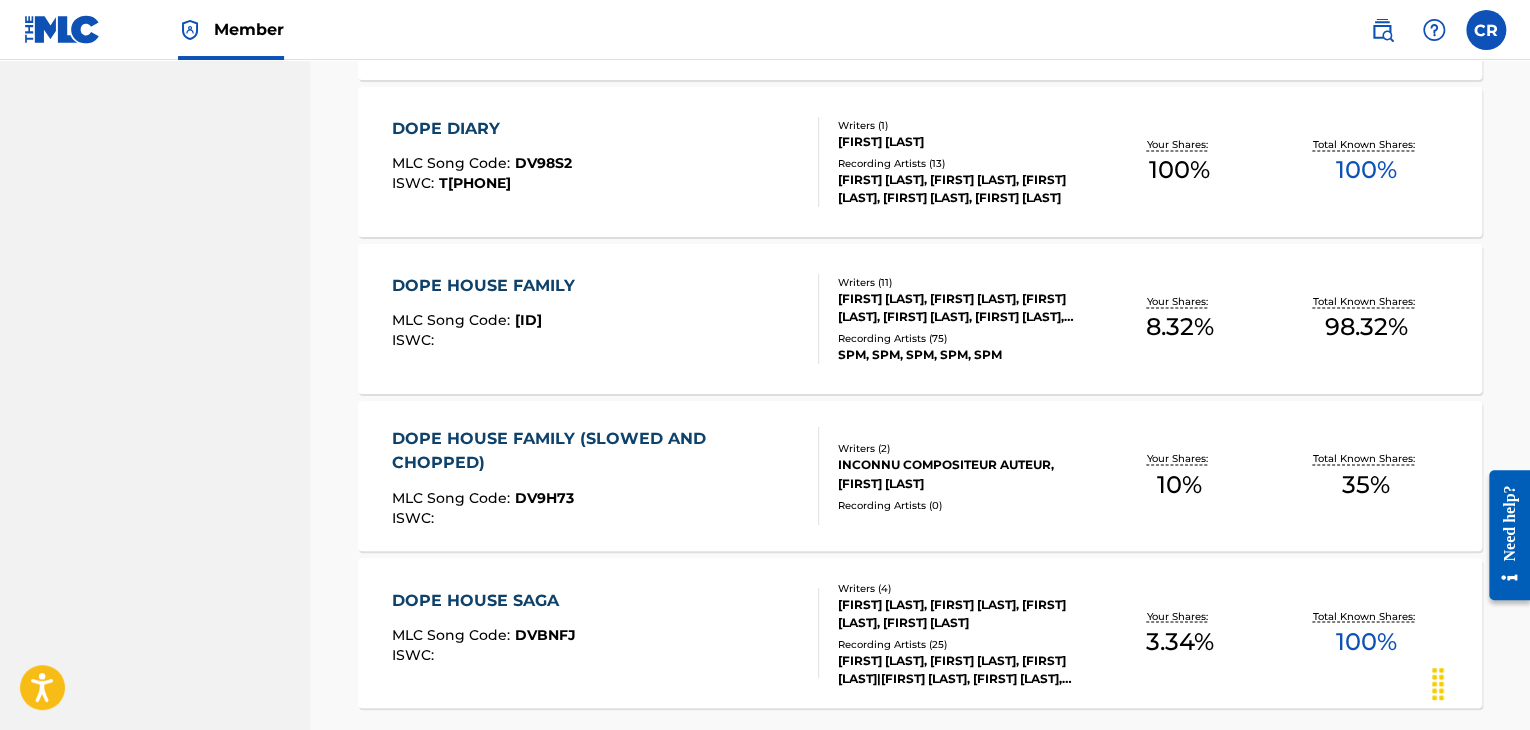 scroll, scrollTop: 1608, scrollLeft: 0, axis: vertical 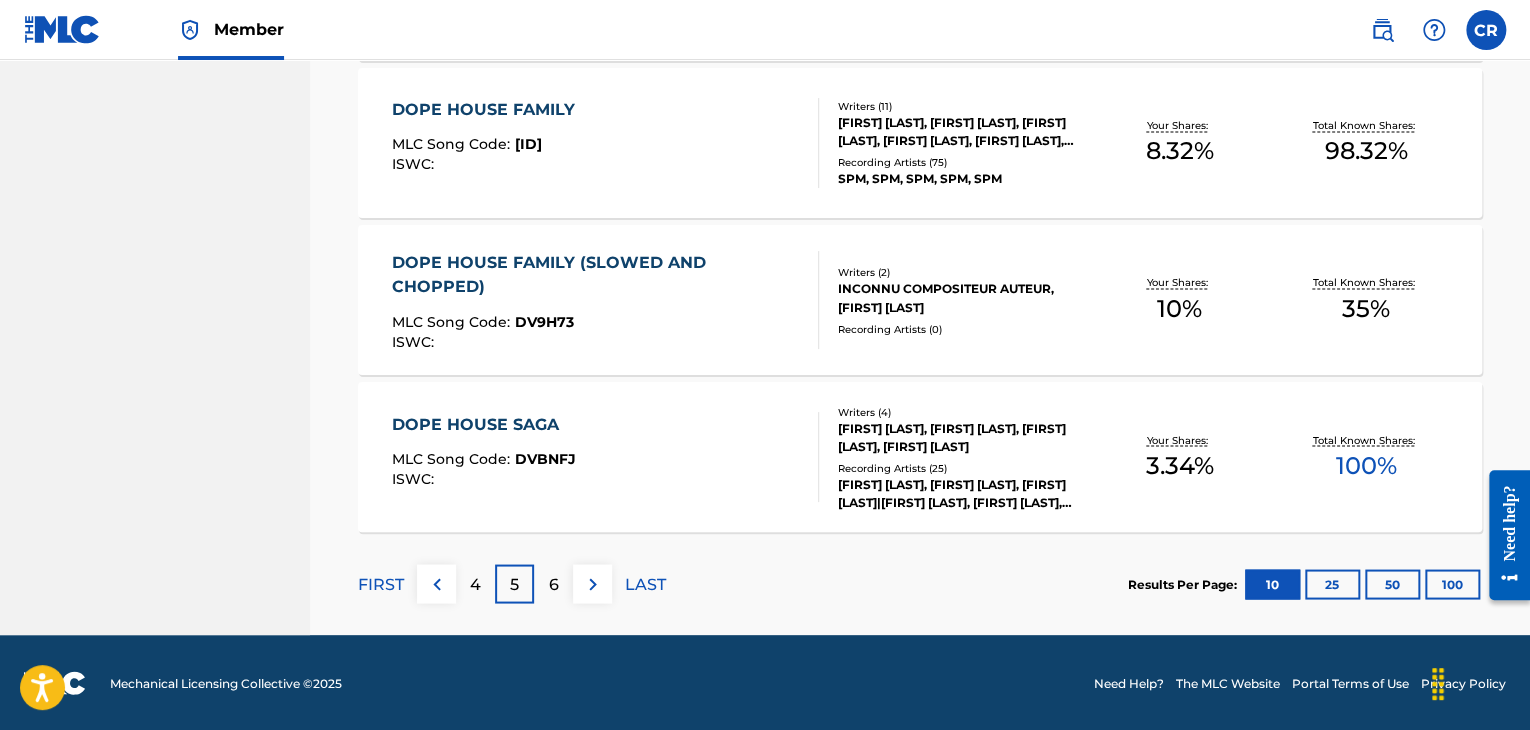 click on "6" at bounding box center [554, 584] 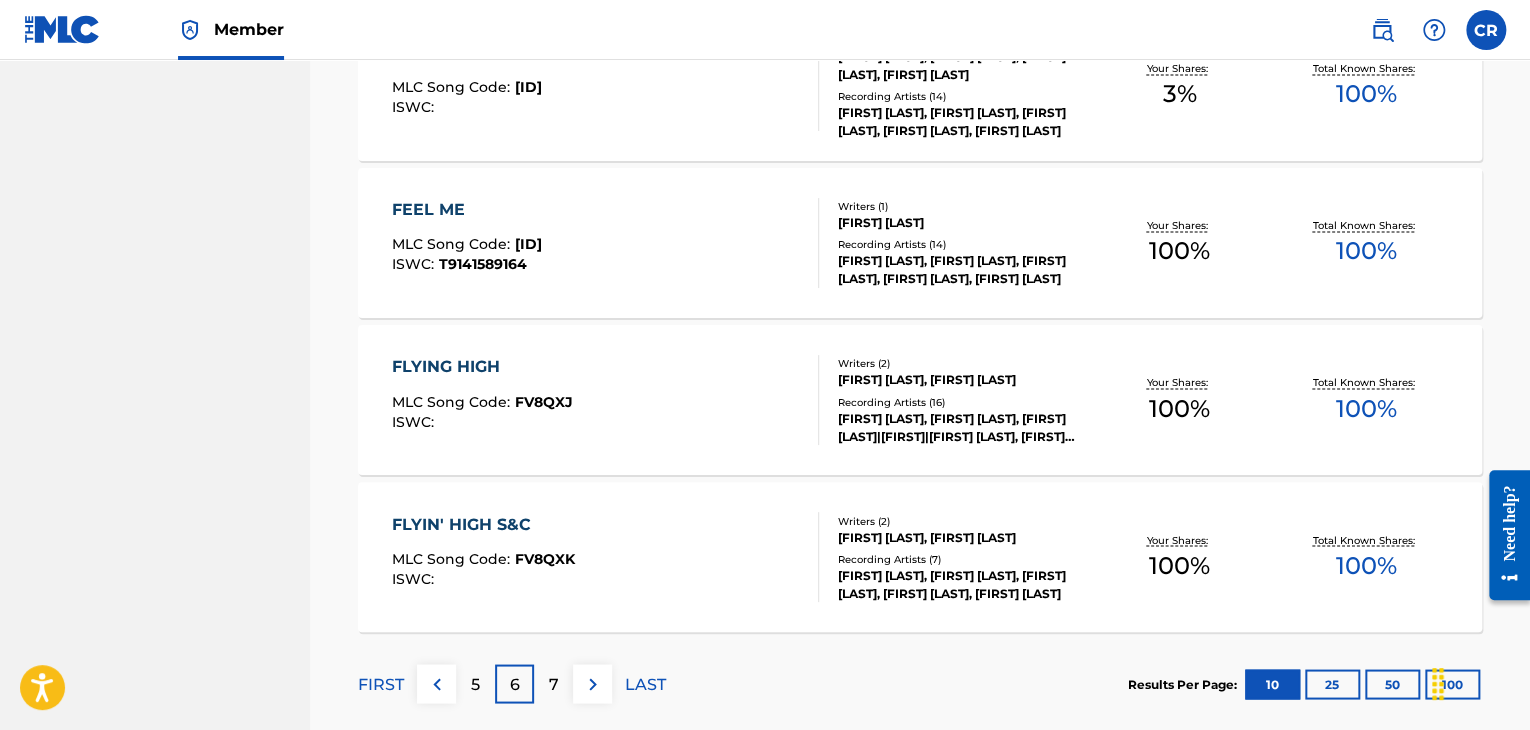 scroll, scrollTop: 1608, scrollLeft: 0, axis: vertical 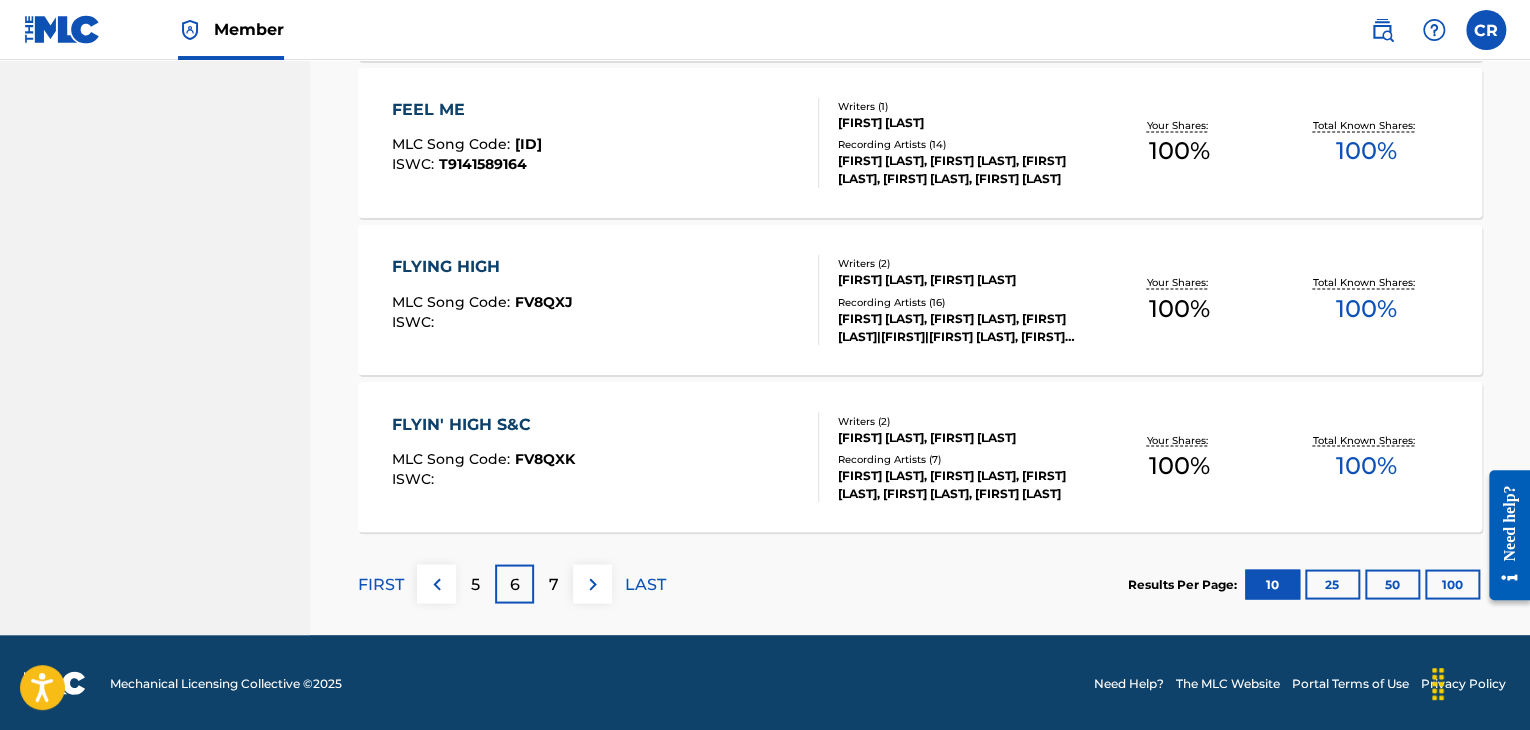 click on "7" at bounding box center [553, 583] 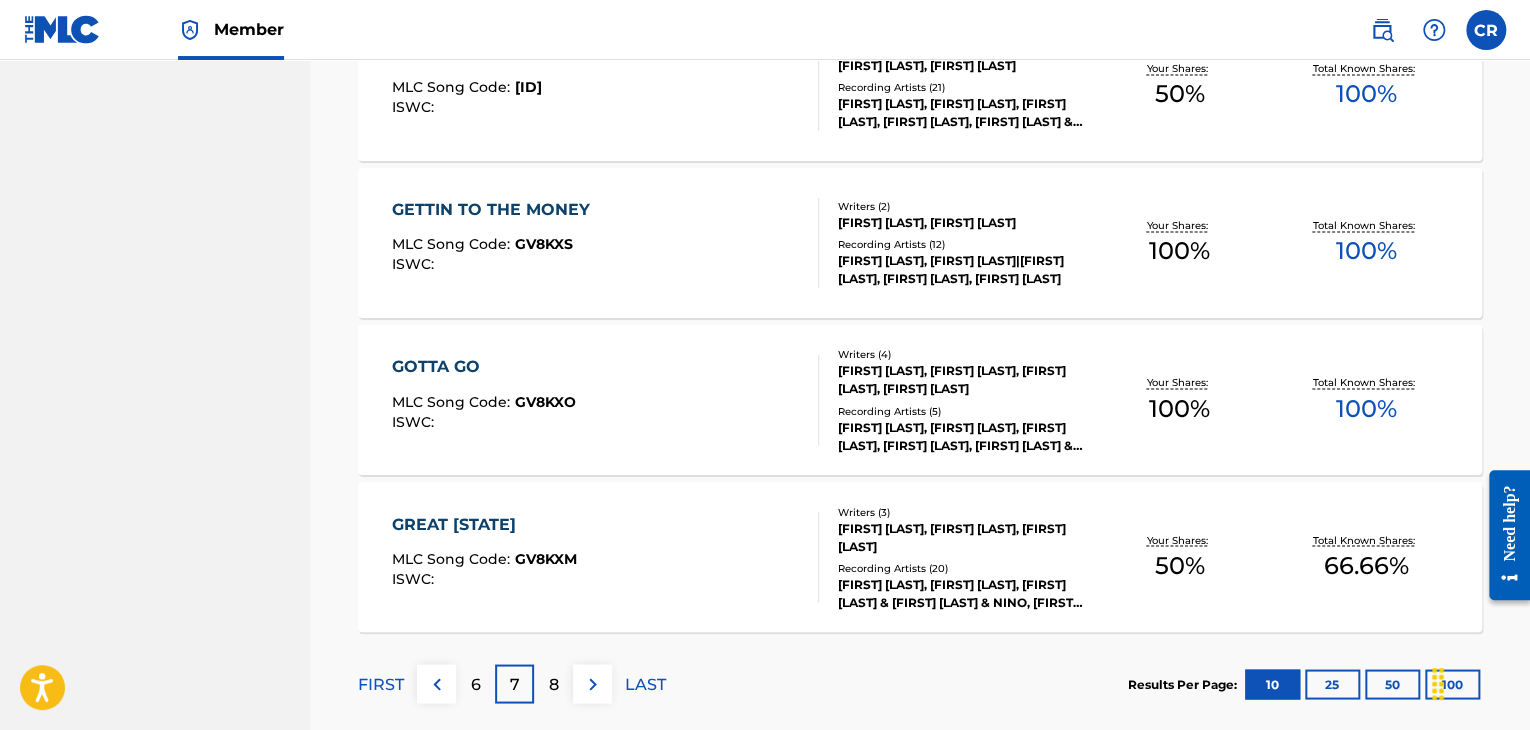 scroll, scrollTop: 1608, scrollLeft: 0, axis: vertical 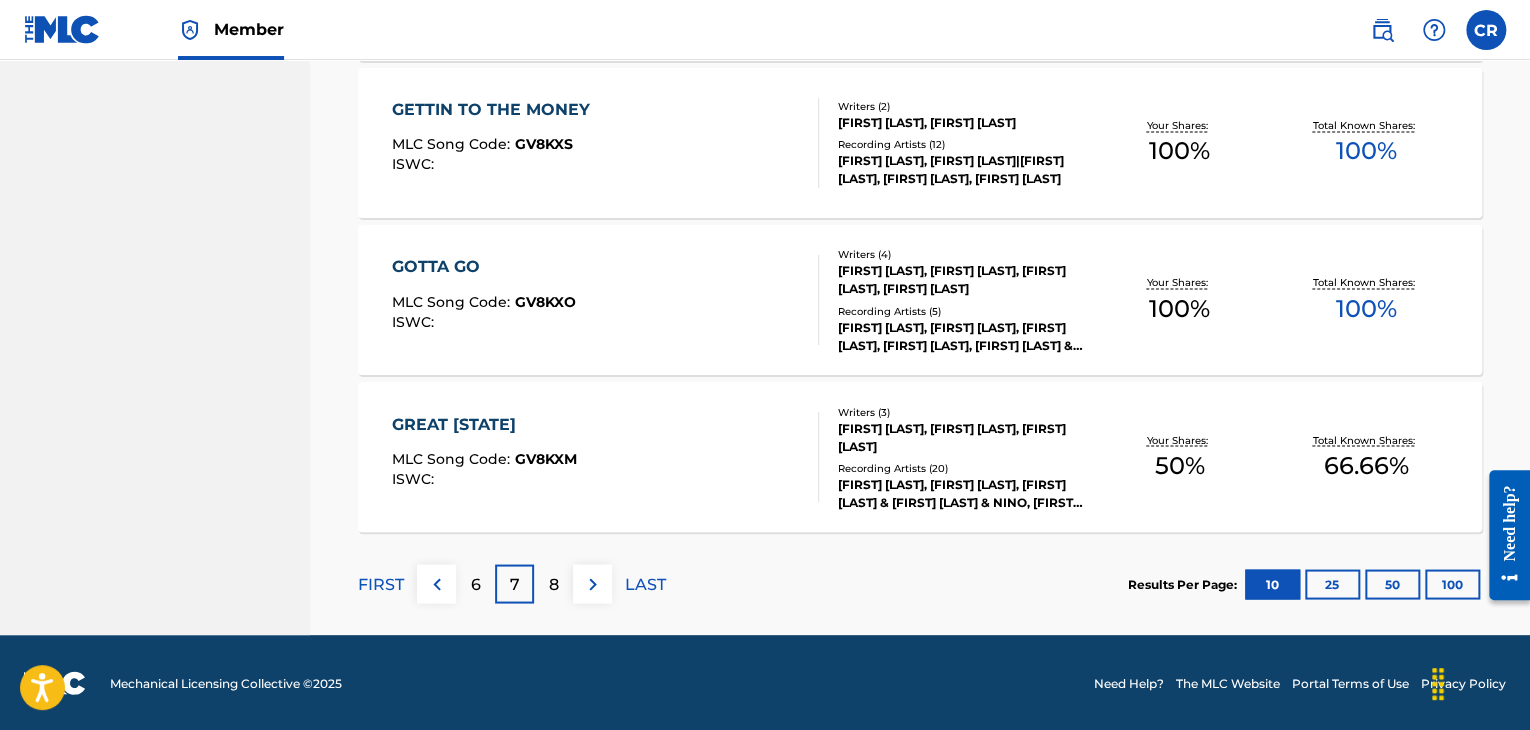 click on "8" at bounding box center [553, 583] 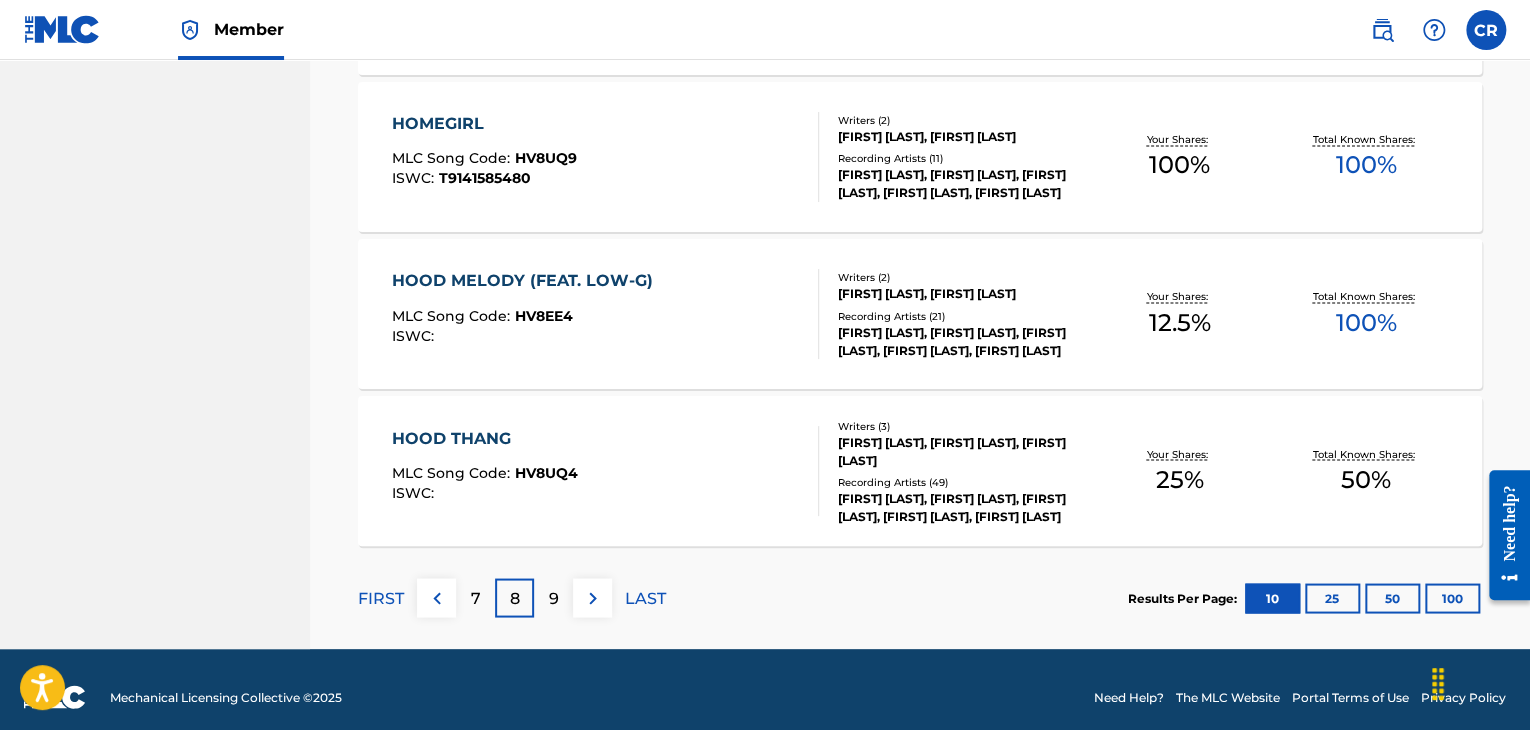 scroll, scrollTop: 1608, scrollLeft: 0, axis: vertical 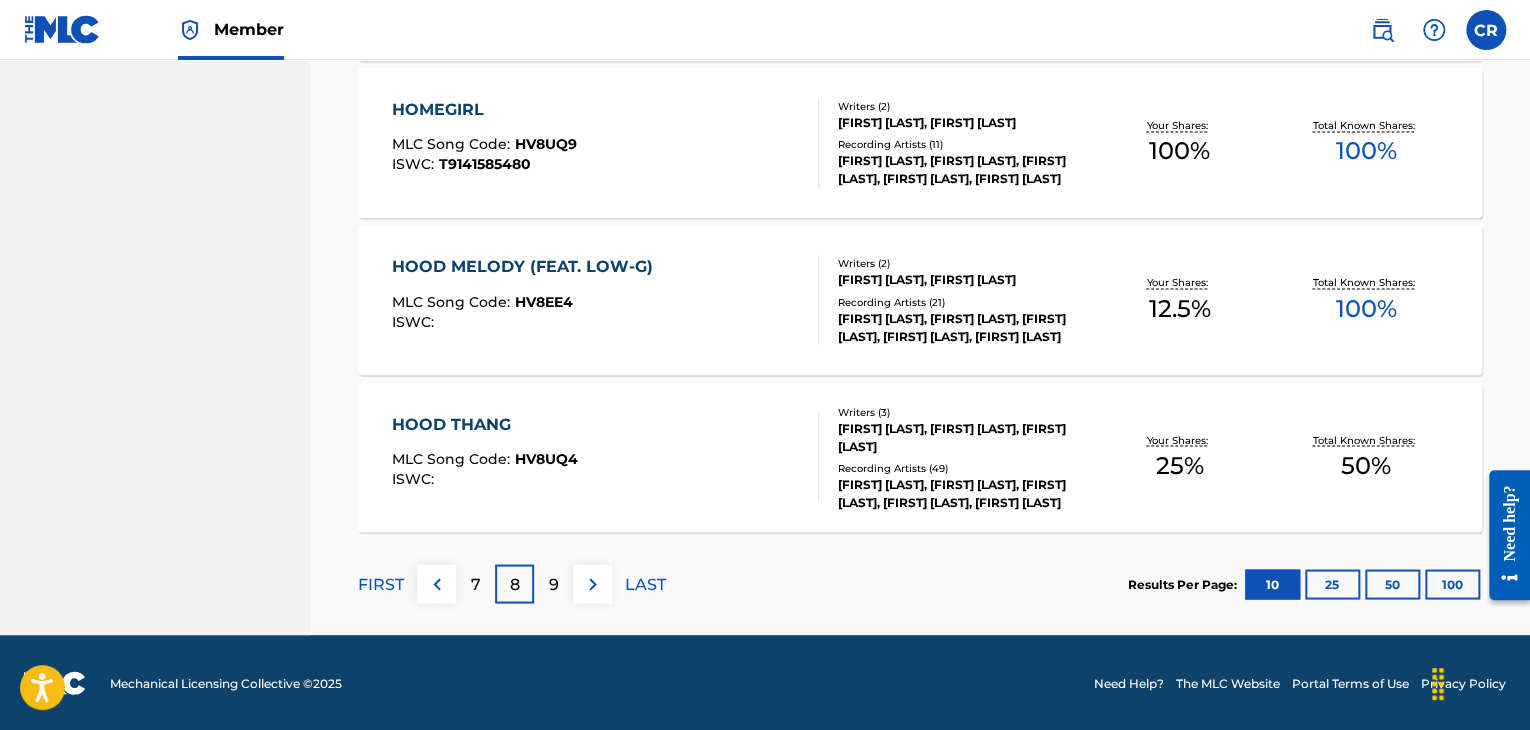 click at bounding box center (437, 584) 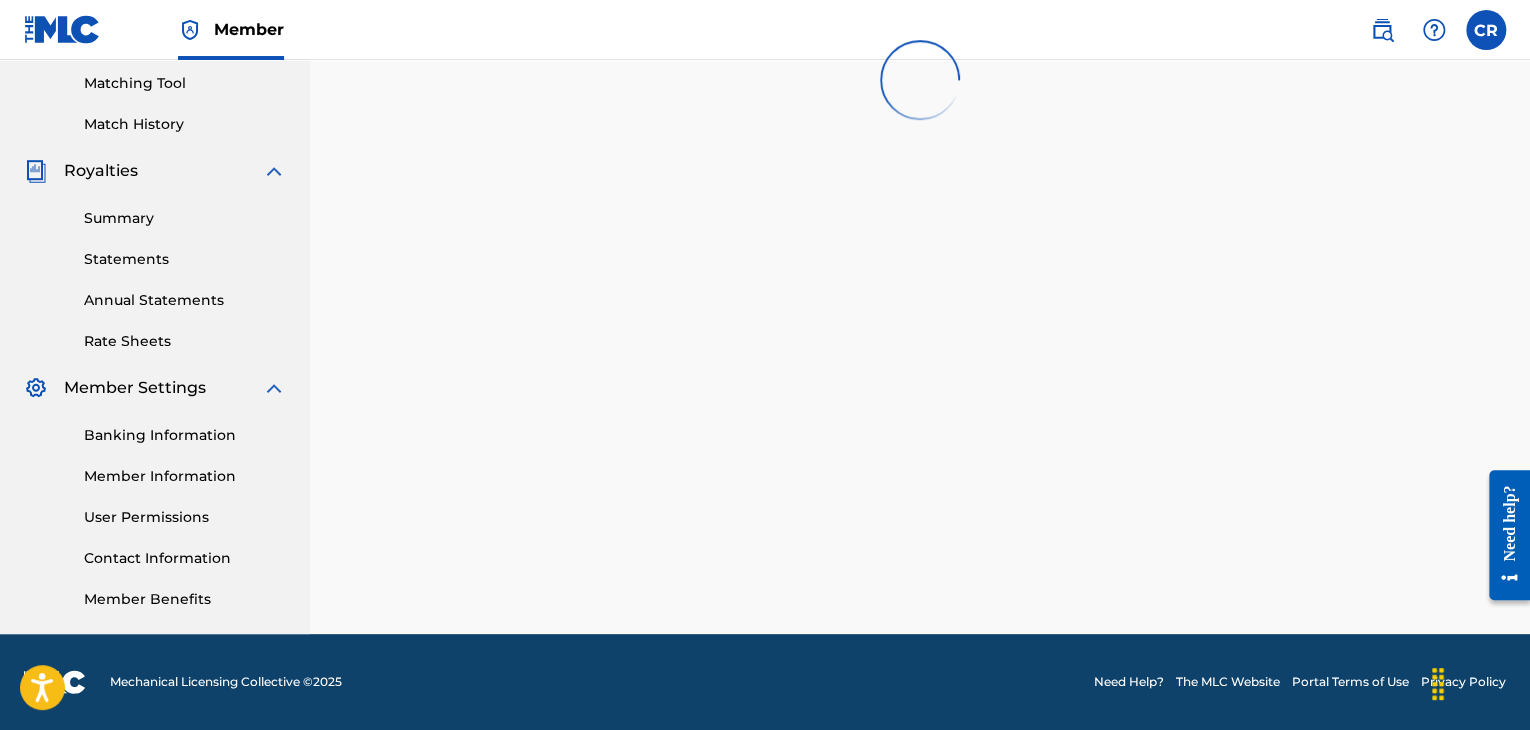 scroll, scrollTop: 510, scrollLeft: 0, axis: vertical 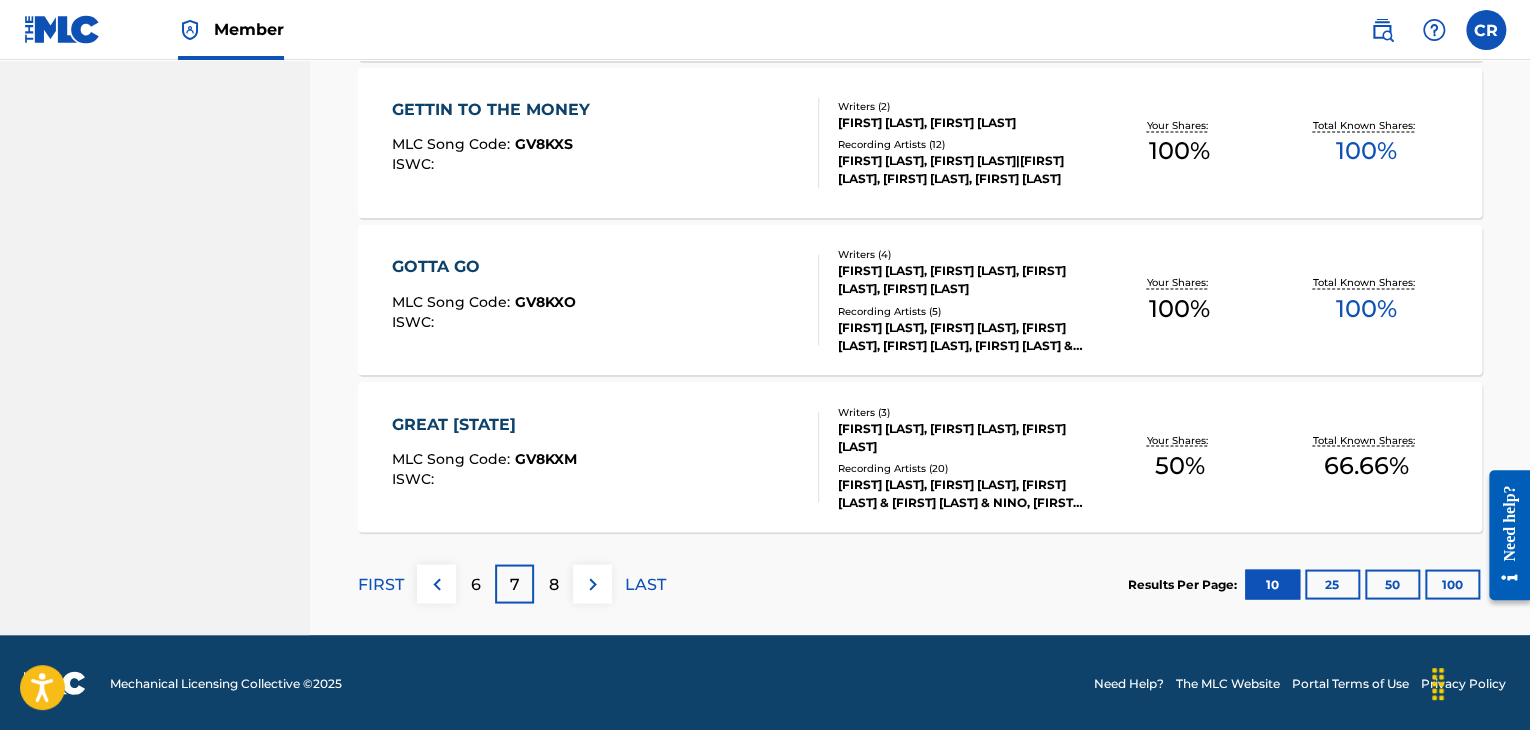 click at bounding box center (436, 583) 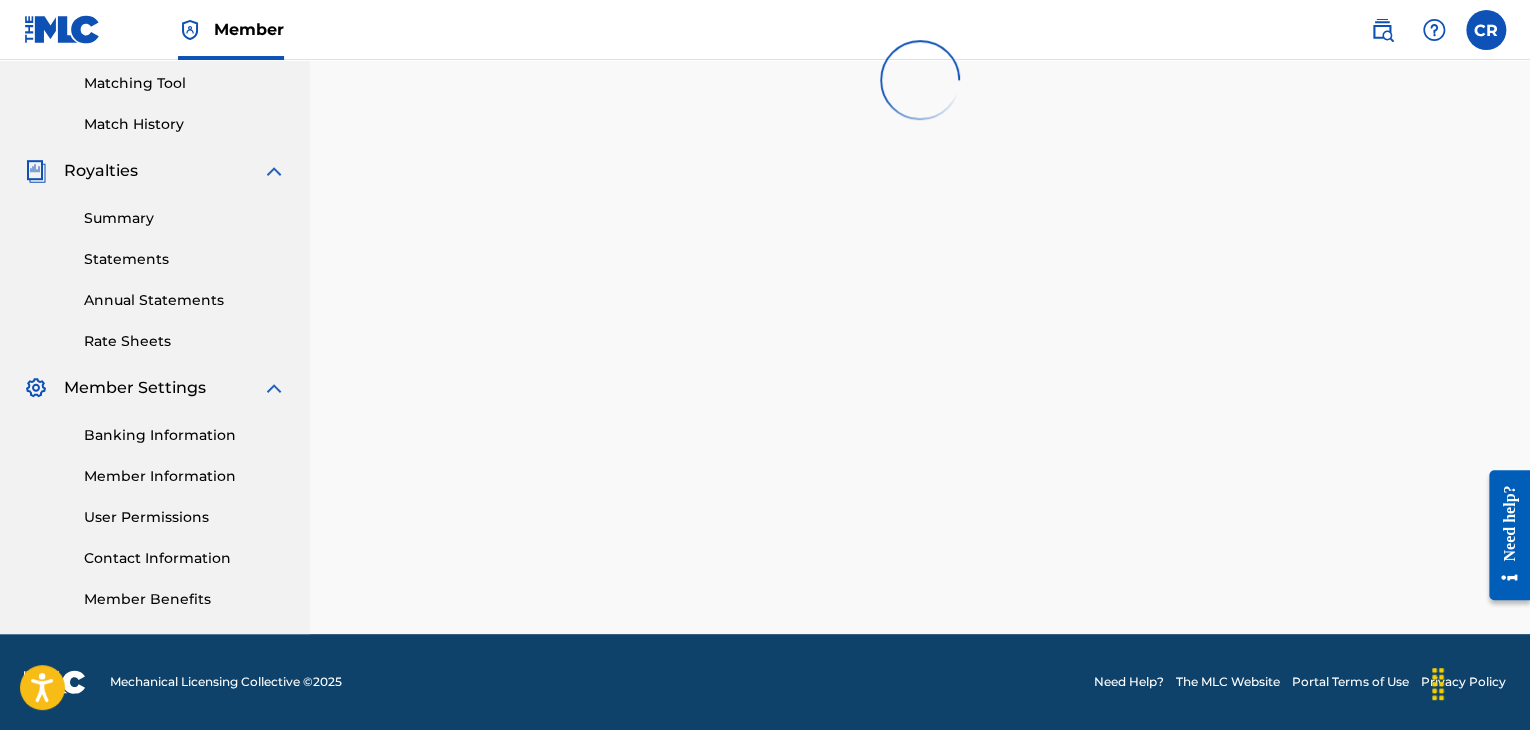 scroll, scrollTop: 1608, scrollLeft: 0, axis: vertical 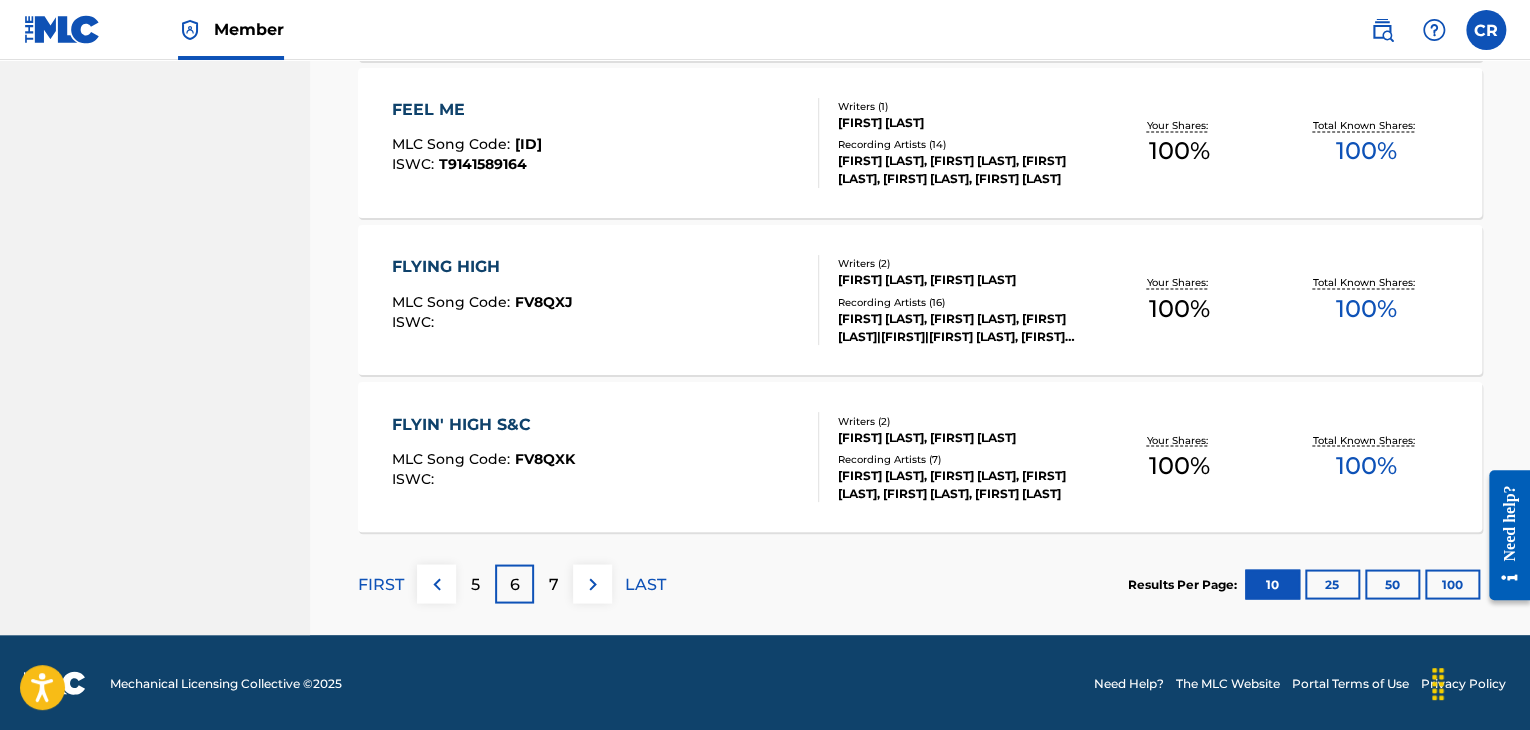 click at bounding box center [436, 583] 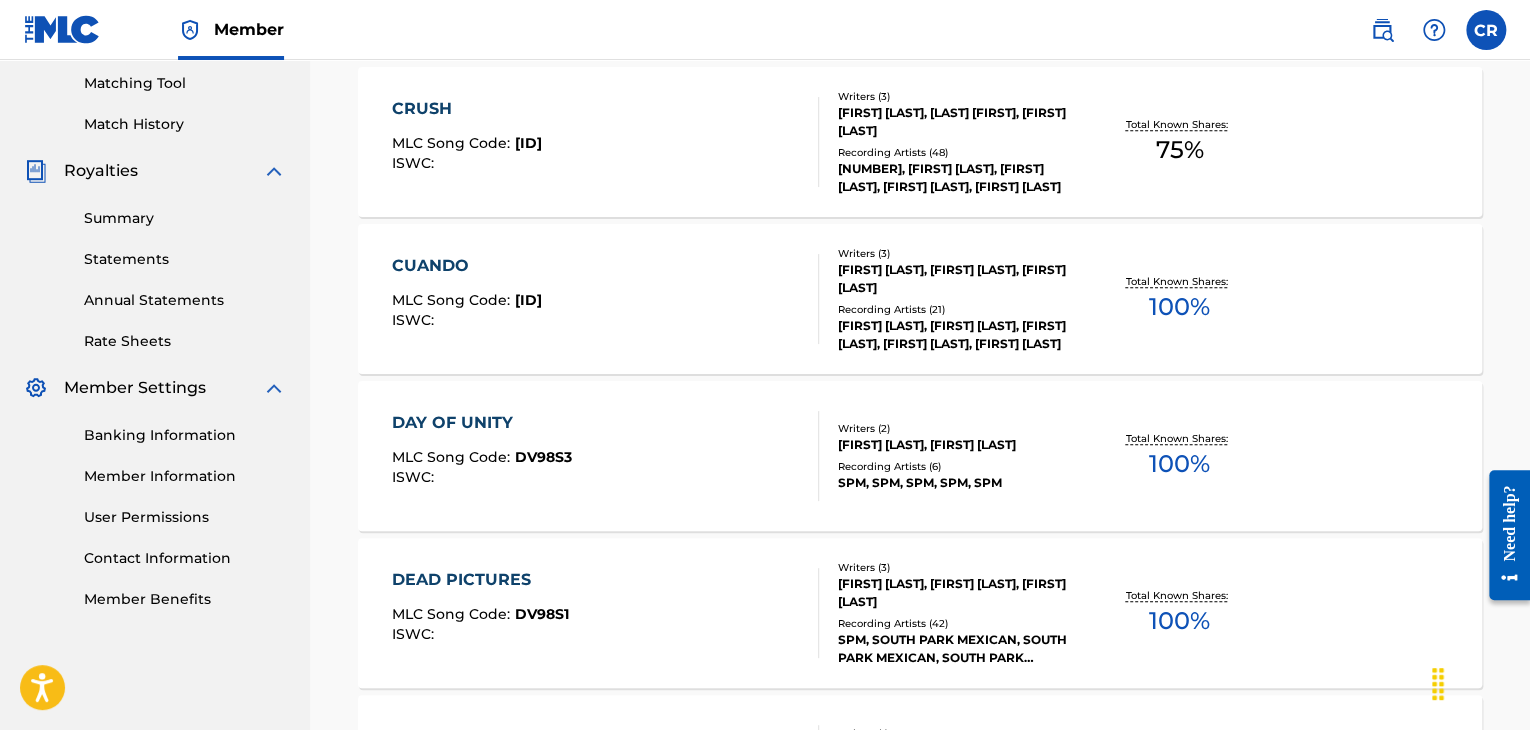 scroll, scrollTop: 1608, scrollLeft: 0, axis: vertical 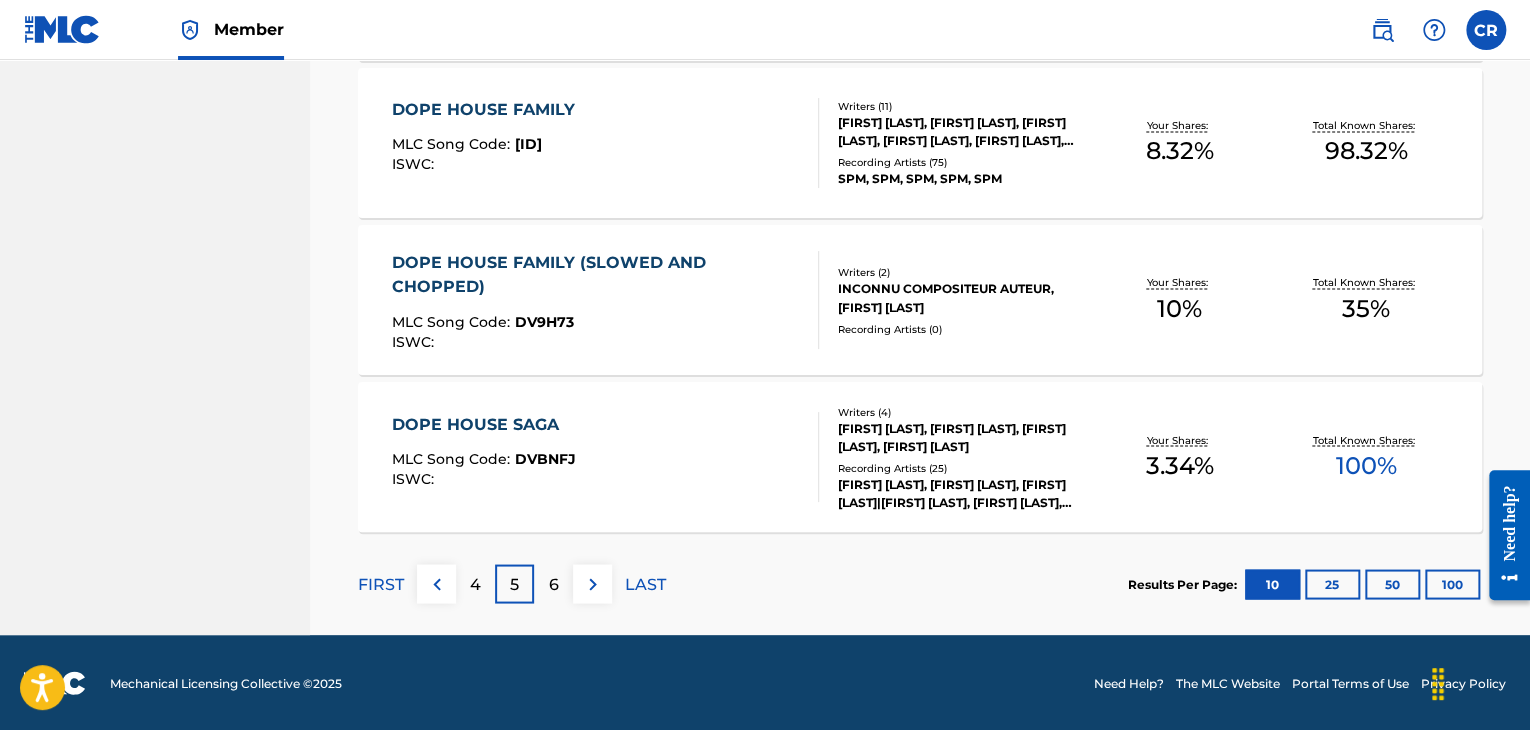 click at bounding box center (437, 584) 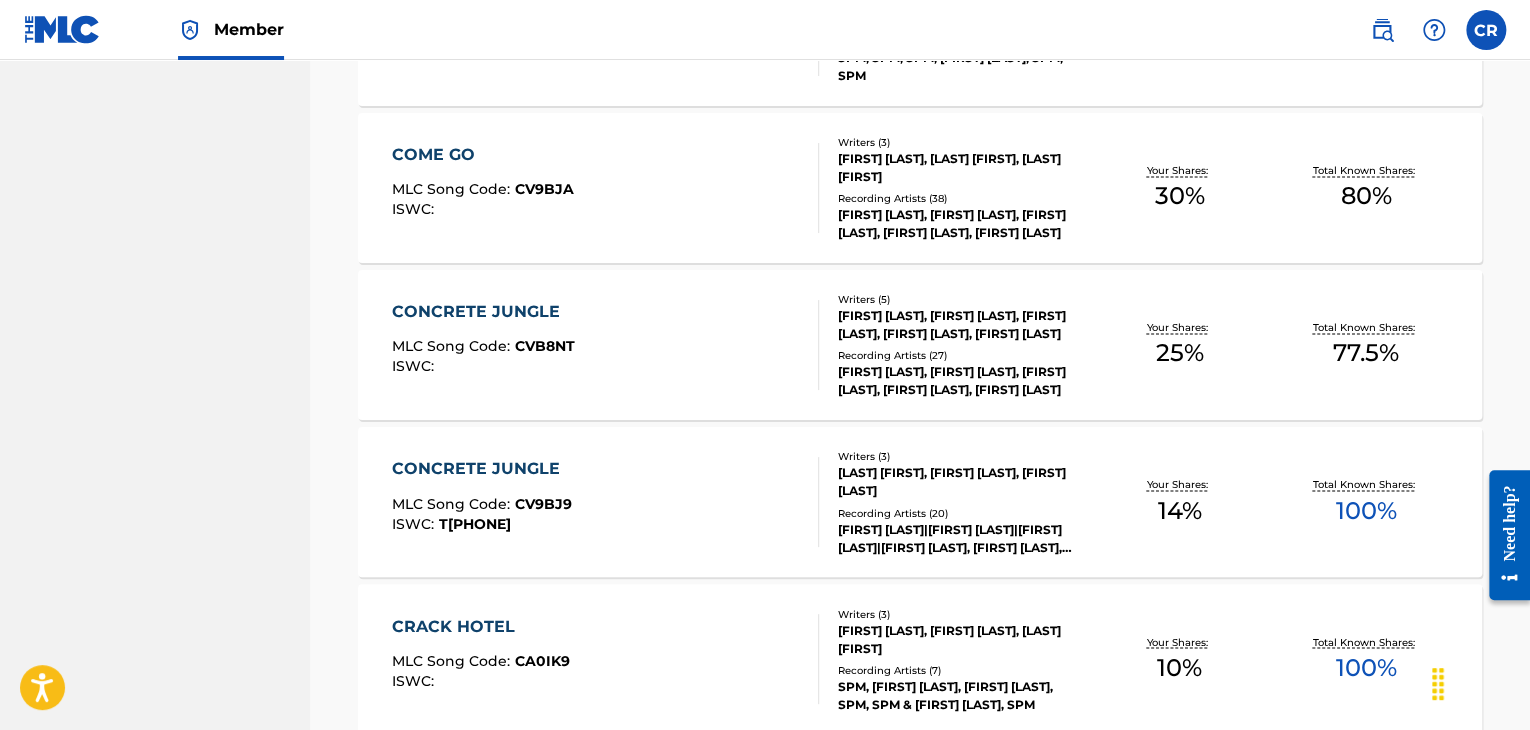 scroll, scrollTop: 1508, scrollLeft: 0, axis: vertical 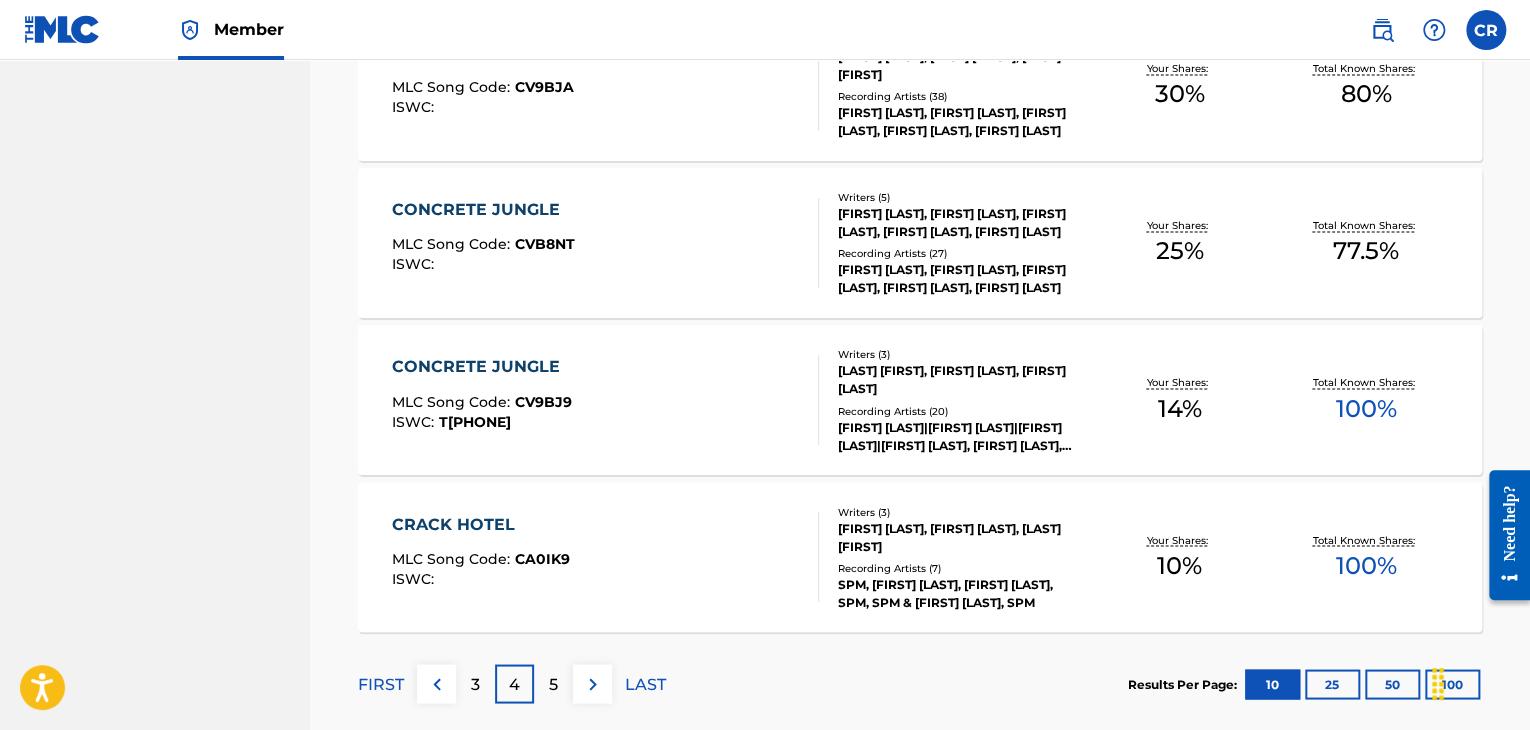click on "5" at bounding box center (553, 683) 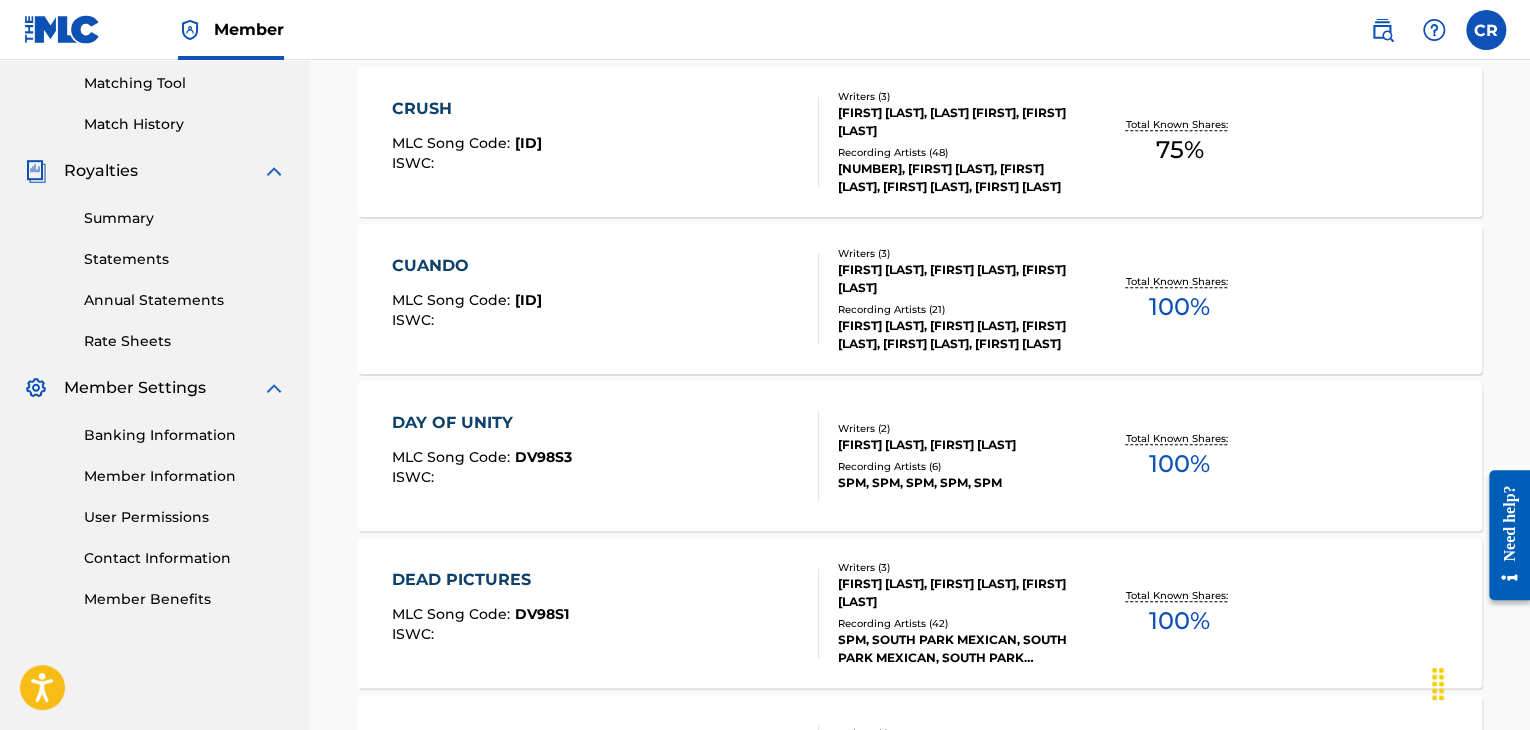 scroll, scrollTop: 1508, scrollLeft: 0, axis: vertical 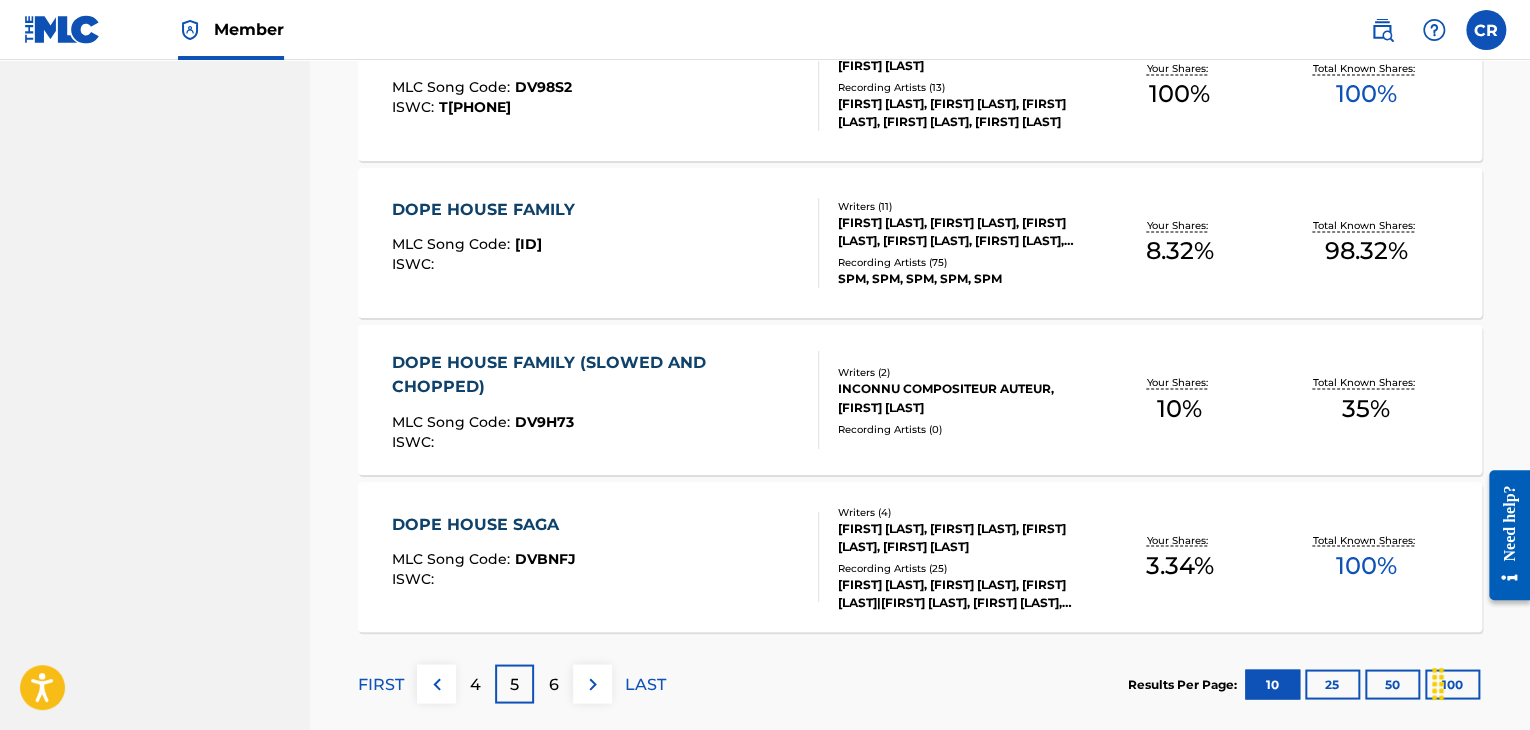 click on "6" at bounding box center [554, 684] 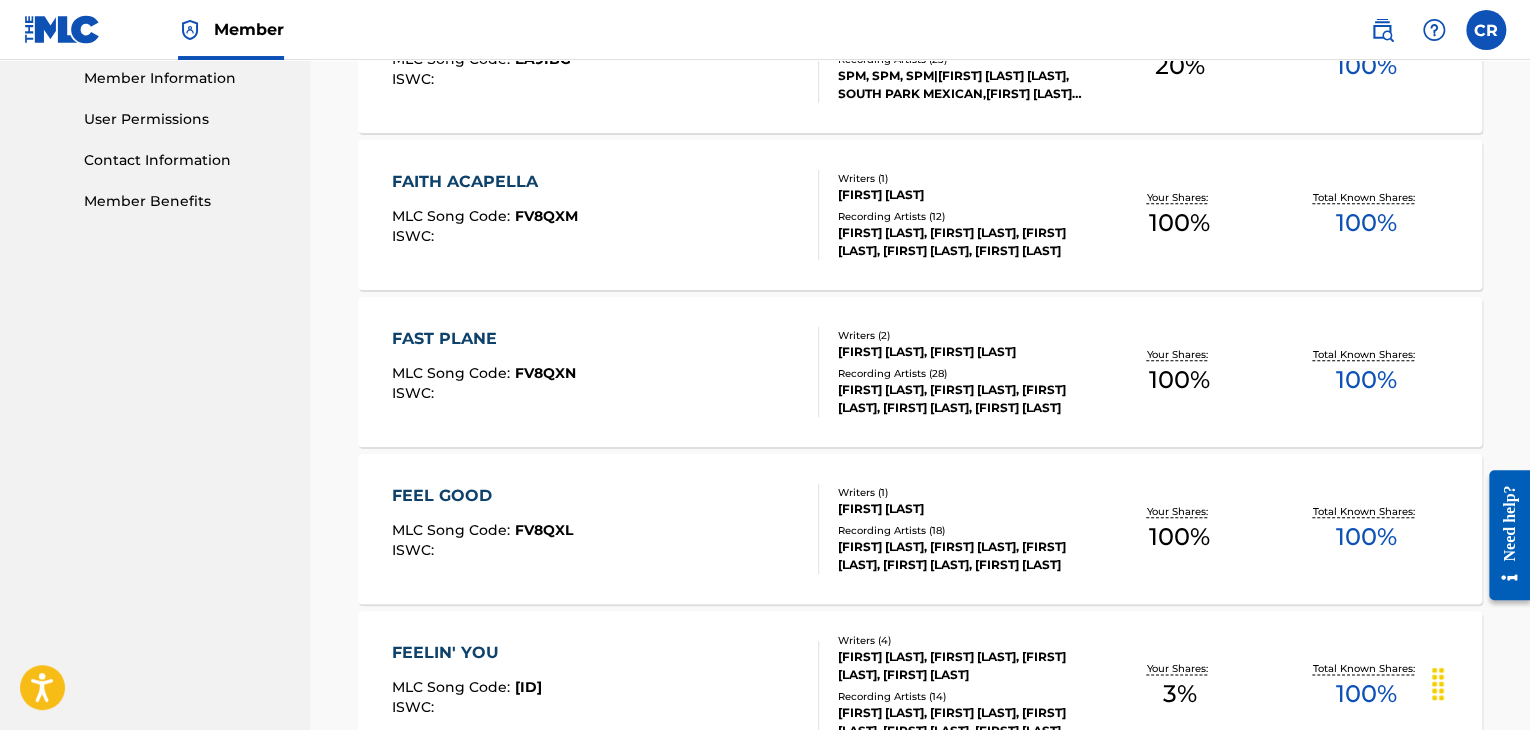 scroll, scrollTop: 1208, scrollLeft: 0, axis: vertical 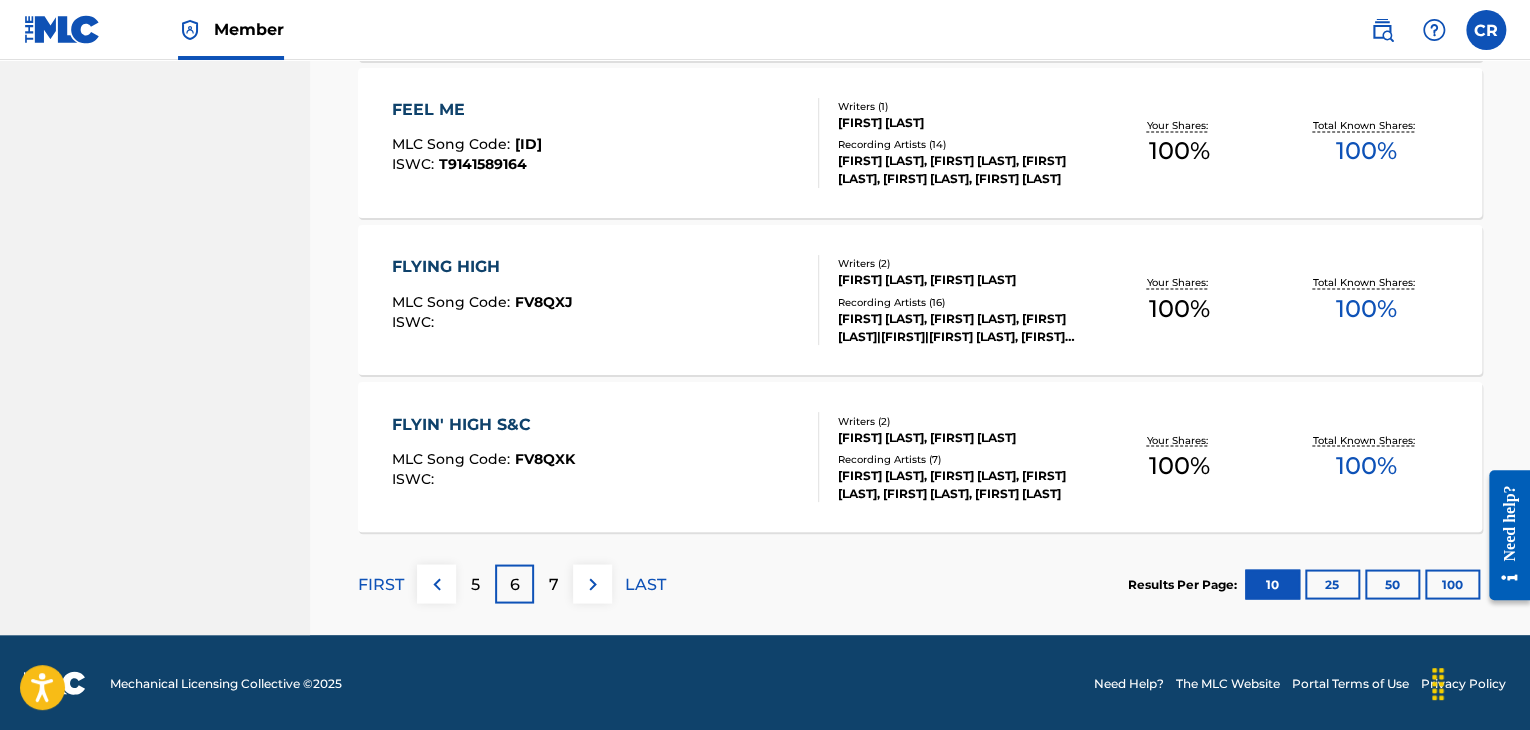 click on "7" at bounding box center (553, 583) 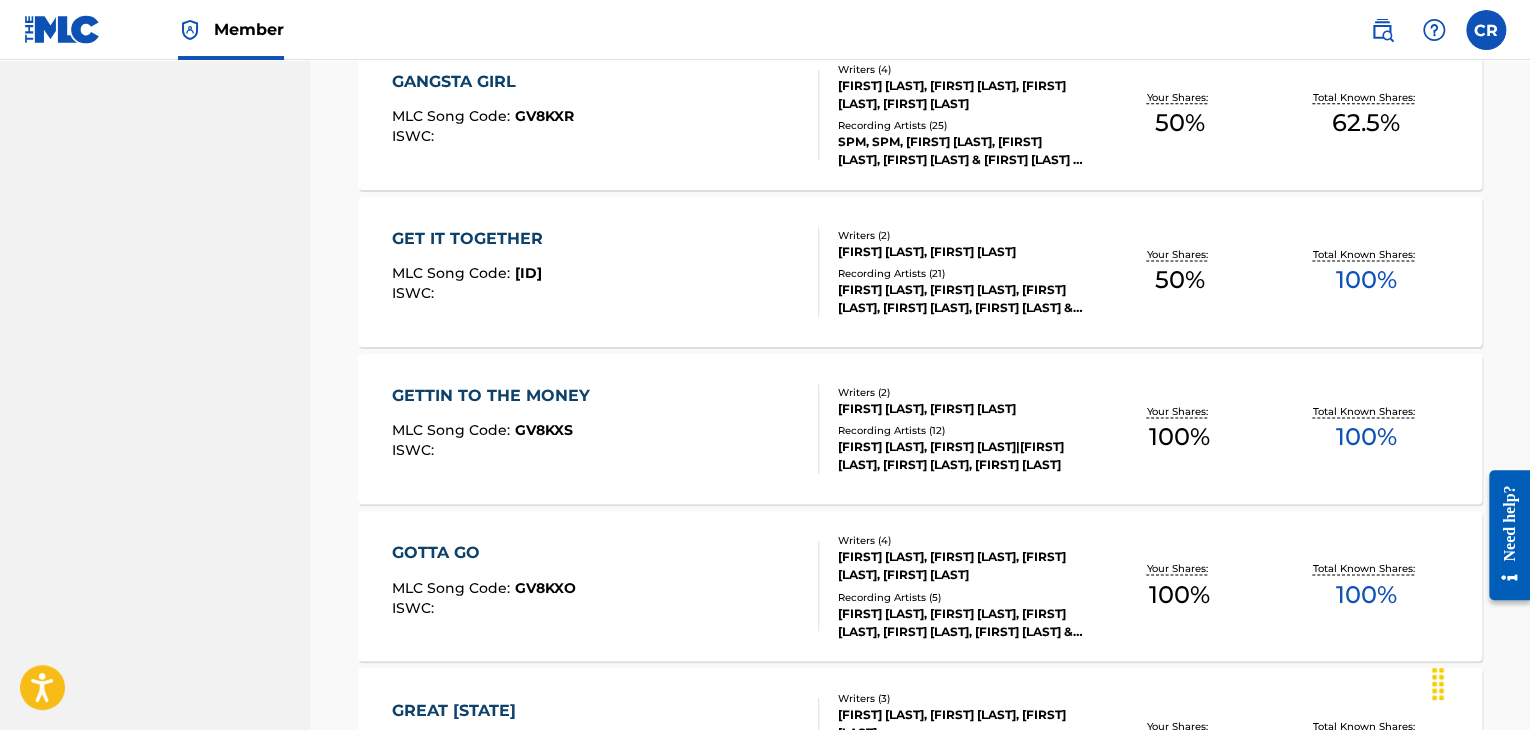 scroll, scrollTop: 1408, scrollLeft: 0, axis: vertical 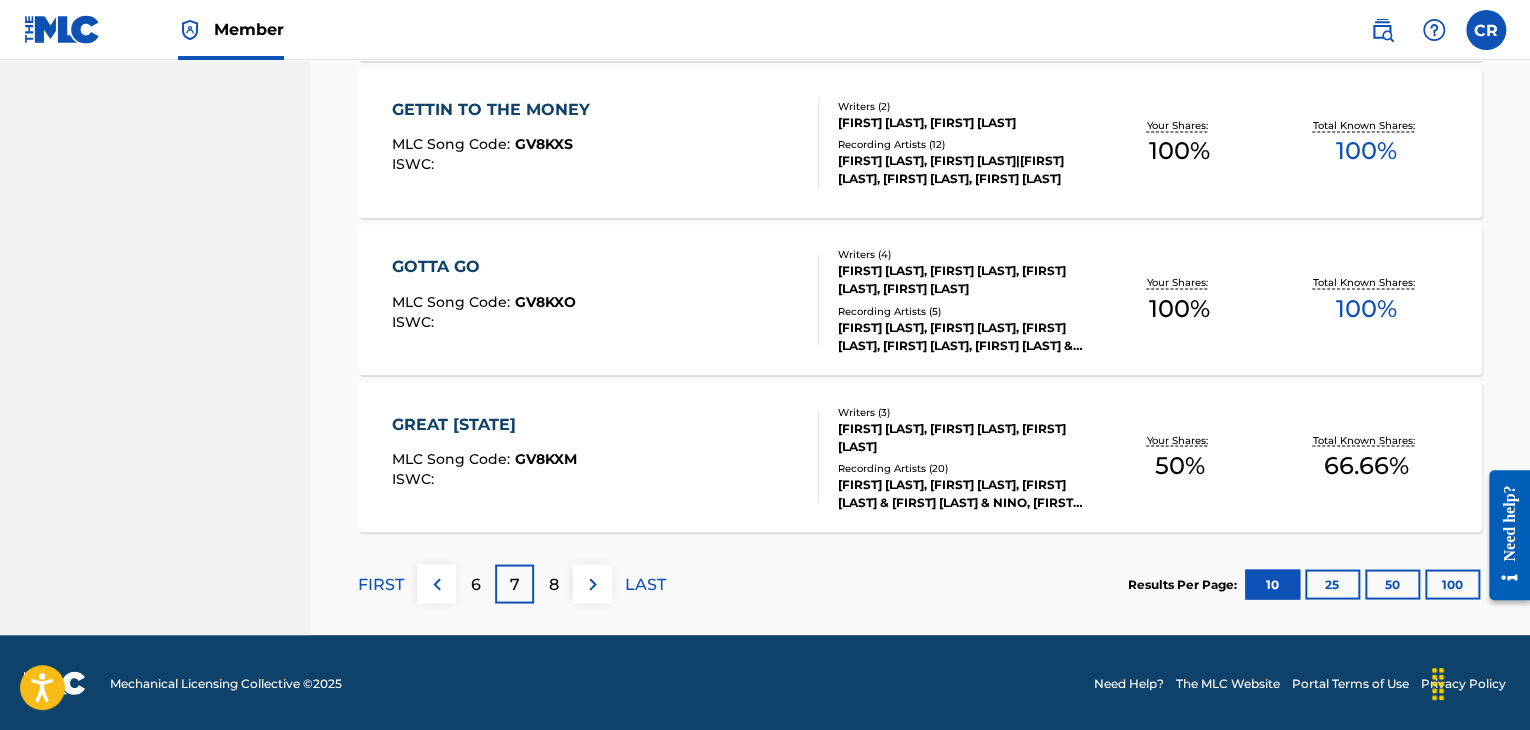 click on "8" at bounding box center [553, 583] 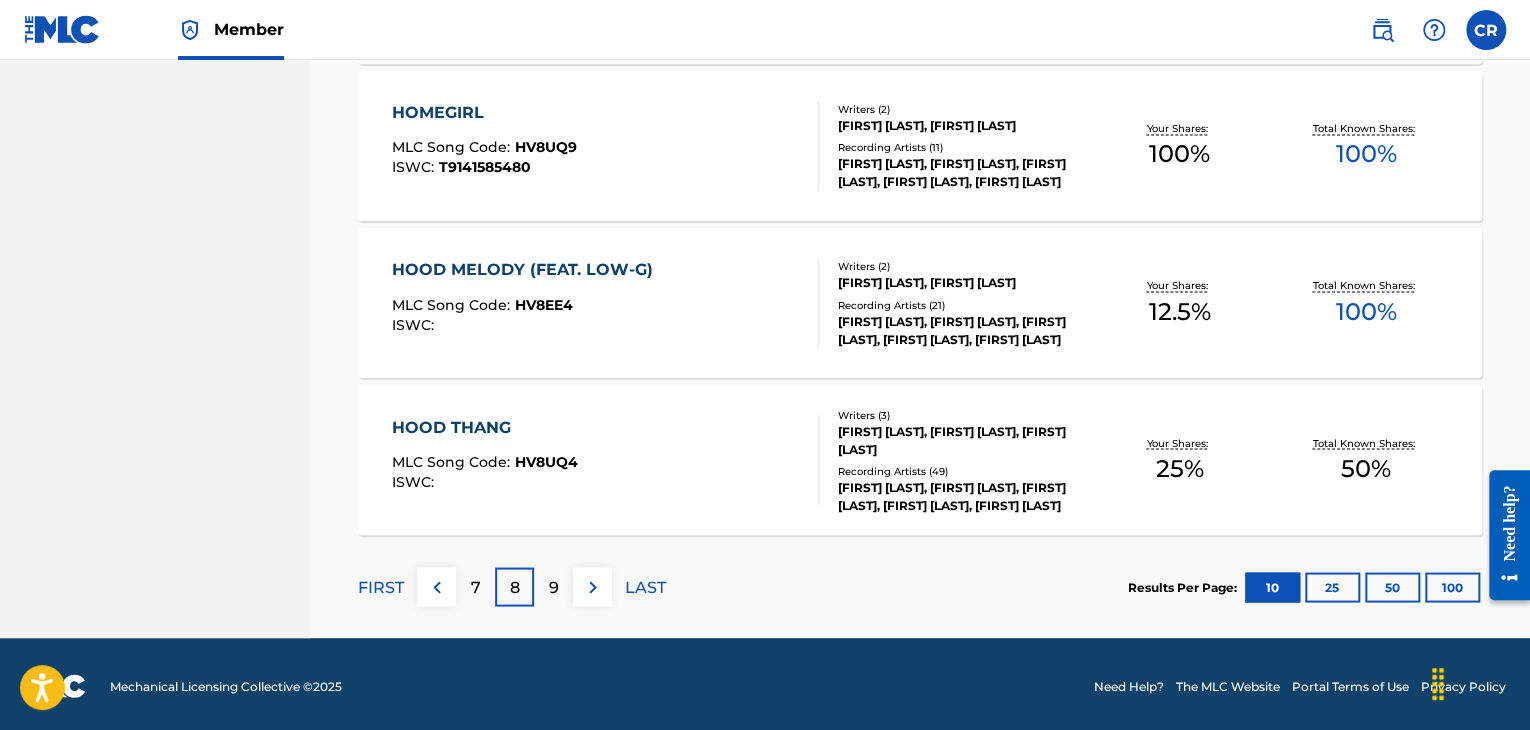 scroll, scrollTop: 1608, scrollLeft: 0, axis: vertical 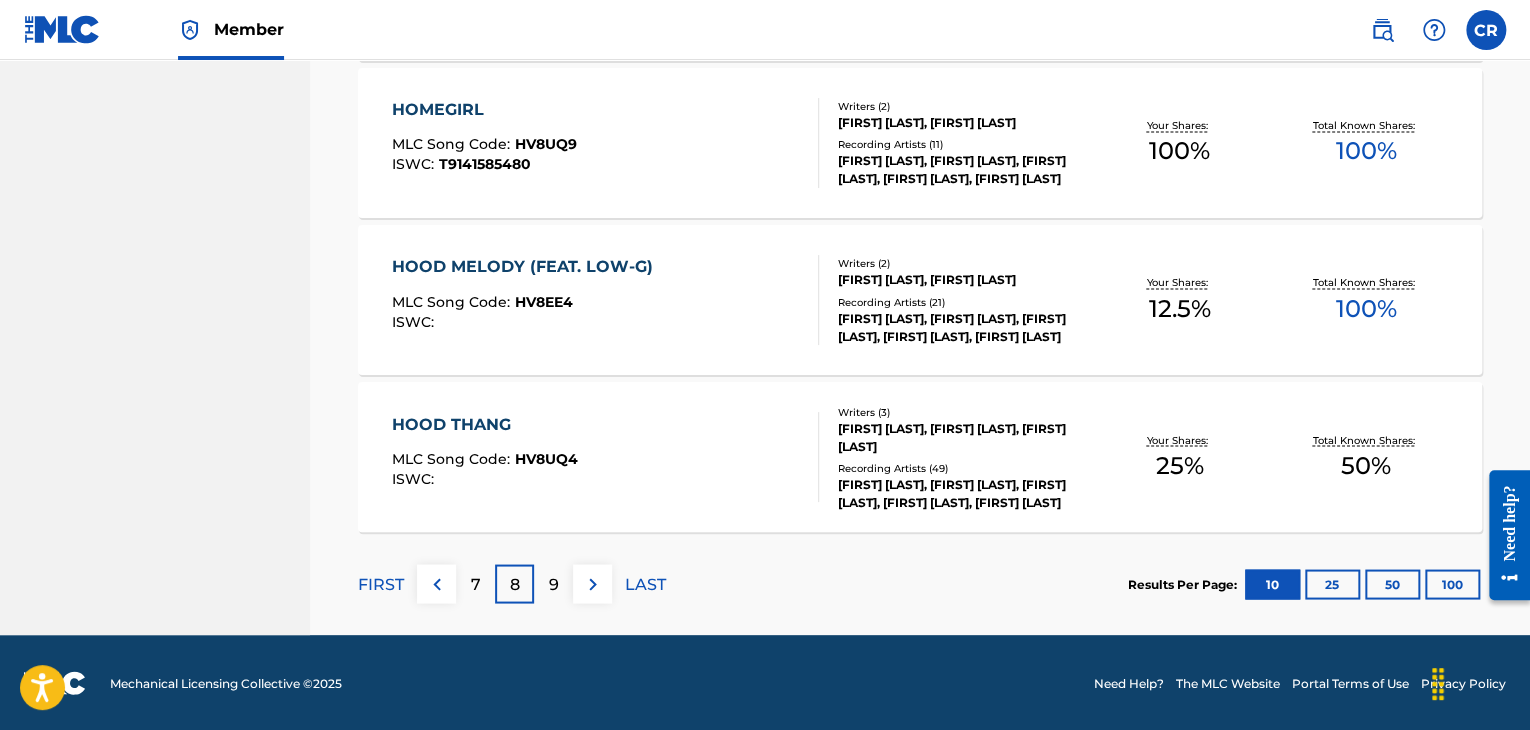 click on "9" at bounding box center (553, 583) 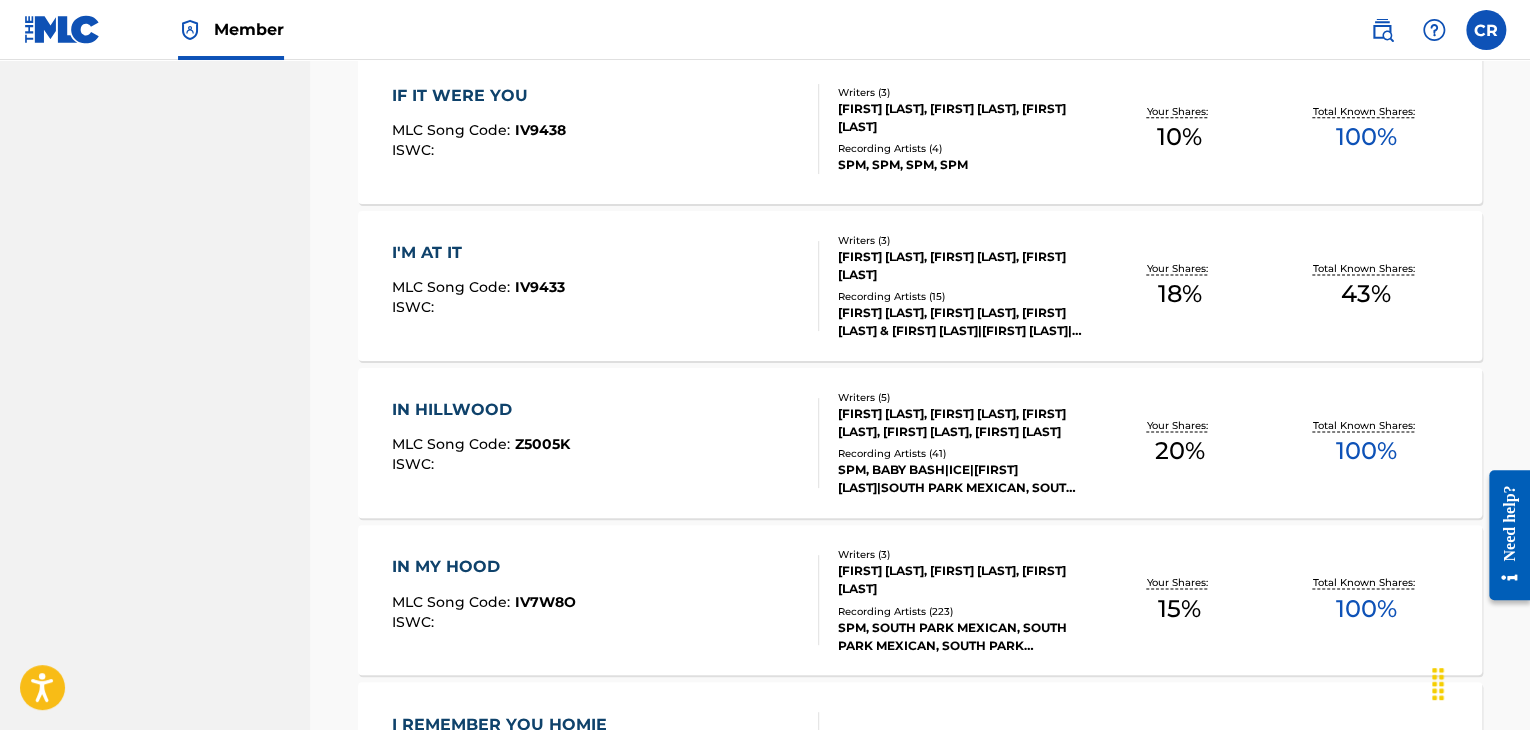 scroll, scrollTop: 1508, scrollLeft: 0, axis: vertical 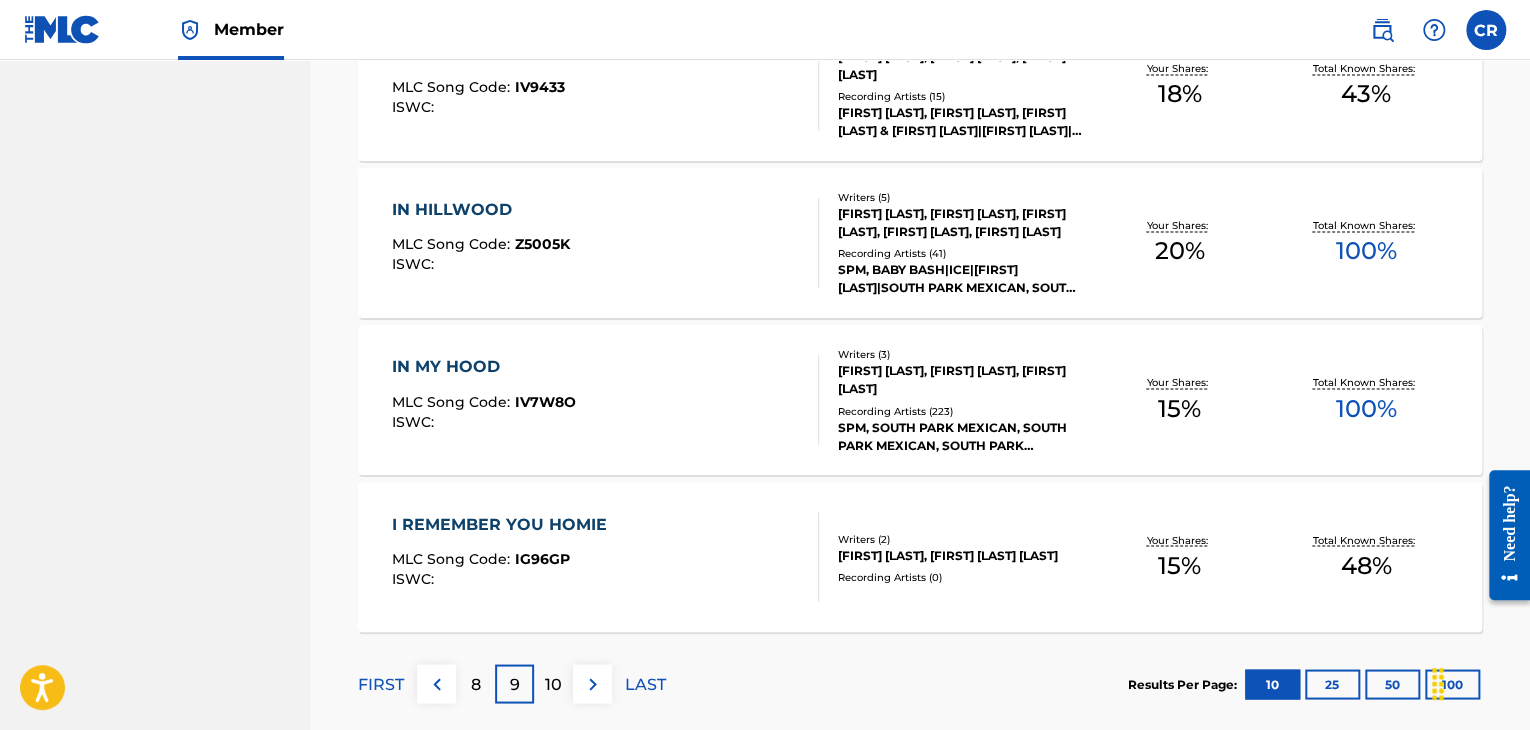 click on "I REMEMBER YOU HOMIE" at bounding box center [504, 524] 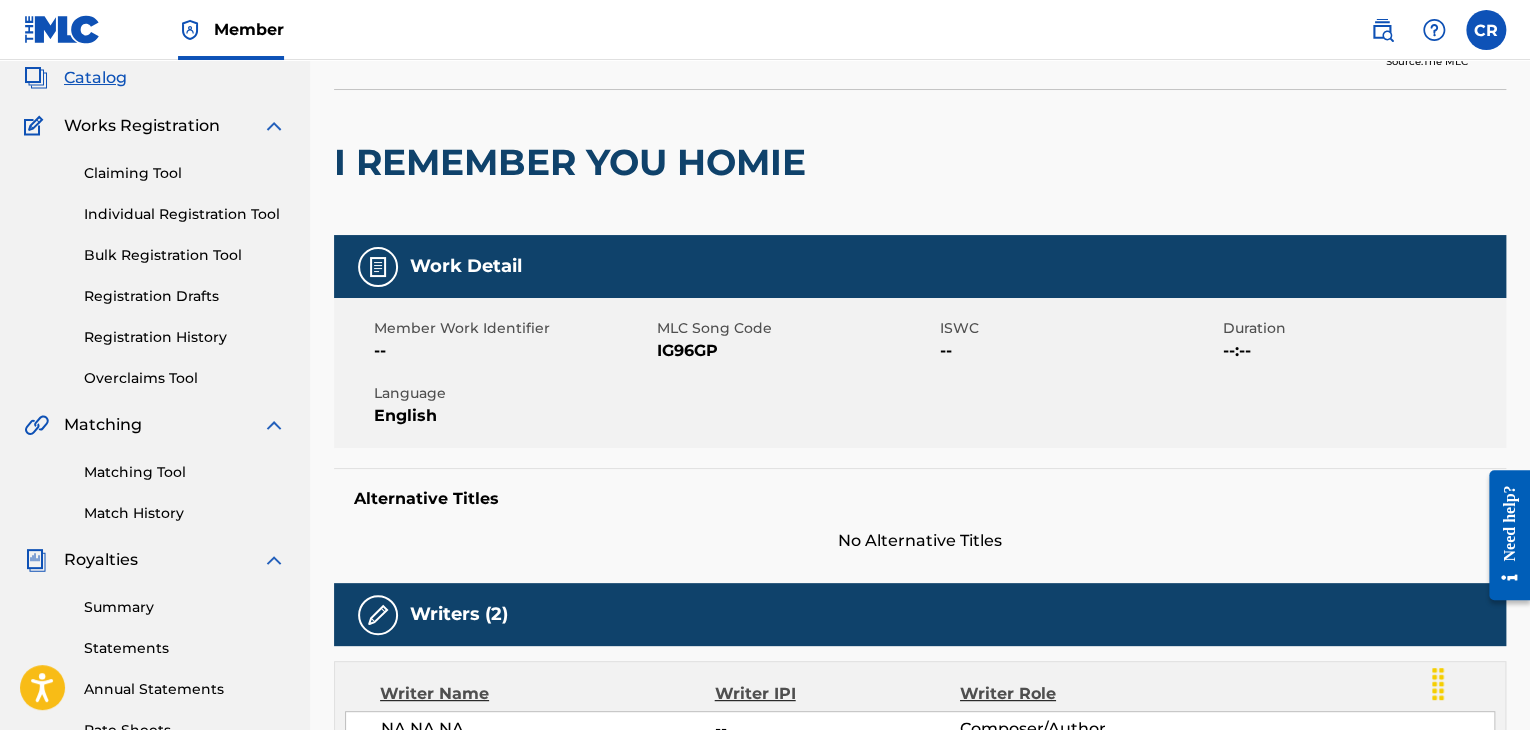 scroll, scrollTop: 0, scrollLeft: 0, axis: both 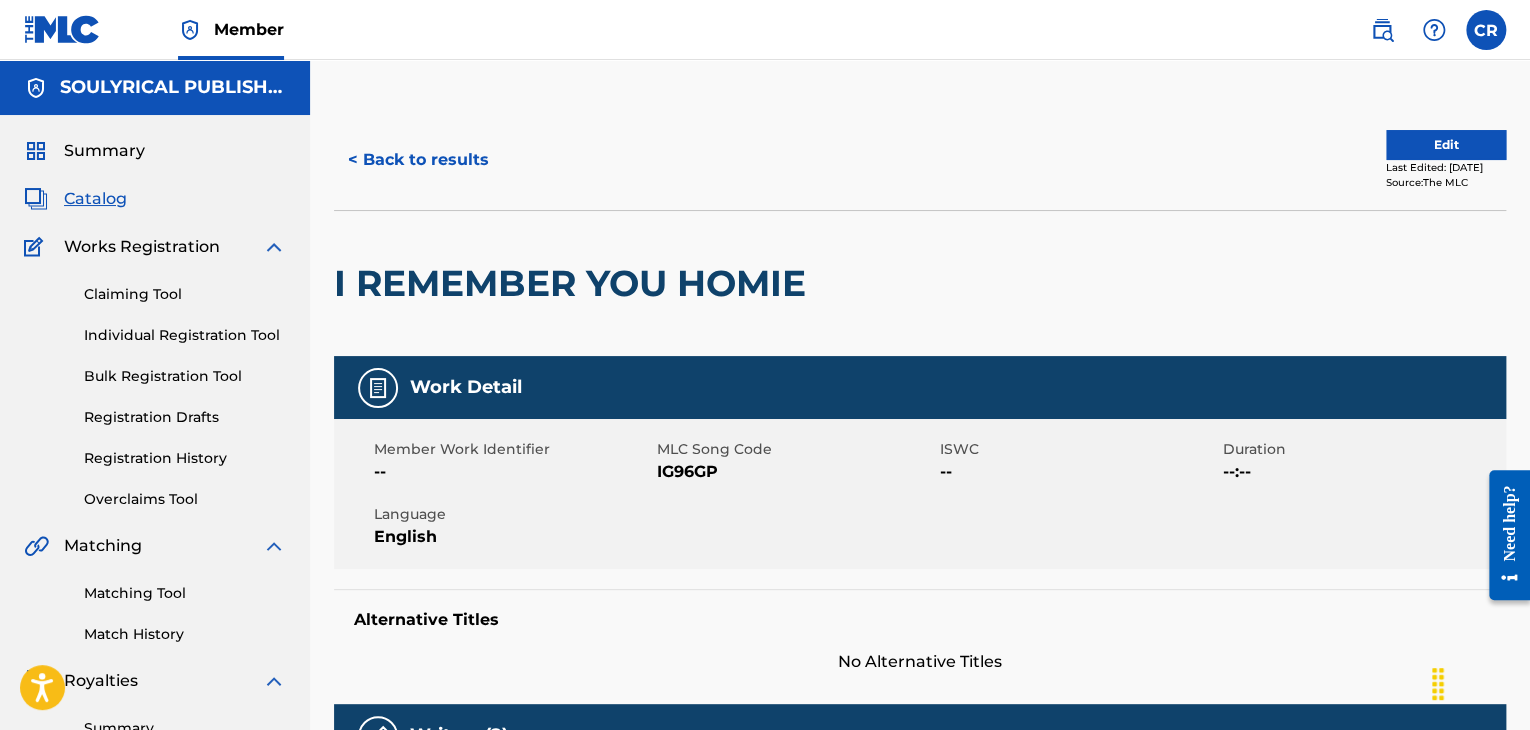 click on "< Back to results" at bounding box center (418, 160) 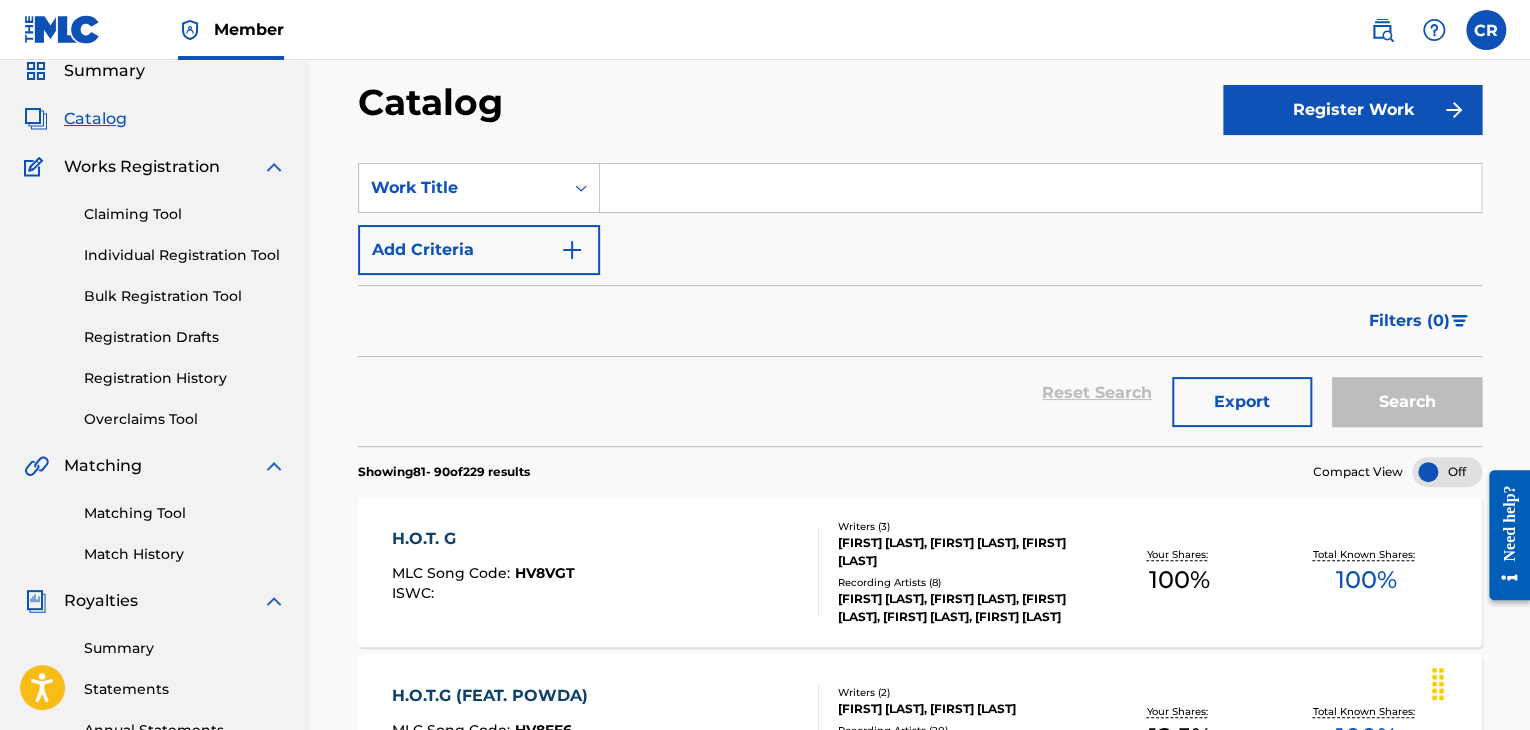 scroll, scrollTop: 0, scrollLeft: 0, axis: both 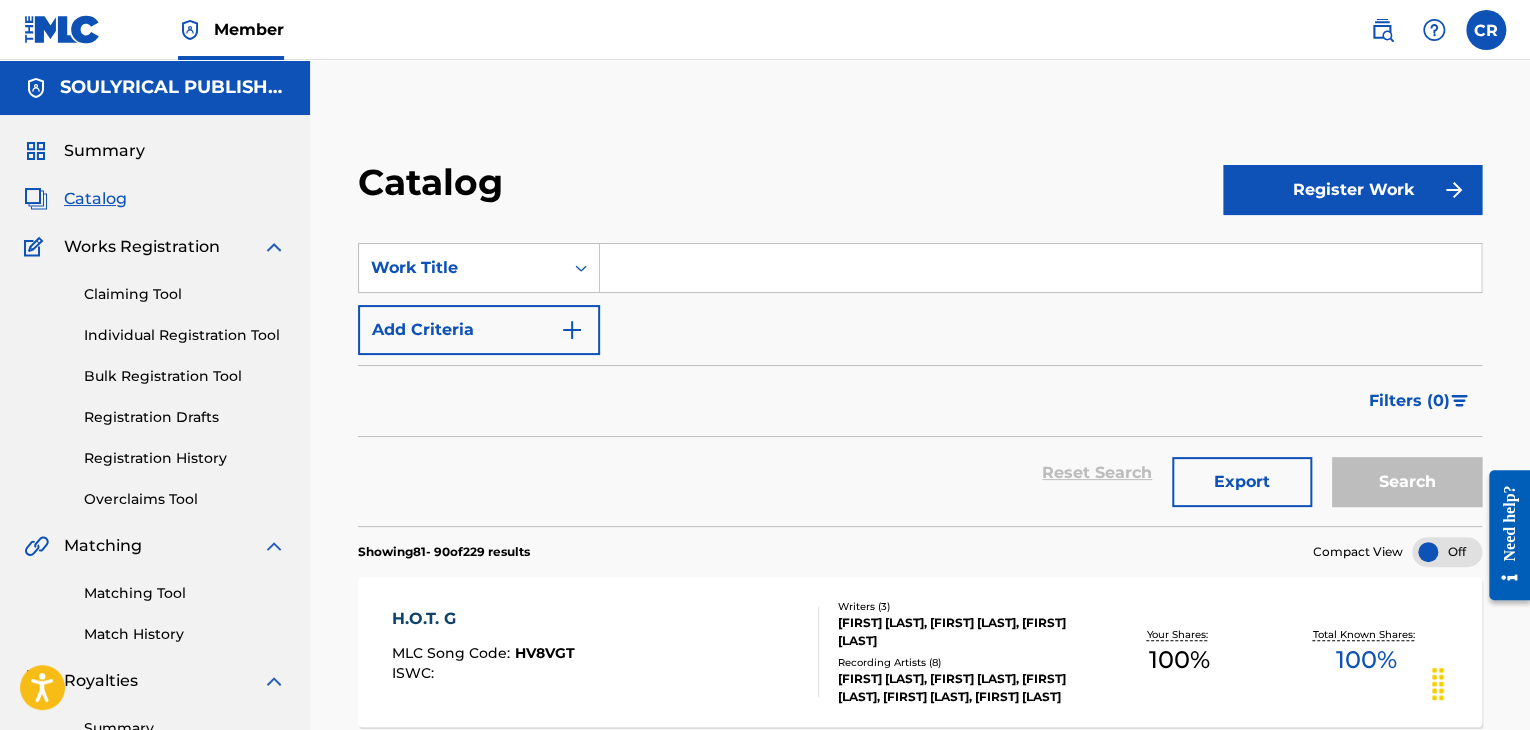click at bounding box center (1040, 268) 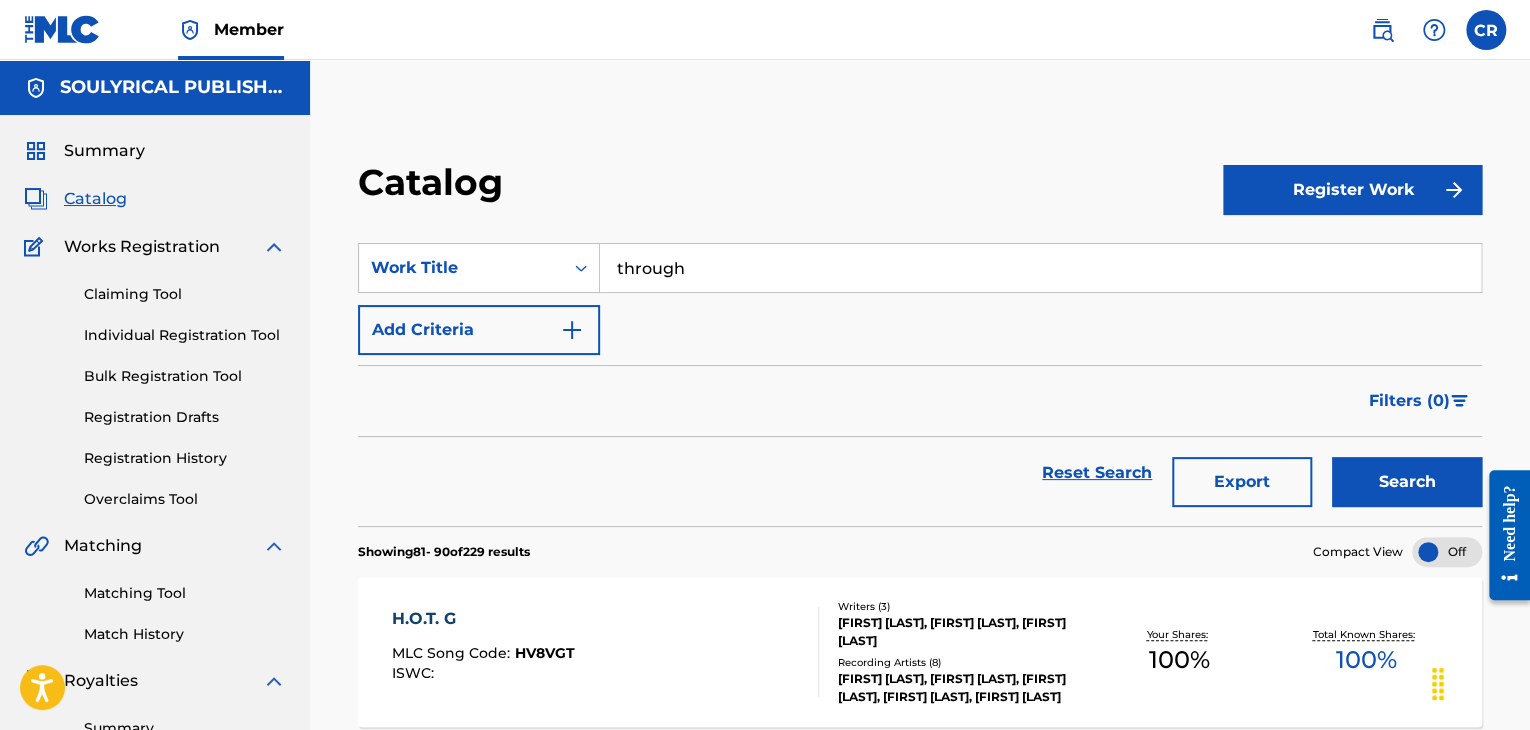 type on "through" 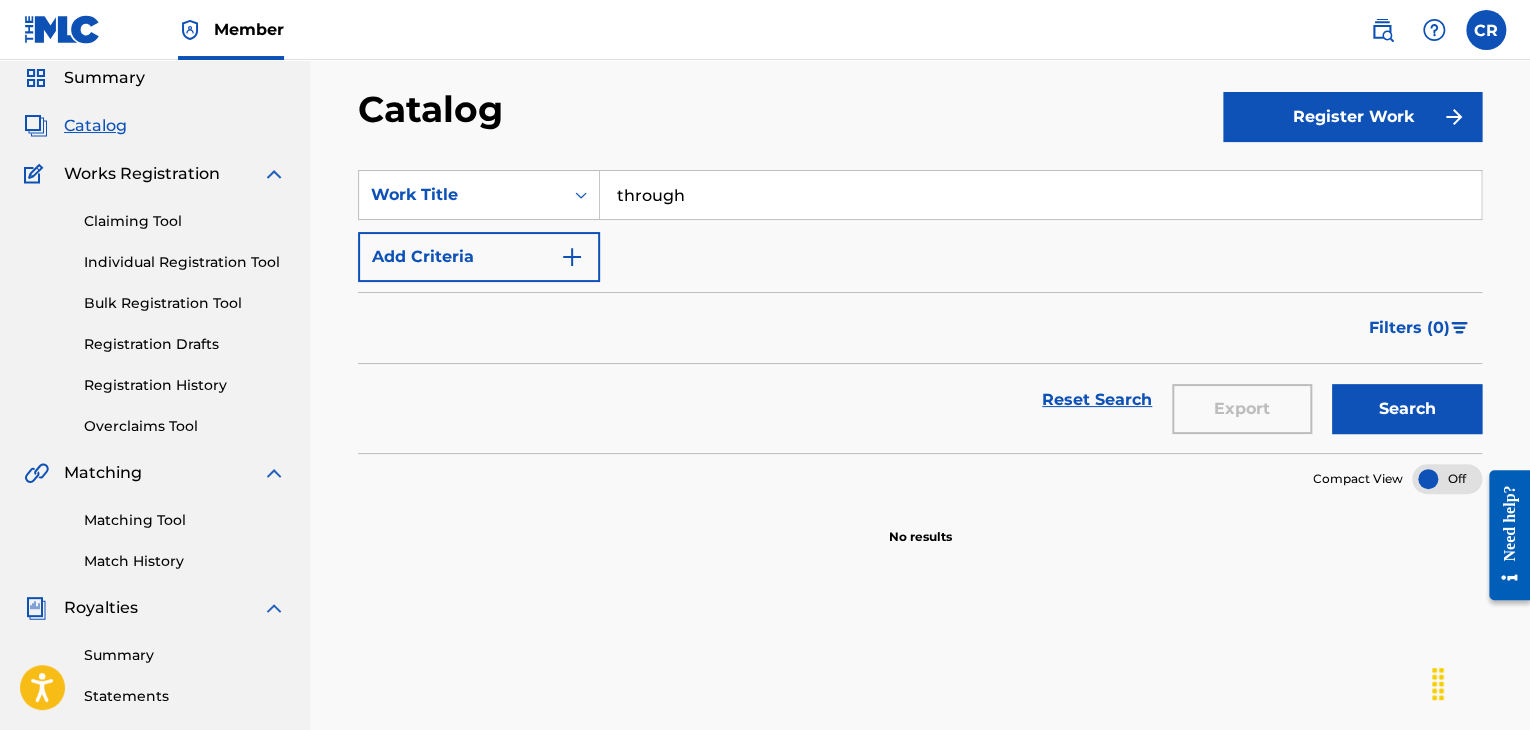 scroll, scrollTop: 0, scrollLeft: 0, axis: both 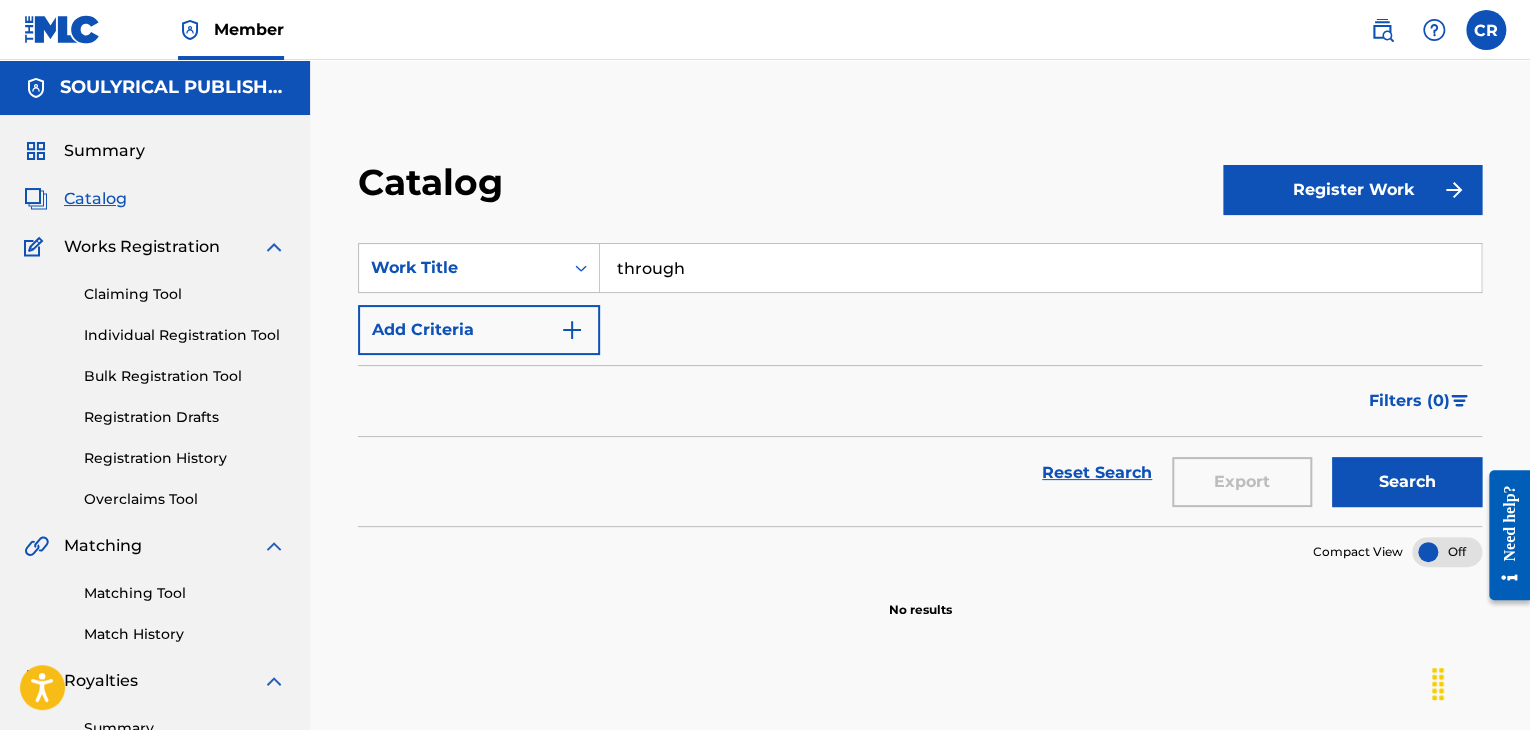 click on "Registration History" at bounding box center [185, 458] 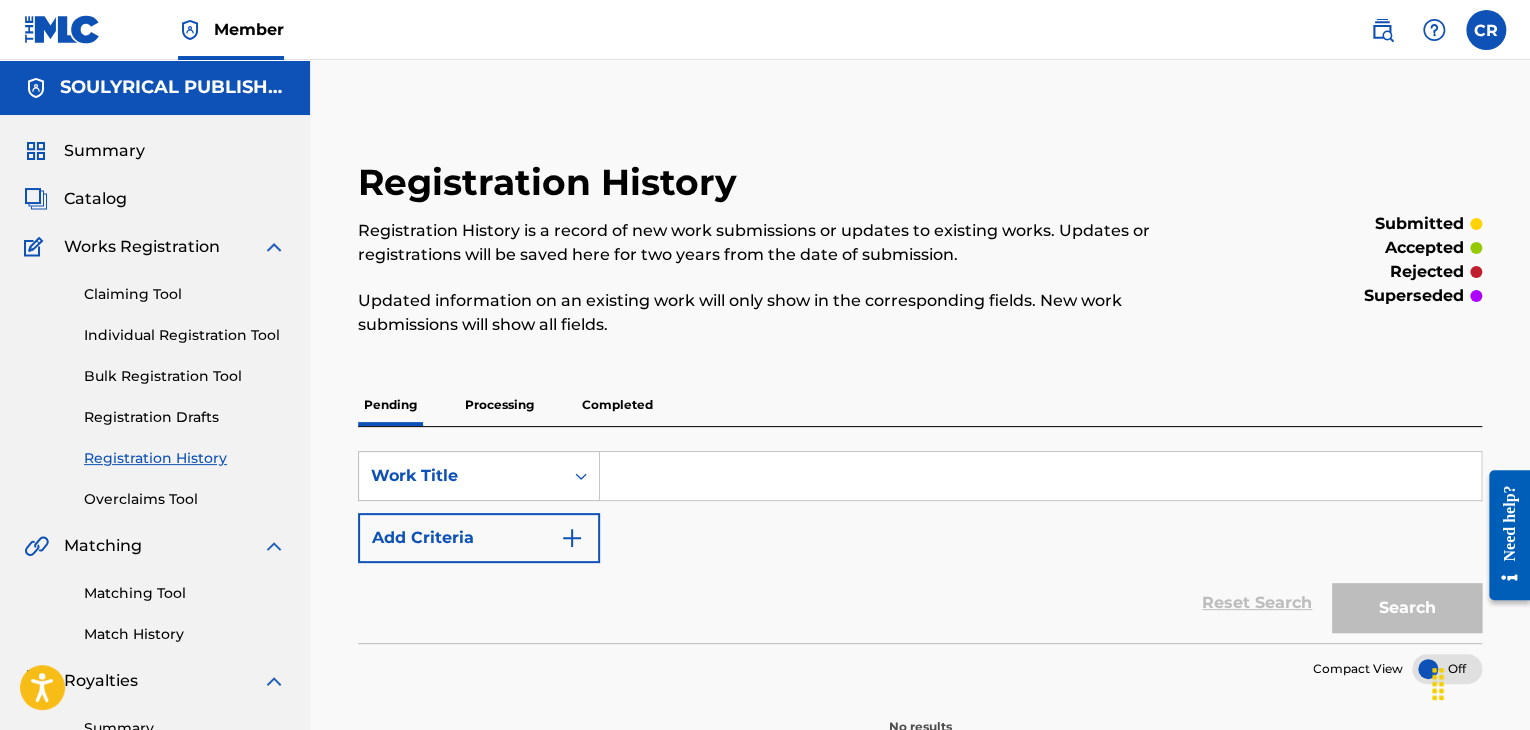 click on "Completed" at bounding box center [617, 405] 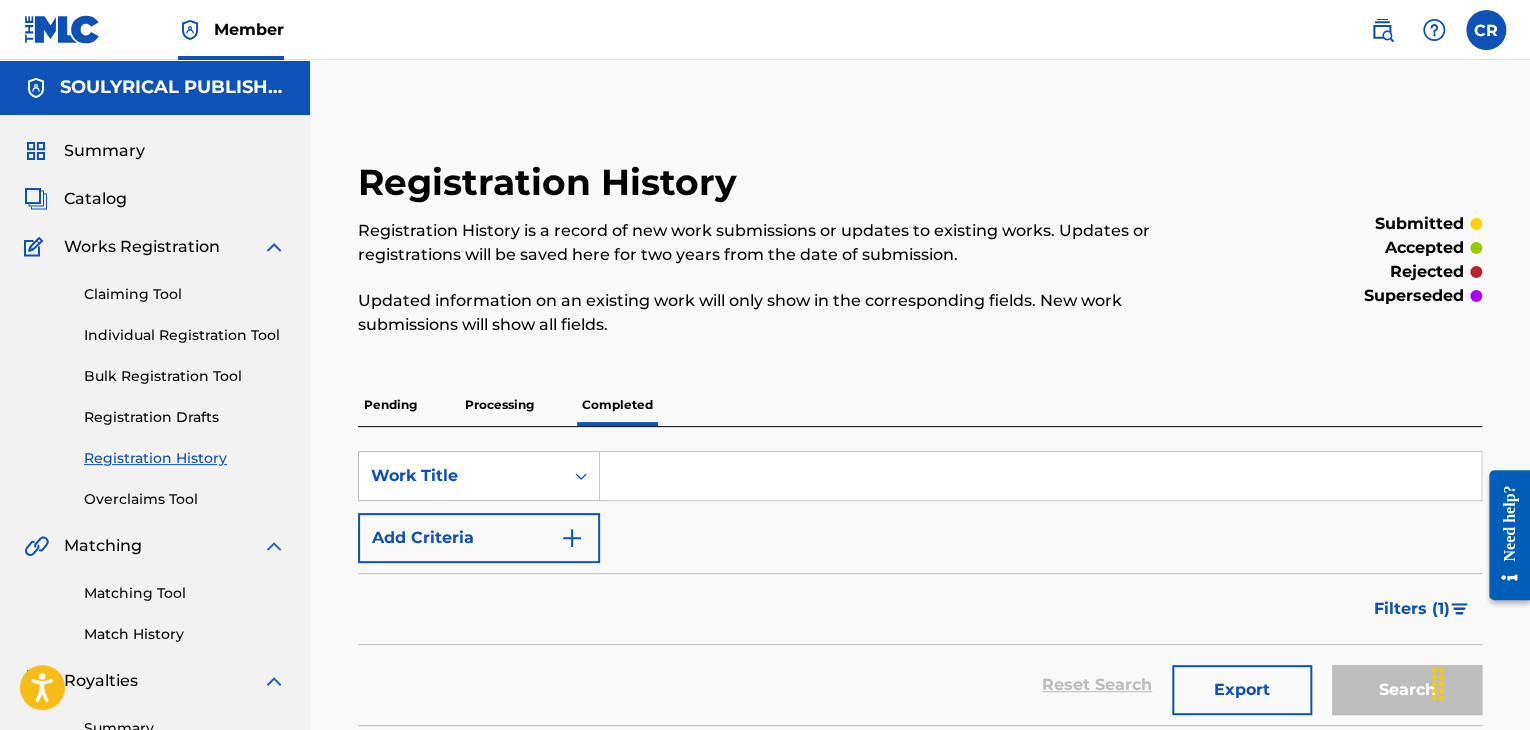 click at bounding box center [1040, 476] 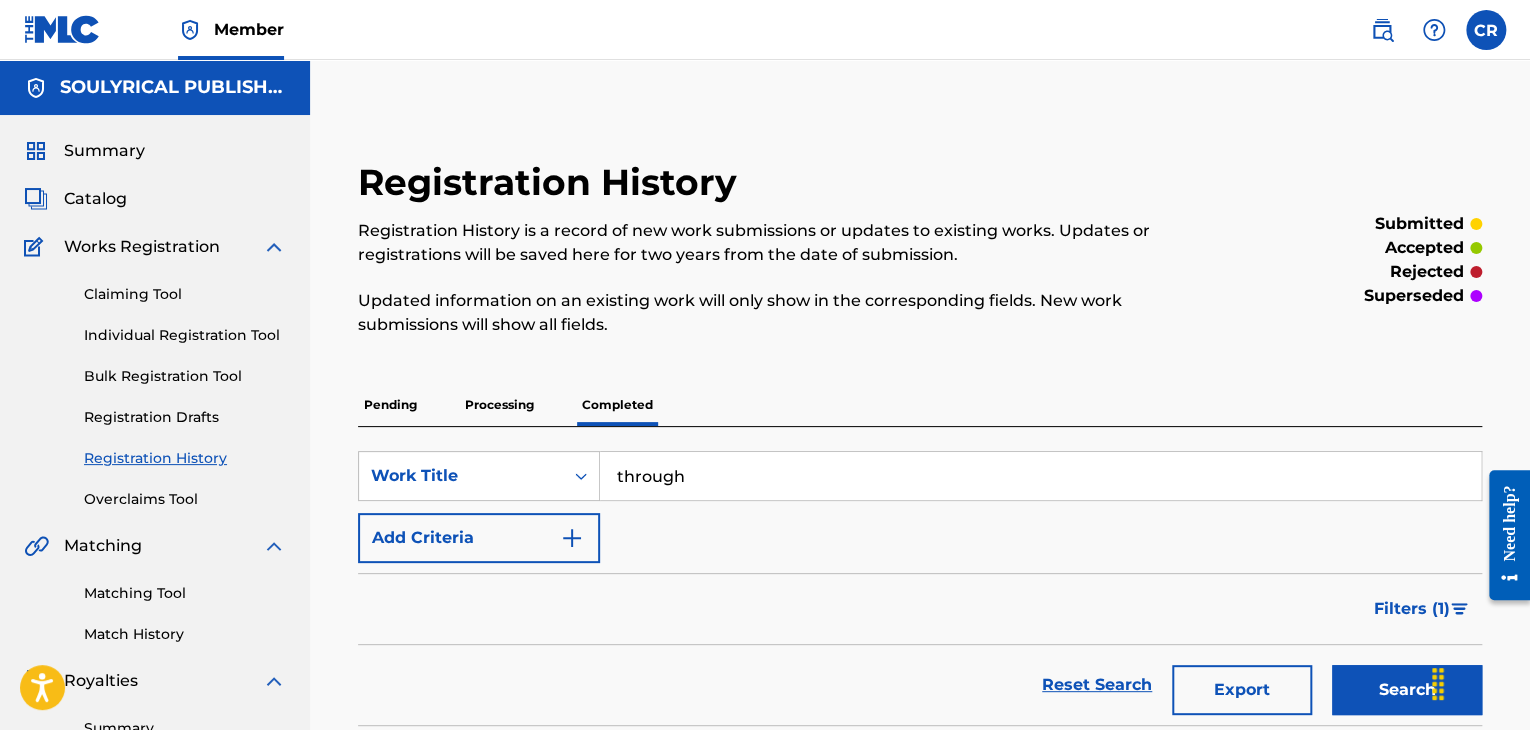 click on "Search" at bounding box center [1407, 690] 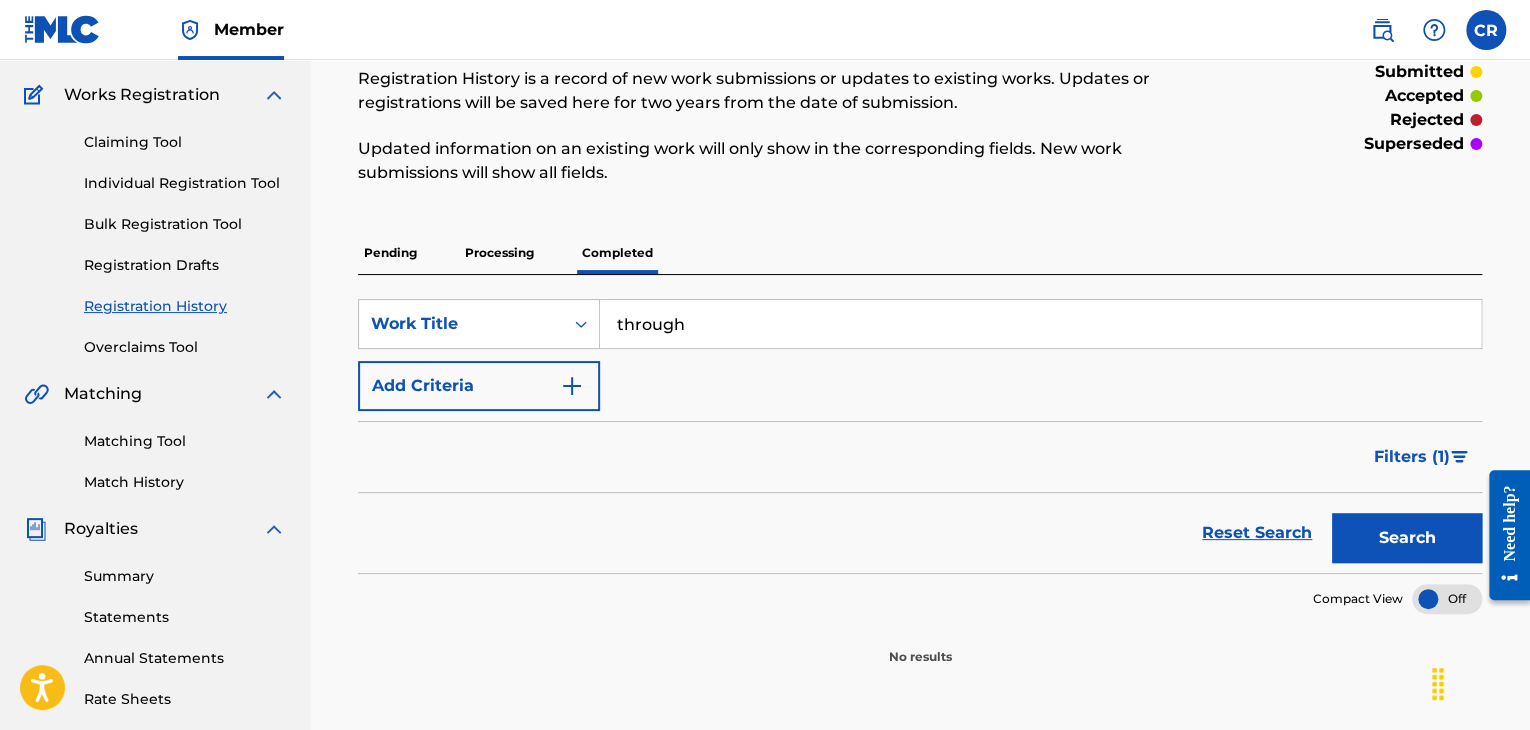 scroll, scrollTop: 300, scrollLeft: 0, axis: vertical 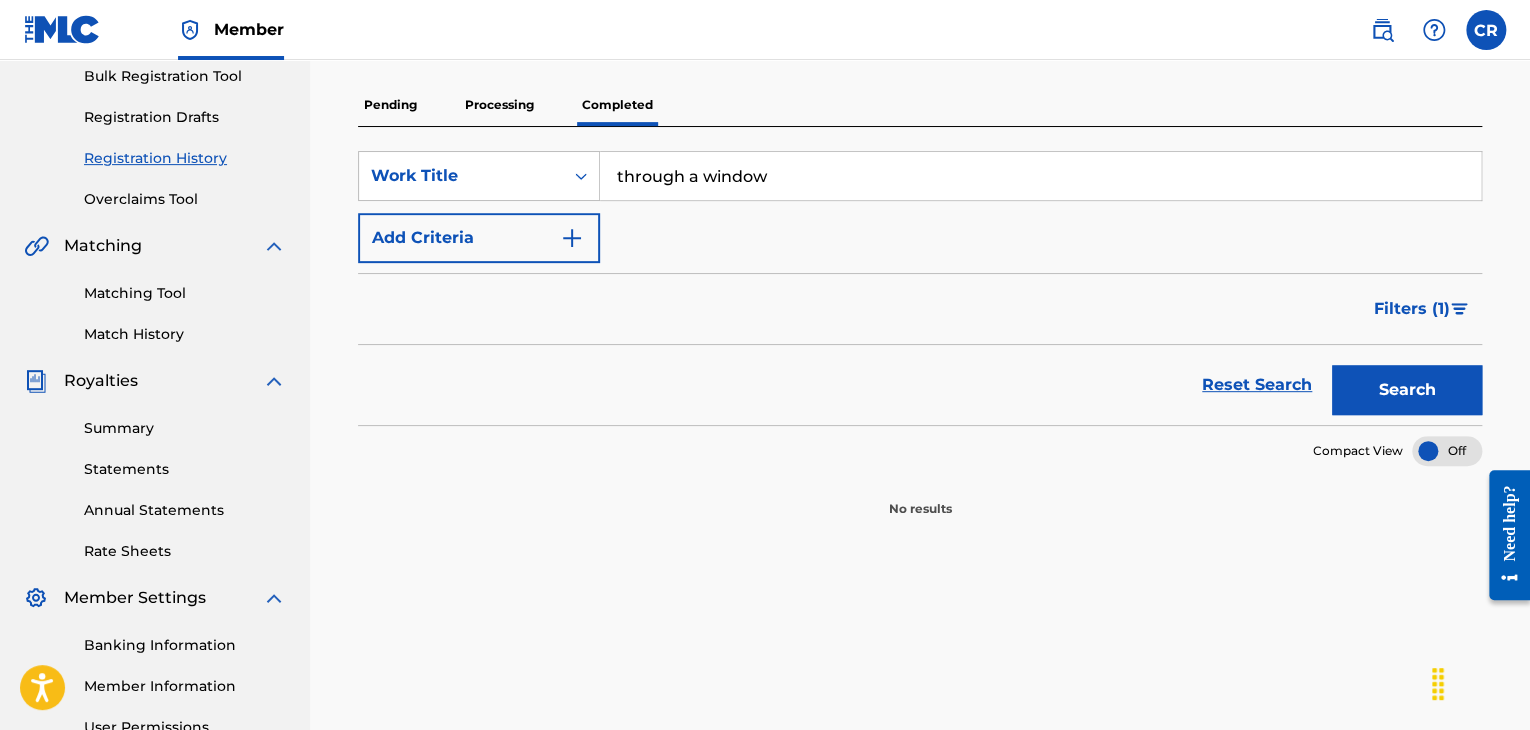 type on "through a window" 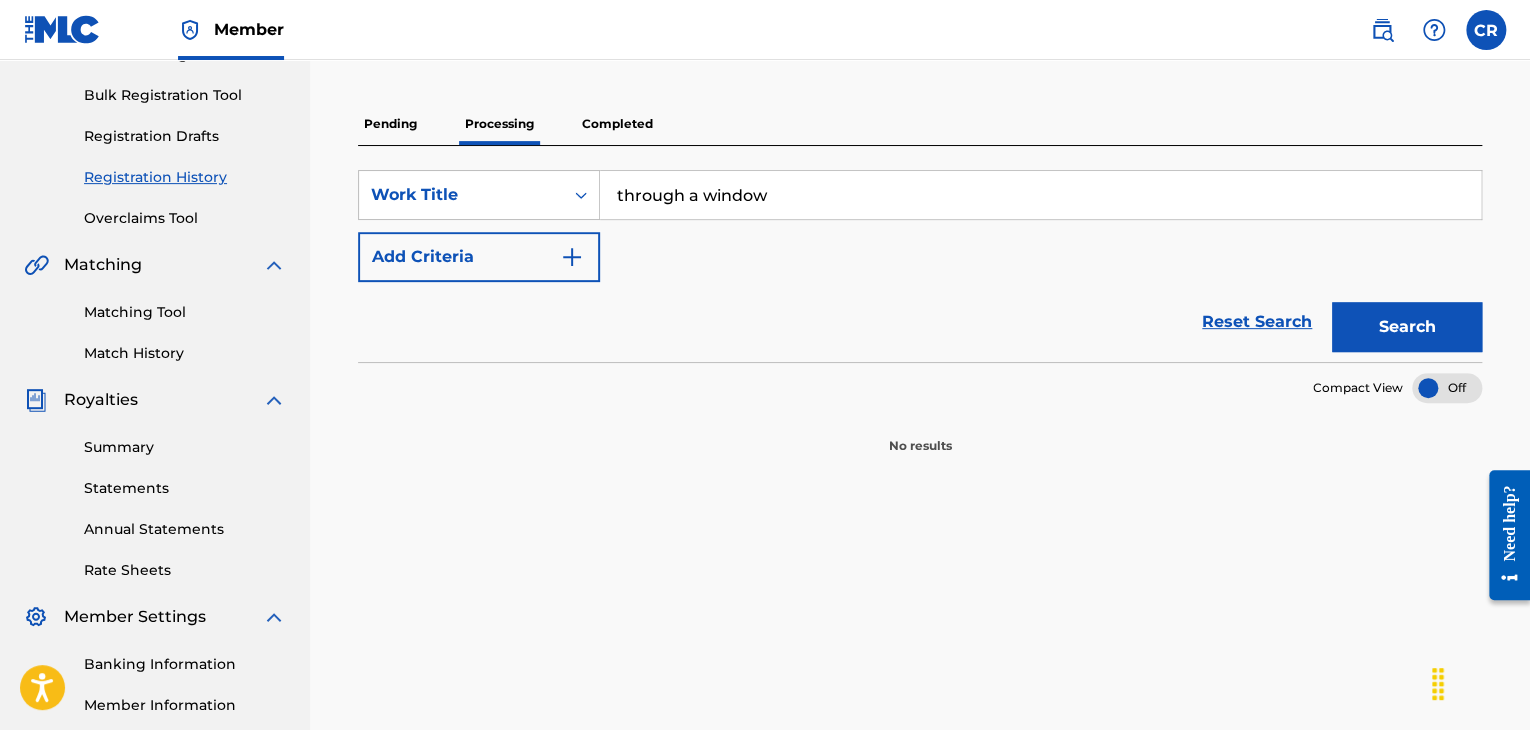 scroll, scrollTop: 200, scrollLeft: 0, axis: vertical 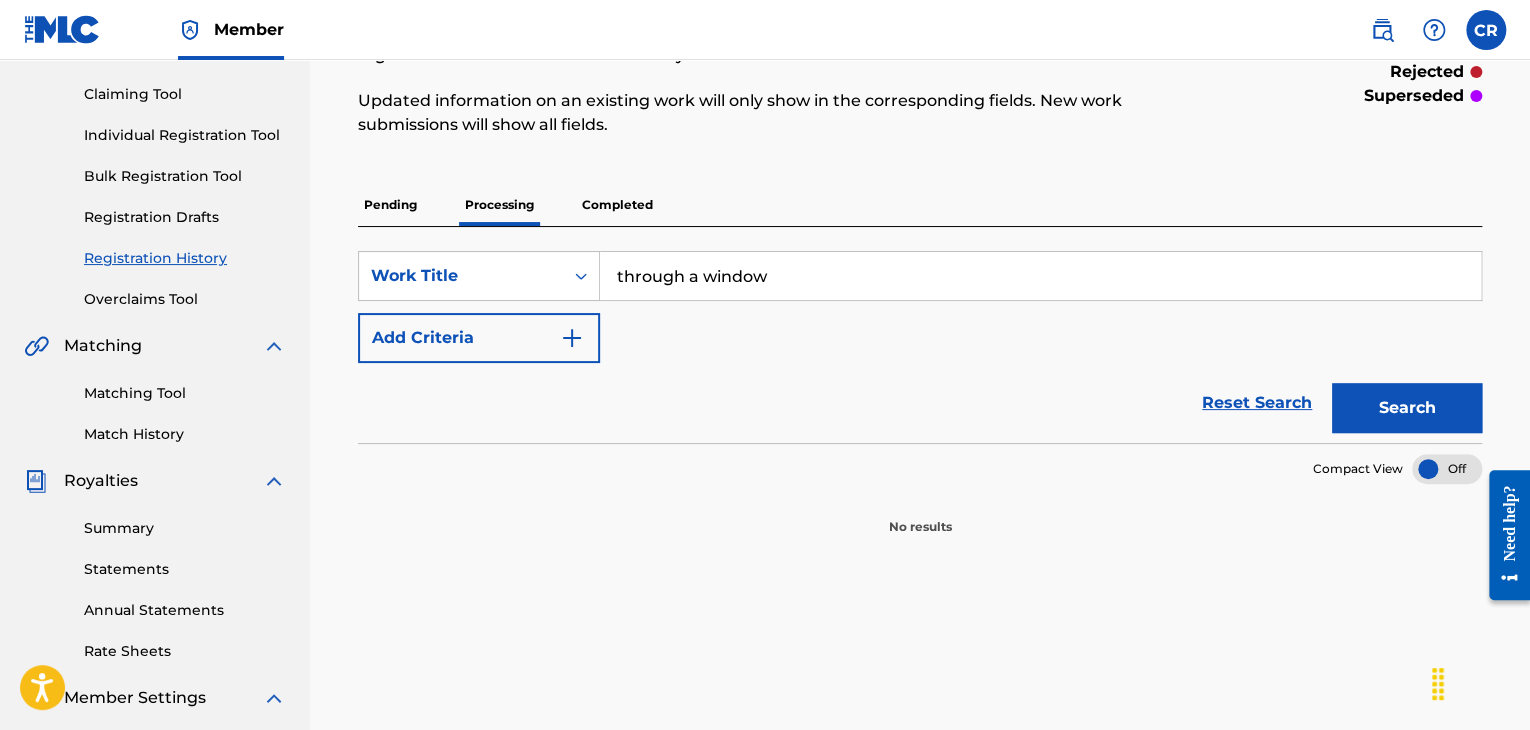 click on "Pending" at bounding box center (390, 205) 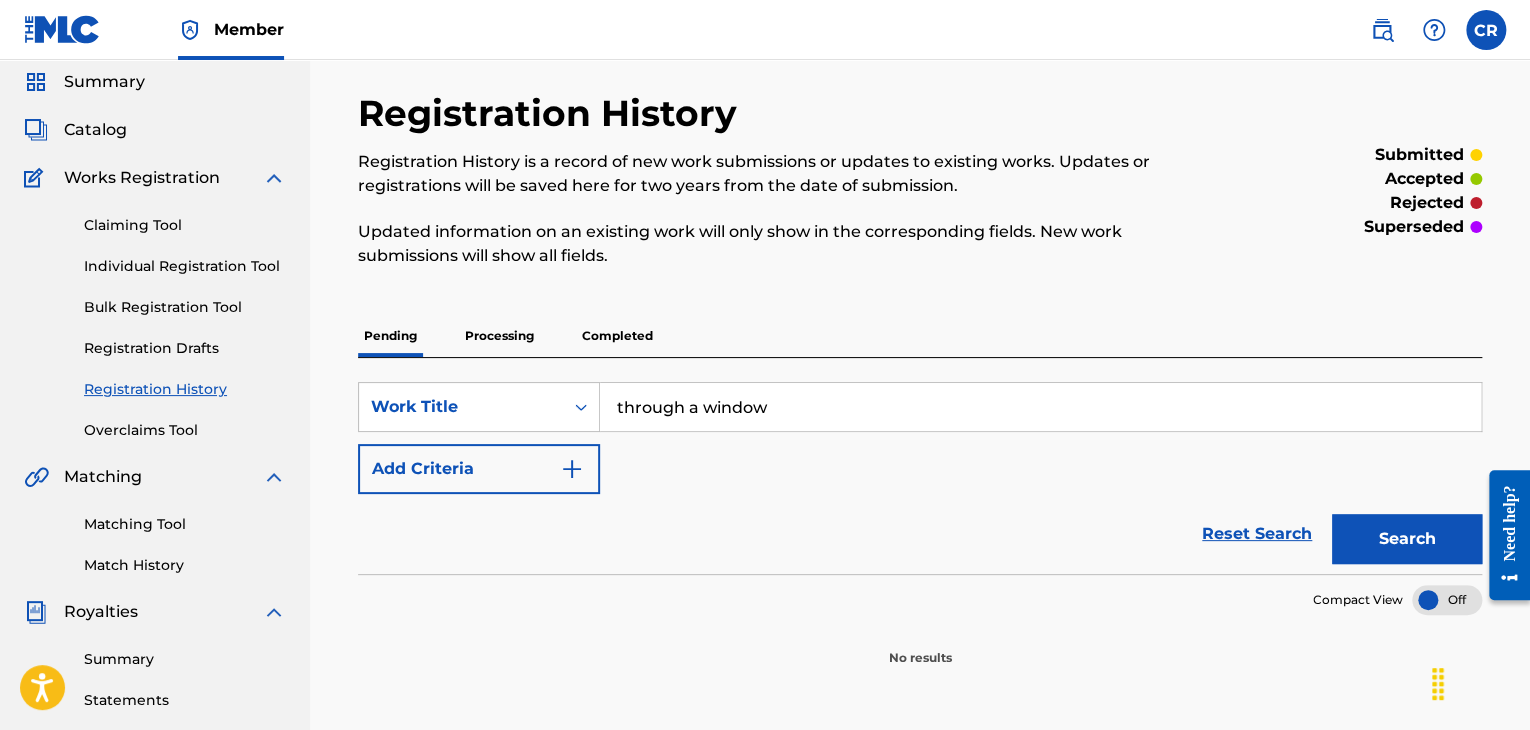 scroll, scrollTop: 0, scrollLeft: 0, axis: both 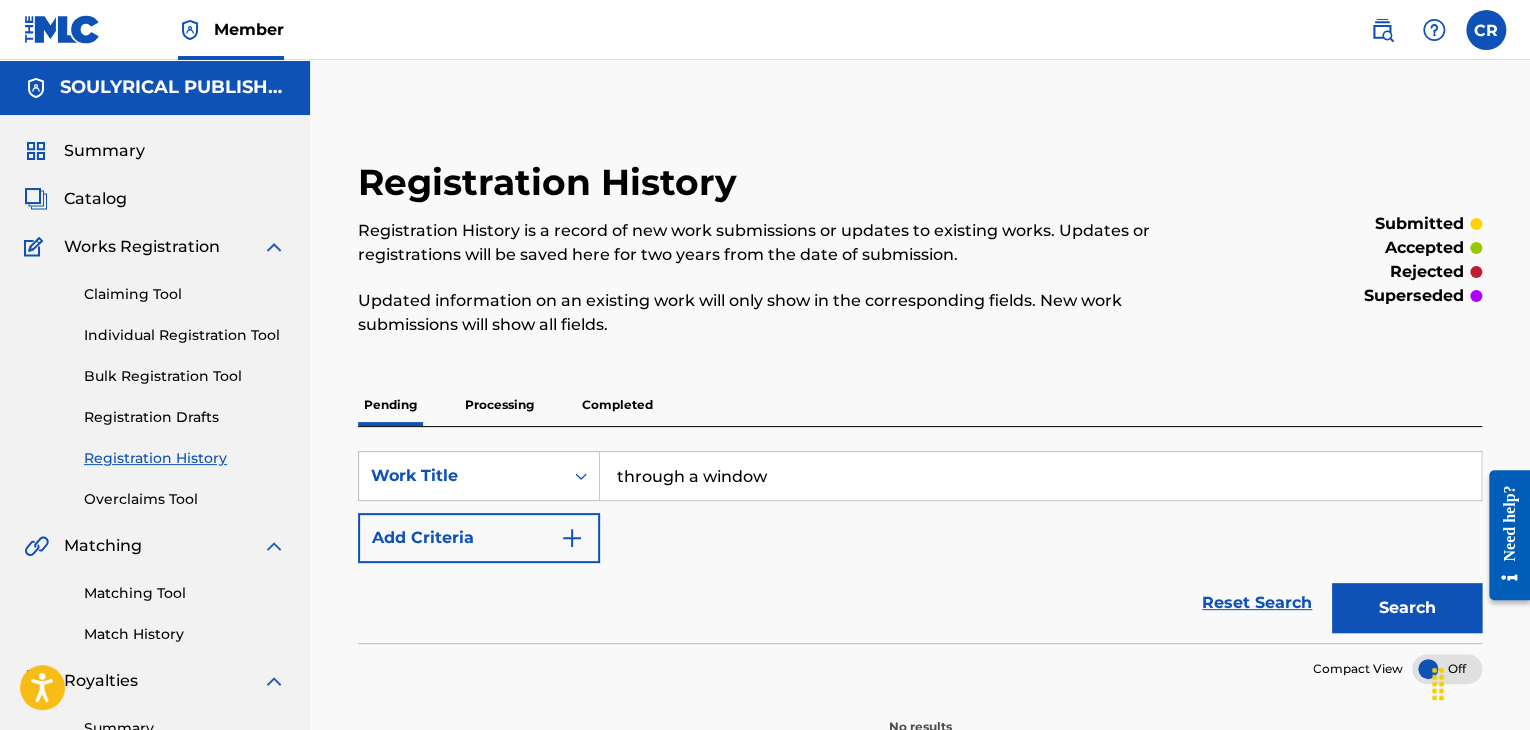 click on "Catalog" at bounding box center (95, 199) 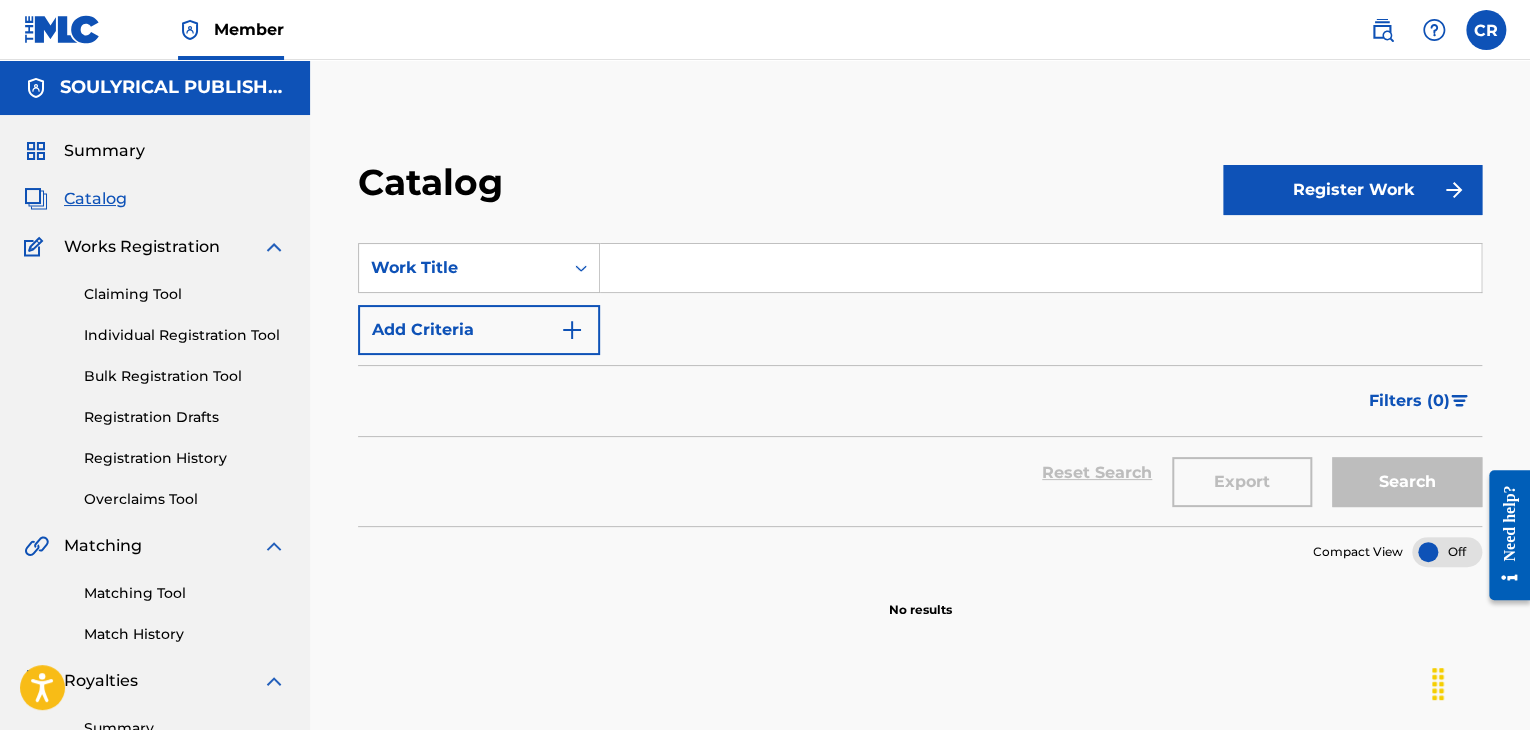 click at bounding box center [1040, 268] 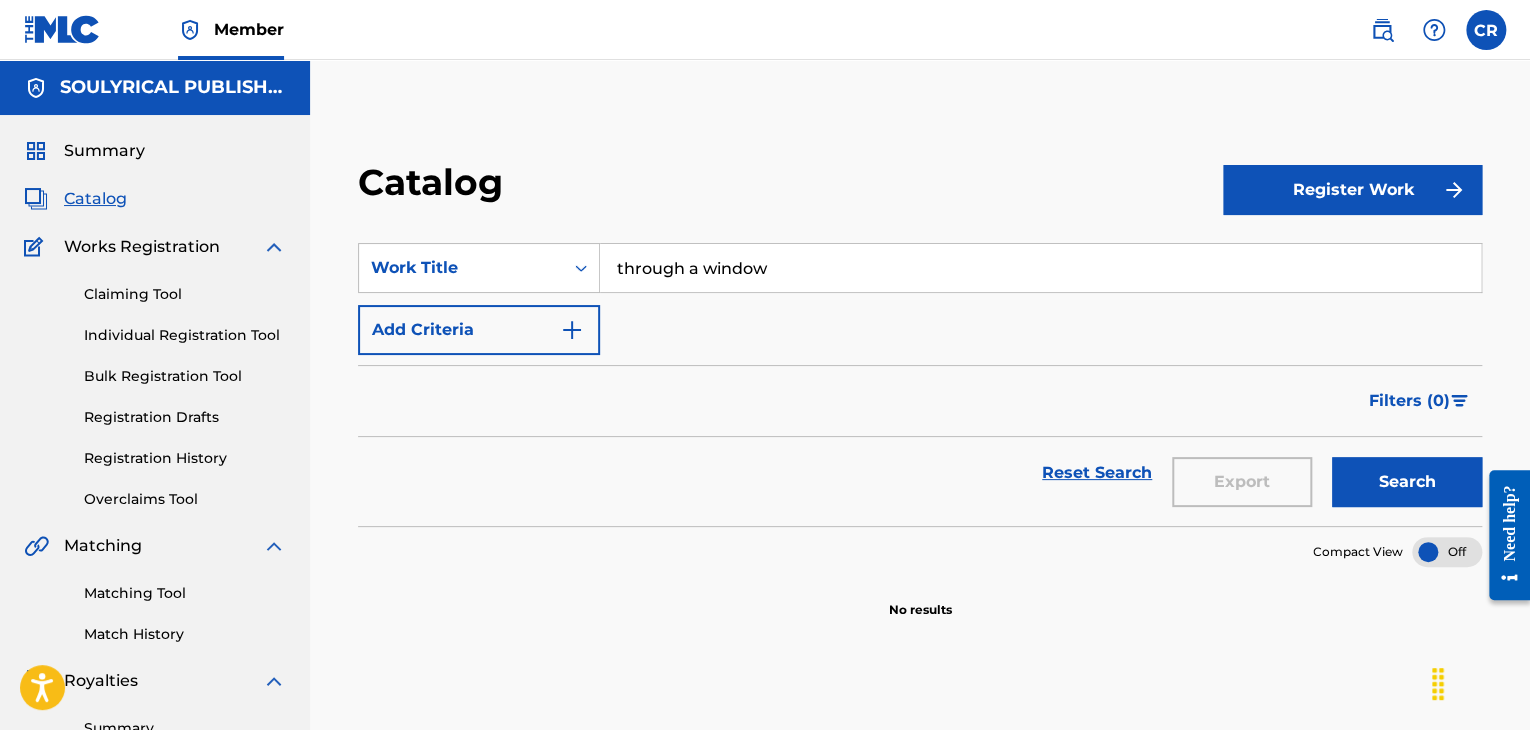 click on "Search" at bounding box center (1407, 482) 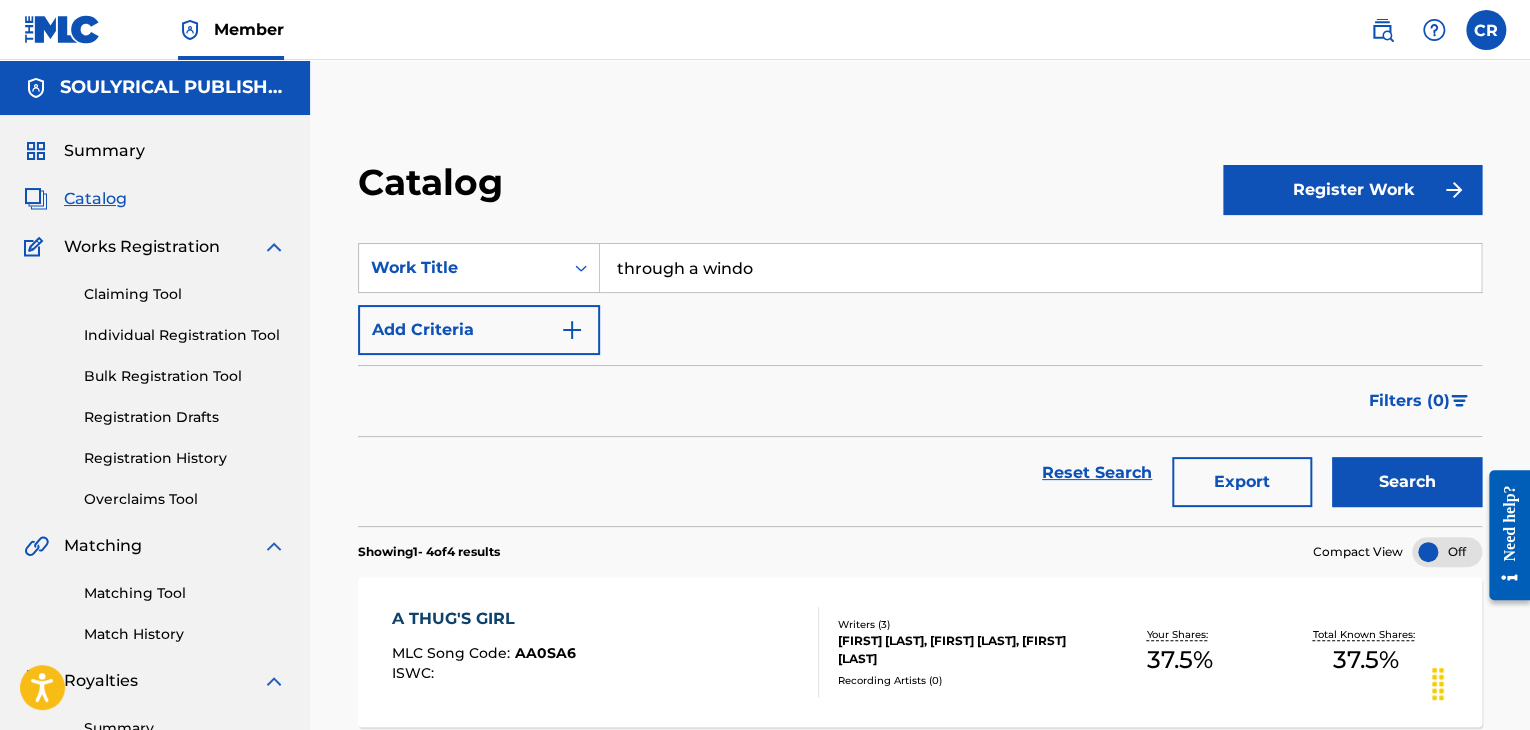 type on "through a window" 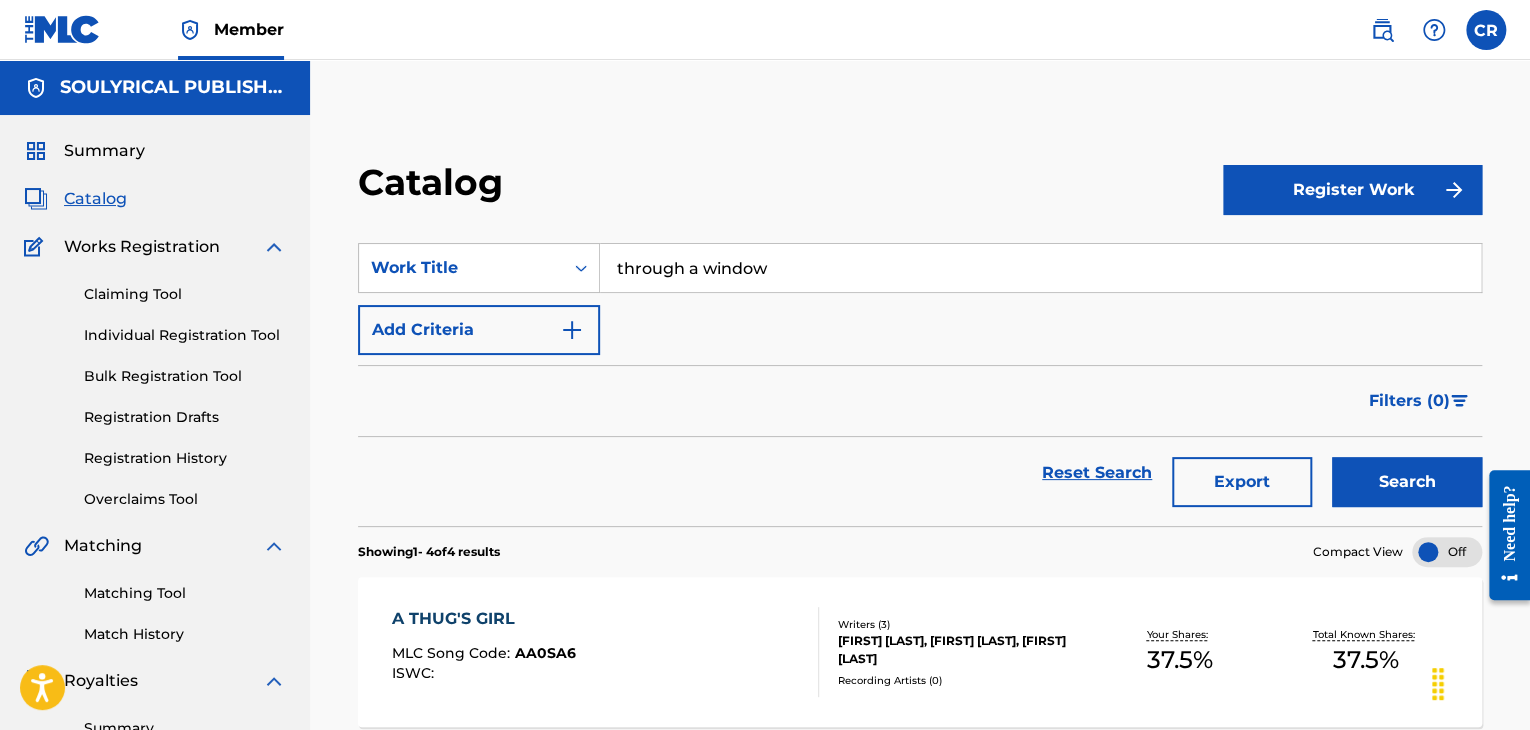 click on "Search" at bounding box center [1407, 482] 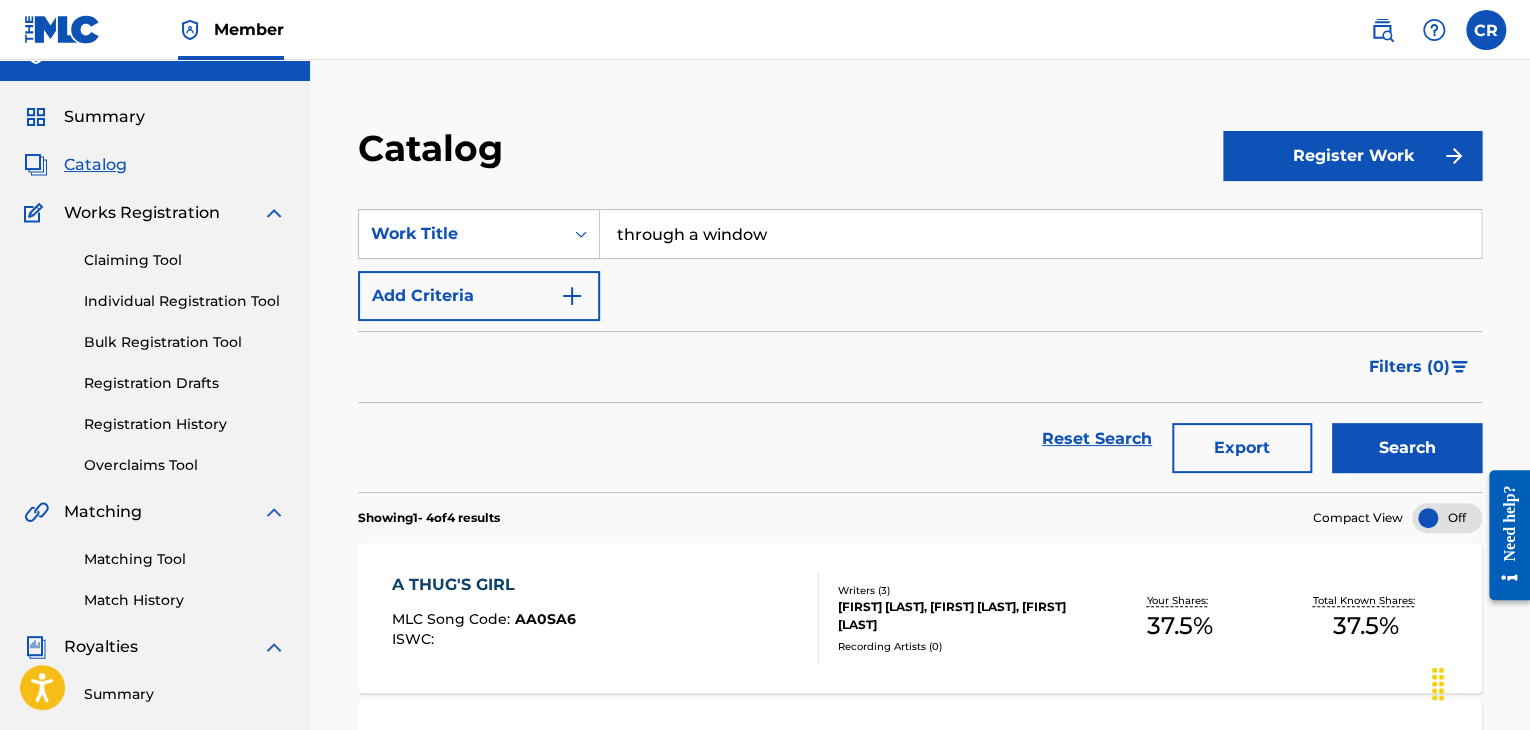 scroll, scrollTop: 0, scrollLeft: 0, axis: both 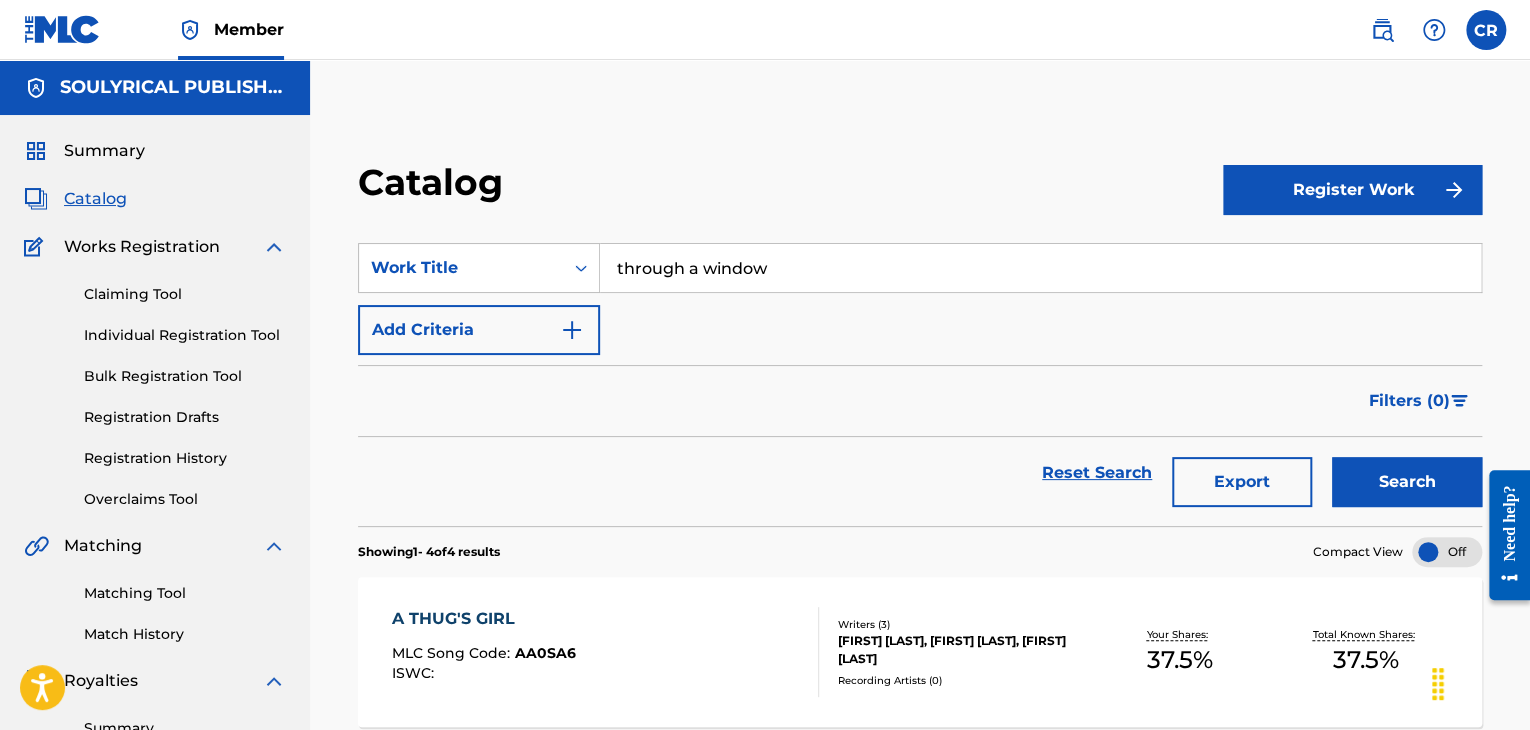click on "Claiming Tool Individual Registration Tool Bulk Registration Tool Registration Drafts Registration History Overclaims Tool" at bounding box center (155, 384) 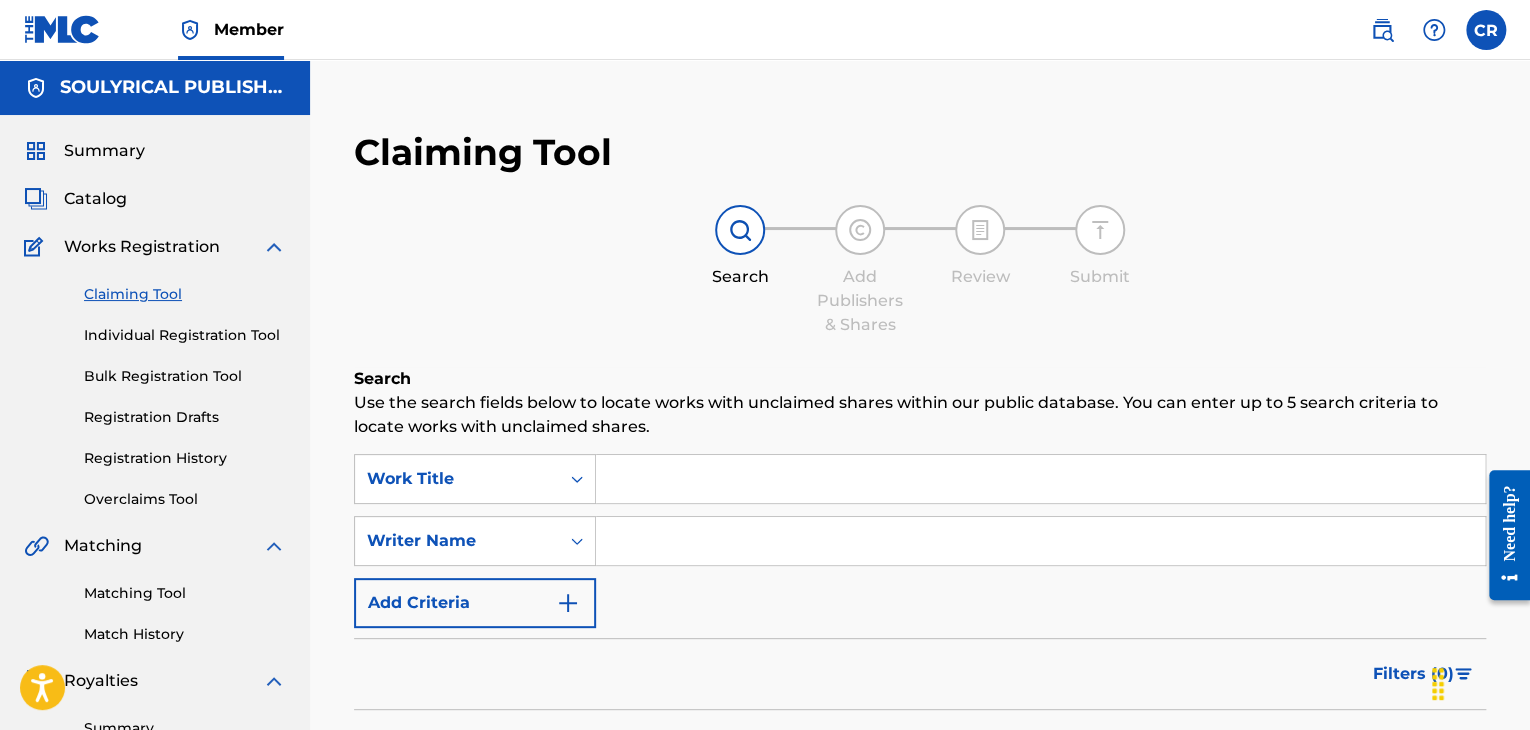 click at bounding box center [1040, 479] 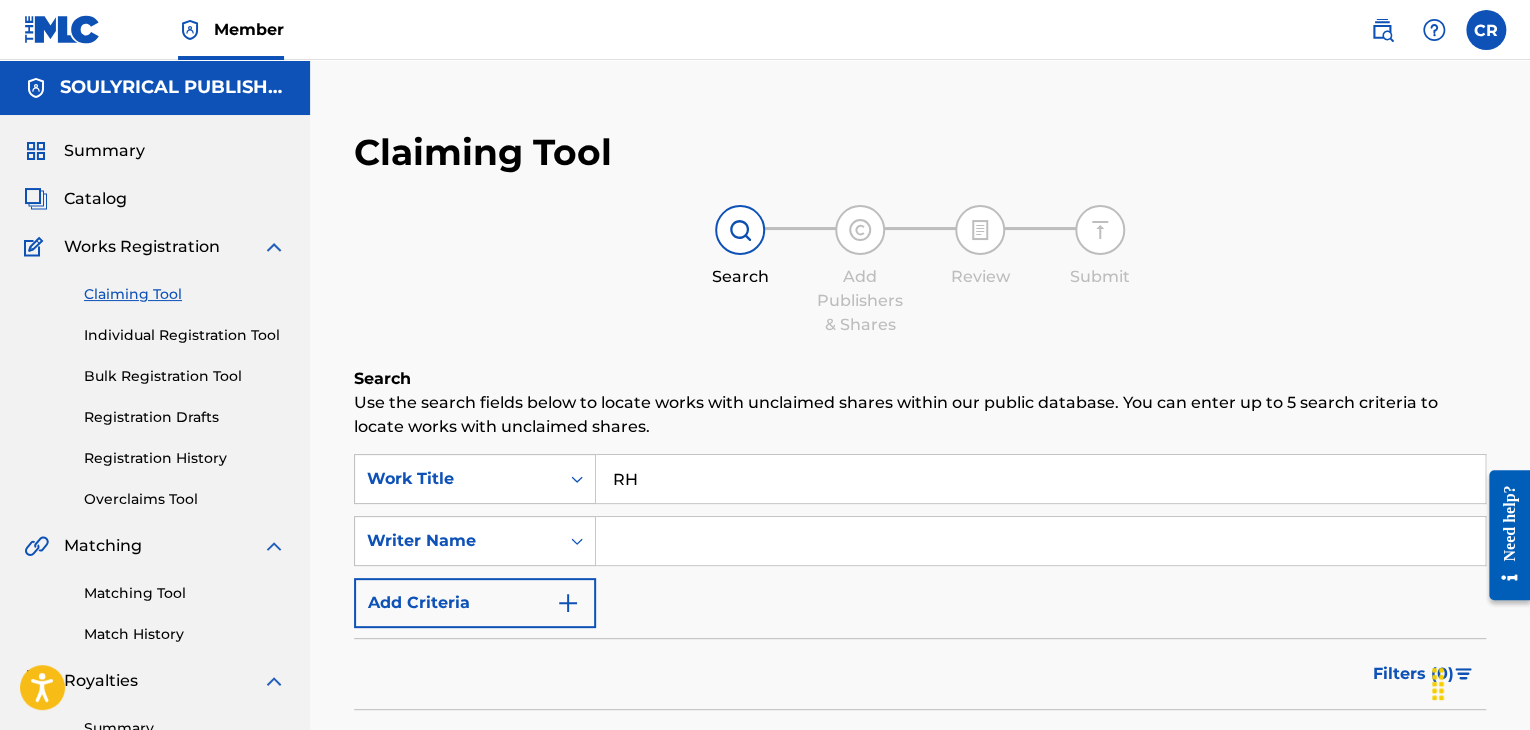 type on "R" 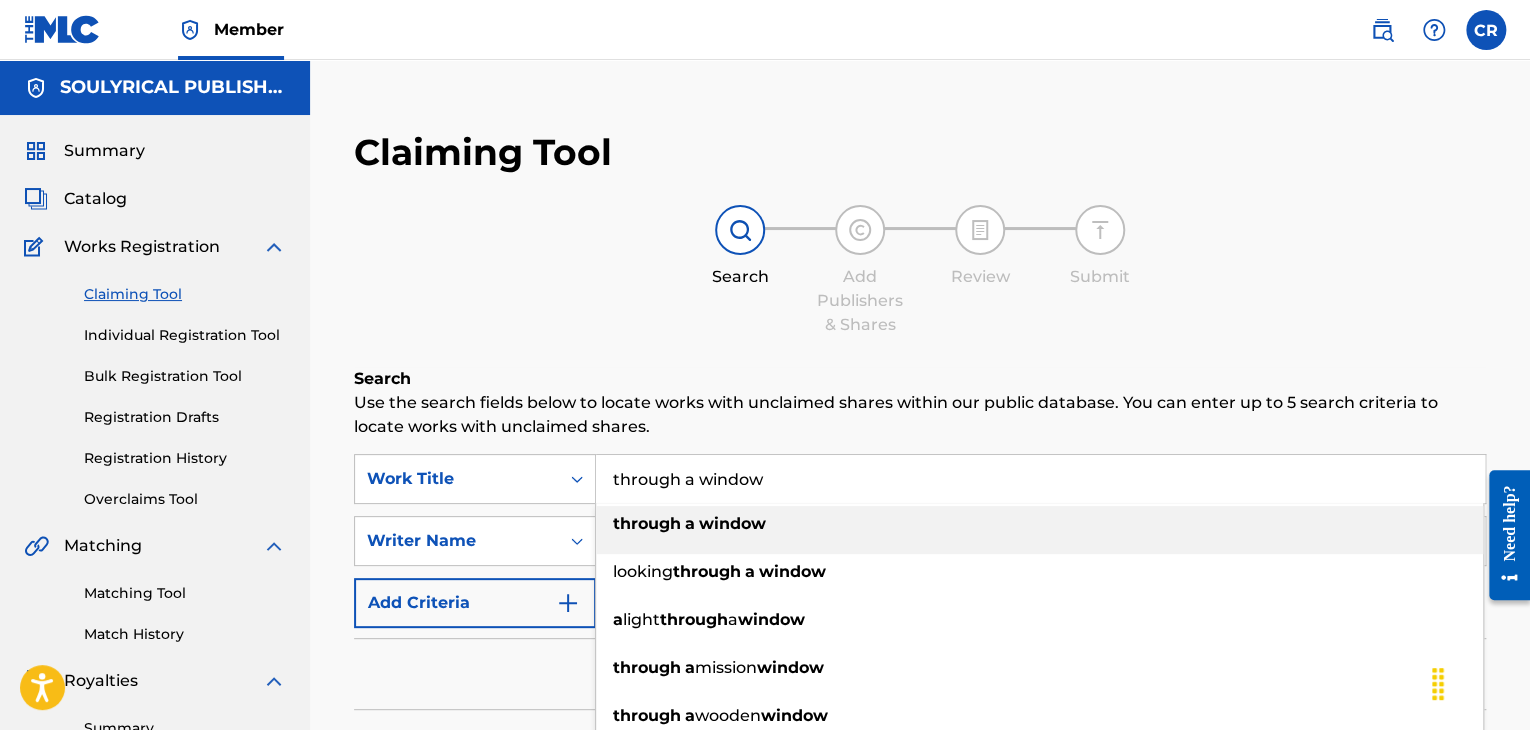type on "through a window" 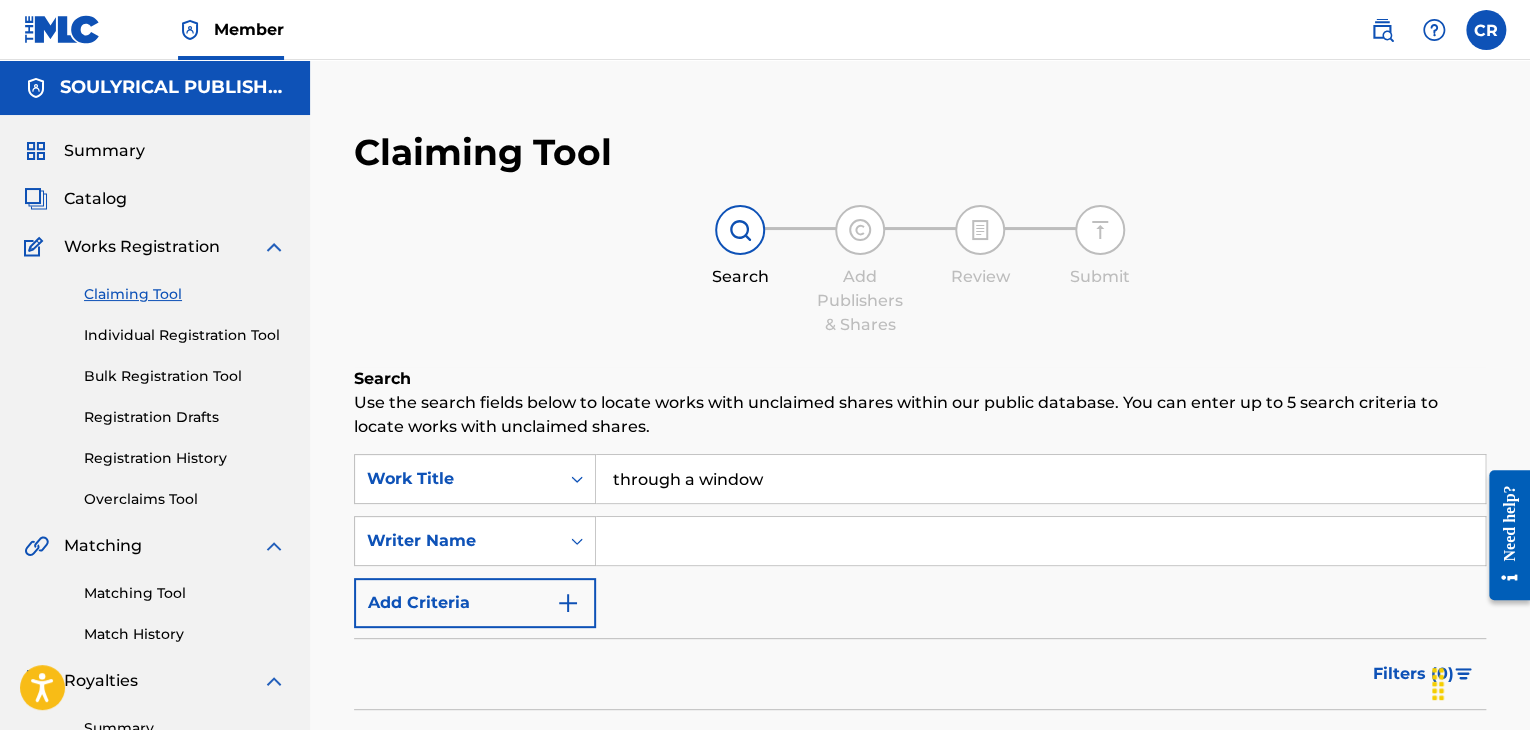 click at bounding box center [1040, 541] 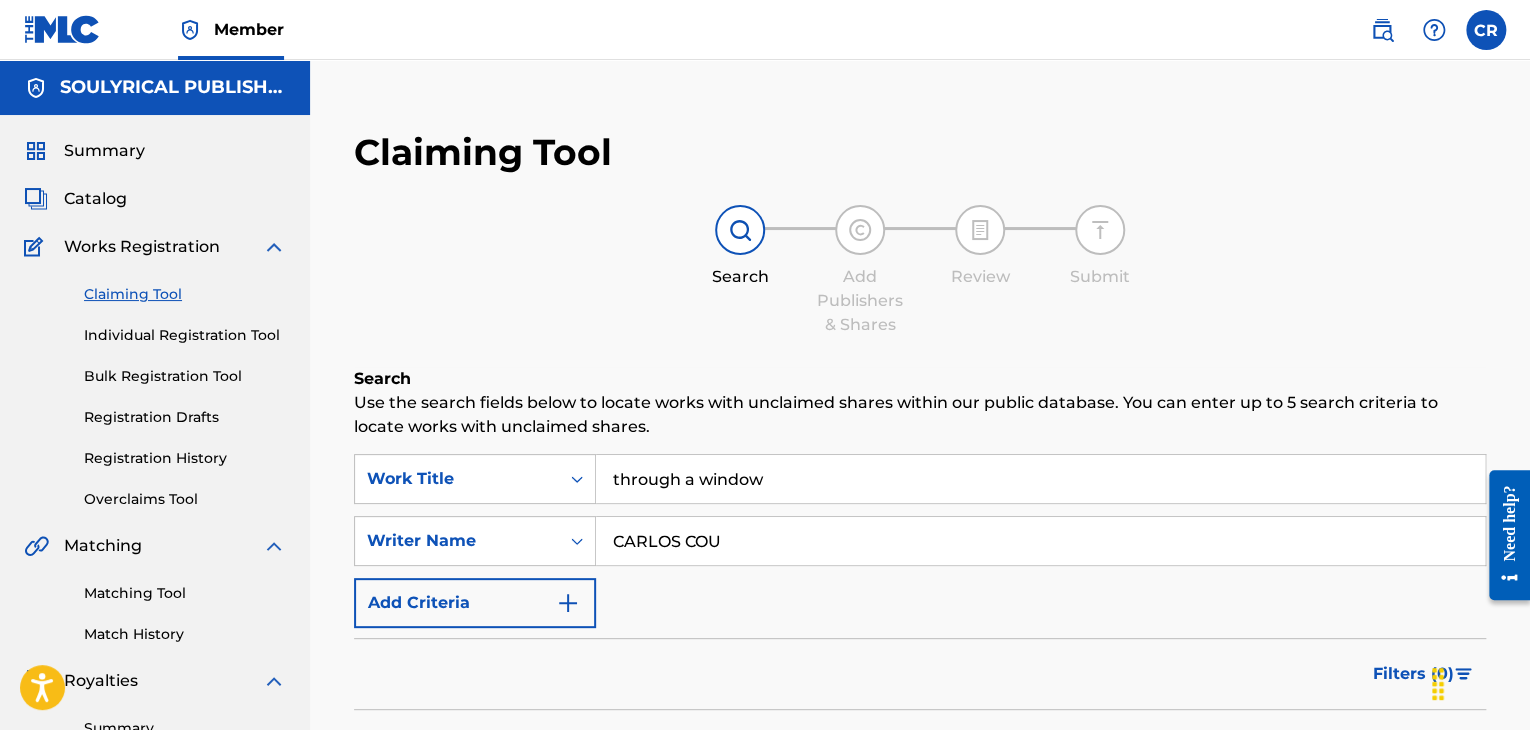 click on "Search" at bounding box center (1411, 755) 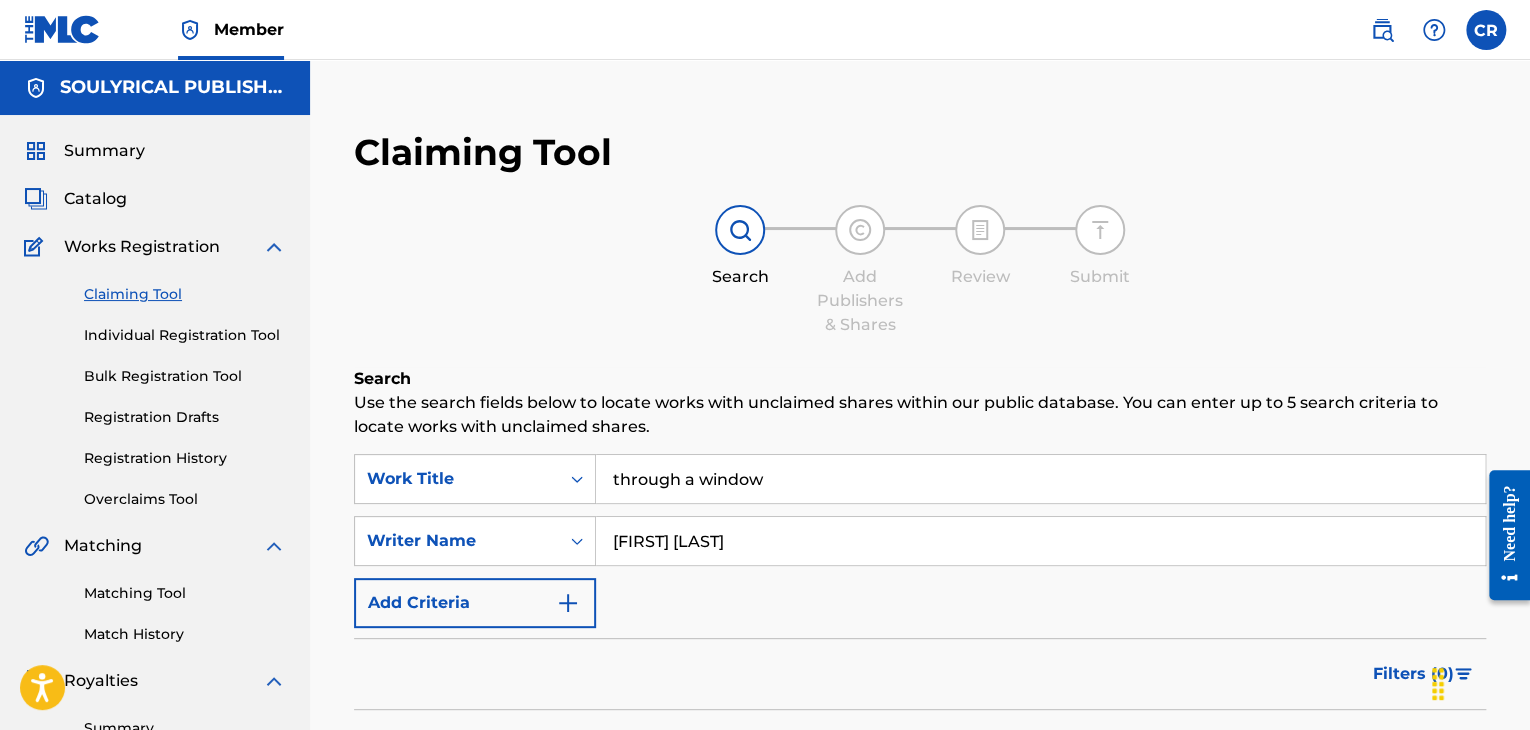 type on "[FIRST] [LAST]" 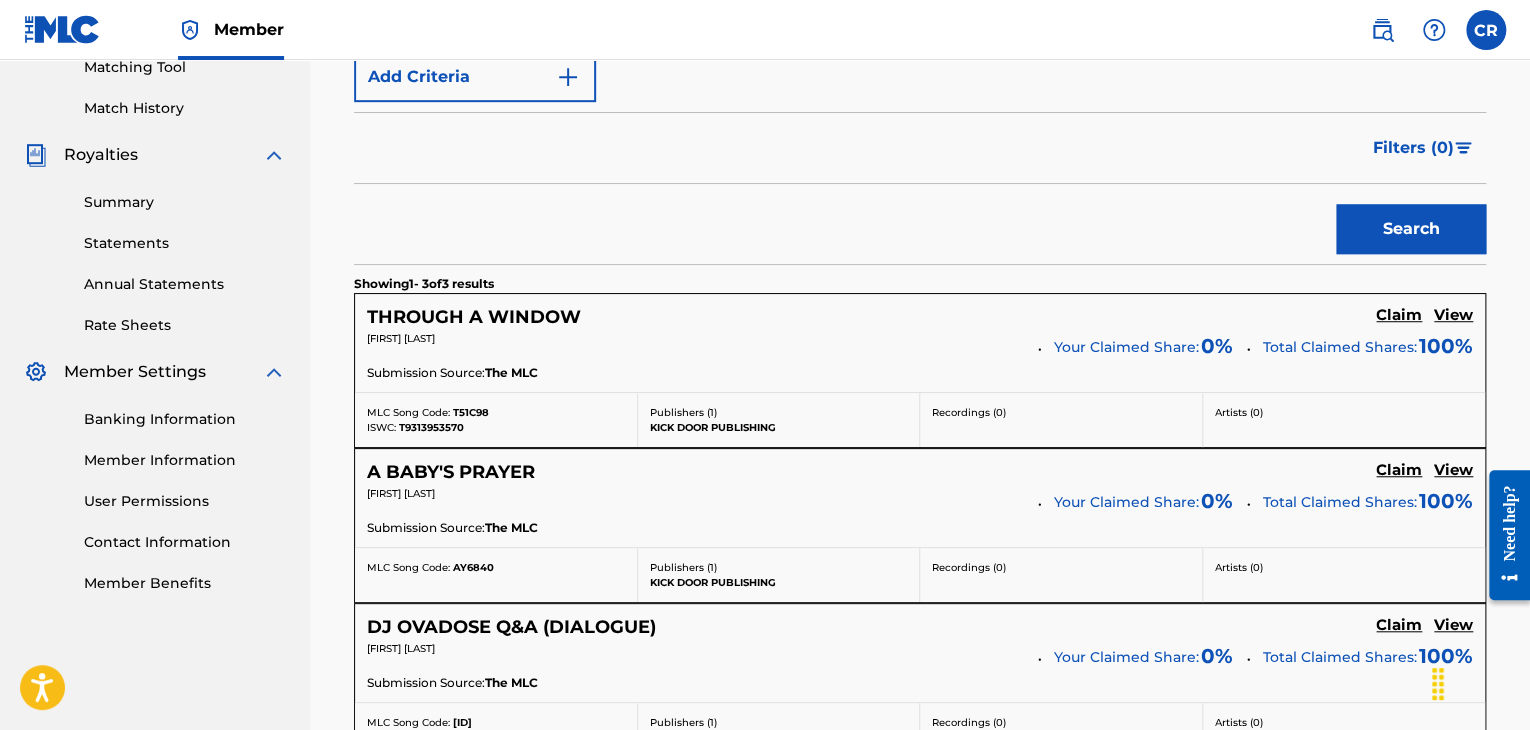 scroll, scrollTop: 362, scrollLeft: 0, axis: vertical 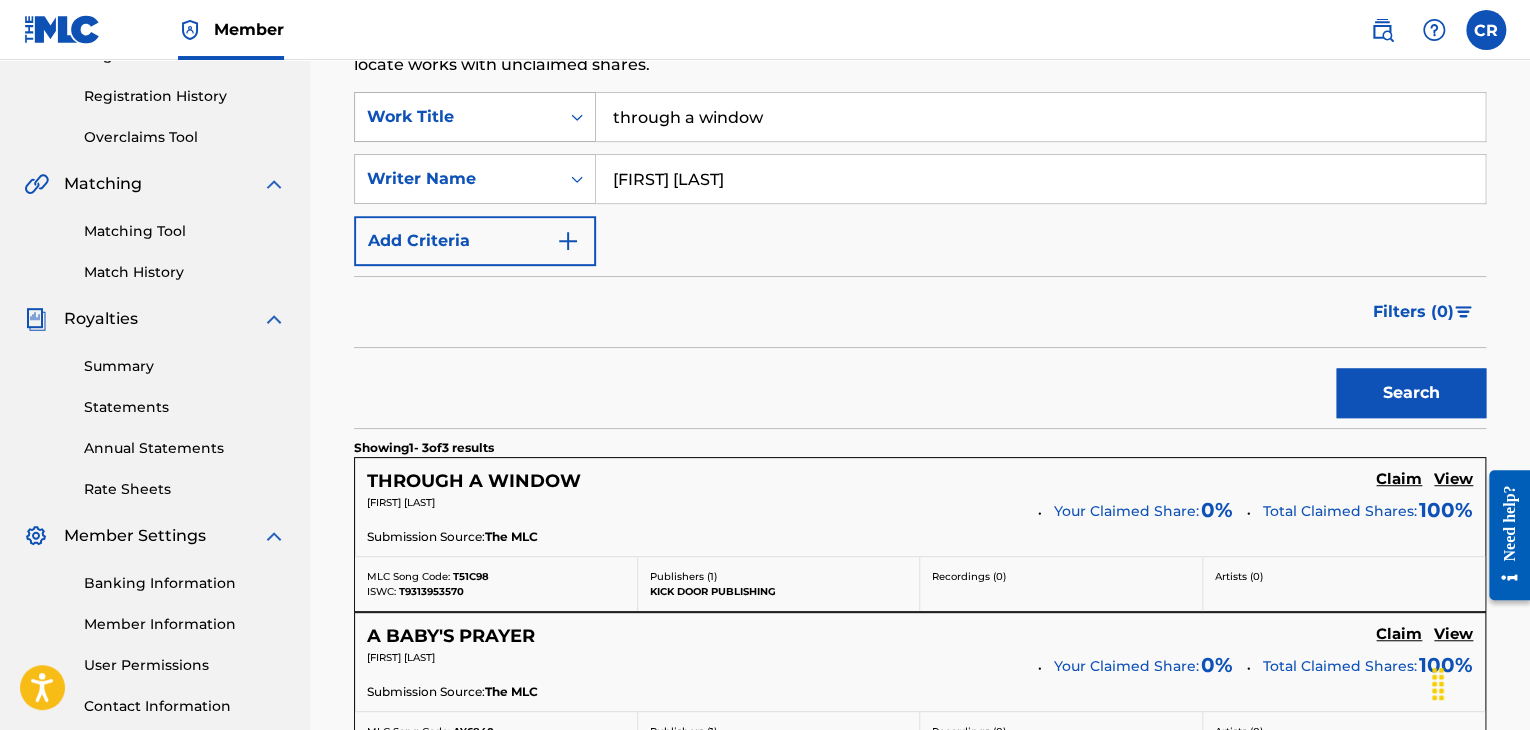 drag, startPoint x: 790, startPoint y: 111, endPoint x: 538, endPoint y: 103, distance: 252.12695 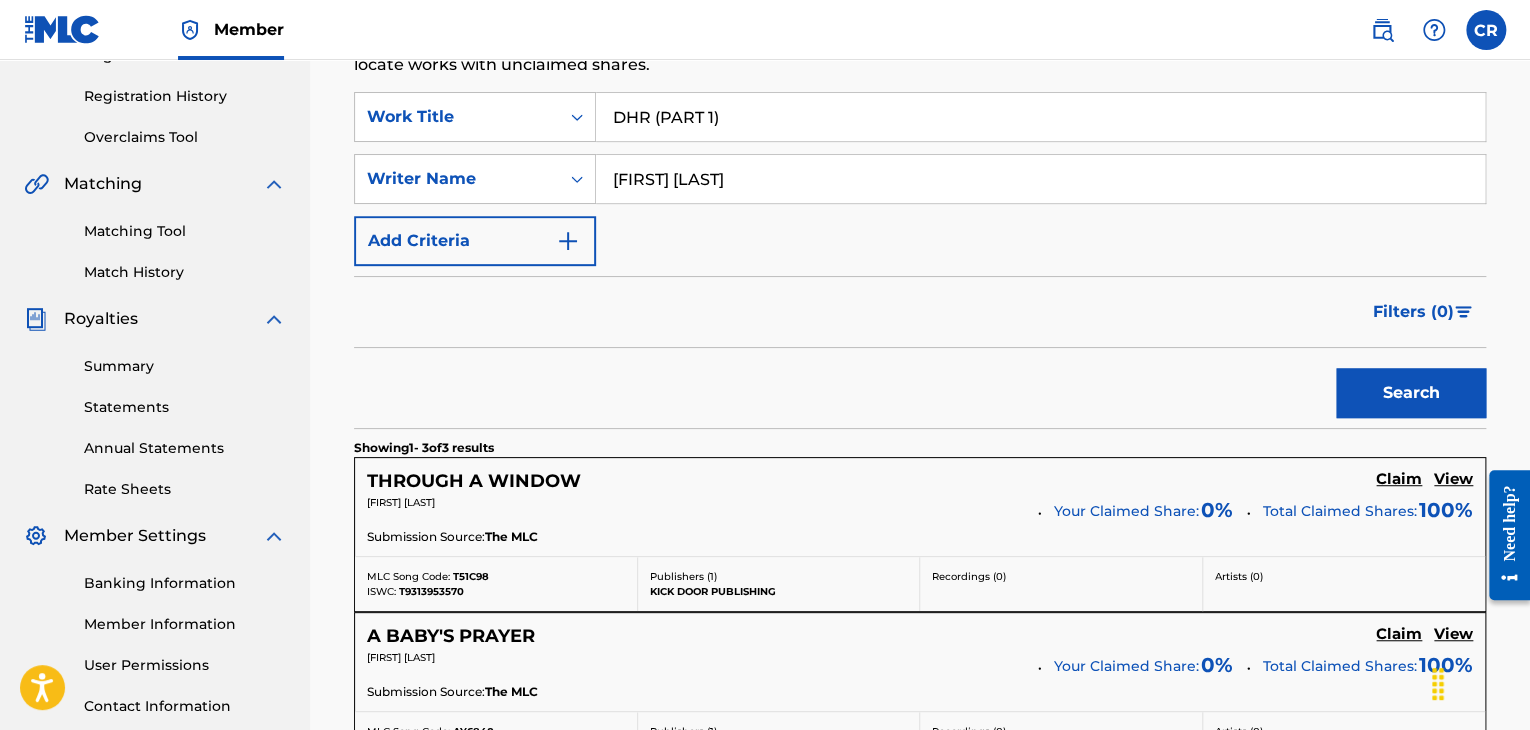 type on "DHR (PART 1)" 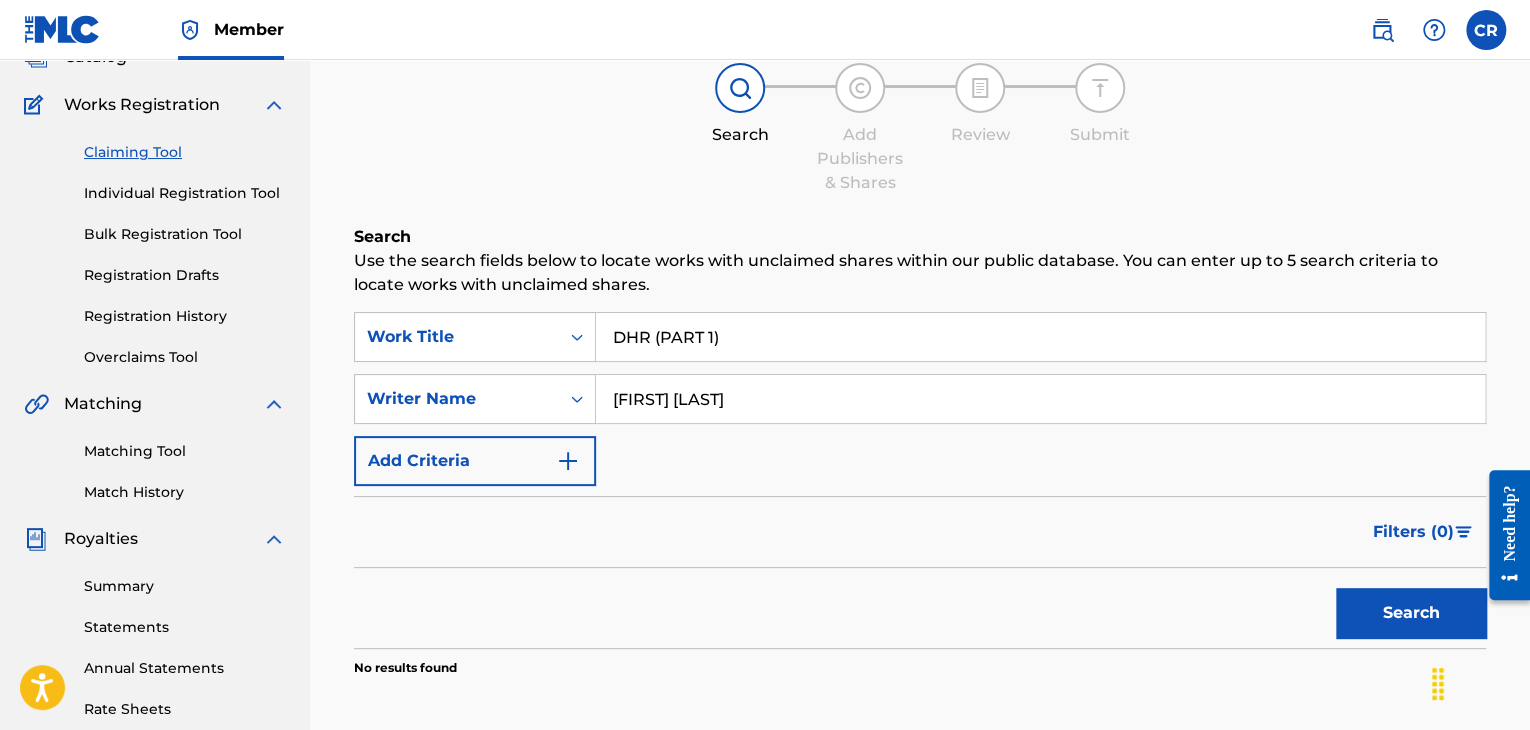 scroll, scrollTop: 0, scrollLeft: 0, axis: both 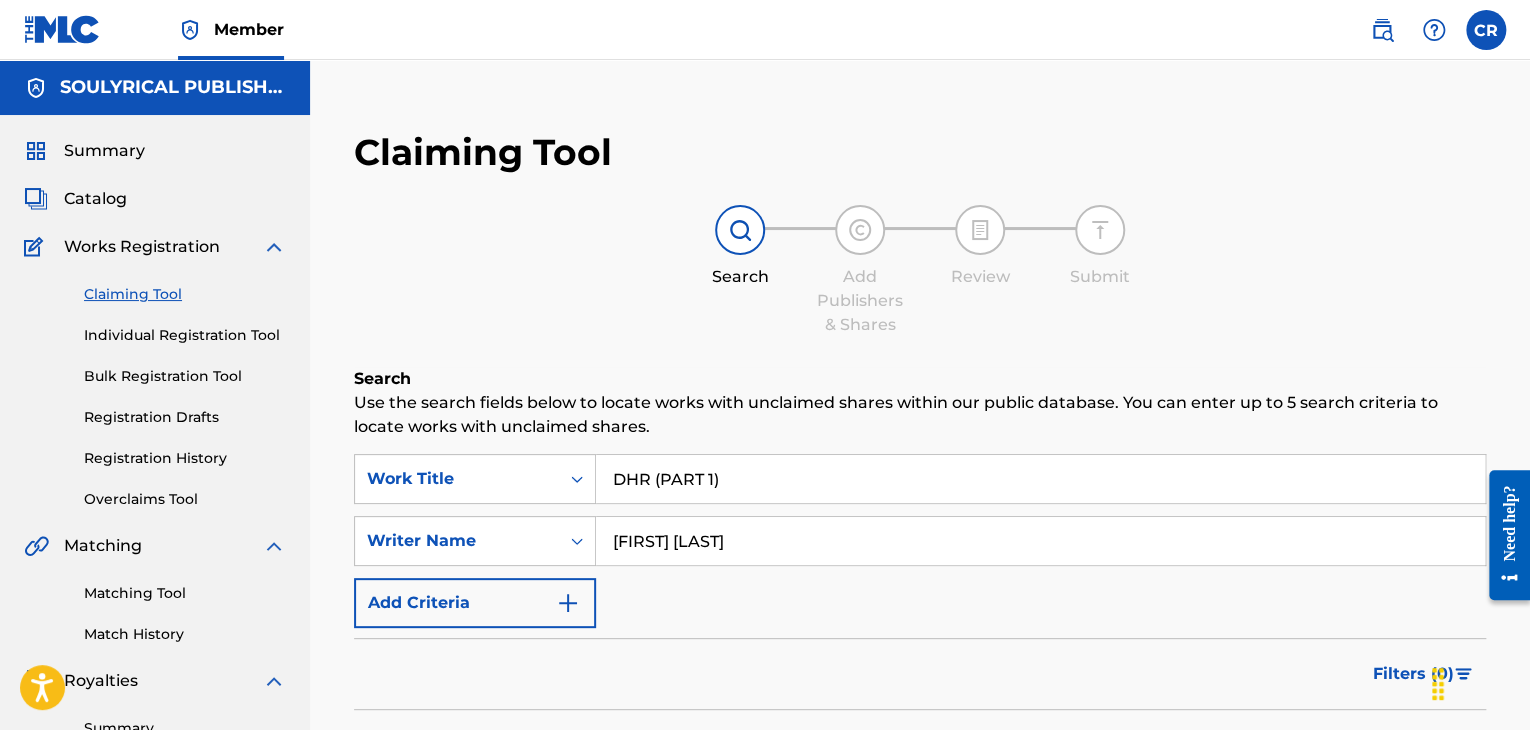 click on "Individual Registration Tool" at bounding box center (185, 335) 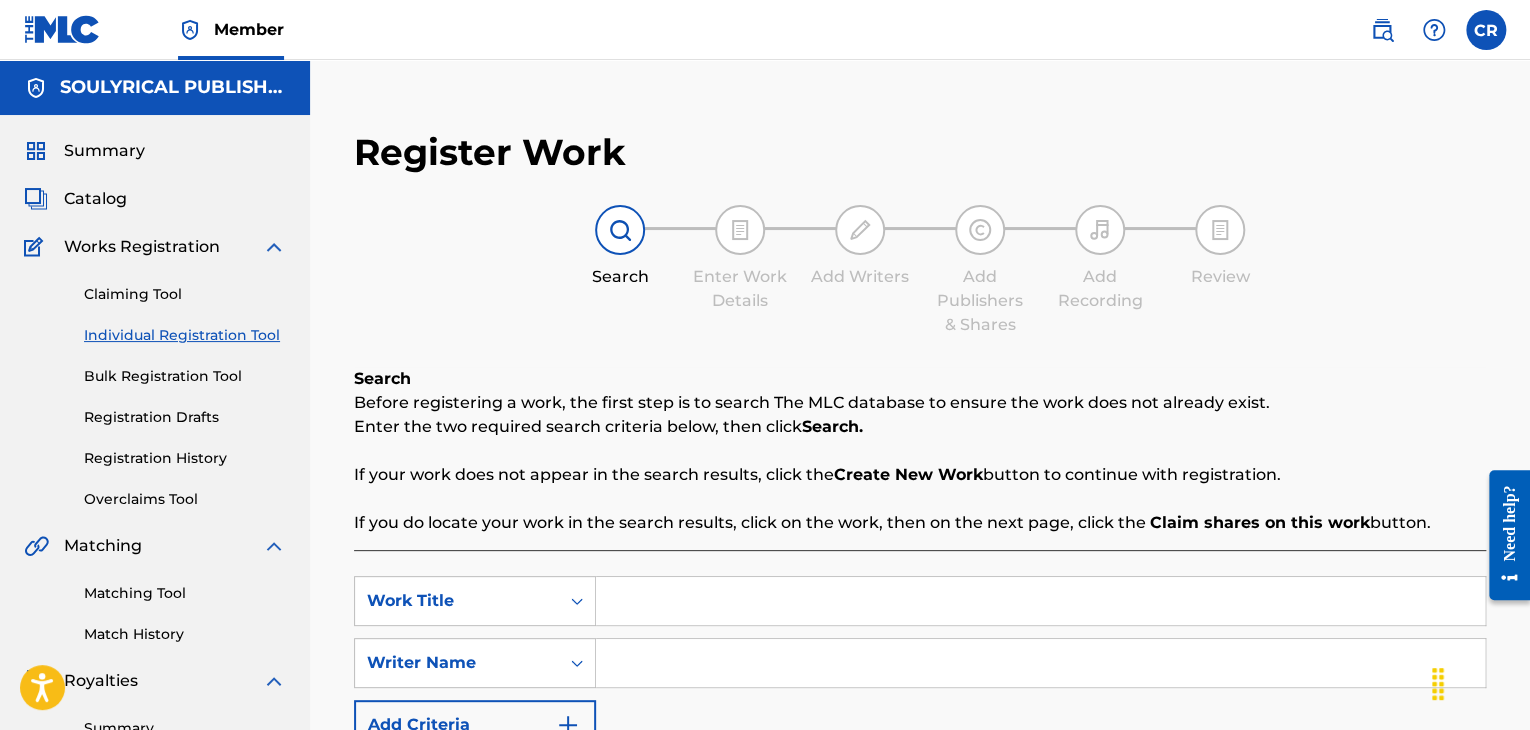 click at bounding box center (1040, 601) 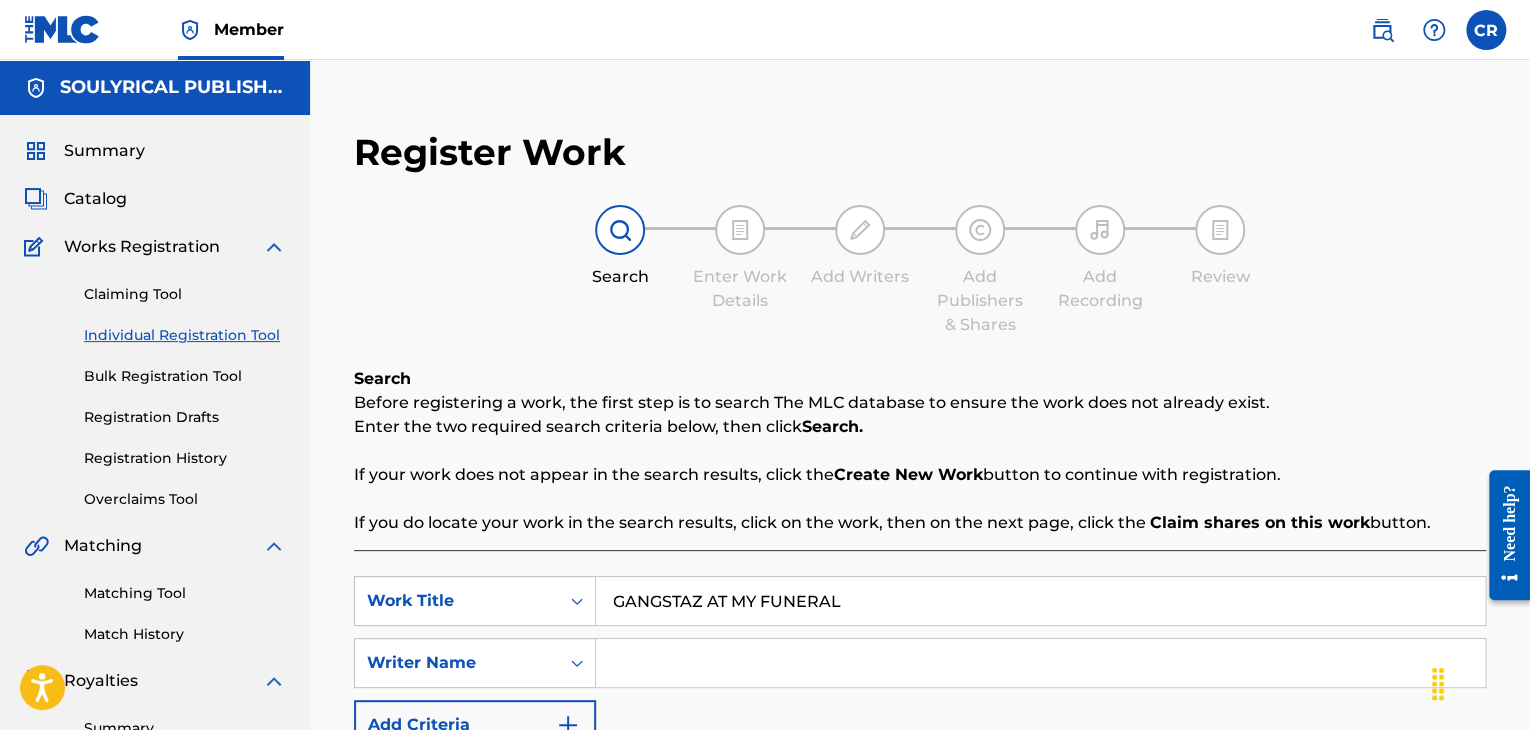 type on "GANGSTAZ AT MY FUNERAL" 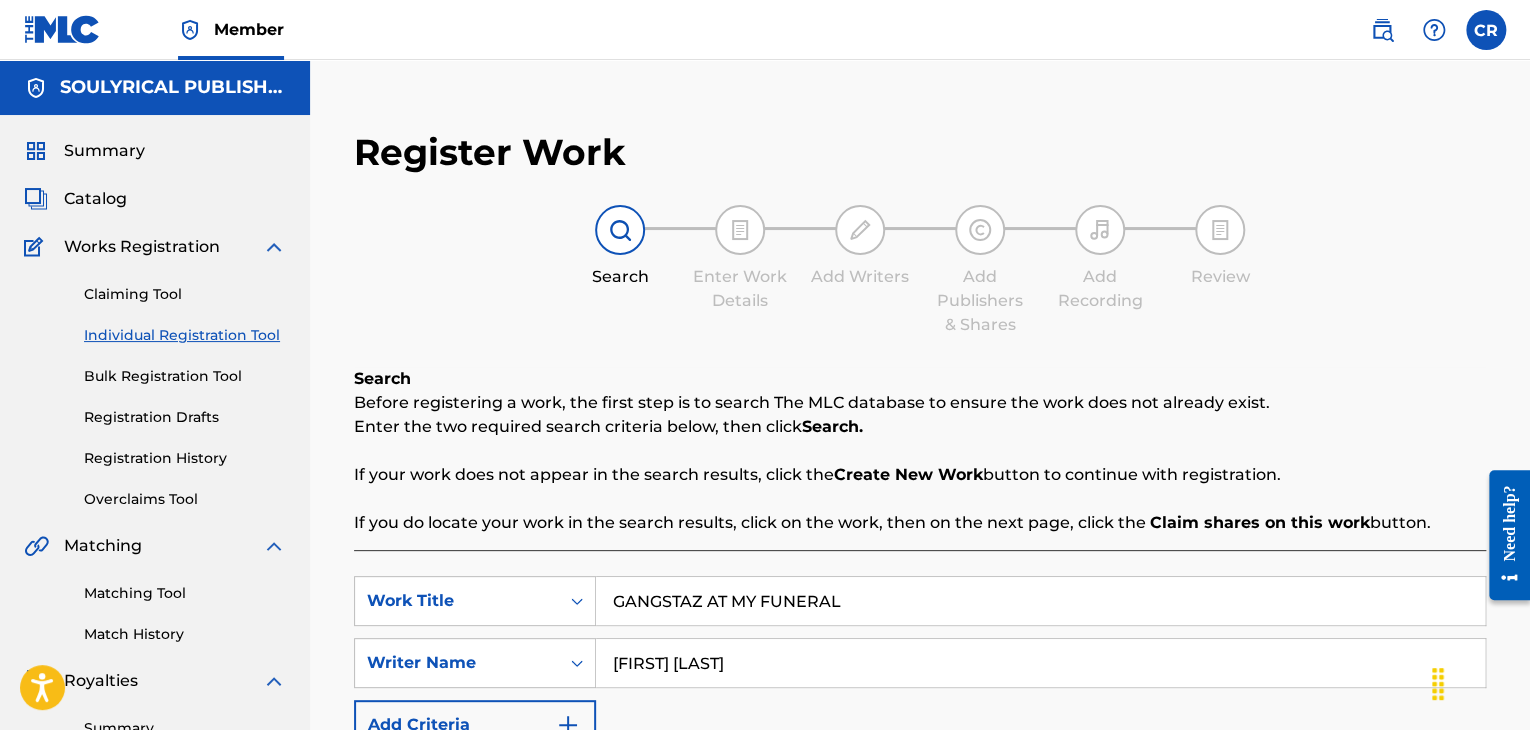 type on "[FIRST] [LAST]" 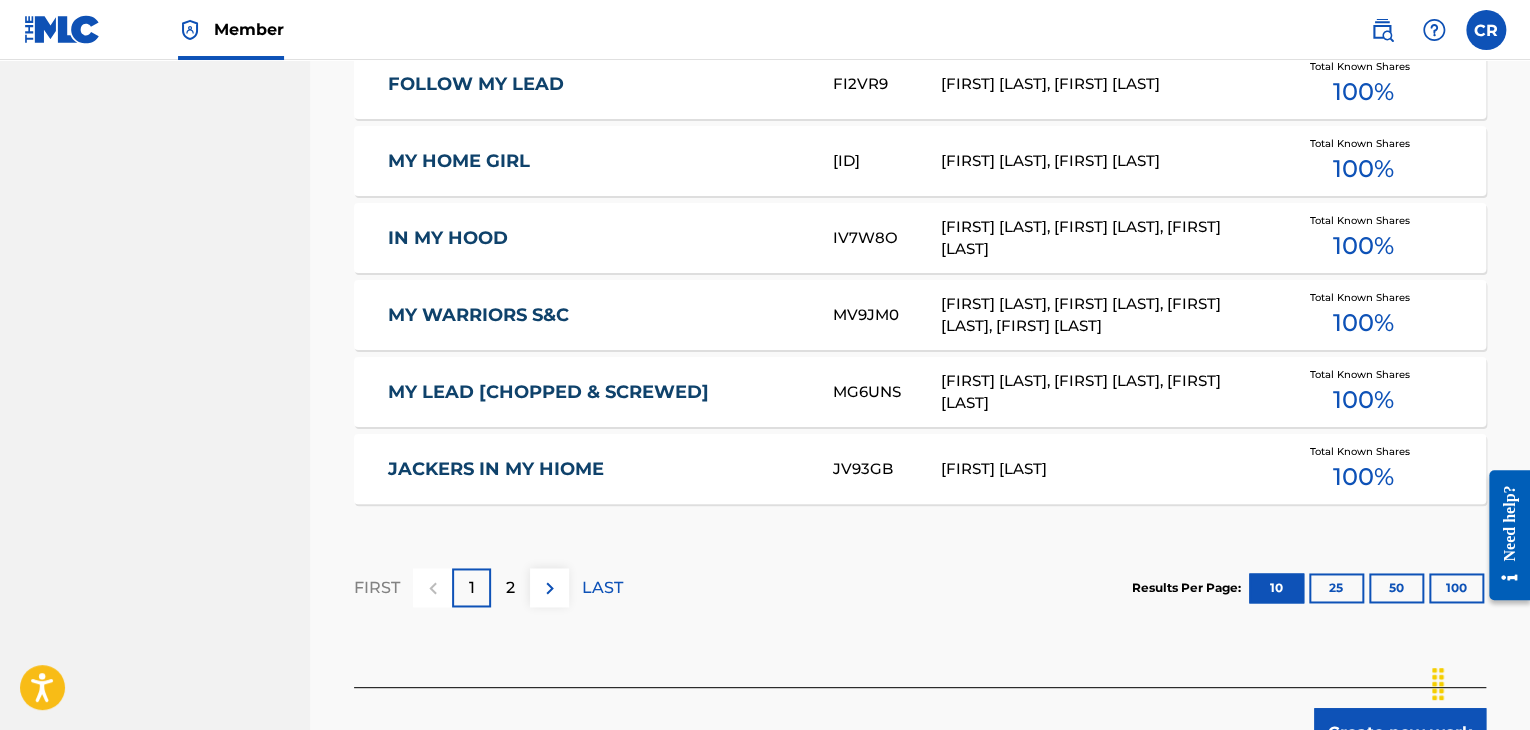 scroll, scrollTop: 1300, scrollLeft: 0, axis: vertical 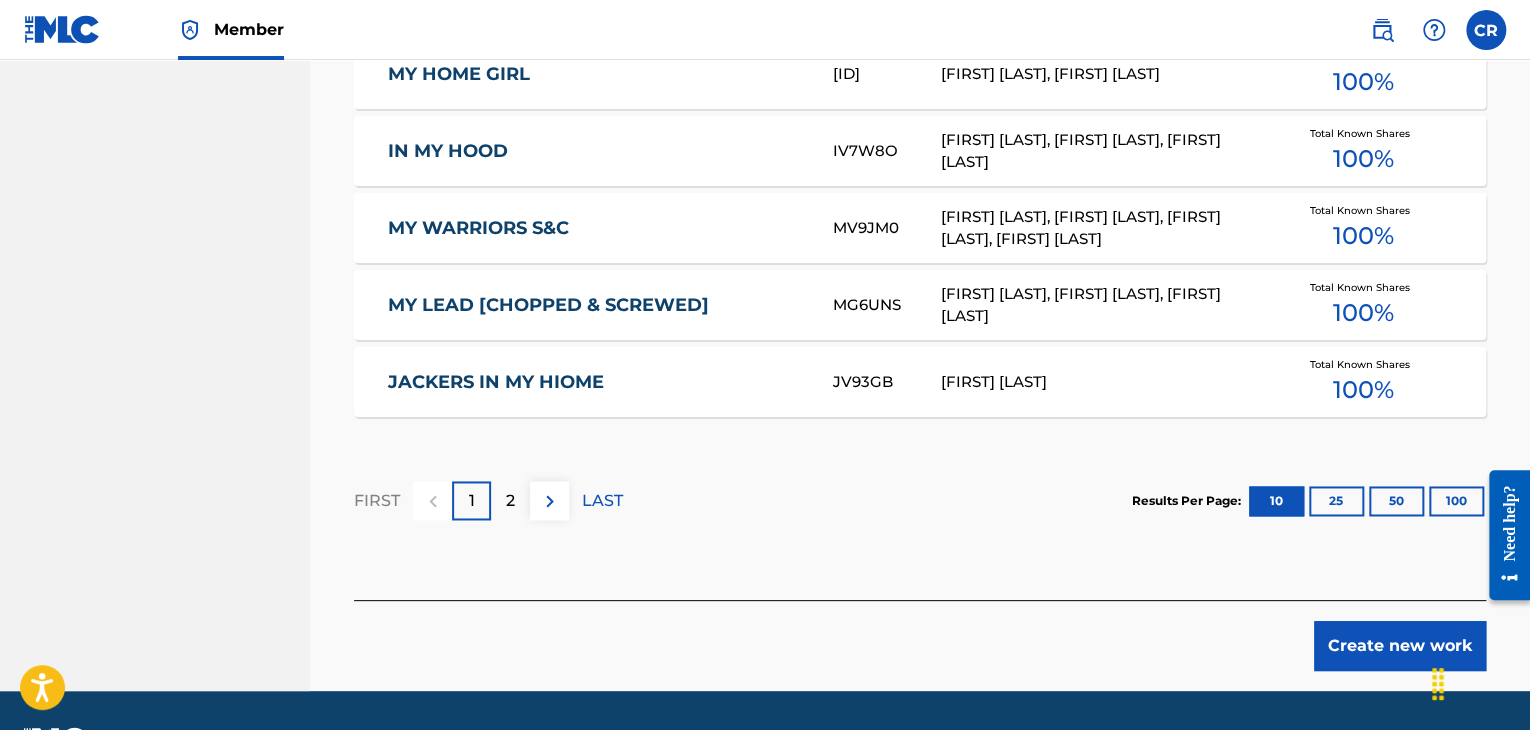 click on "2" at bounding box center [510, 500] 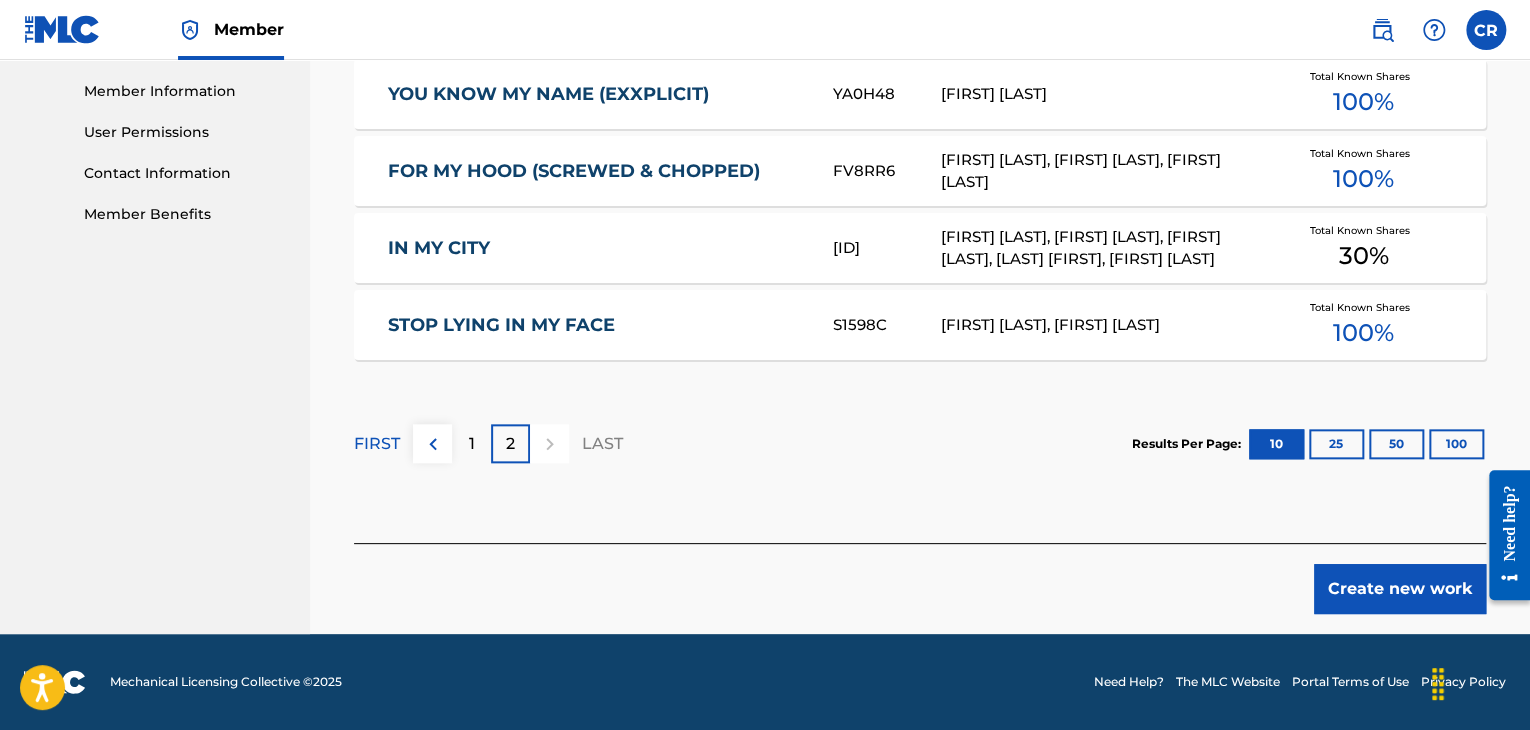 scroll, scrollTop: 695, scrollLeft: 0, axis: vertical 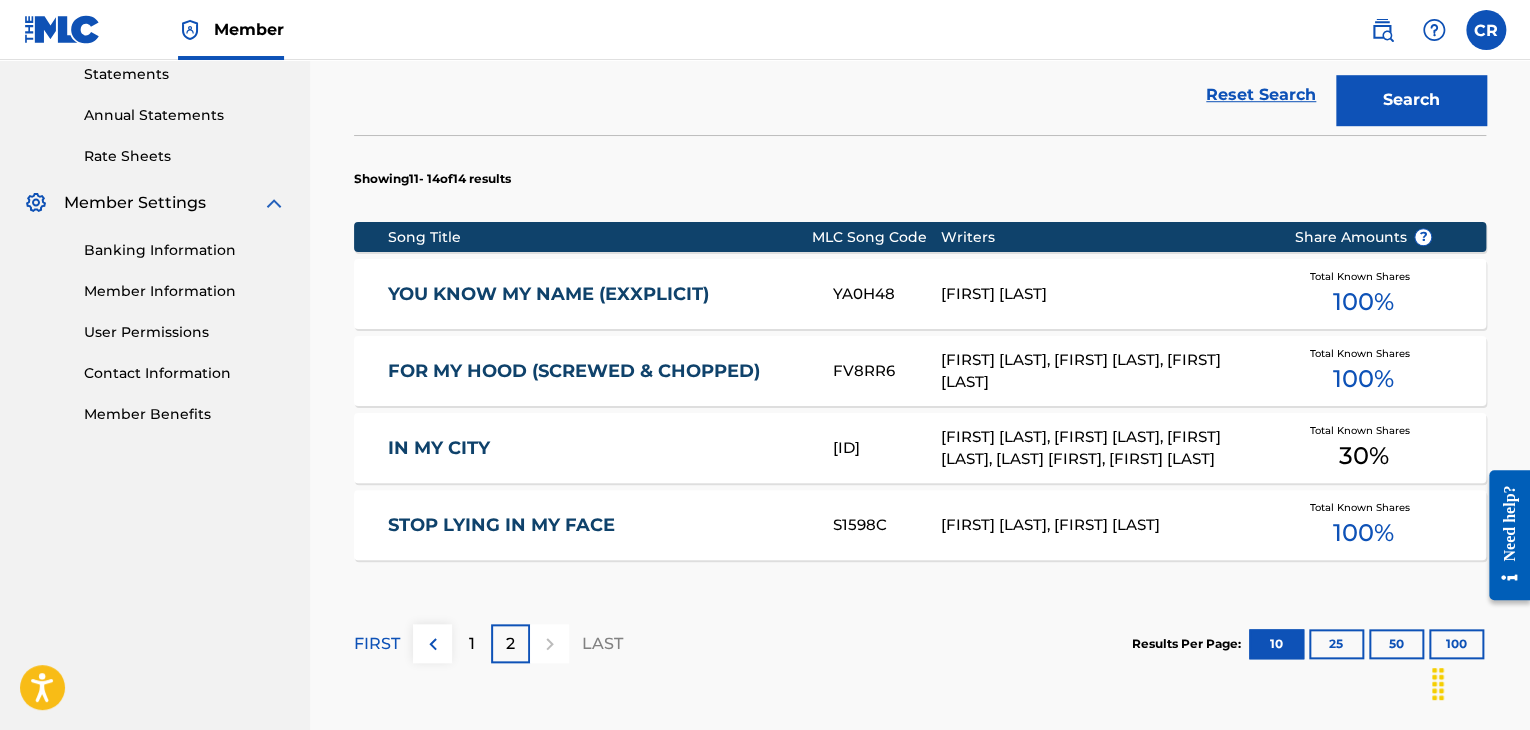 click on "1" at bounding box center (471, 643) 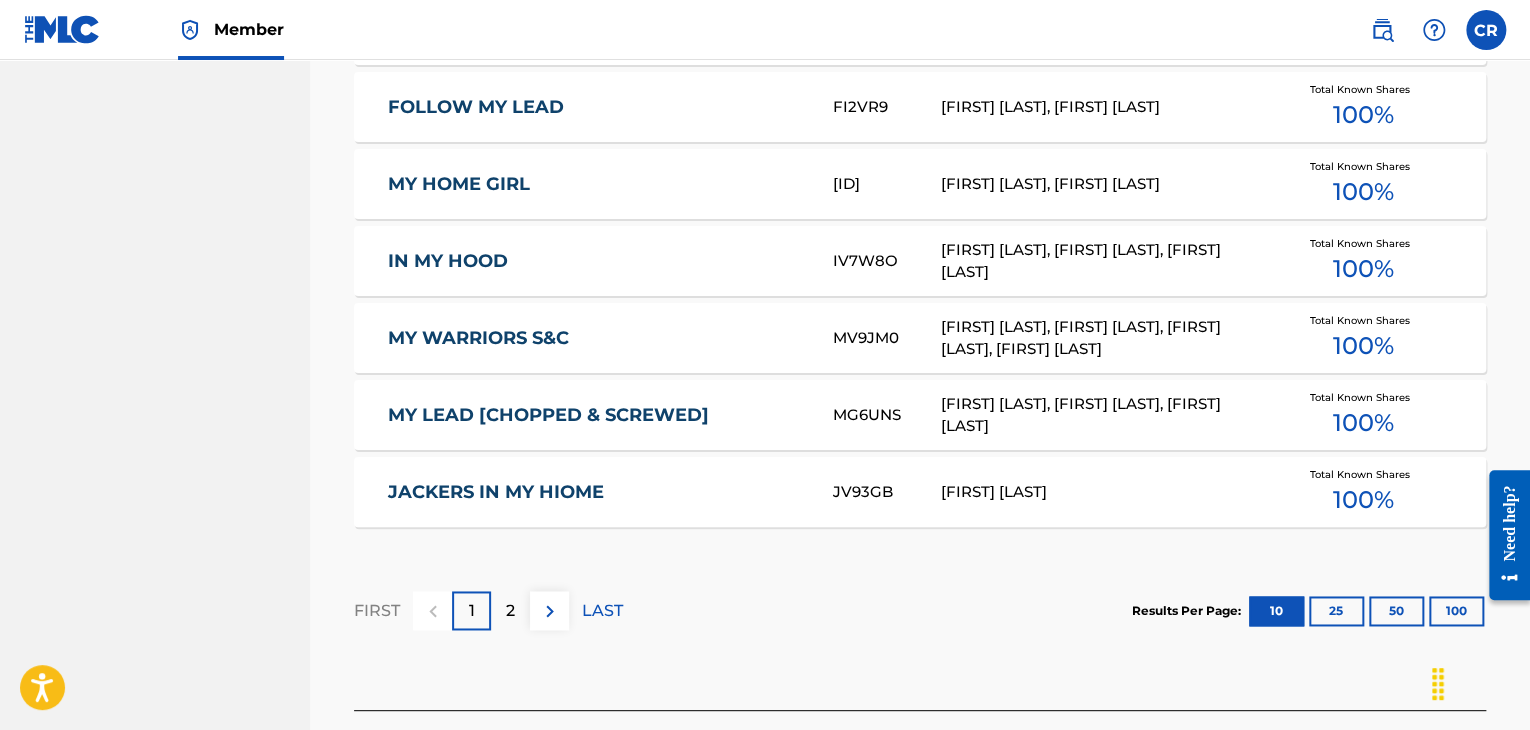 scroll, scrollTop: 1356, scrollLeft: 0, axis: vertical 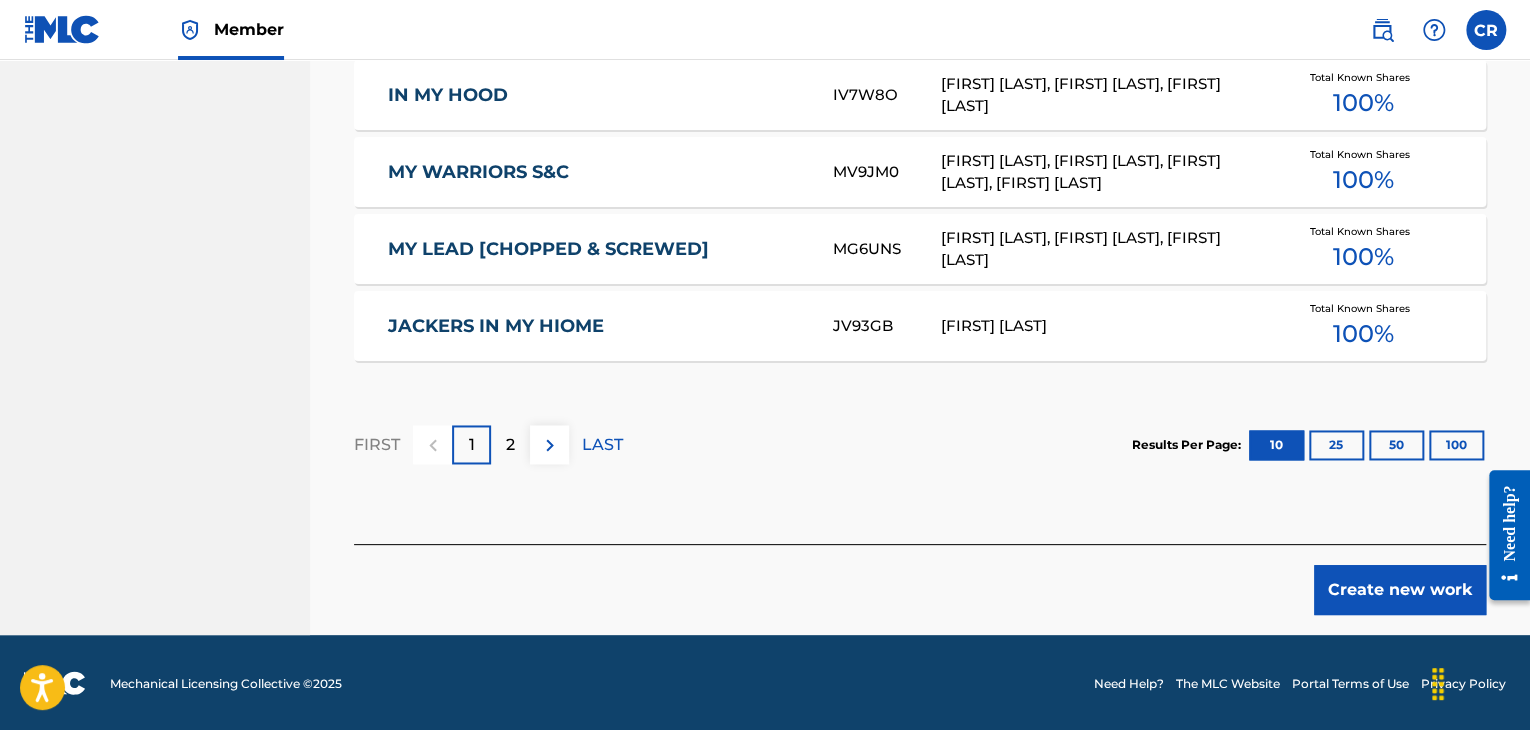 click on "Create new work" at bounding box center [1400, 590] 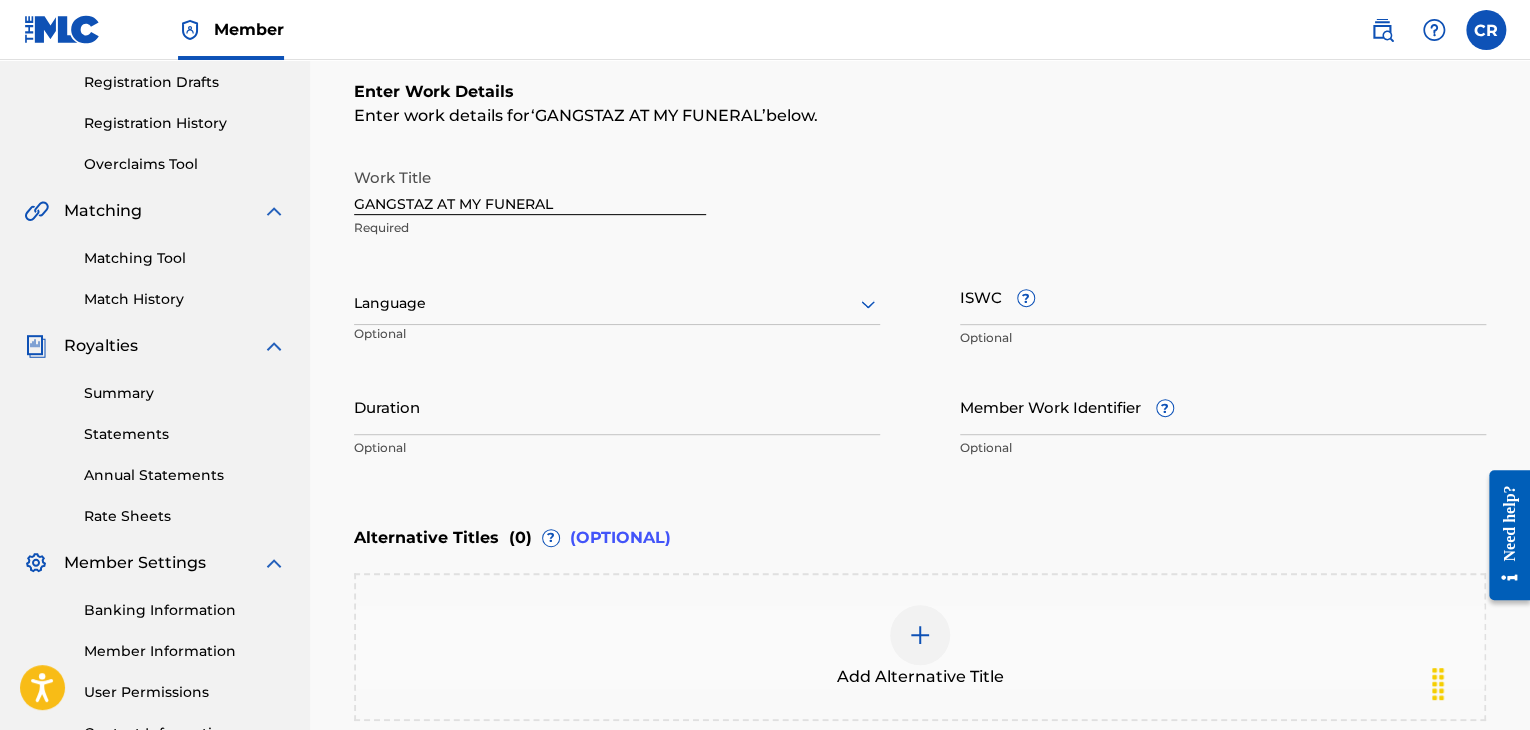 scroll, scrollTop: 161, scrollLeft: 0, axis: vertical 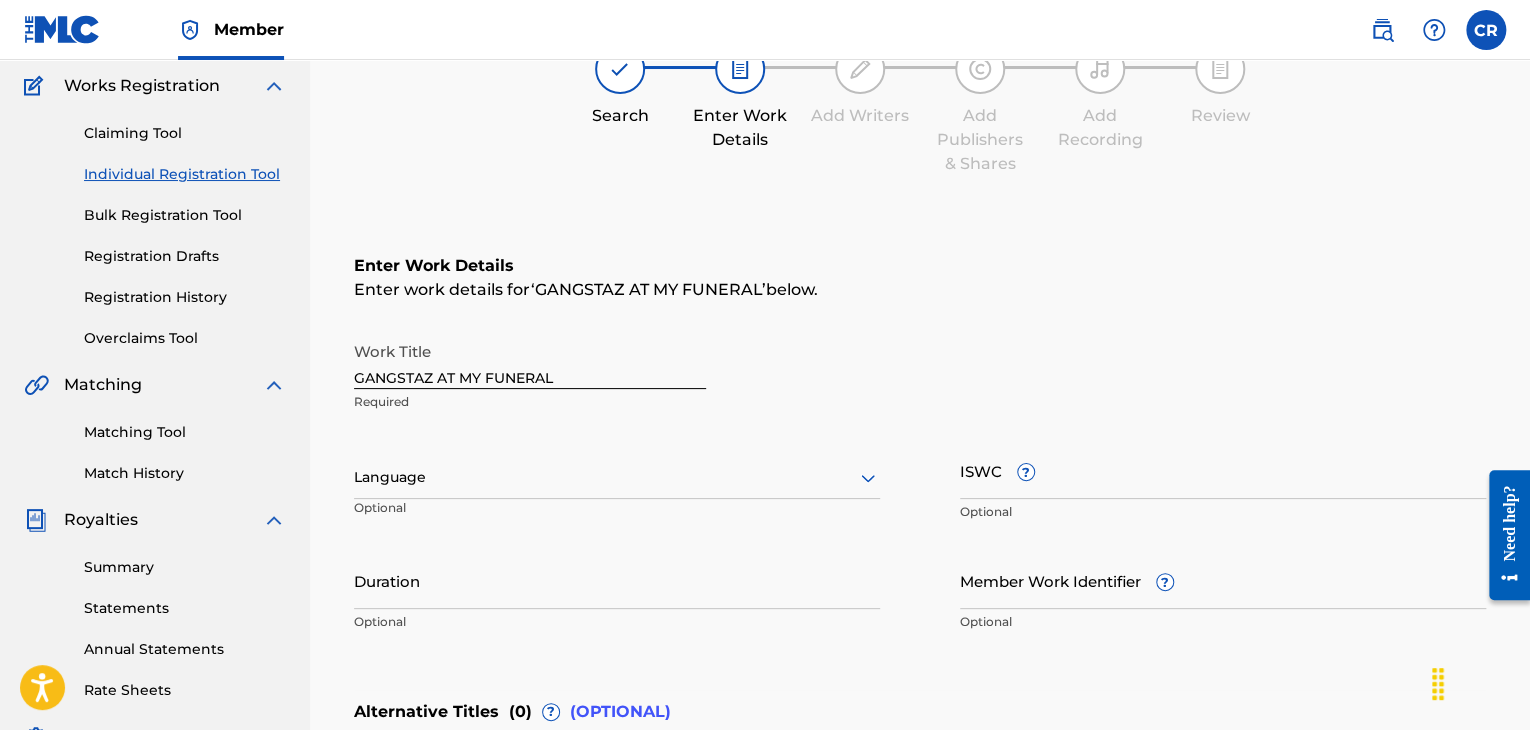 click on "Duration" at bounding box center [617, 580] 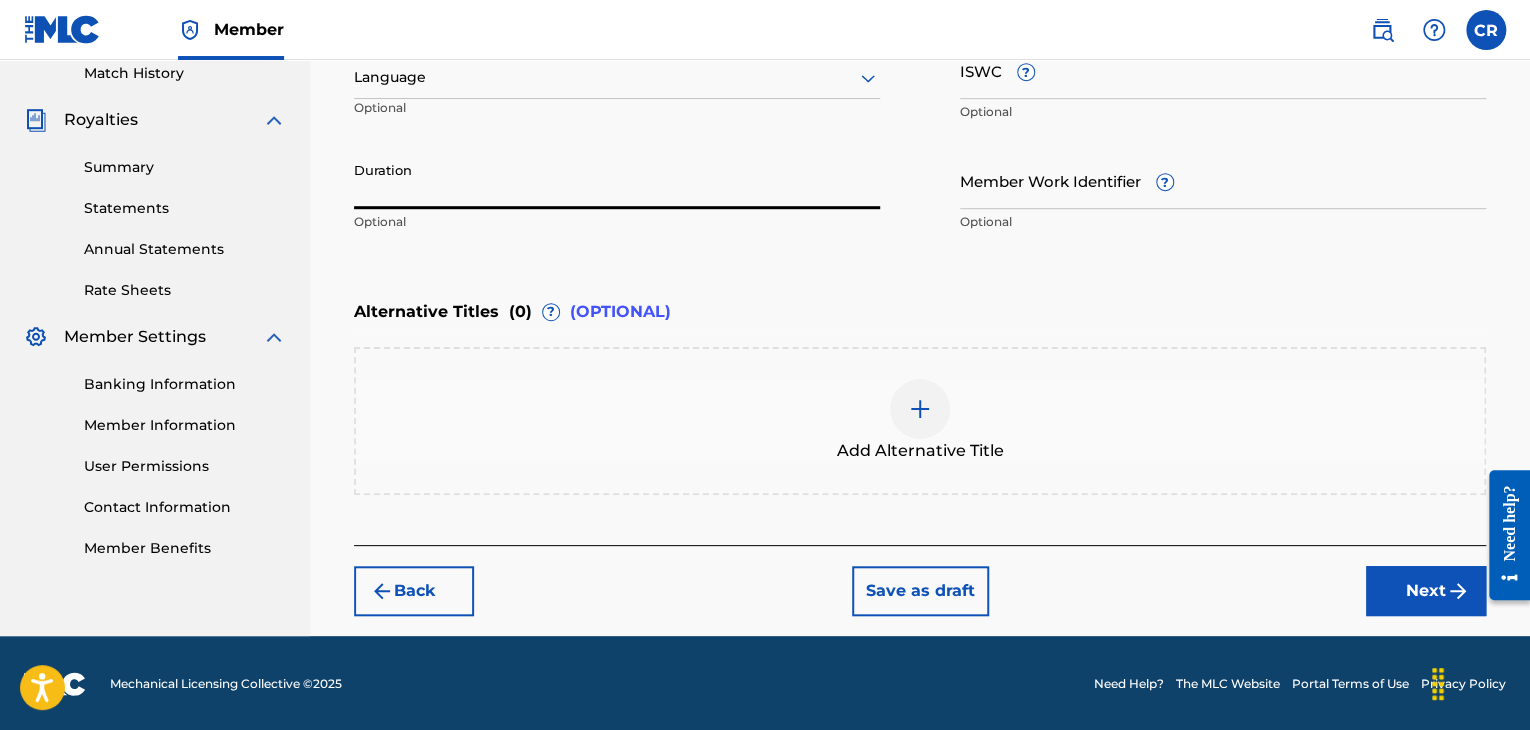 click on "Back" at bounding box center [414, 591] 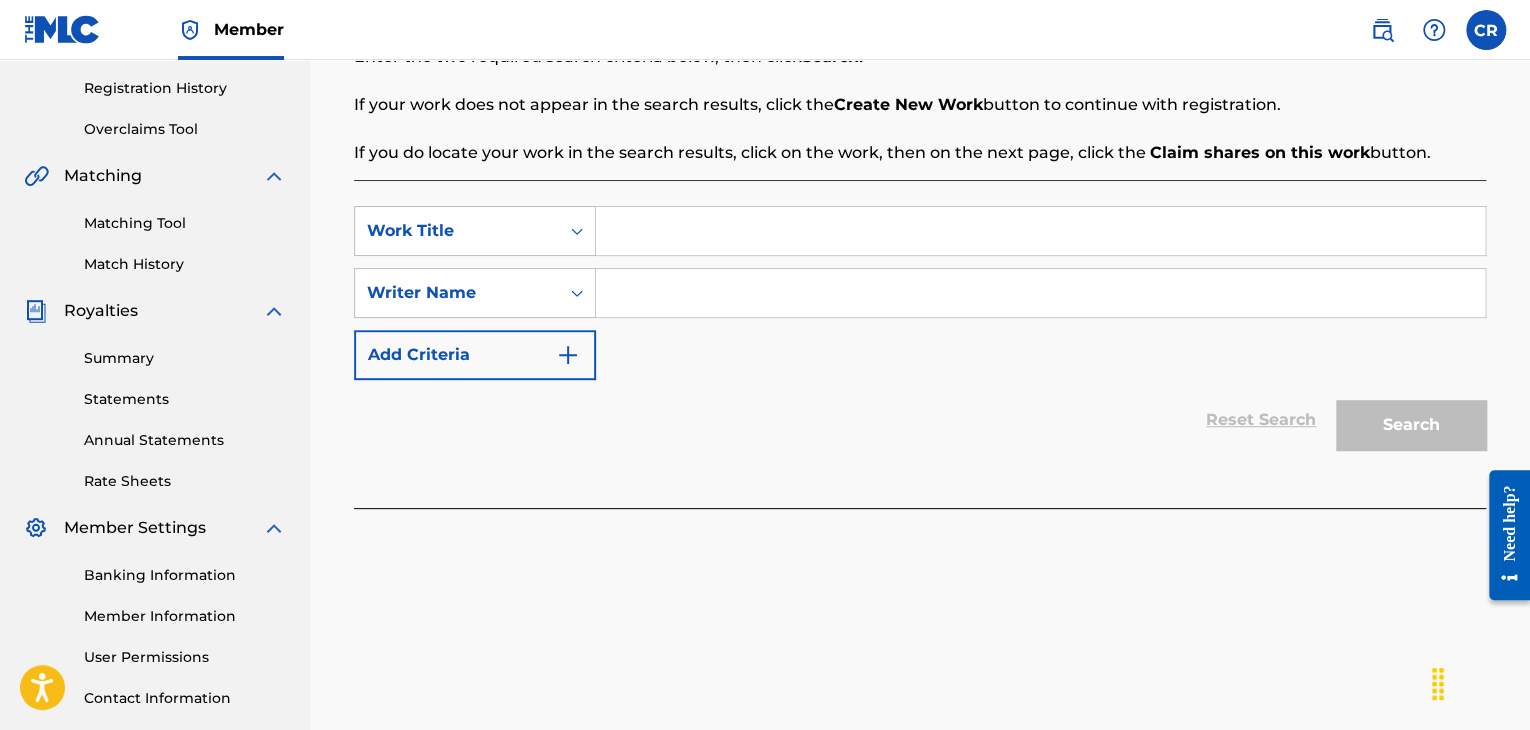 scroll, scrollTop: 210, scrollLeft: 0, axis: vertical 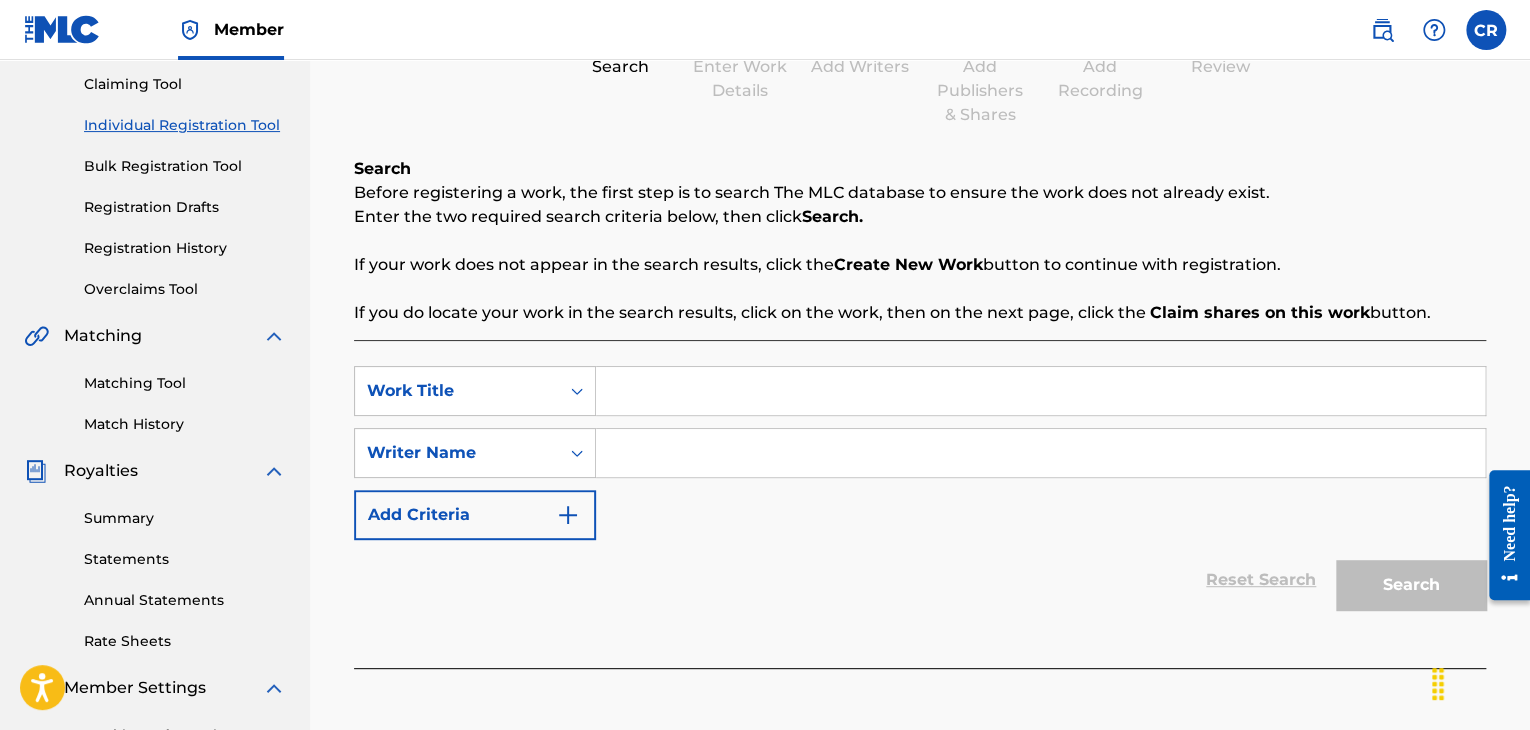 click at bounding box center (1040, 391) 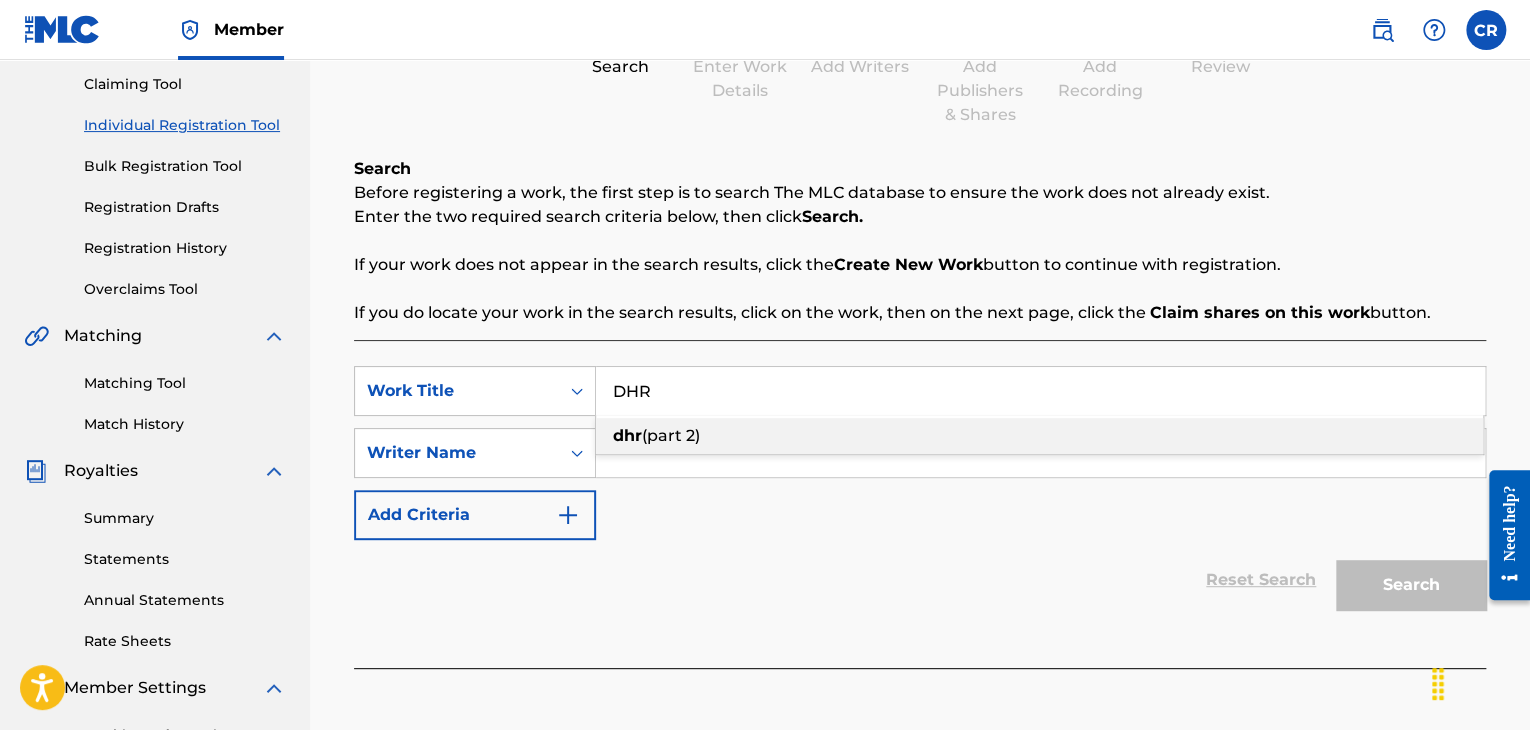 type on "DHR" 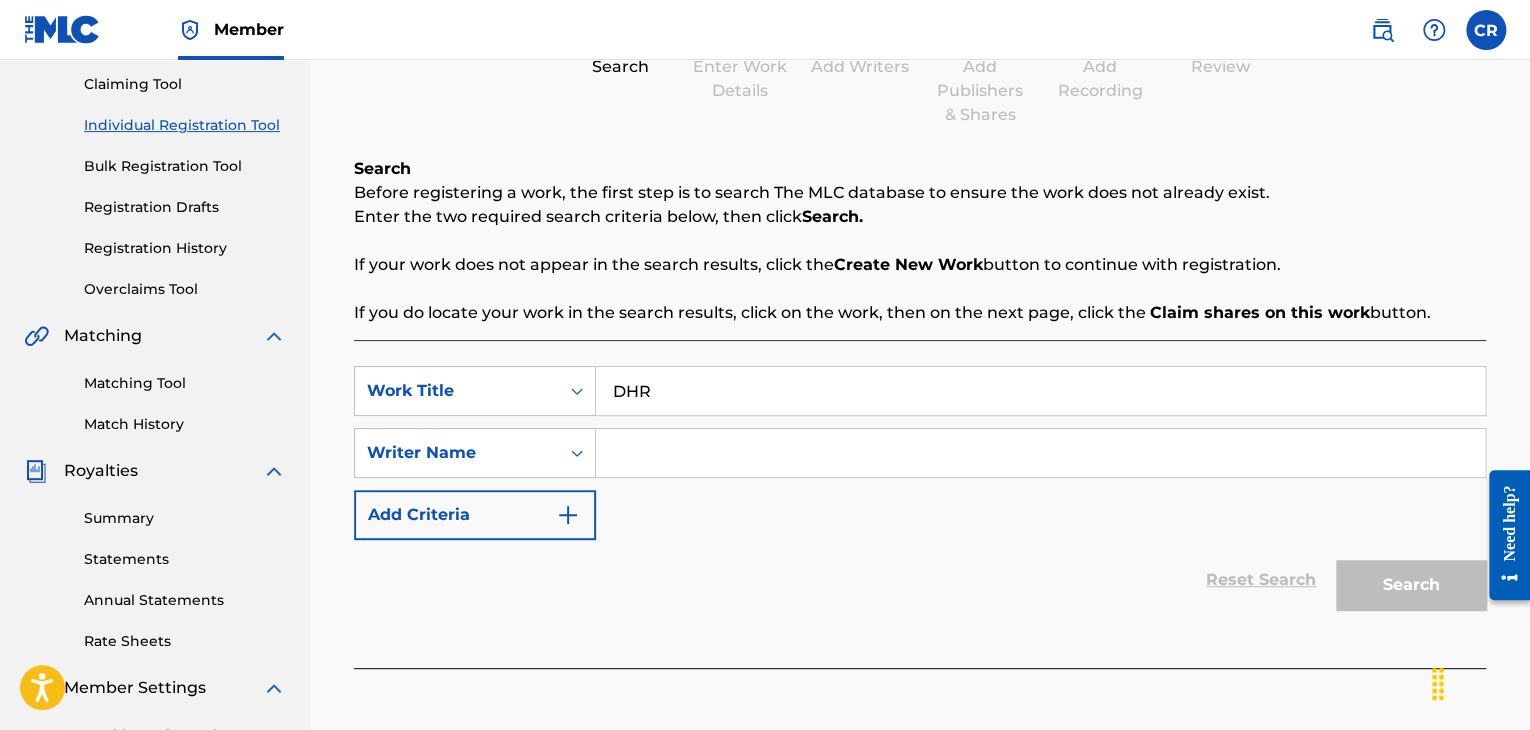 click at bounding box center (1040, 453) 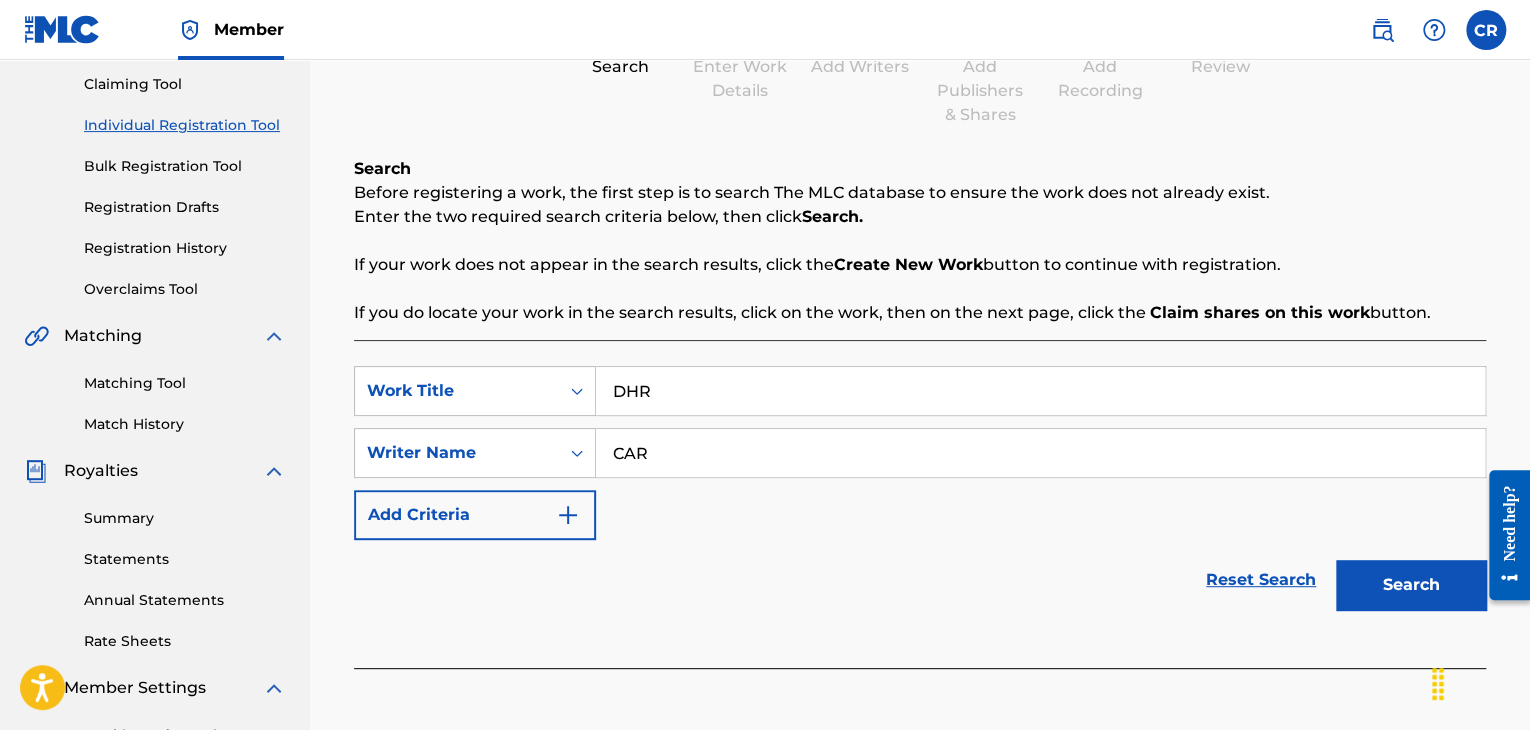 type on "[FIRST] [LAST]" 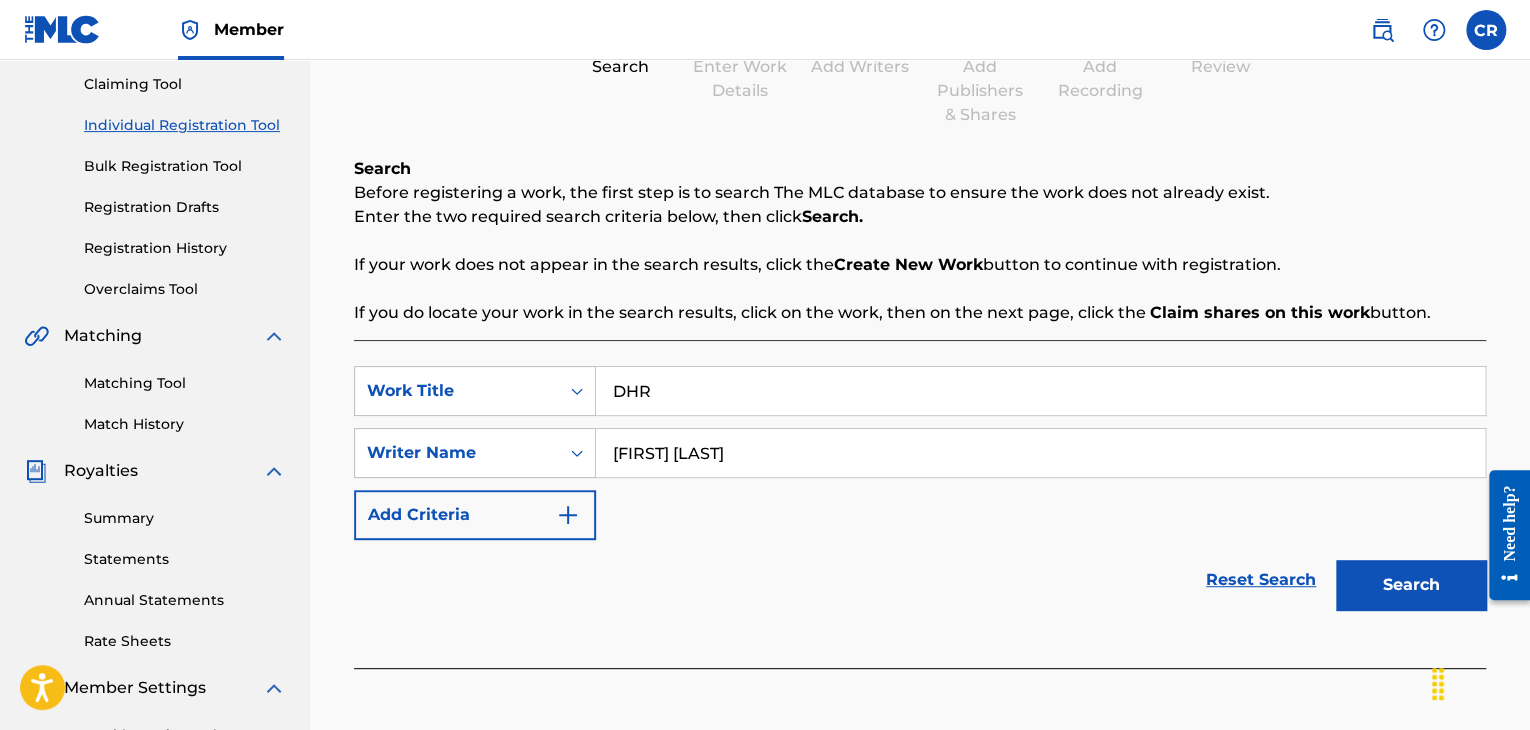 click on "Search" at bounding box center [1411, 585] 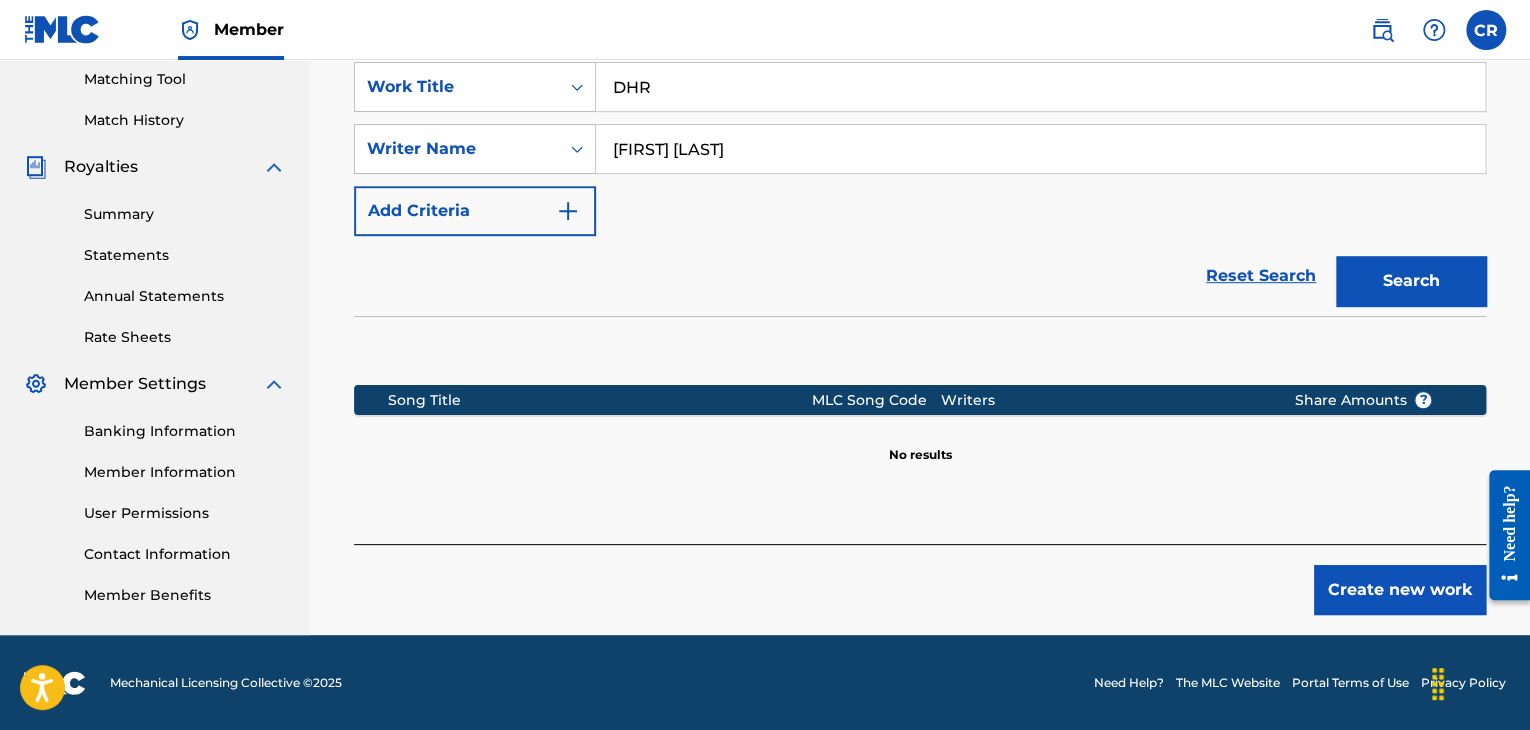 scroll, scrollTop: 515, scrollLeft: 0, axis: vertical 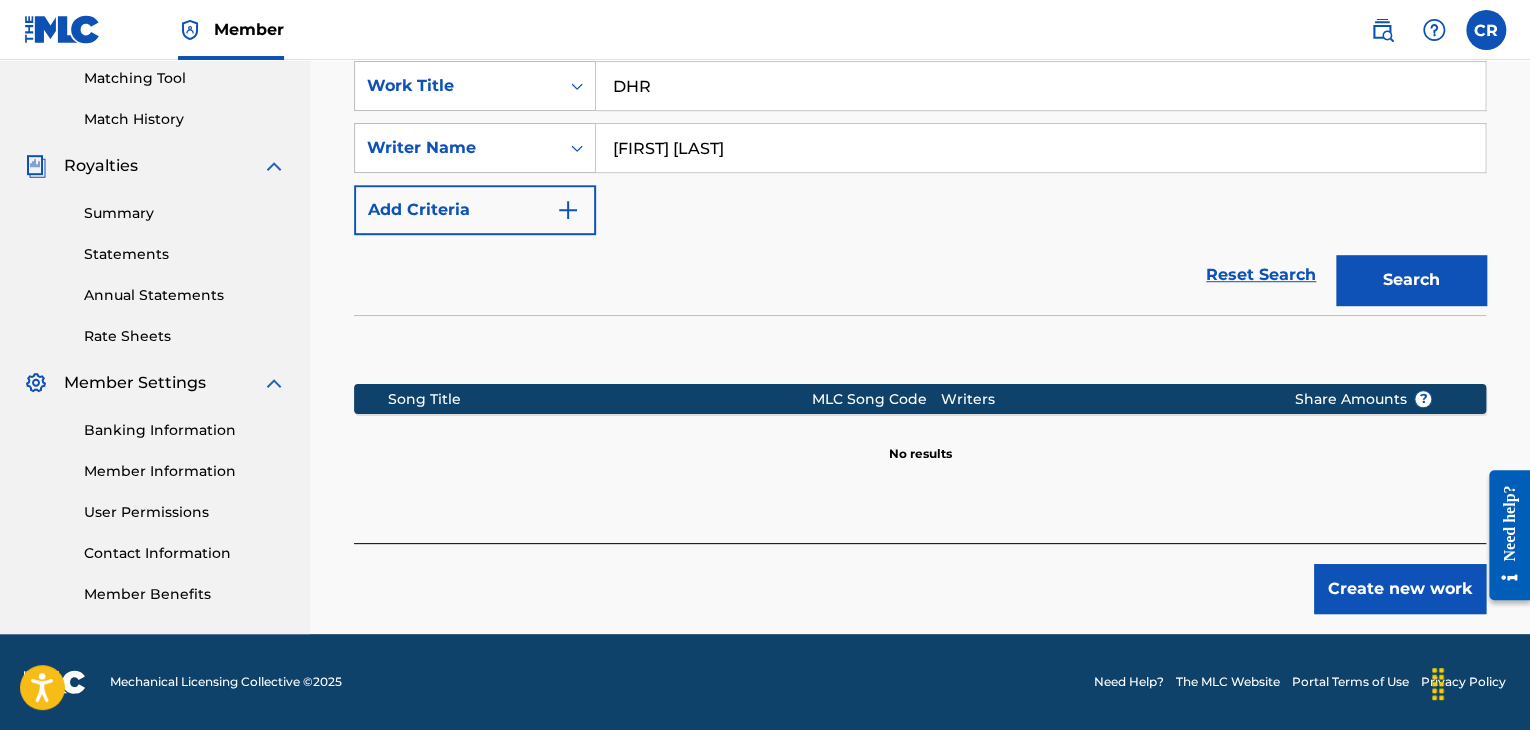 click on "DHR" at bounding box center (1040, 86) 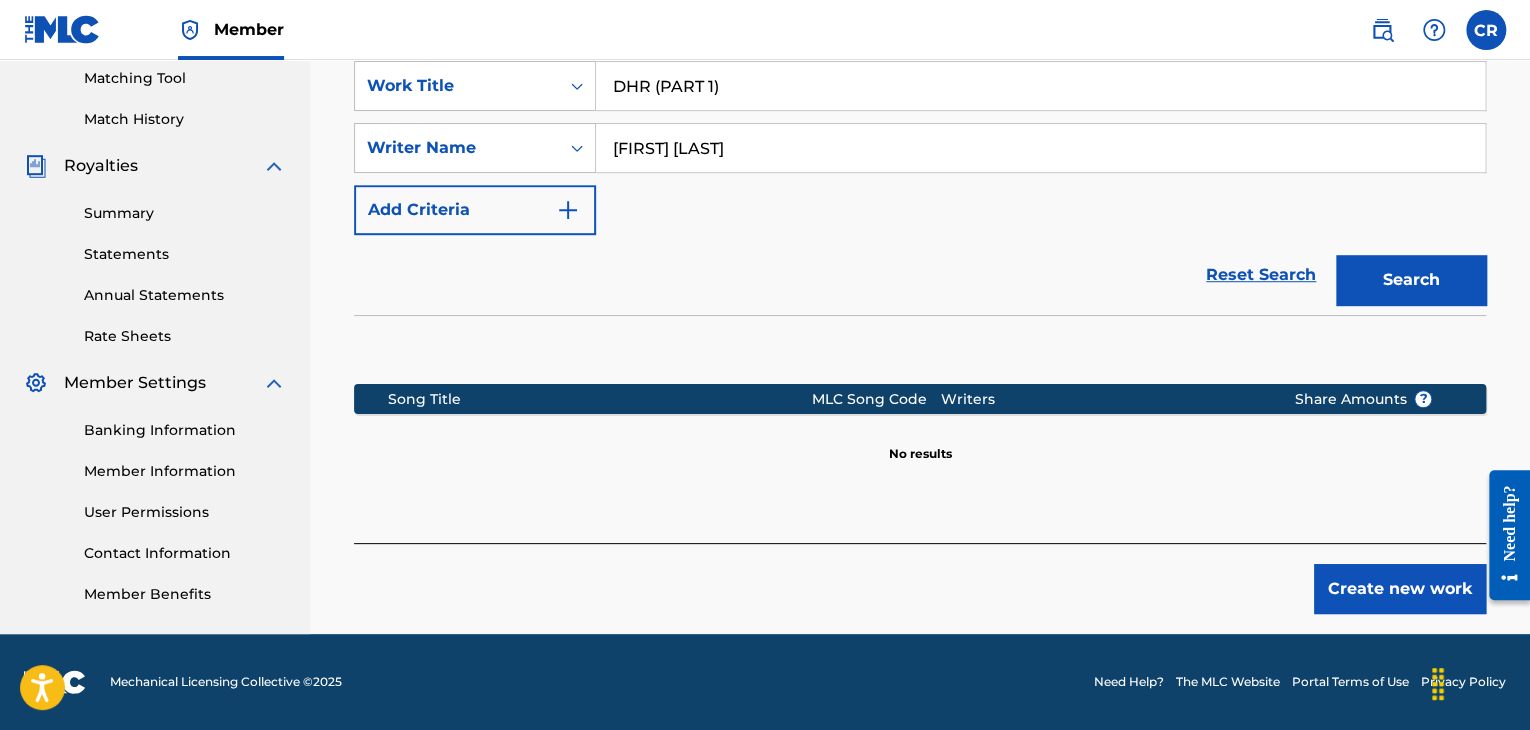 type on "DHR (PART 1)" 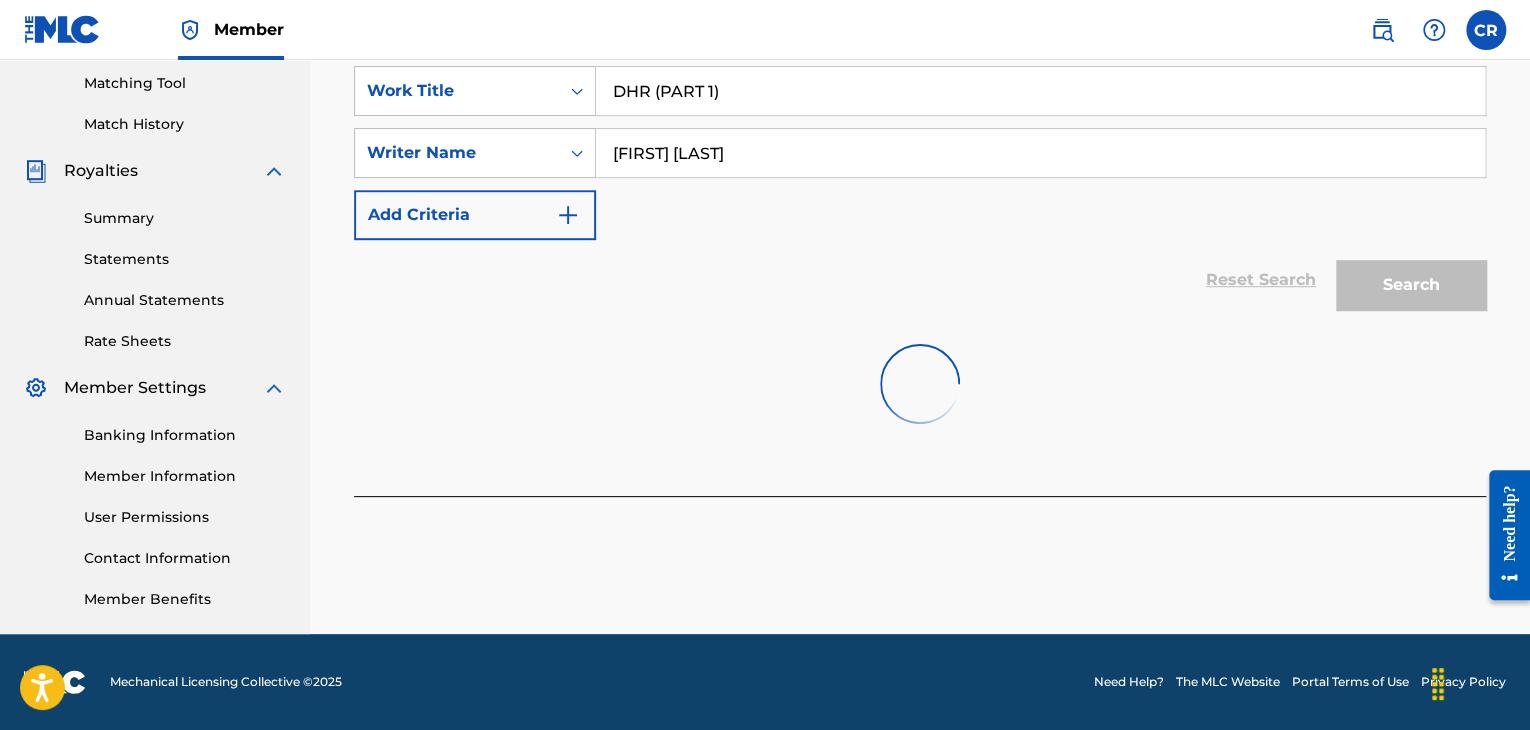 scroll, scrollTop: 515, scrollLeft: 0, axis: vertical 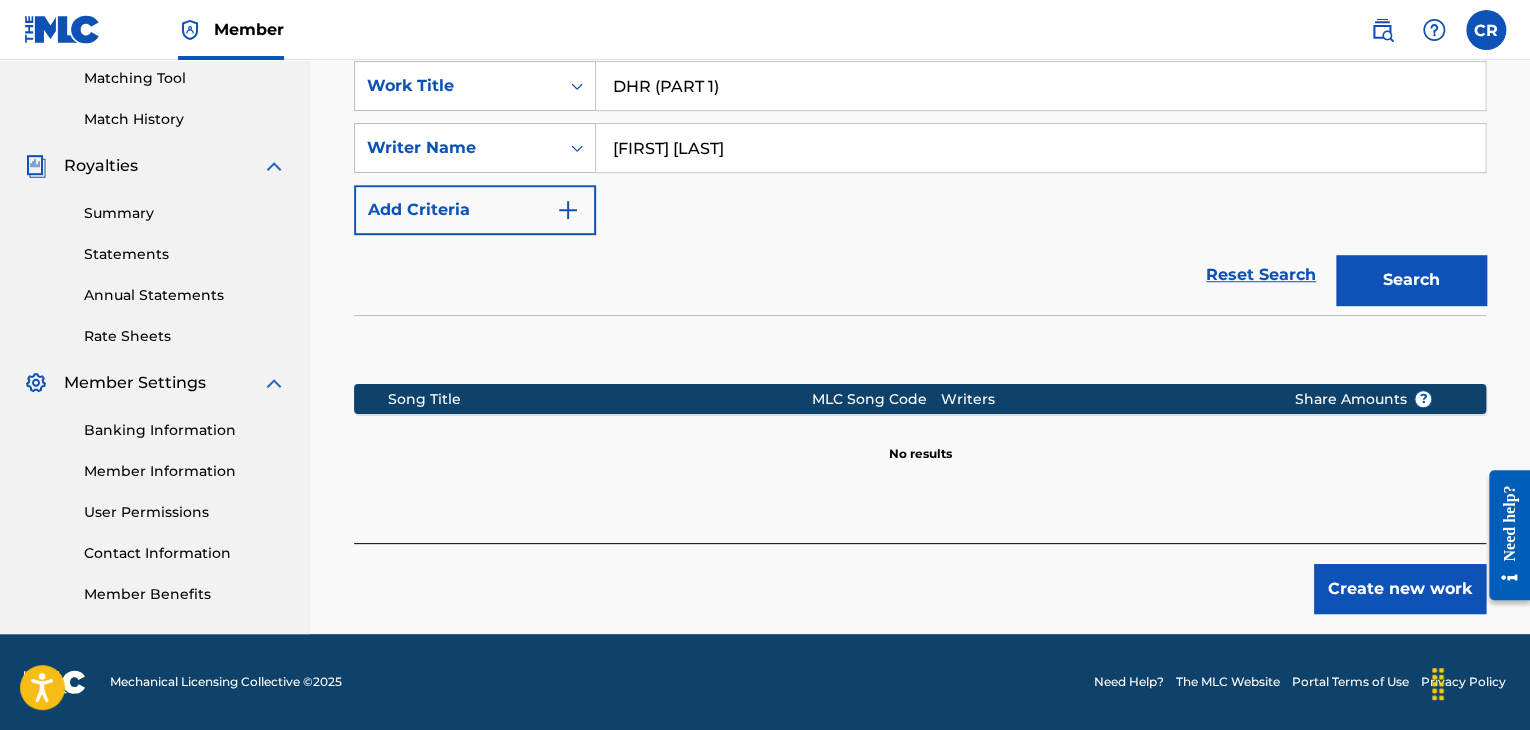 click on "Create new work" at bounding box center [1400, 589] 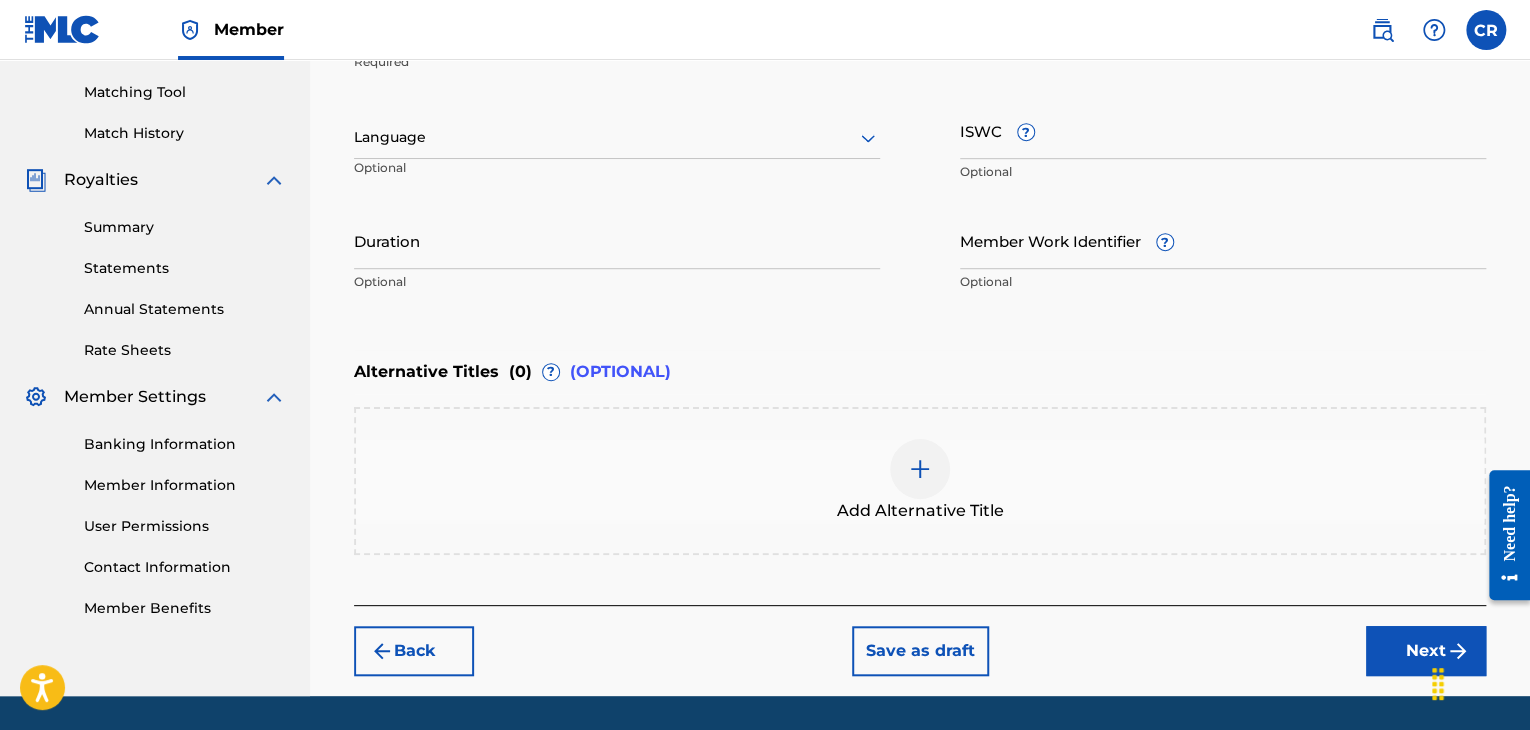 scroll, scrollTop: 115, scrollLeft: 0, axis: vertical 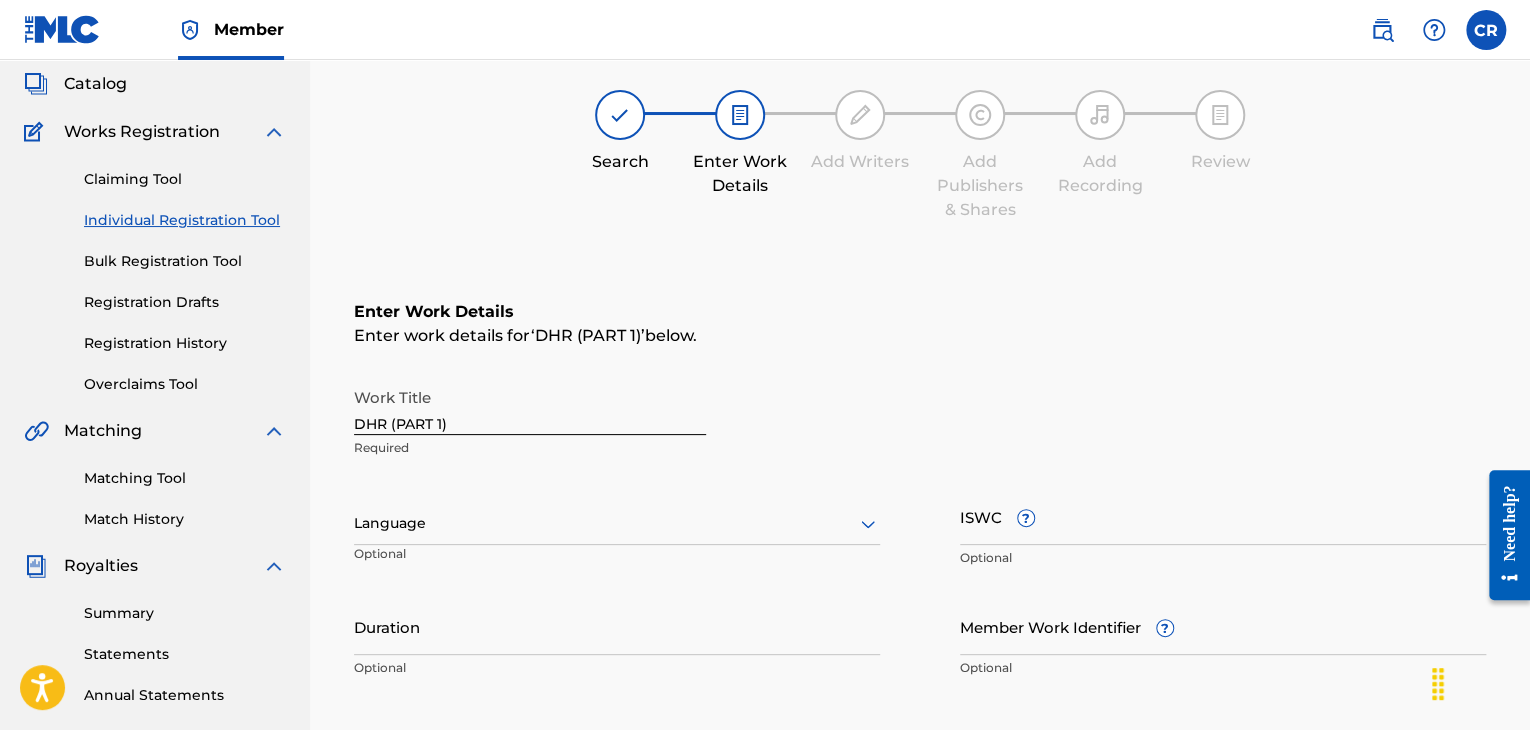 click on "Individual Registration Tool" at bounding box center [185, 220] 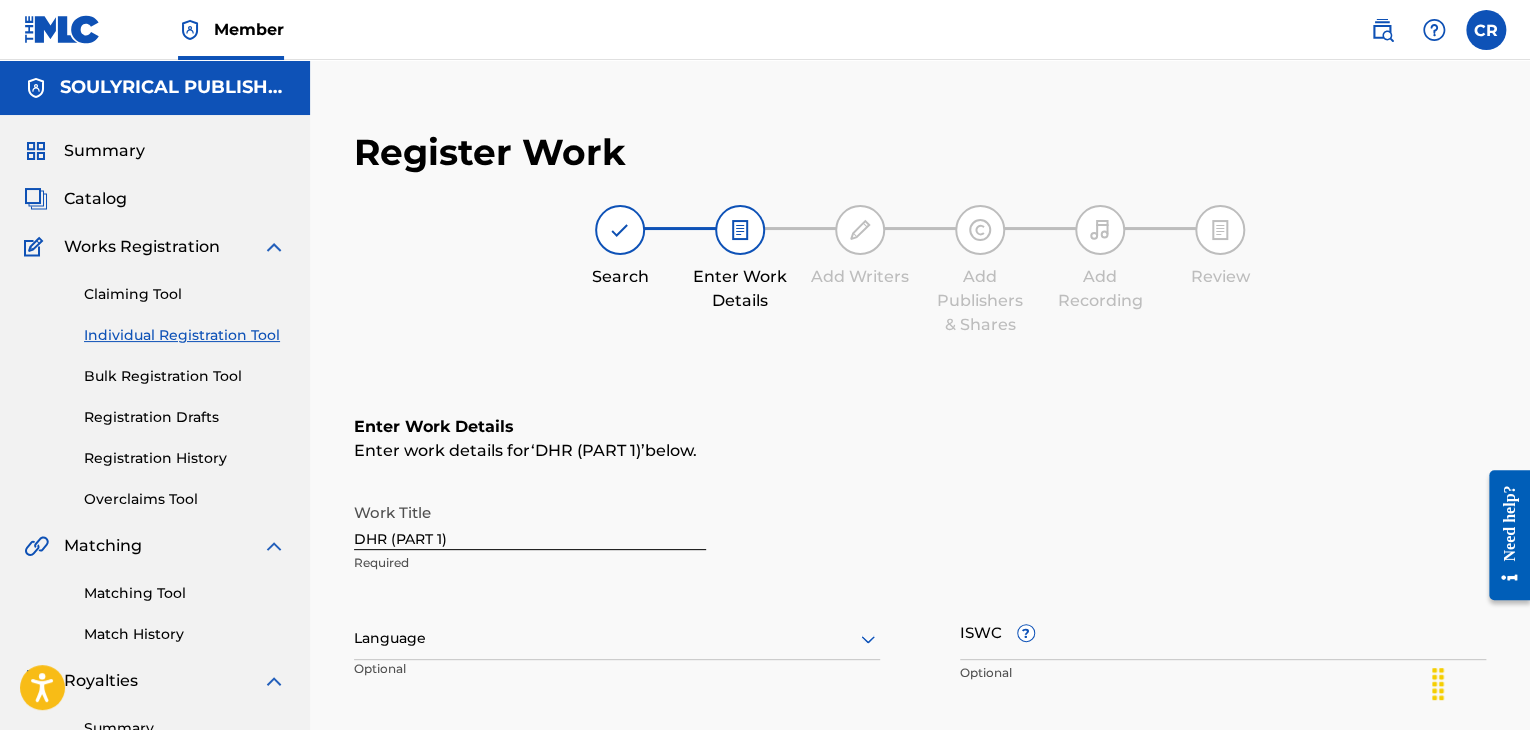 click on "Individual Registration Tool" at bounding box center [185, 335] 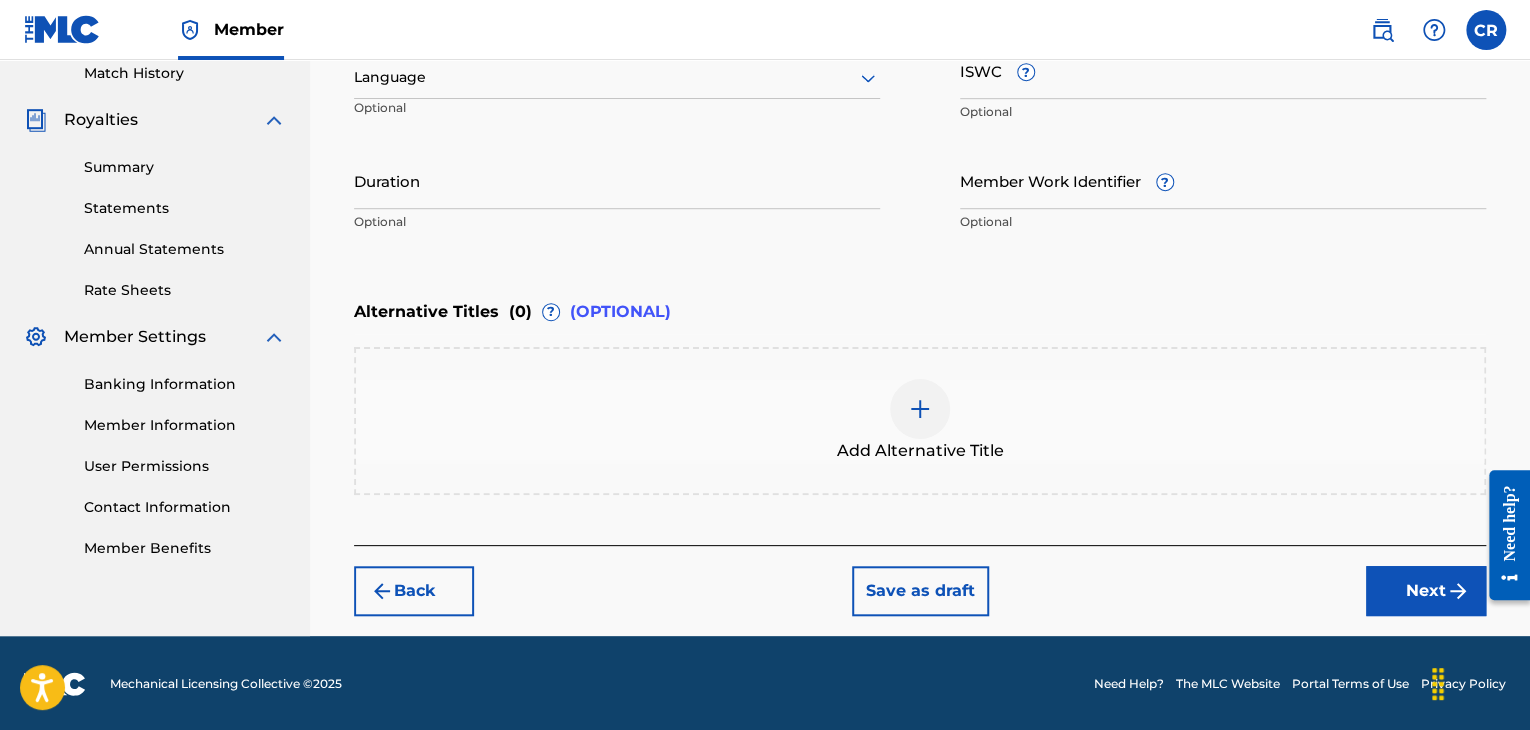 click on "Back" at bounding box center (414, 591) 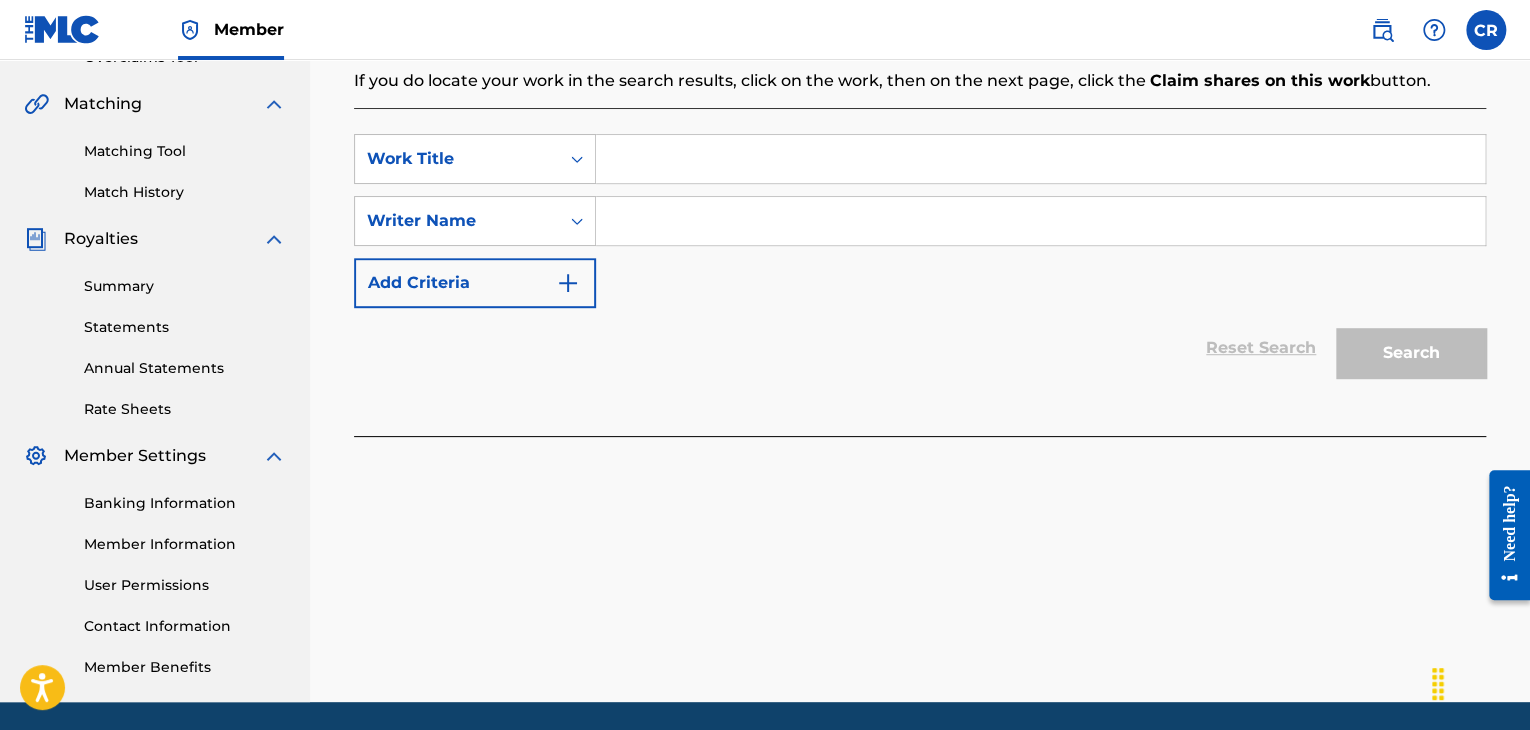 scroll, scrollTop: 410, scrollLeft: 0, axis: vertical 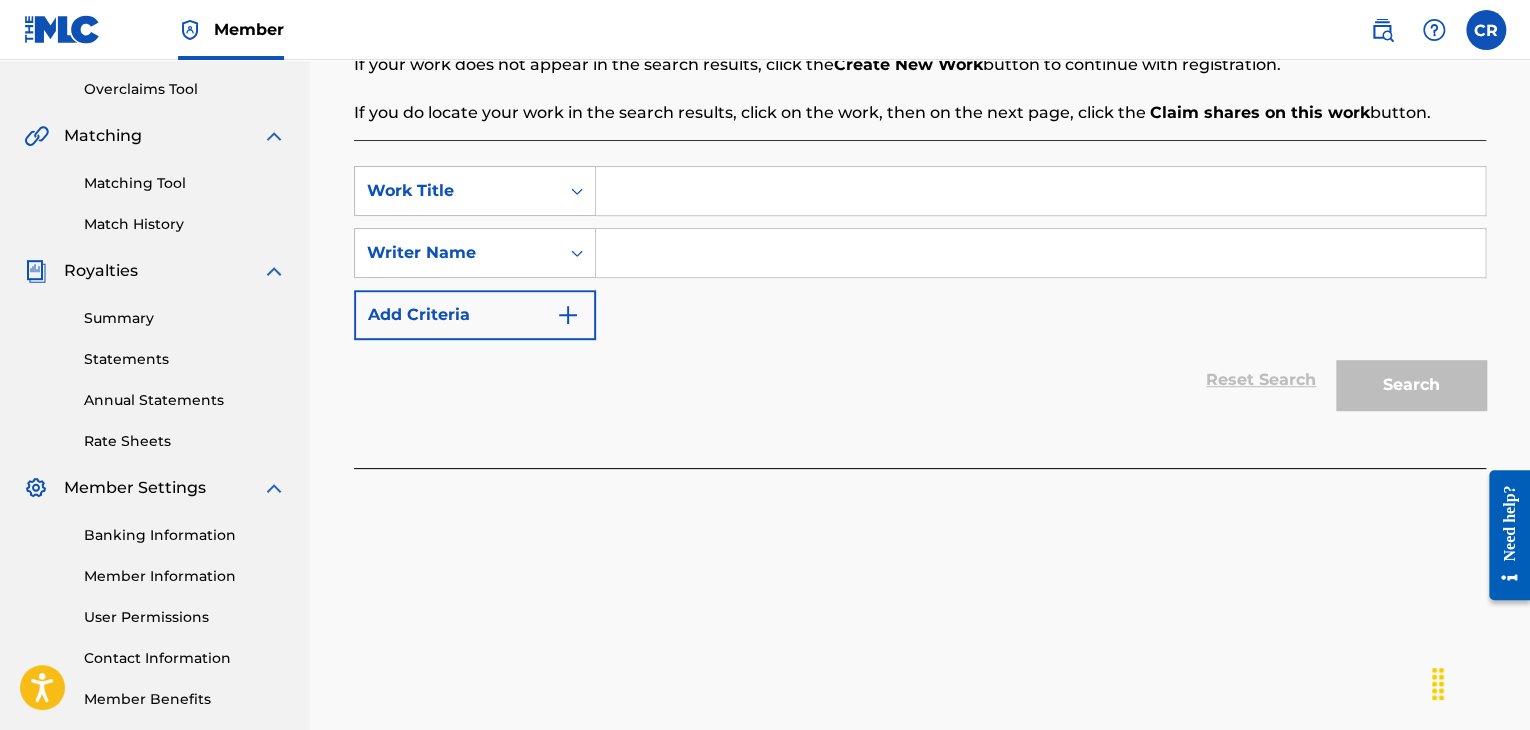 click at bounding box center [1040, 191] 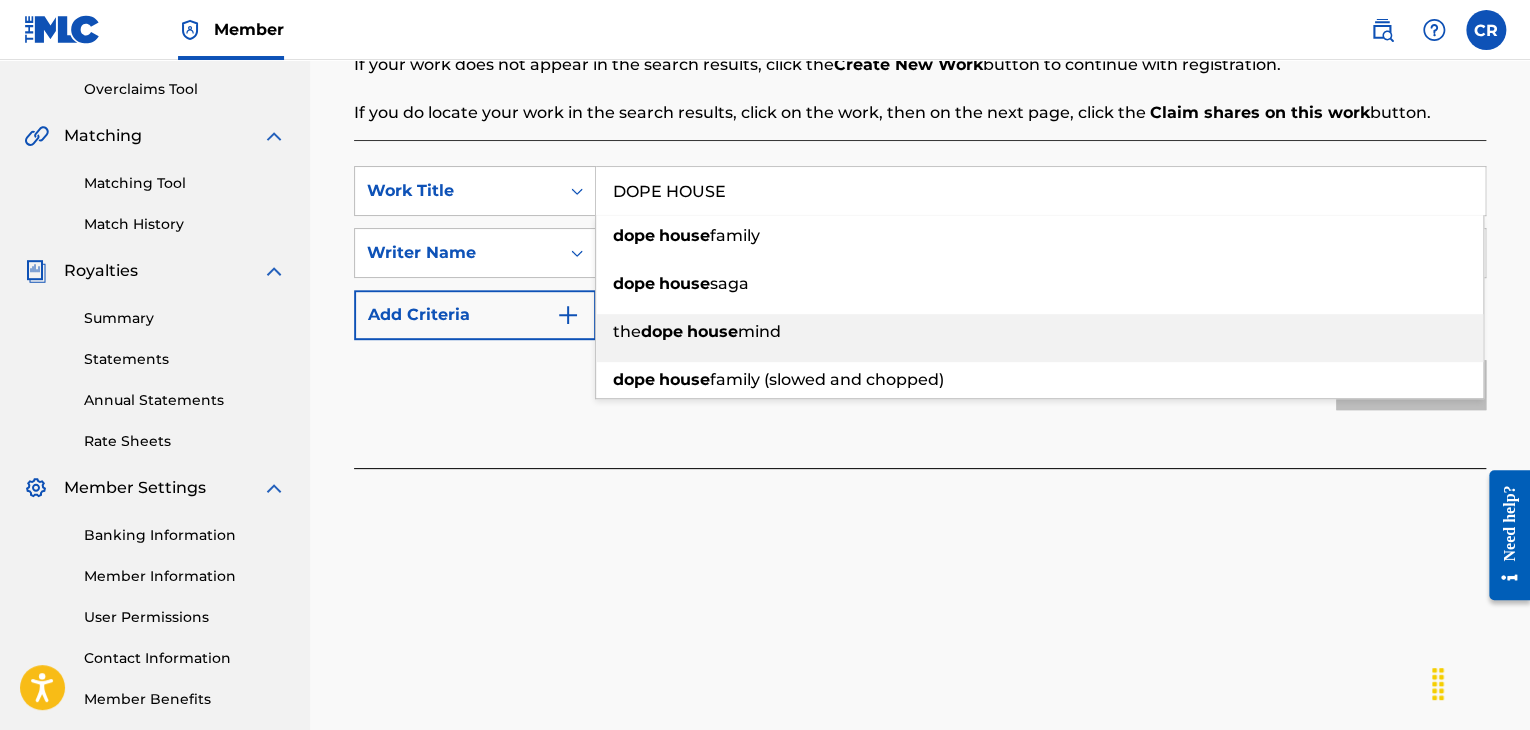 click on "the  dope   house  mind" at bounding box center [1039, 332] 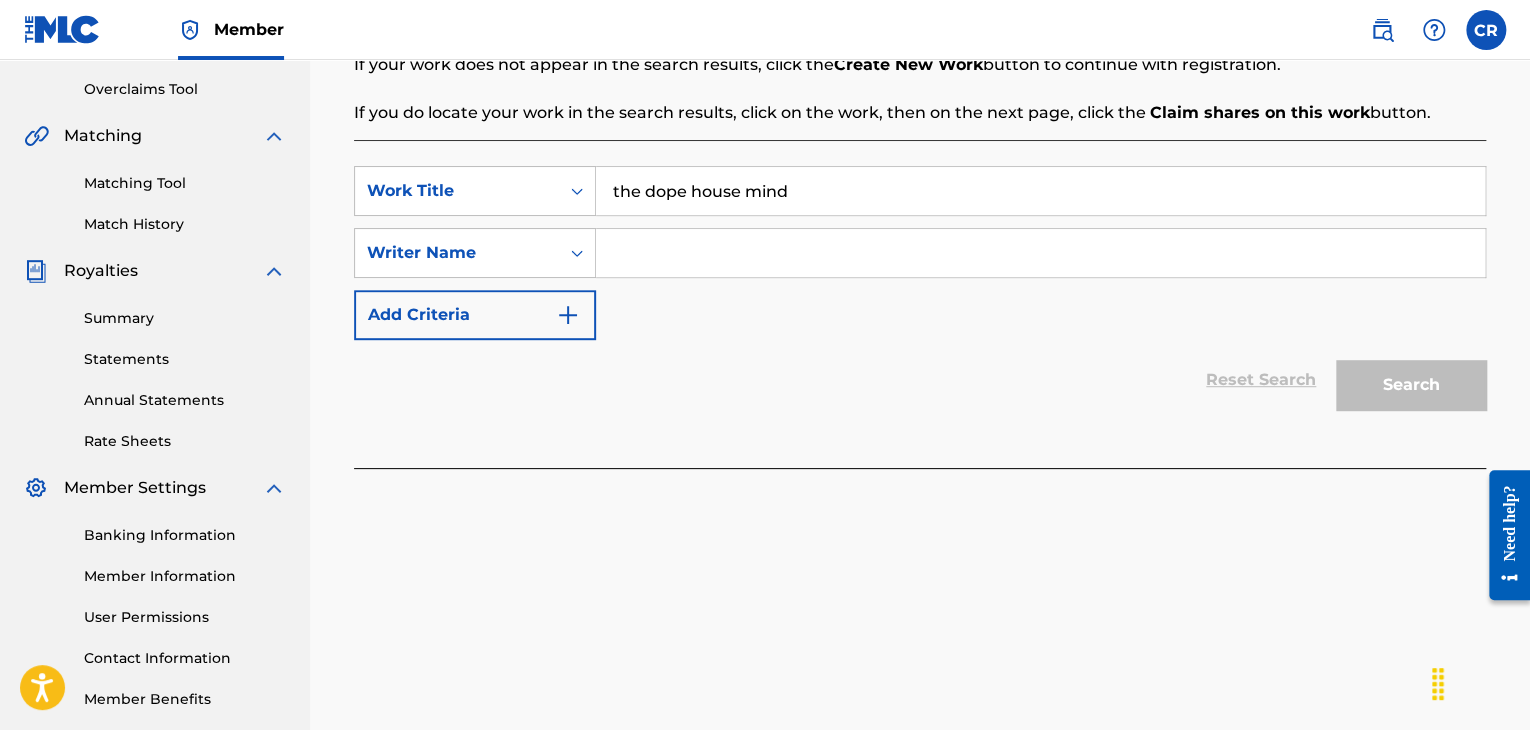 click at bounding box center (1040, 253) 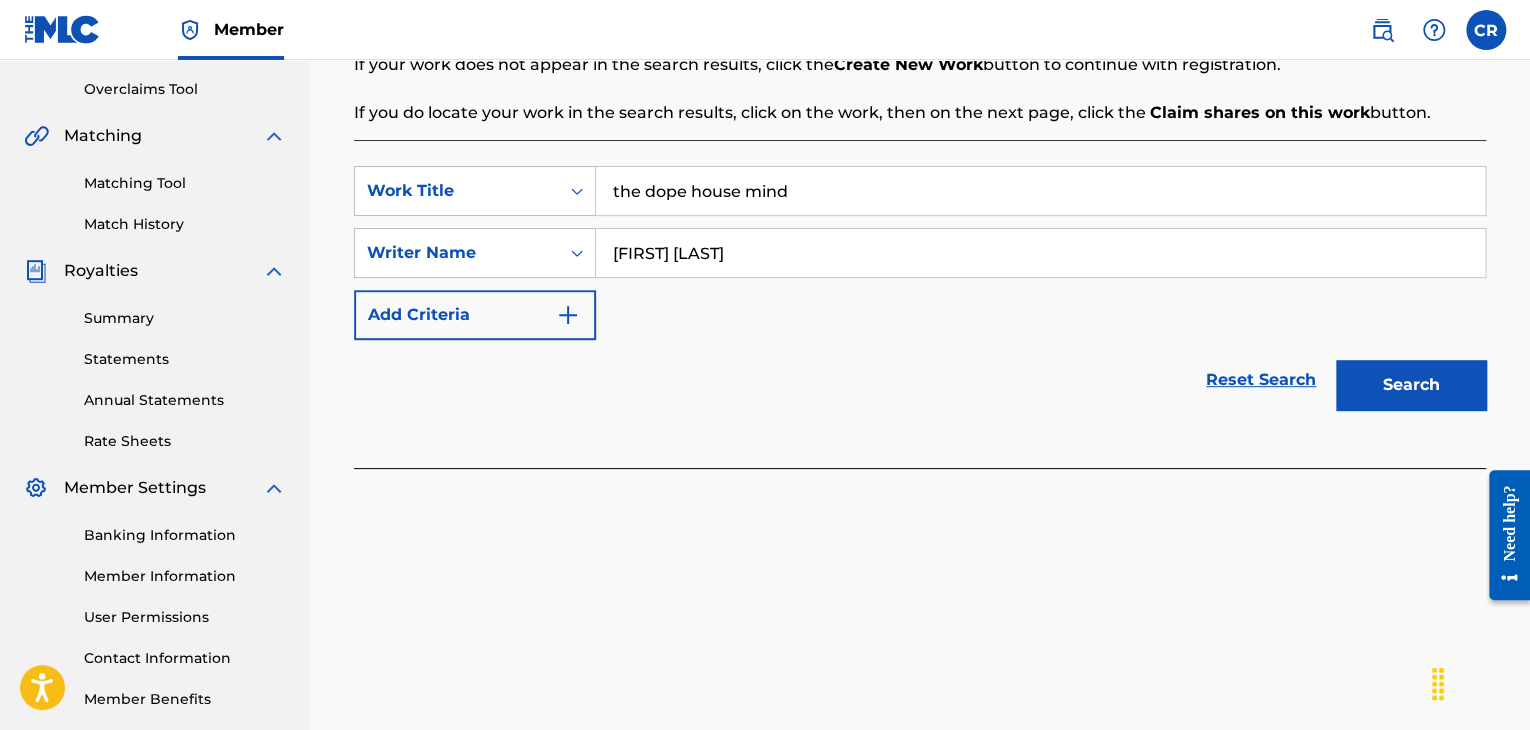 click on "Search" at bounding box center [1411, 385] 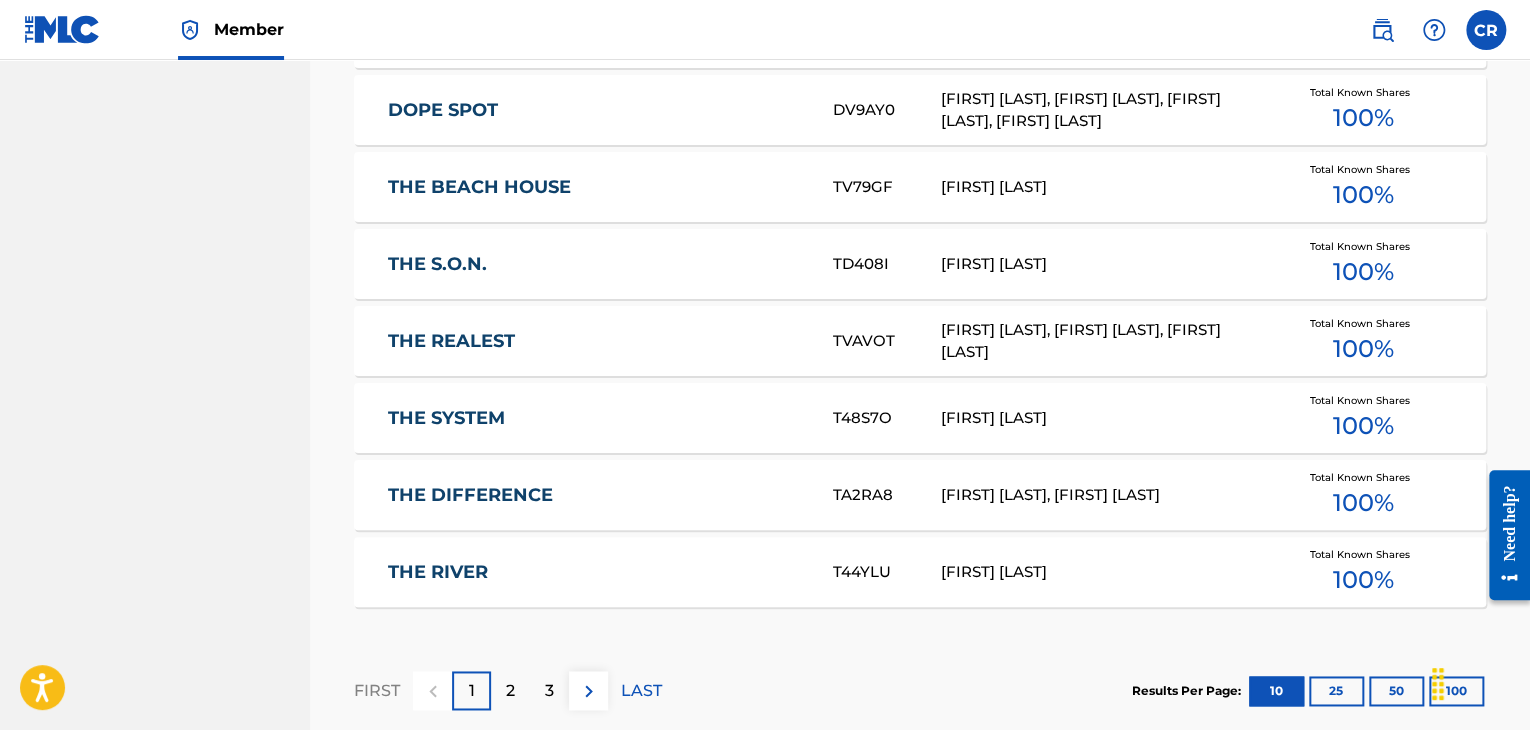 scroll, scrollTop: 1210, scrollLeft: 0, axis: vertical 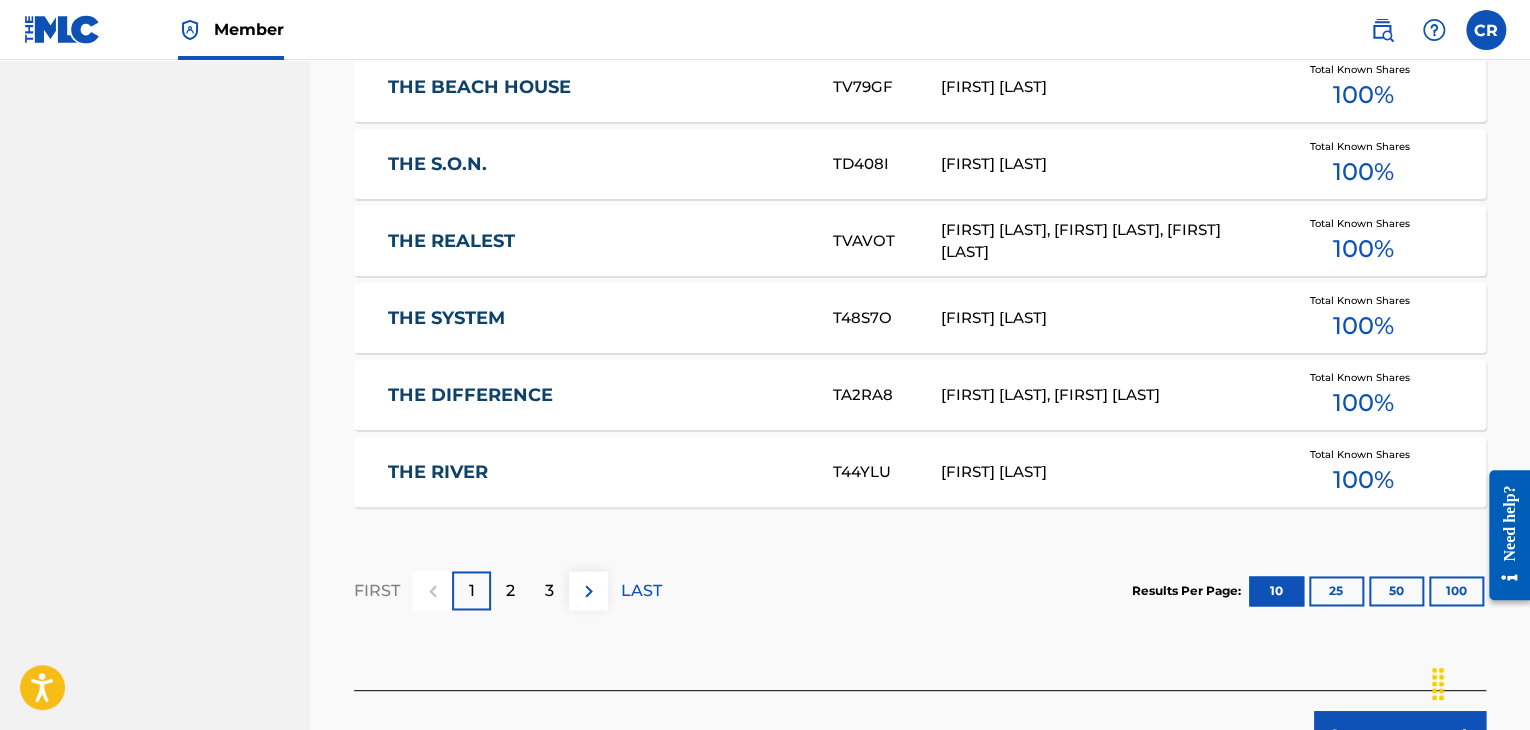 click on "2" at bounding box center (510, 590) 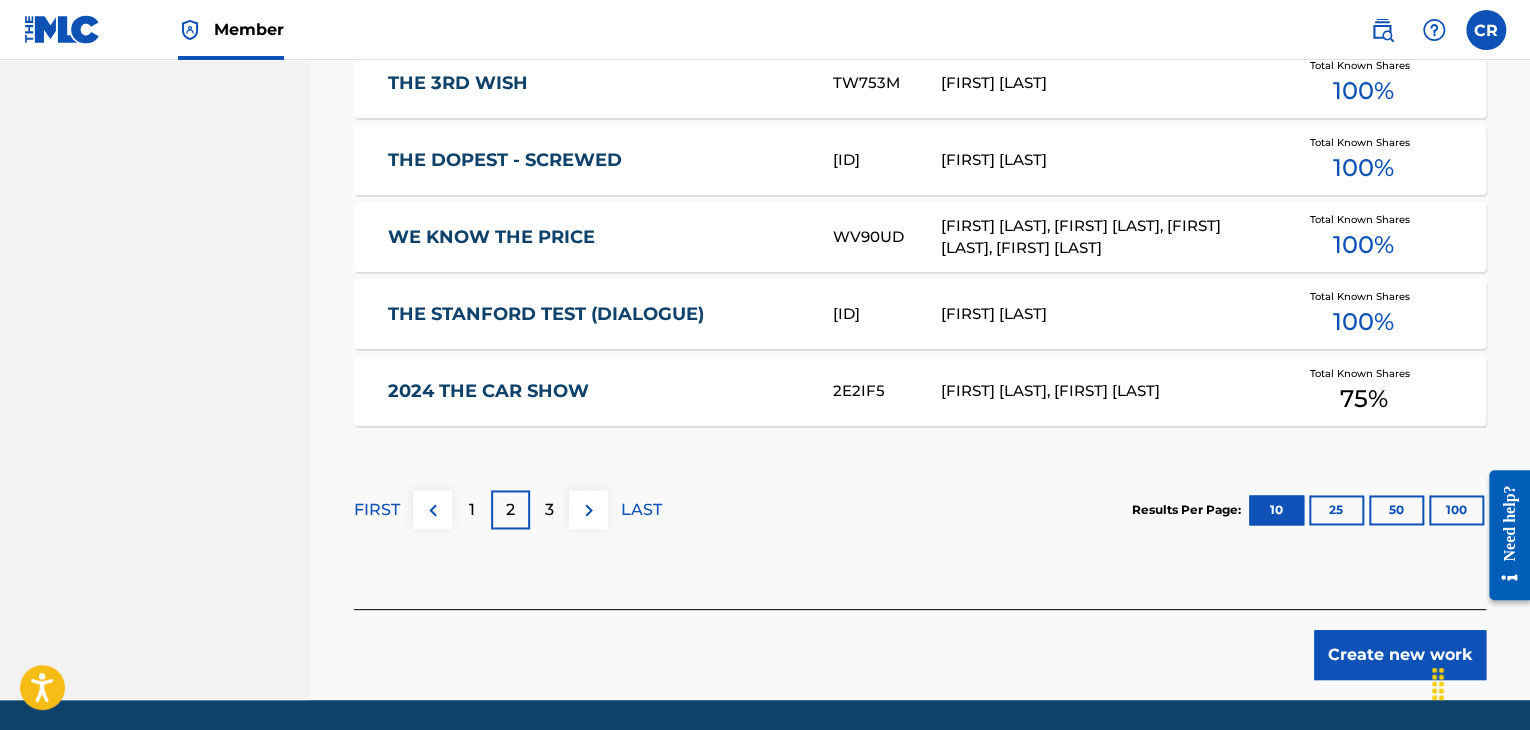 scroll, scrollTop: 1356, scrollLeft: 0, axis: vertical 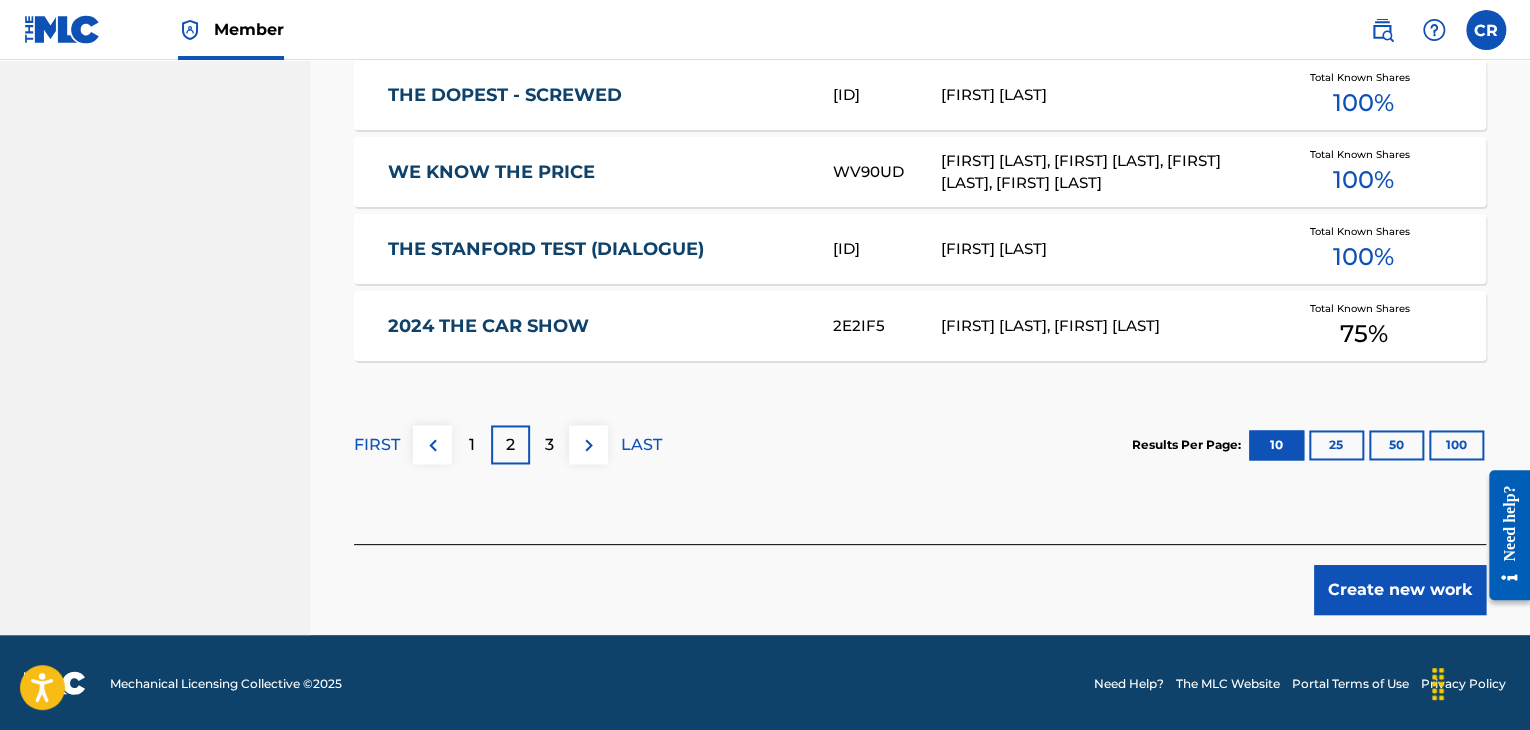 click on "3" at bounding box center [549, 444] 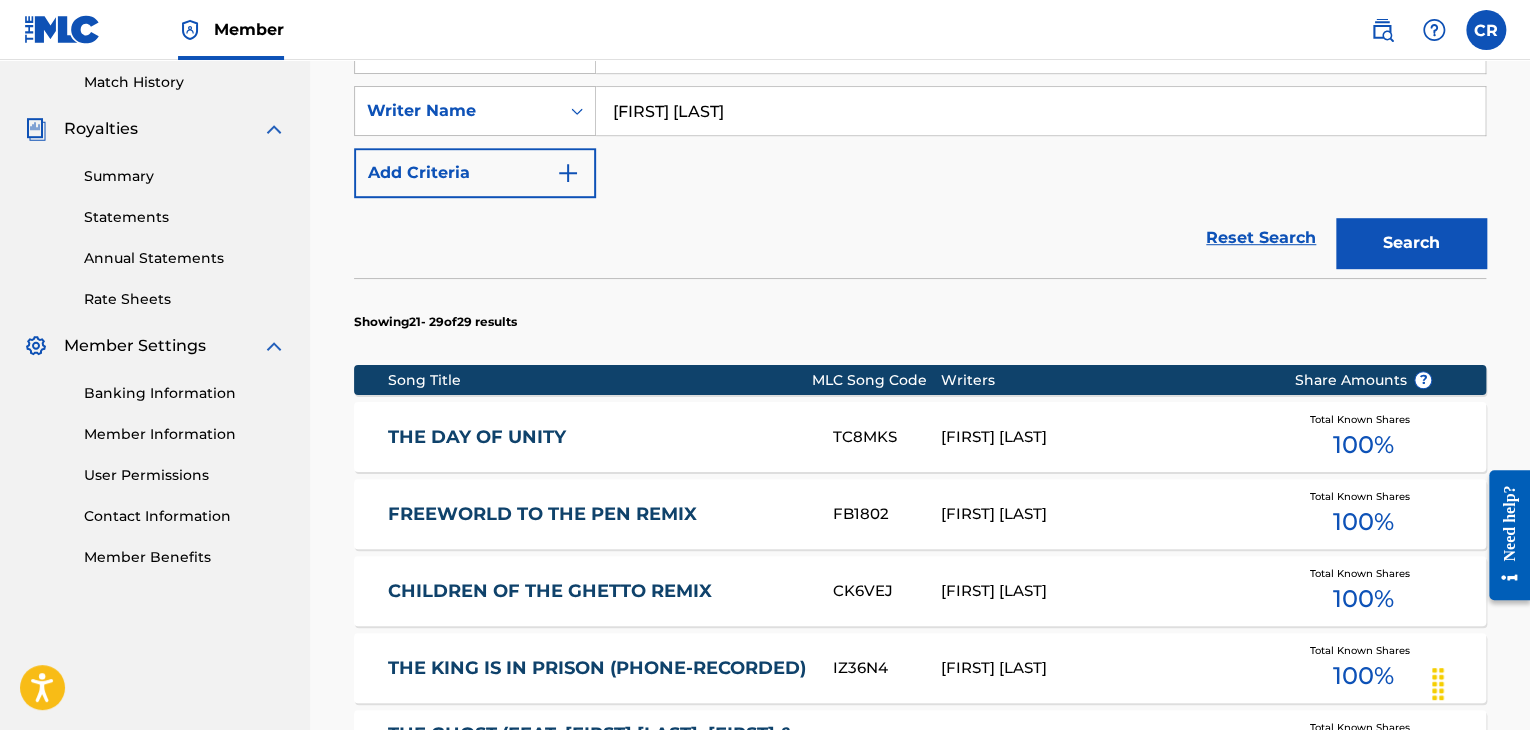 scroll, scrollTop: 380, scrollLeft: 0, axis: vertical 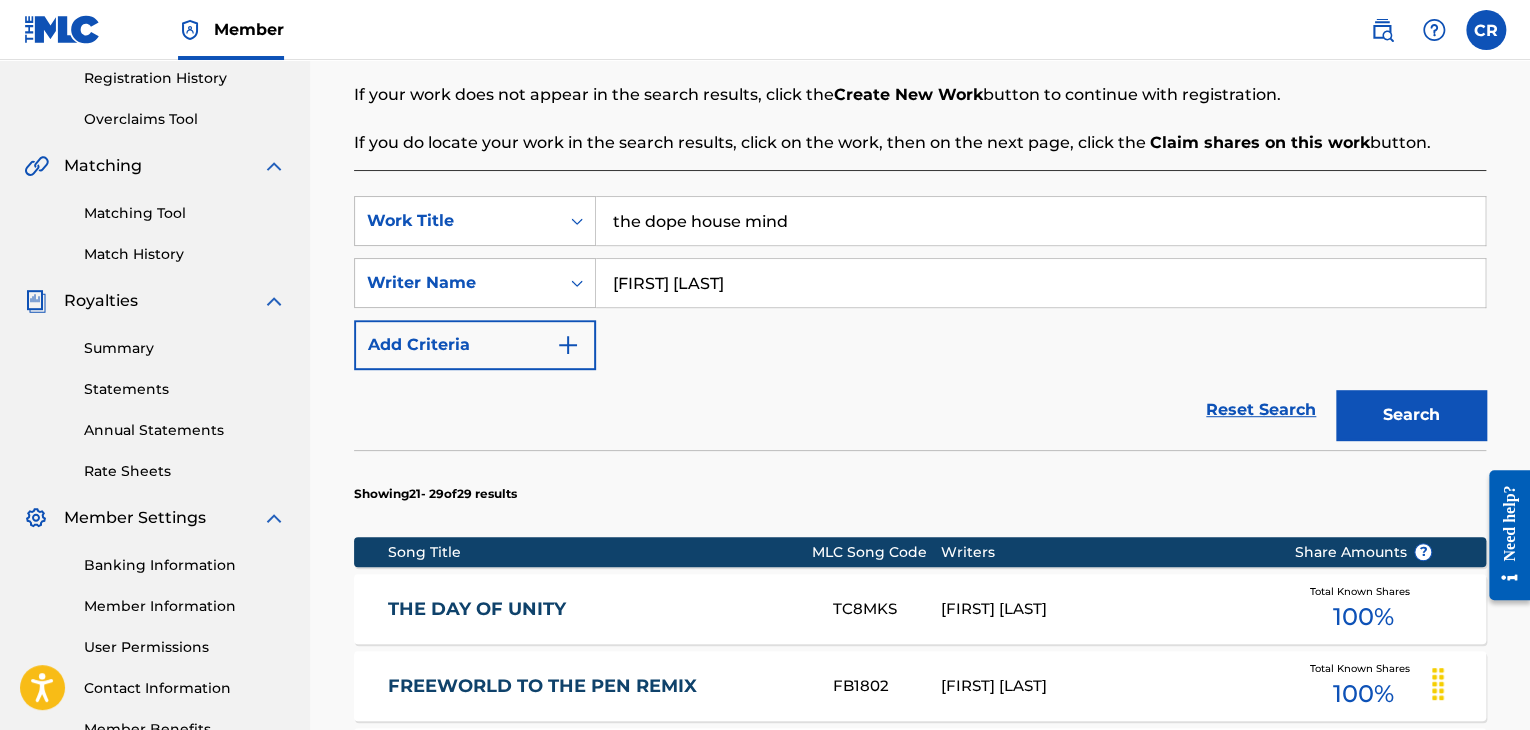 drag, startPoint x: 809, startPoint y: 221, endPoint x: 398, endPoint y: 180, distance: 413.03995 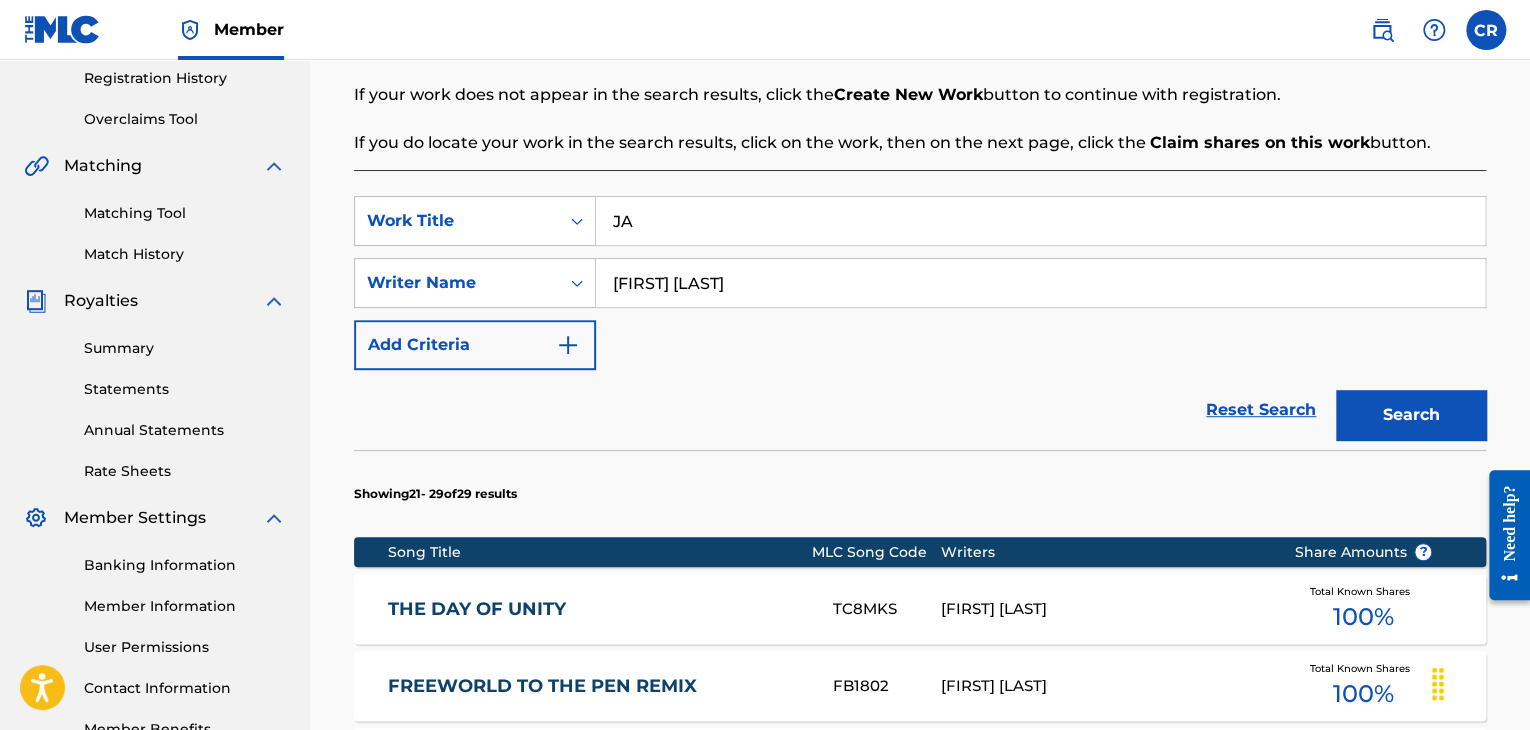 type on "J" 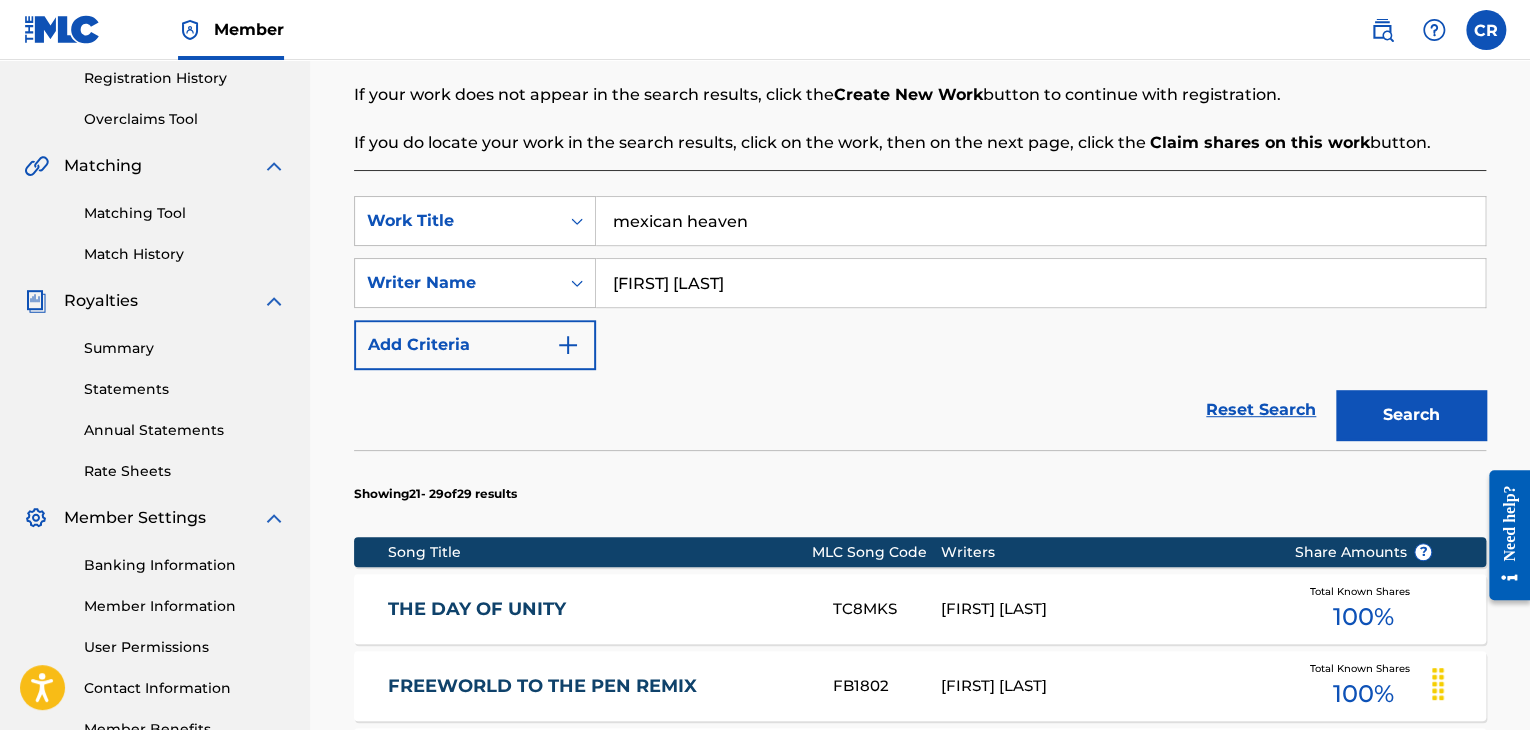 type on "mexican heaven" 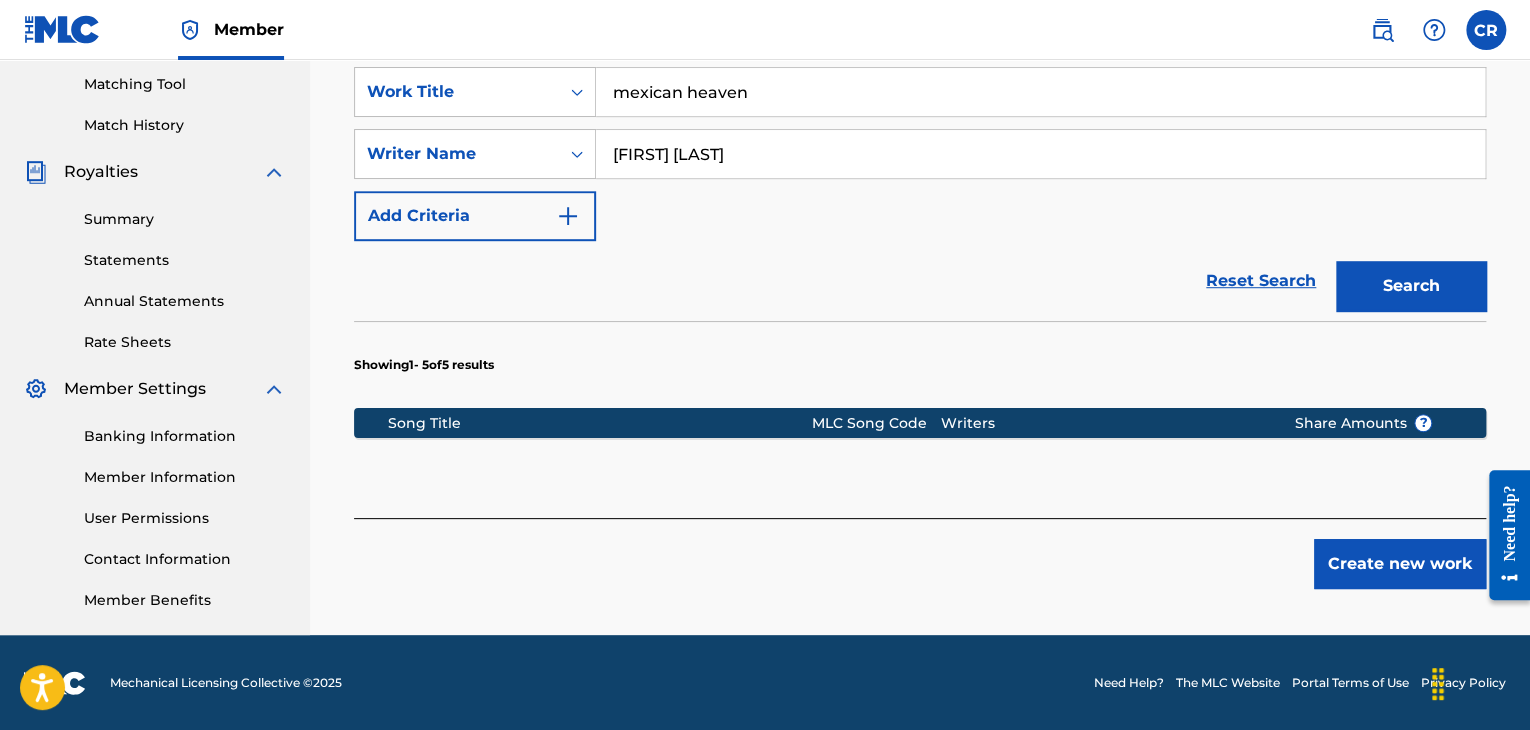 scroll, scrollTop: 510, scrollLeft: 0, axis: vertical 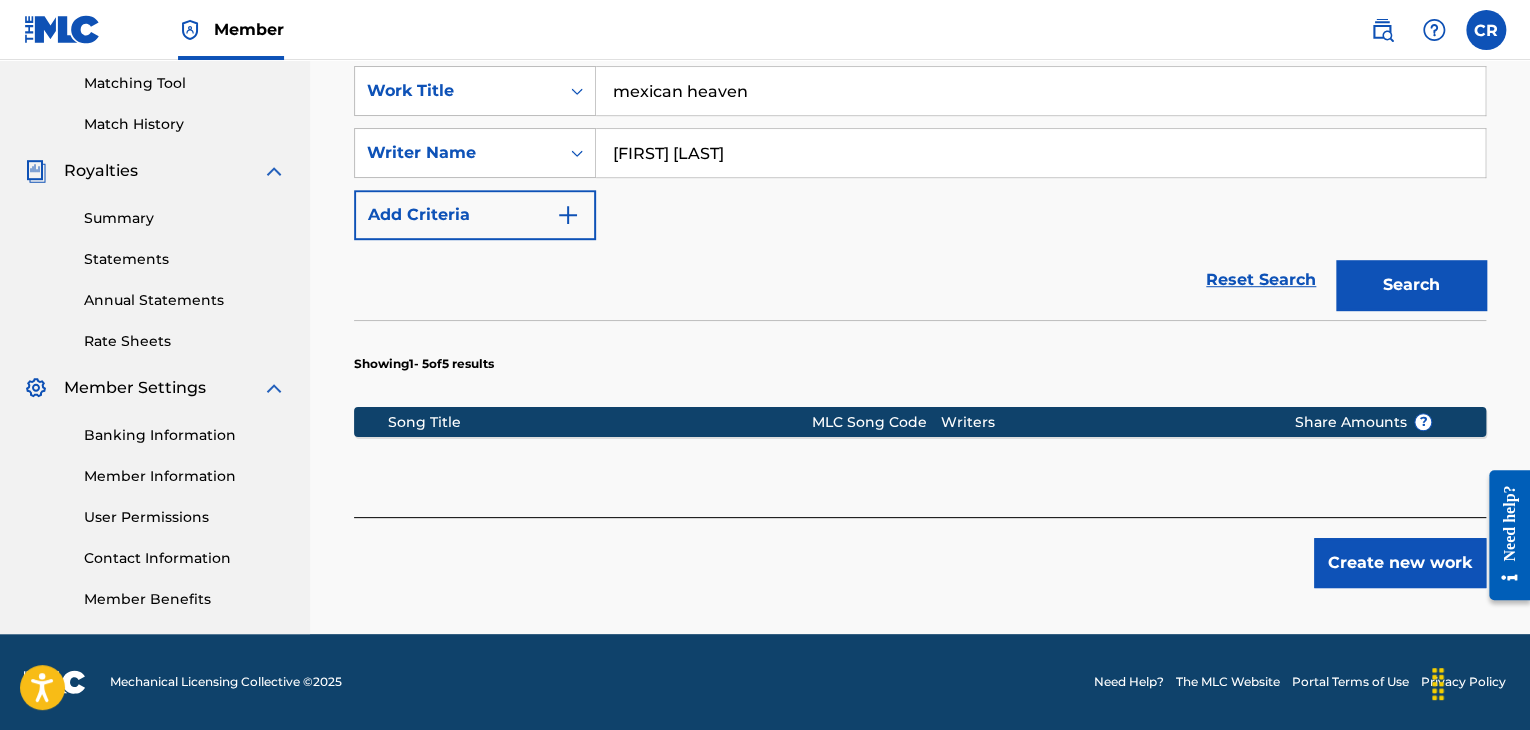 click on "Search" at bounding box center [1411, 285] 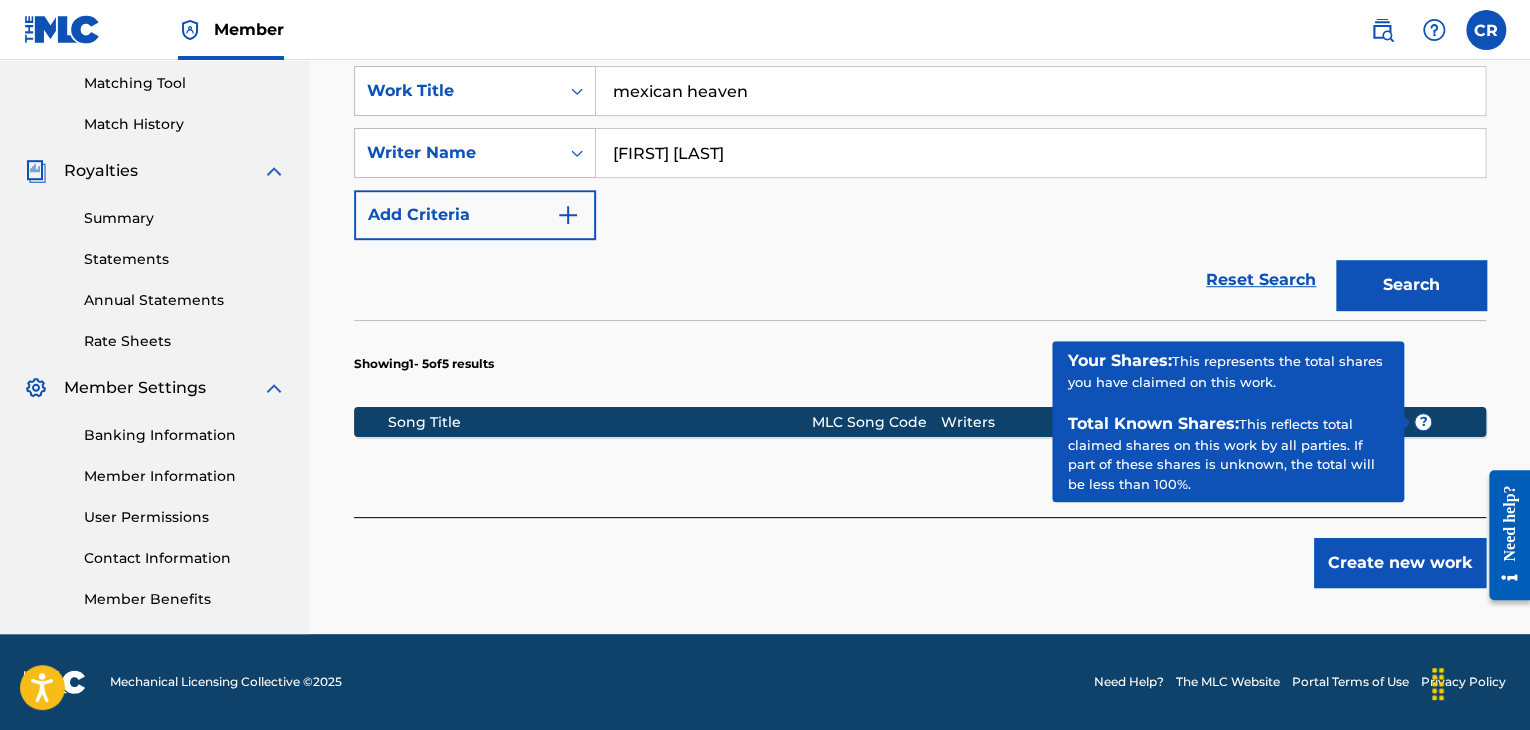 click on "?" at bounding box center (1423, 422) 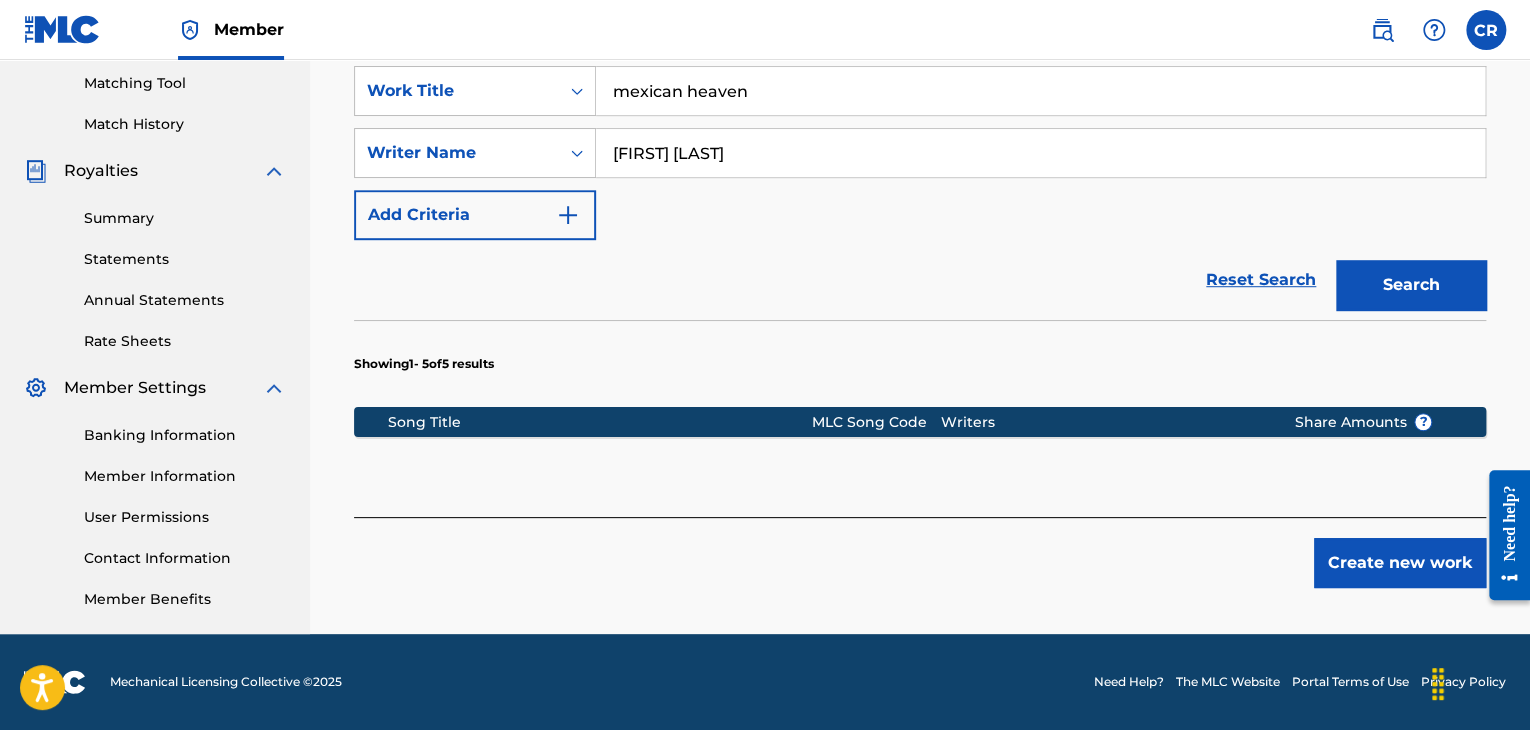 click on "Reset Search" at bounding box center [1261, 280] 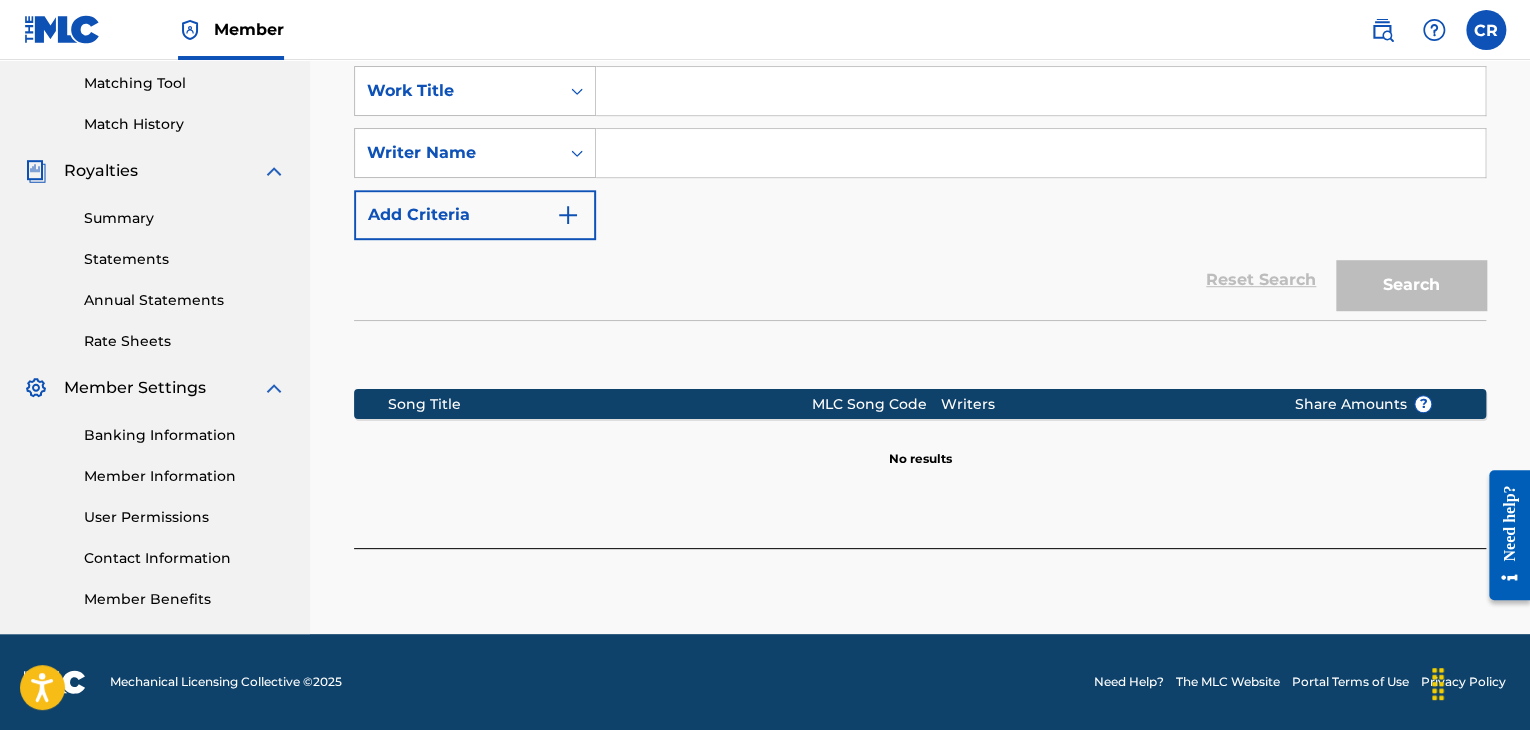click at bounding box center (1040, 91) 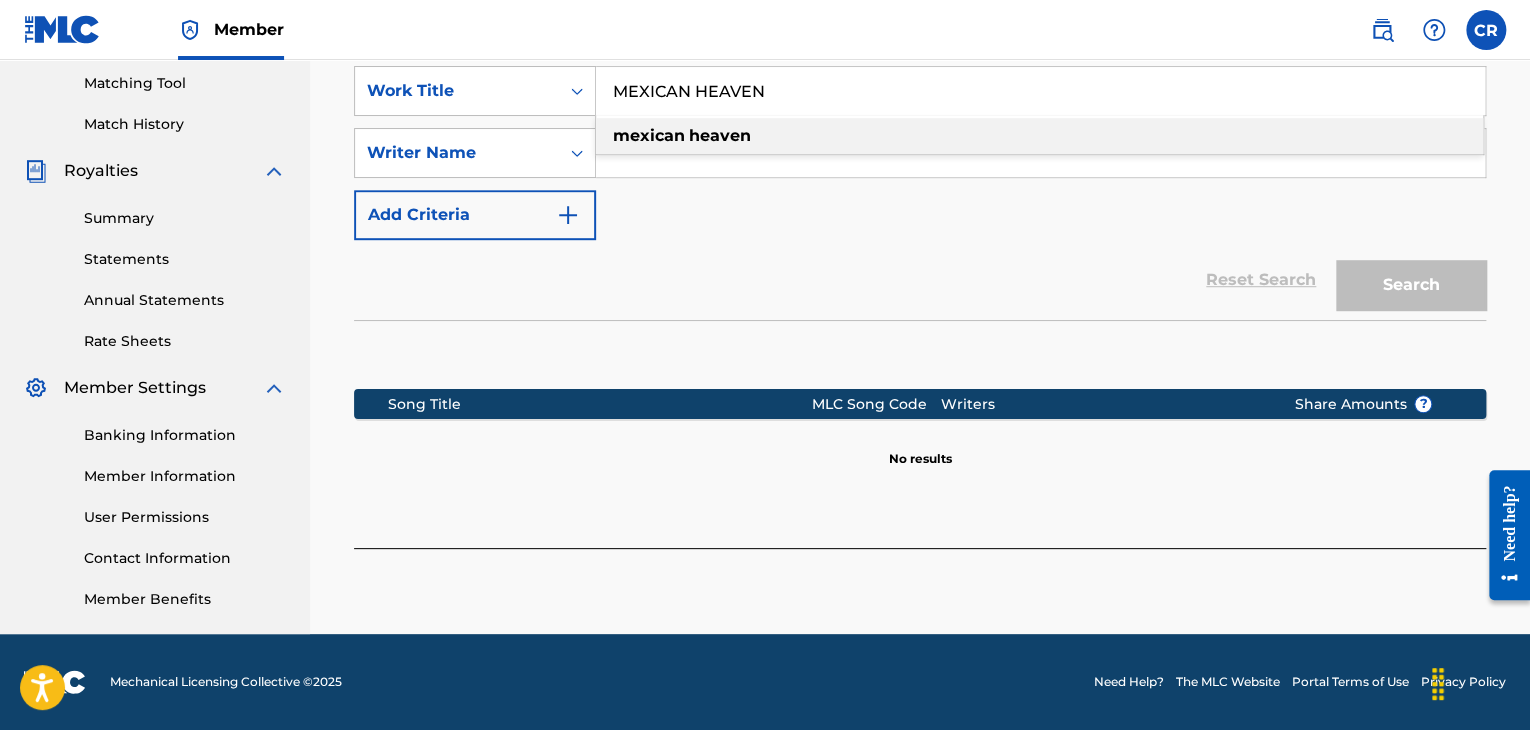type on "MEXICAN HEAVEN" 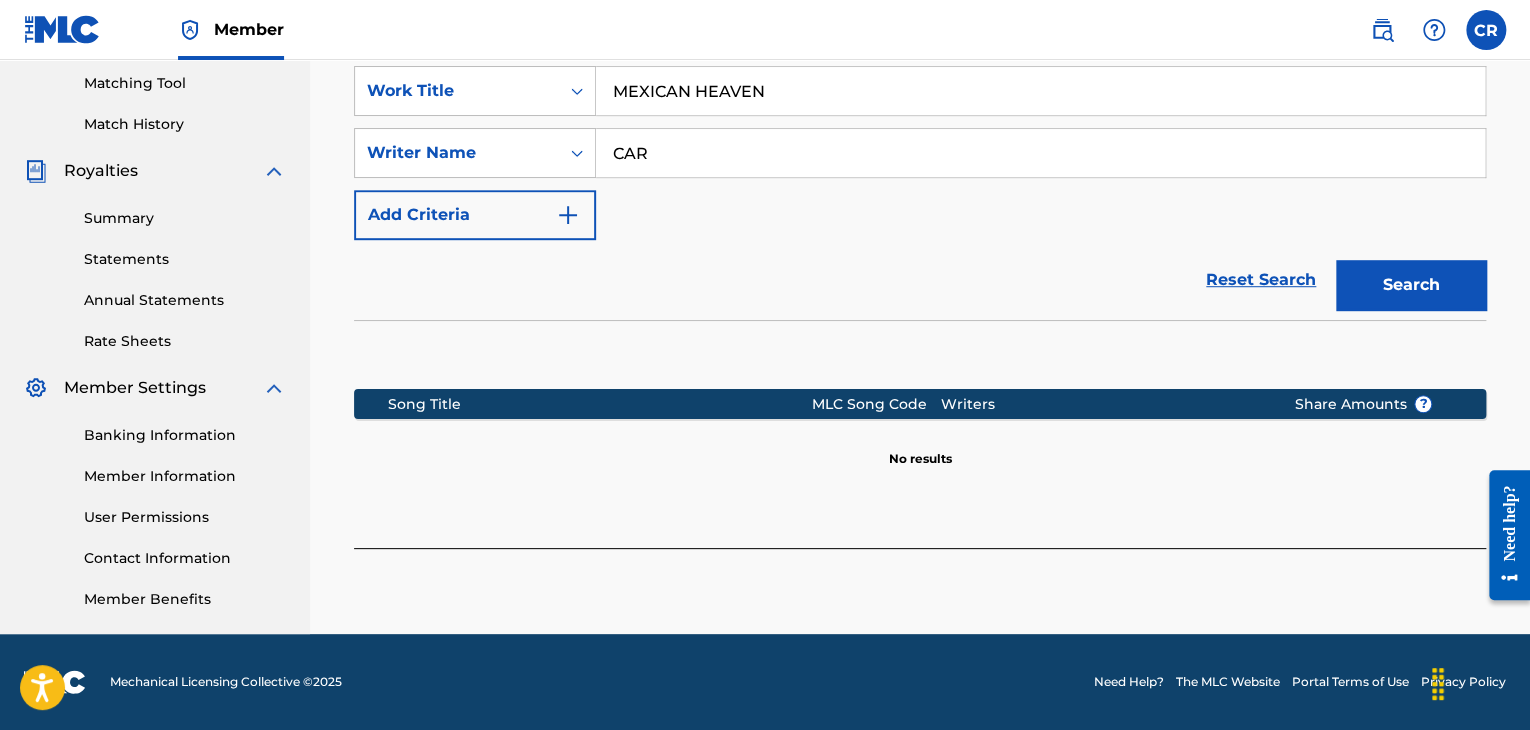 type on "[FIRST] [LAST]" 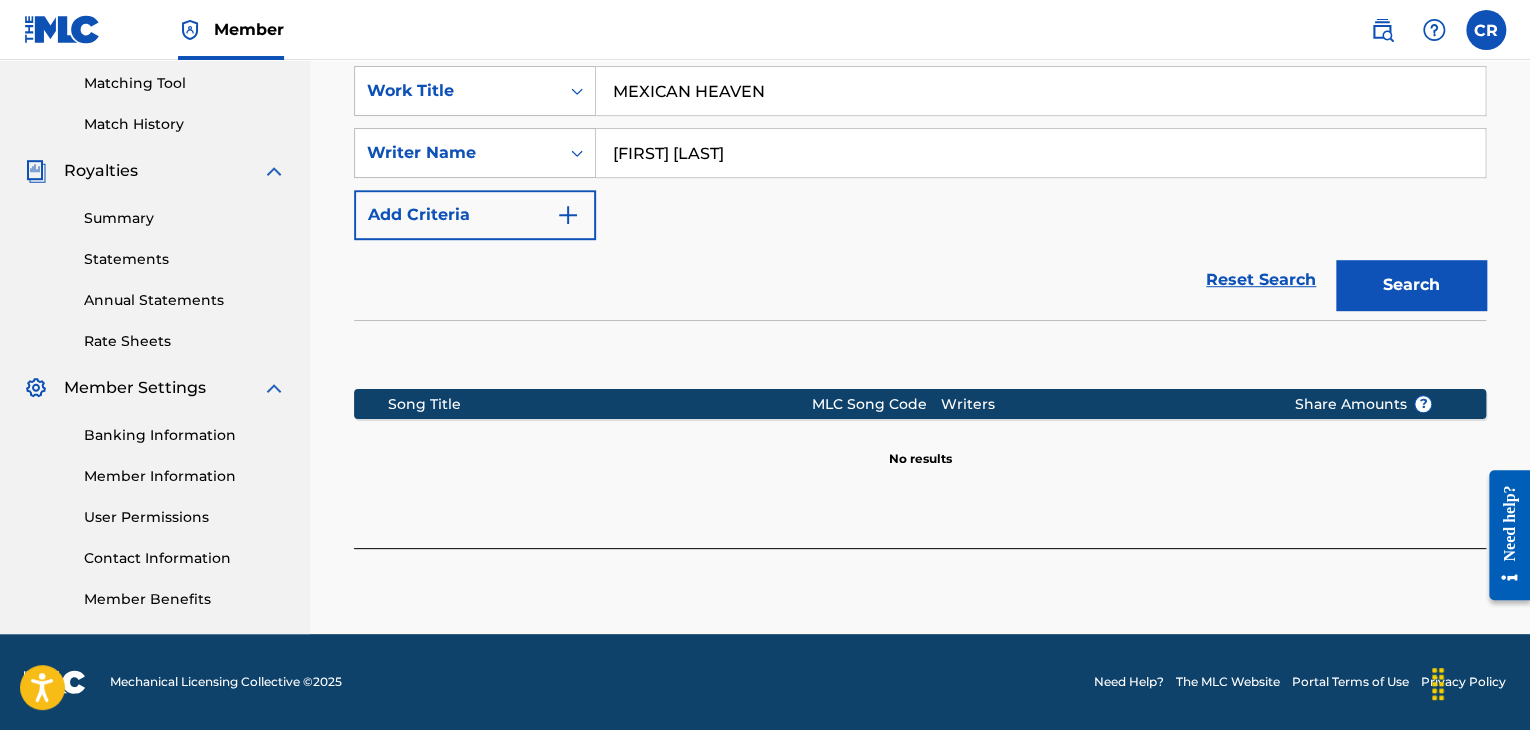 click on "Search" at bounding box center (1411, 285) 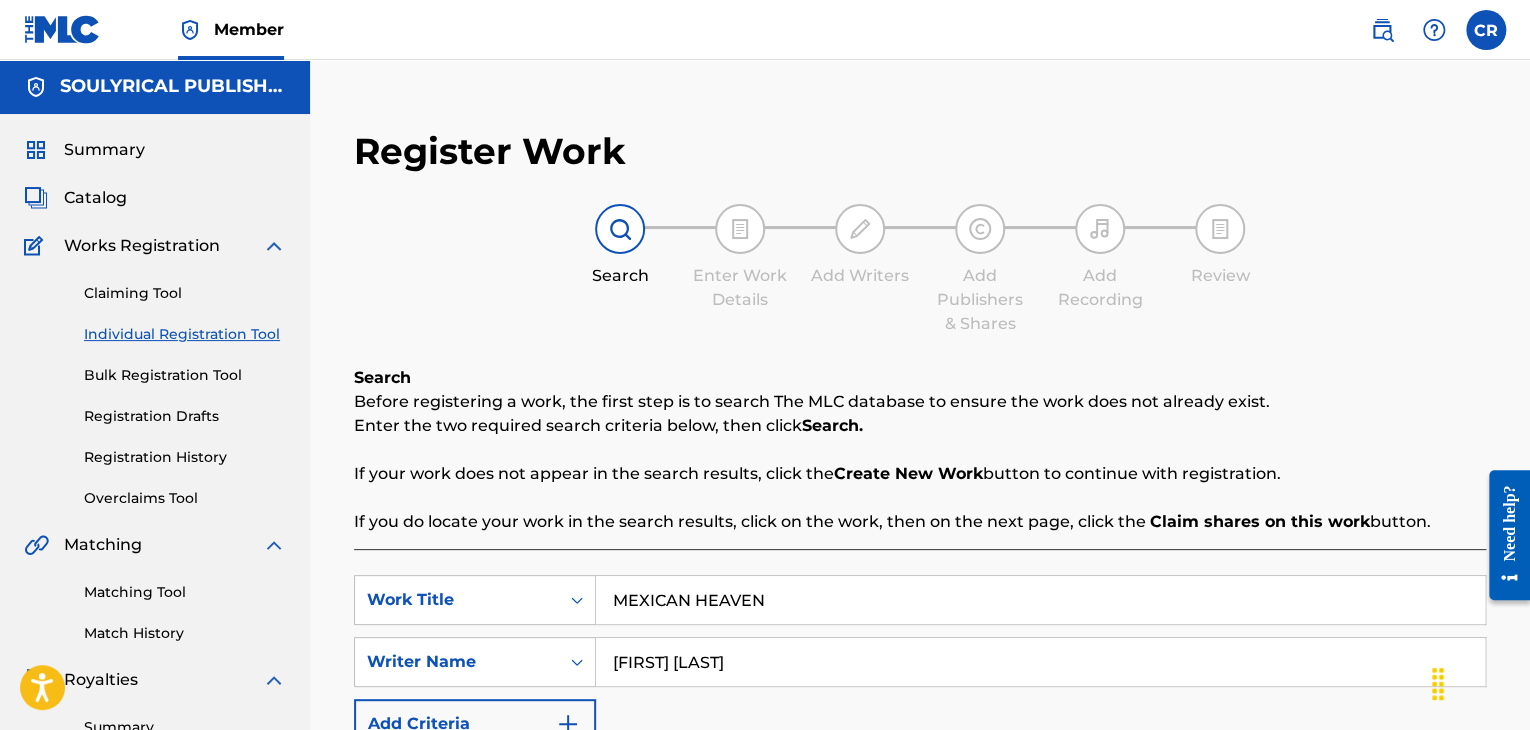 scroll, scrollTop: 0, scrollLeft: 0, axis: both 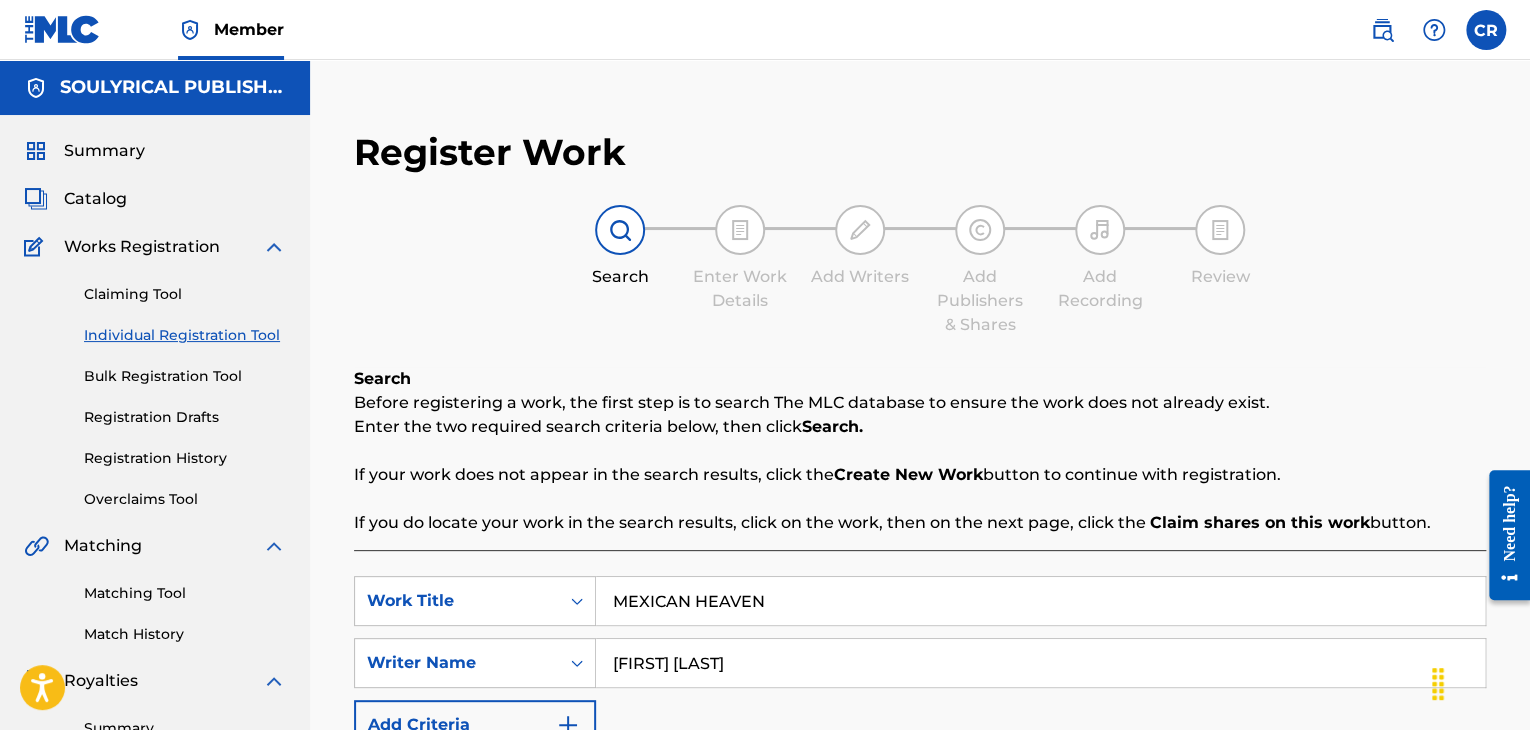 drag, startPoint x: 764, startPoint y: 600, endPoint x: 352, endPoint y: 569, distance: 413.1646 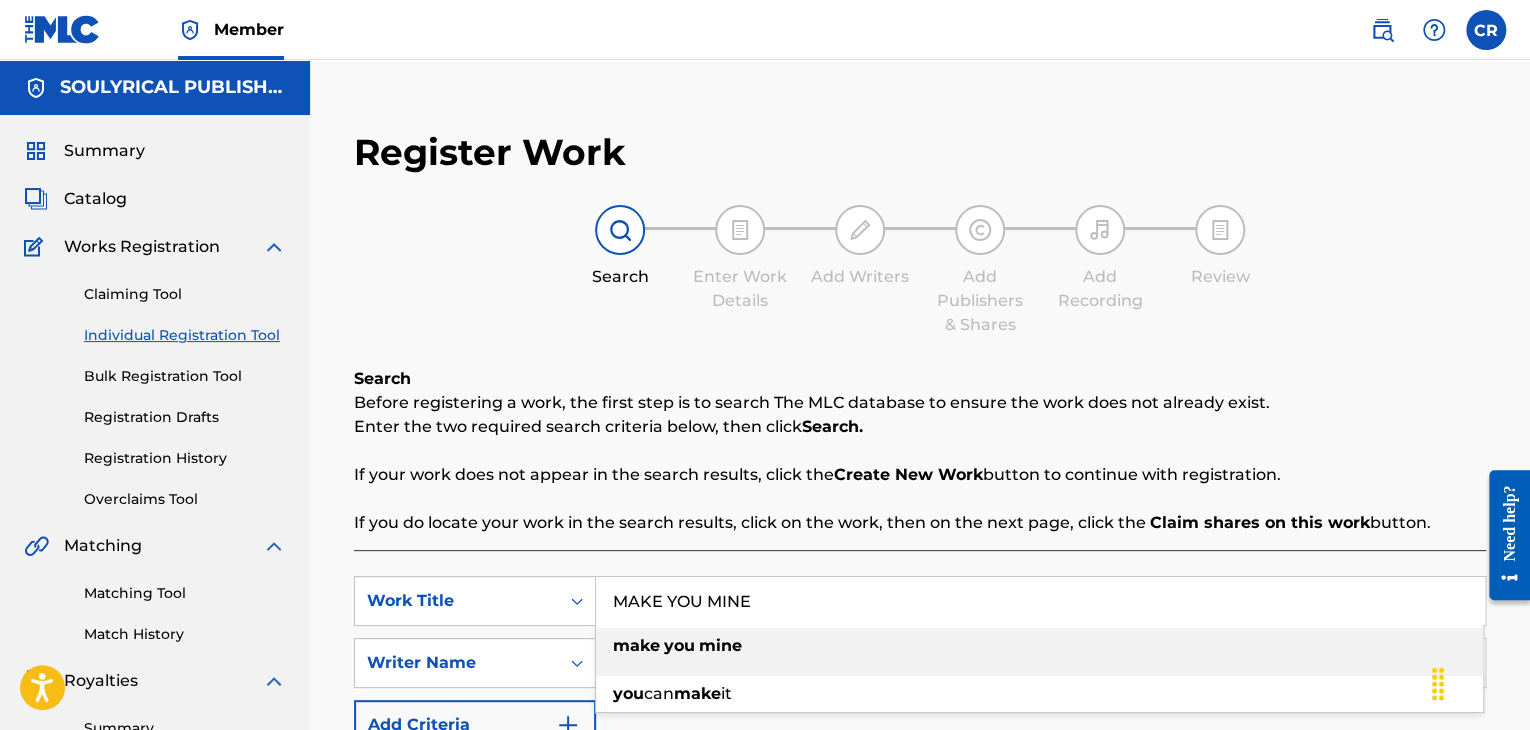 type on "MAKE YOU MINE" 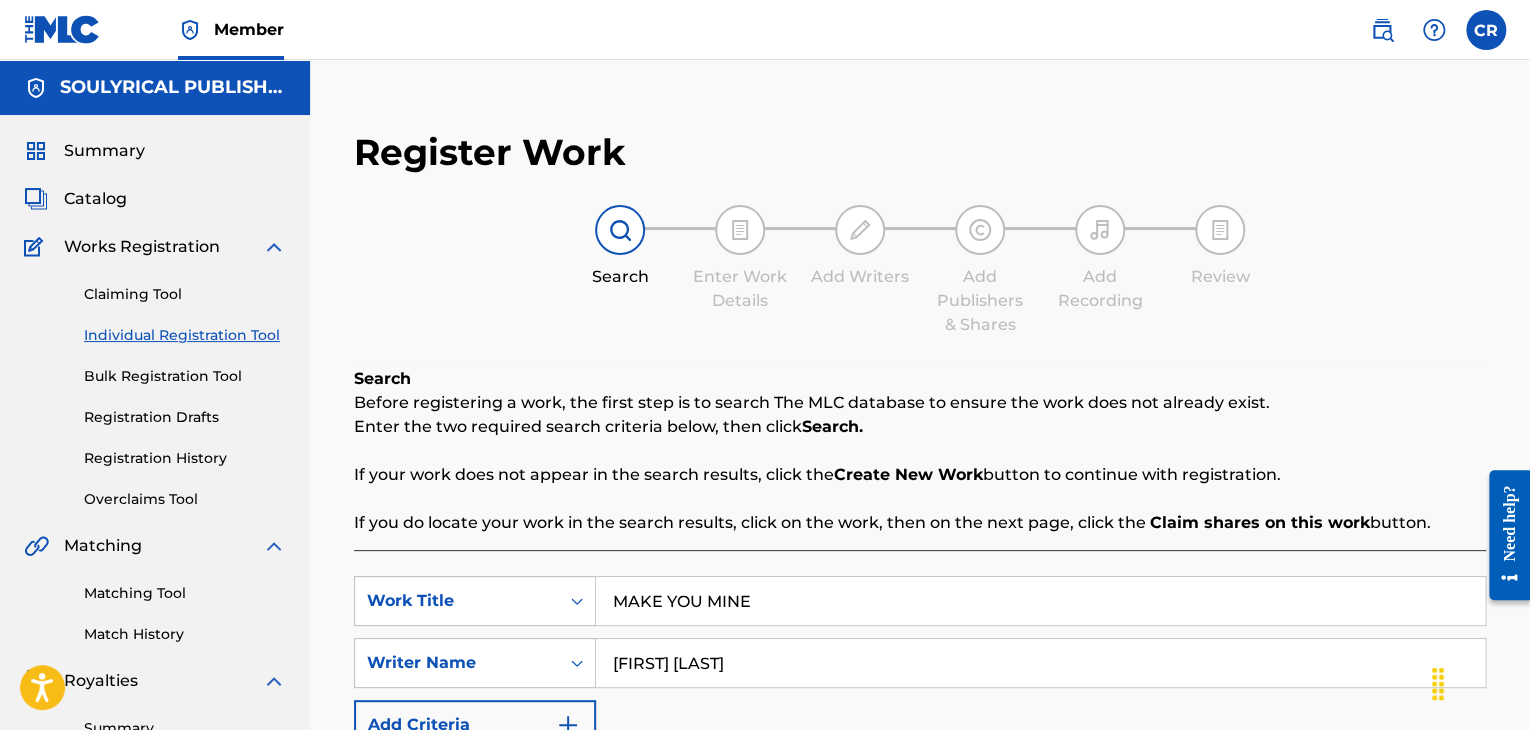 type on "[FIRST] [LAST]" 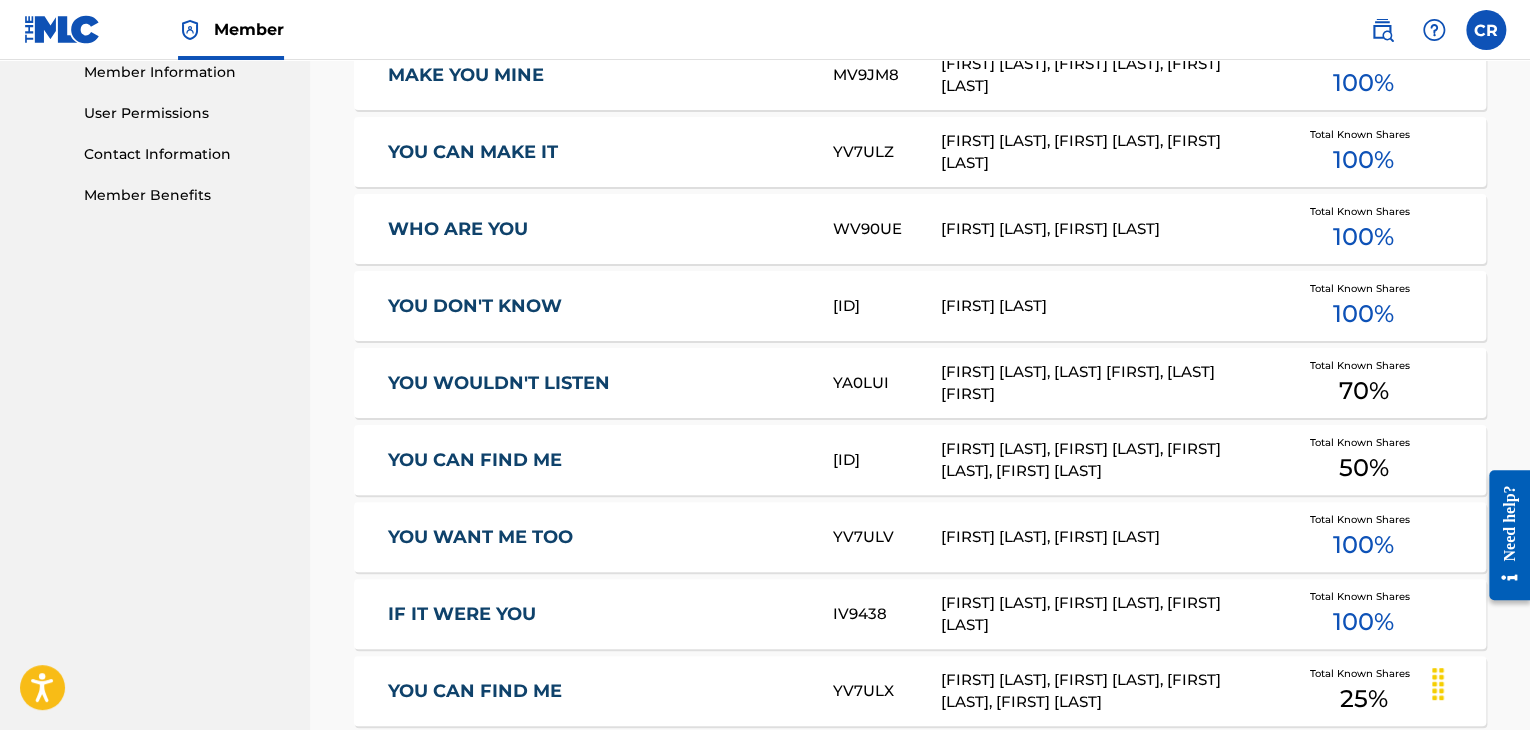 scroll, scrollTop: 1000, scrollLeft: 0, axis: vertical 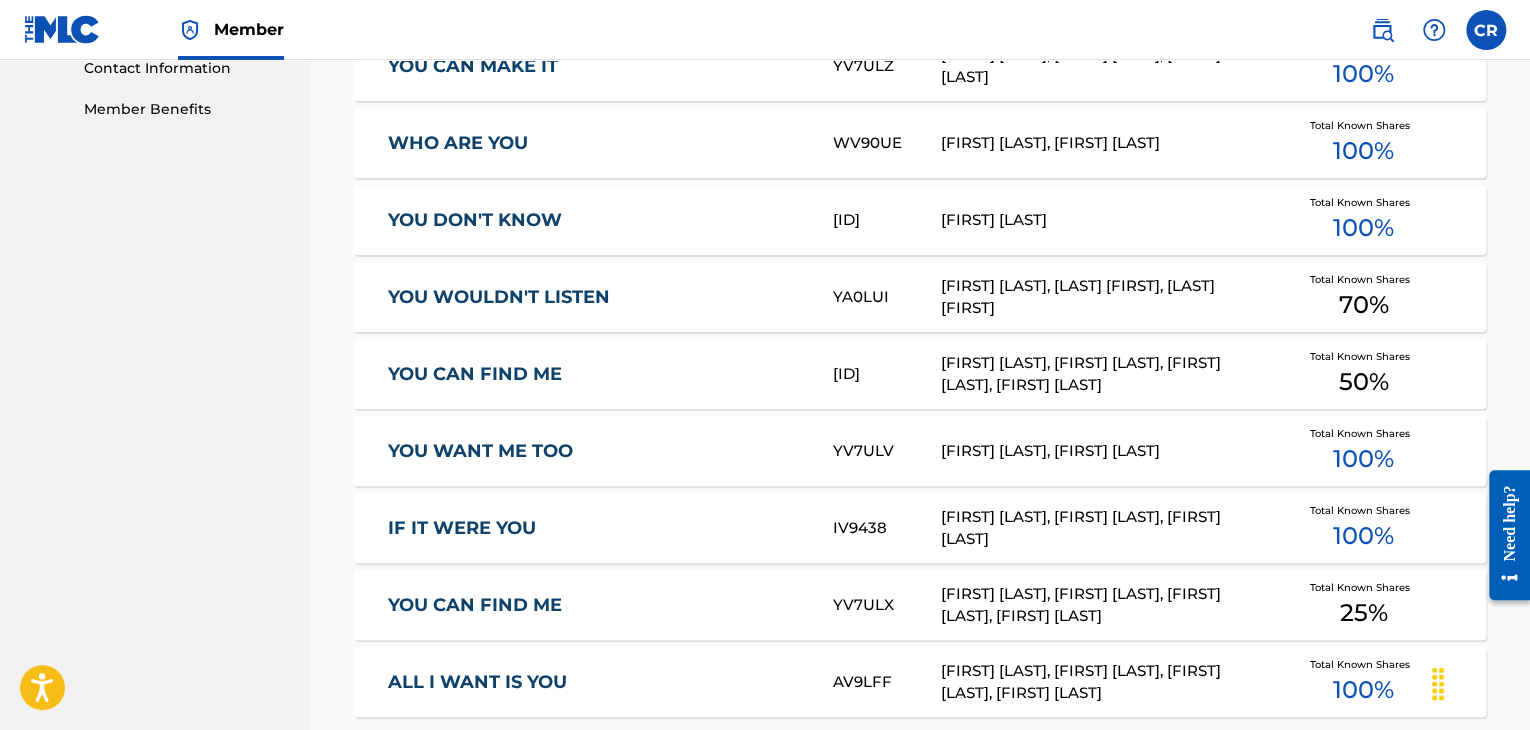 click on "[FIRST] [LAST], [FIRST] [LAST], [FIRST] [LAST], [FIRST] [LAST]" at bounding box center [1102, 374] 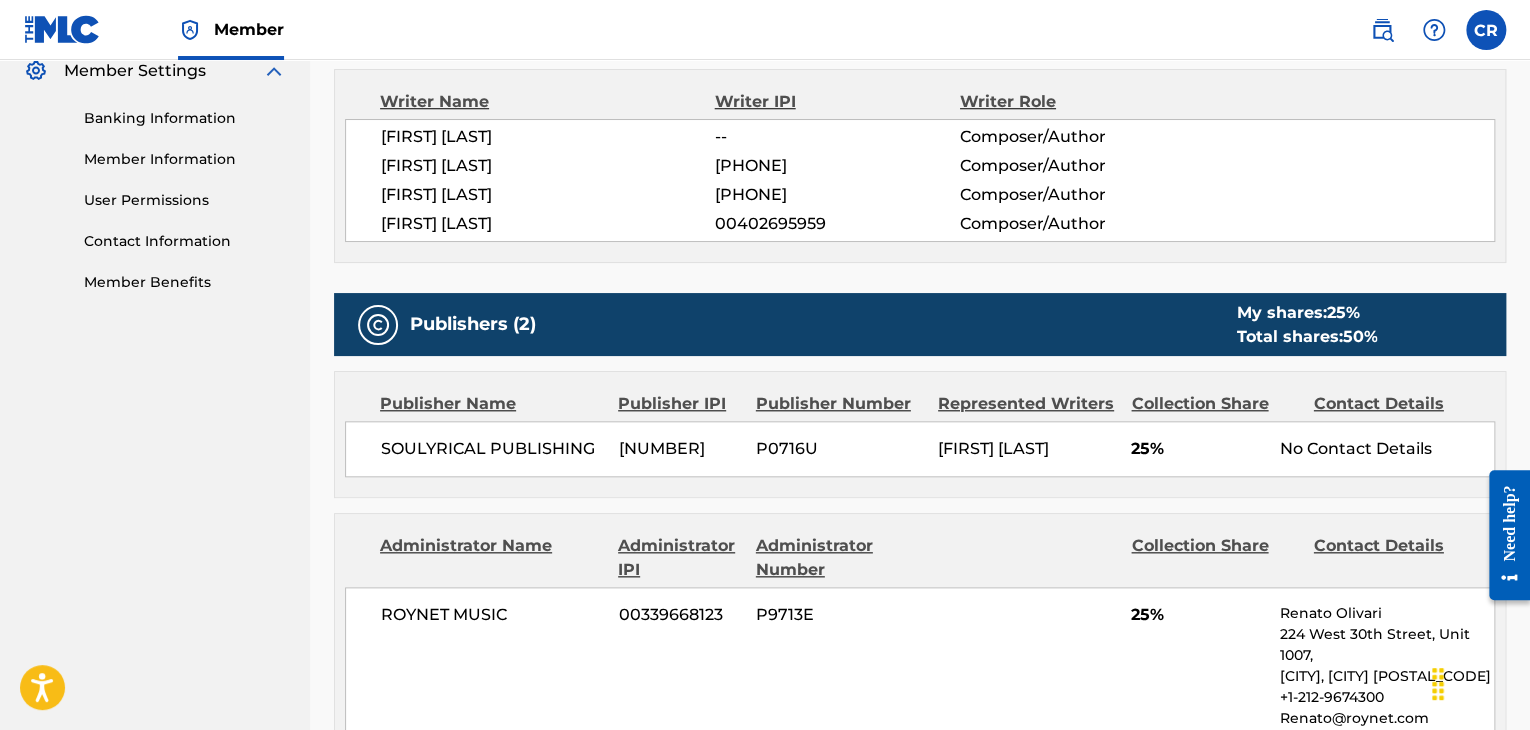 scroll, scrollTop: 600, scrollLeft: 0, axis: vertical 